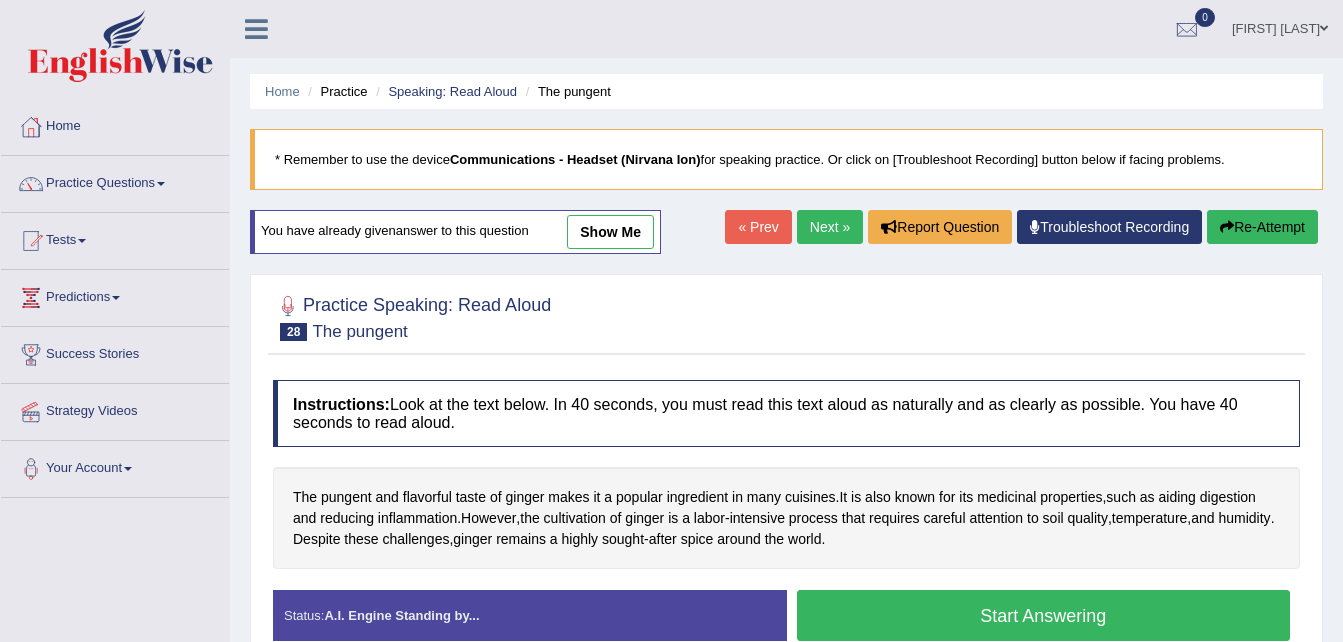 scroll, scrollTop: 0, scrollLeft: 0, axis: both 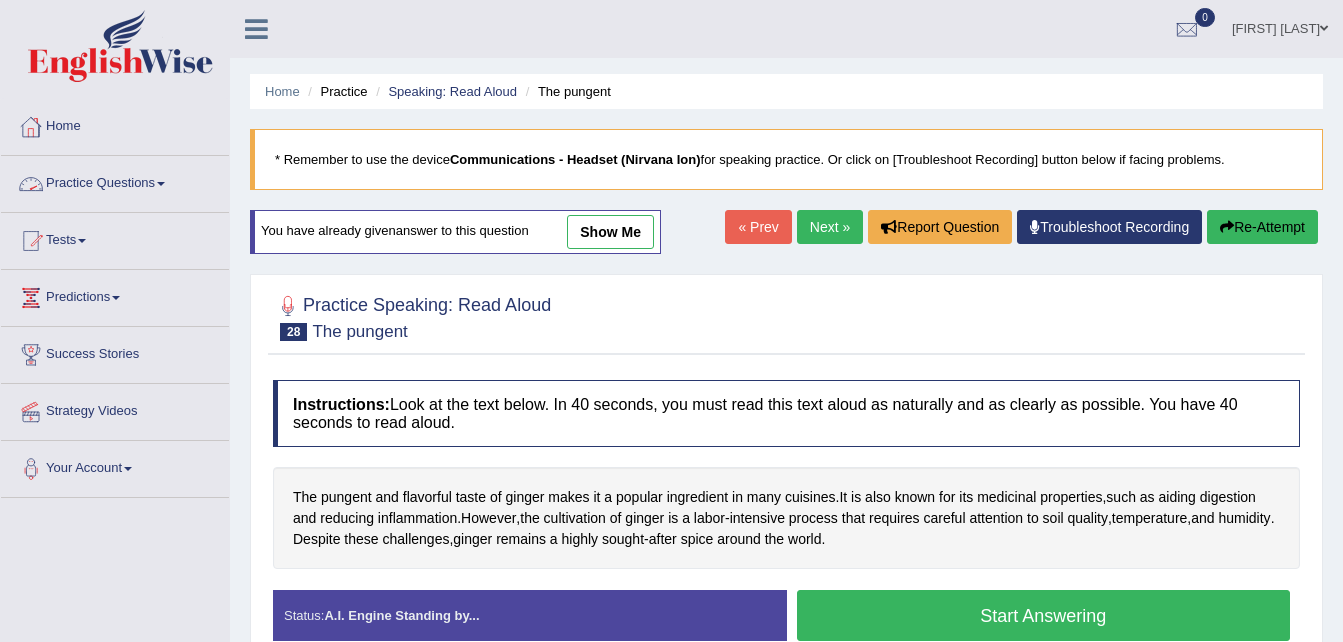 click on "Practice Questions" at bounding box center [115, 181] 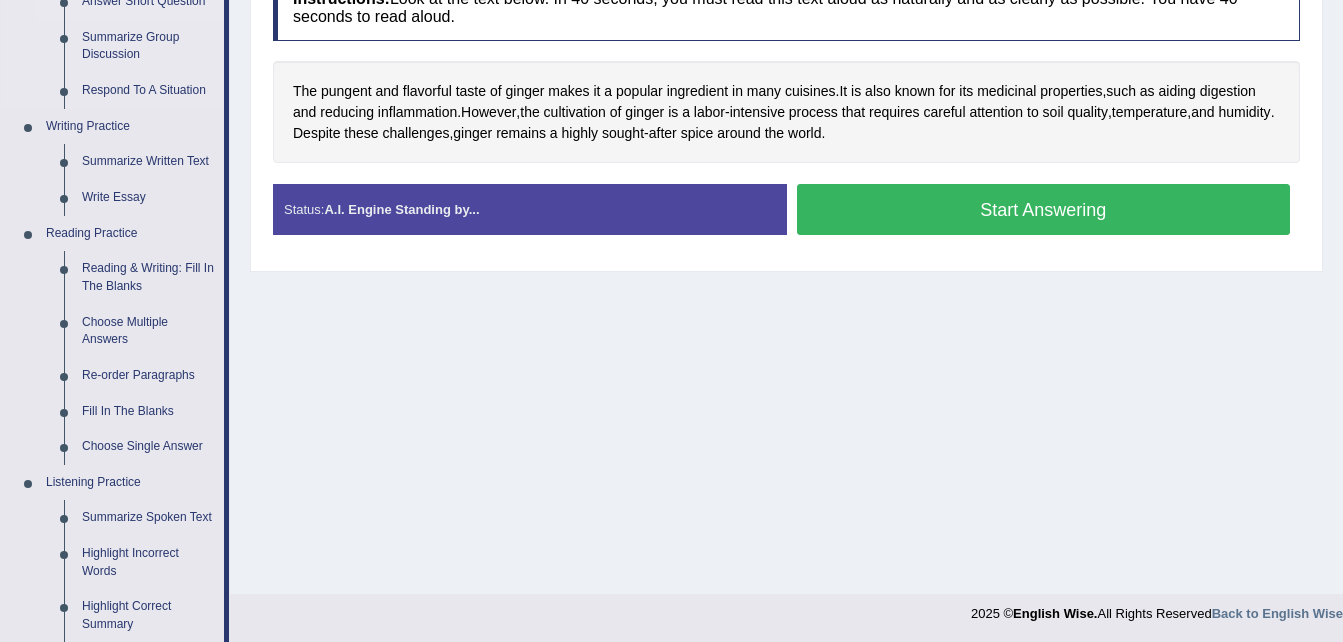 scroll, scrollTop: 407, scrollLeft: 0, axis: vertical 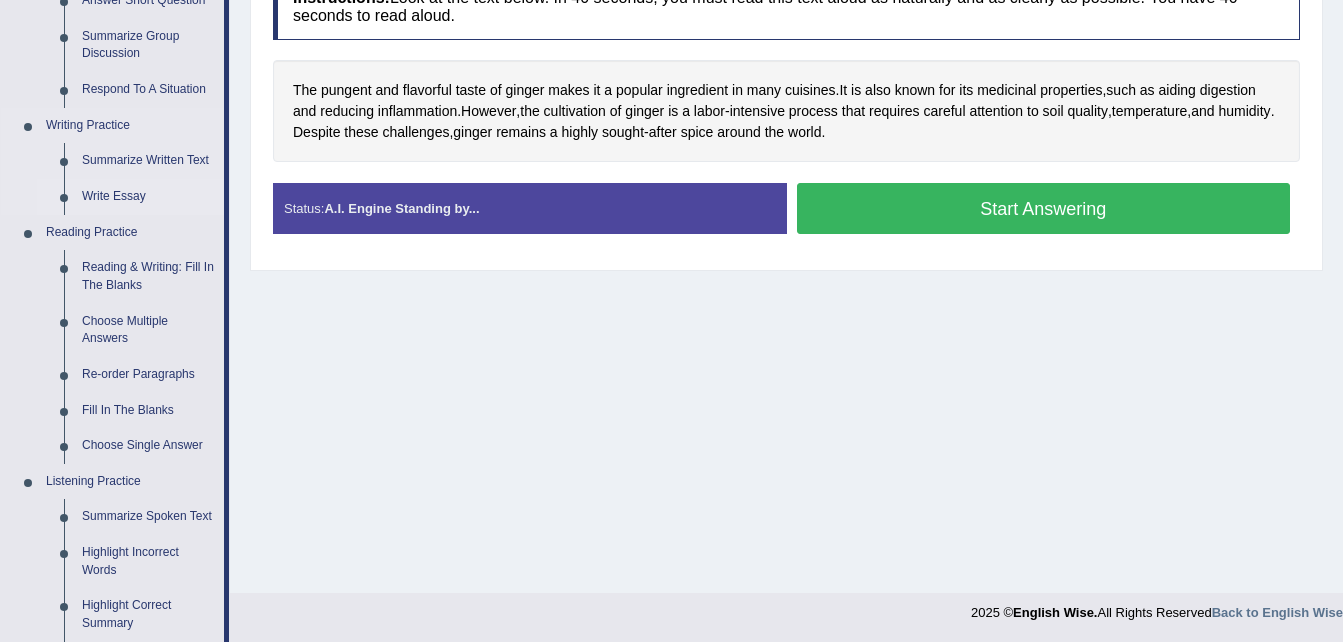 click on "Write Essay" at bounding box center (148, 197) 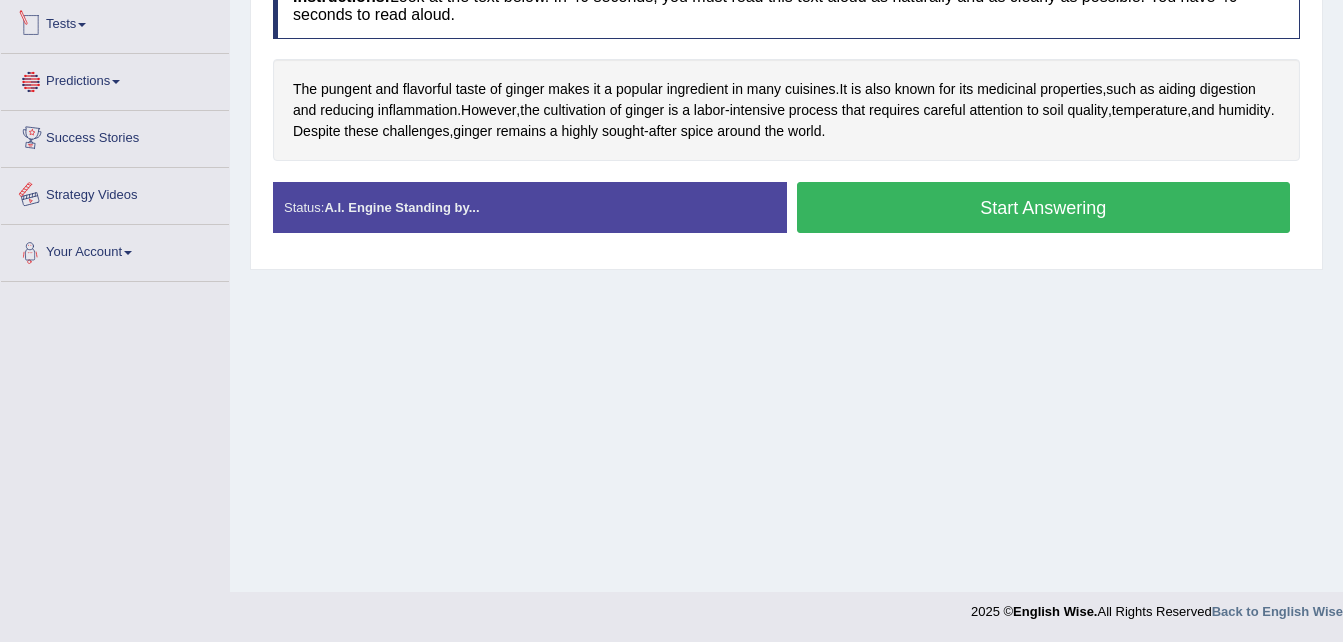 scroll, scrollTop: 911, scrollLeft: 0, axis: vertical 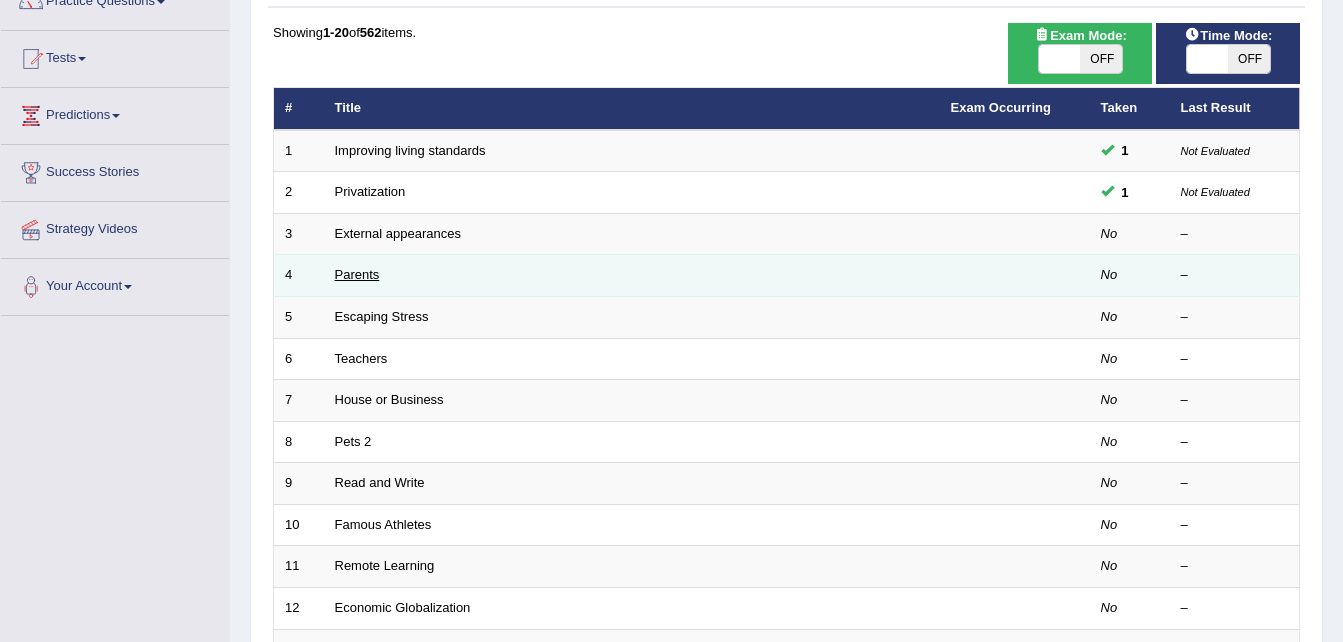 click on "Parents" at bounding box center (357, 274) 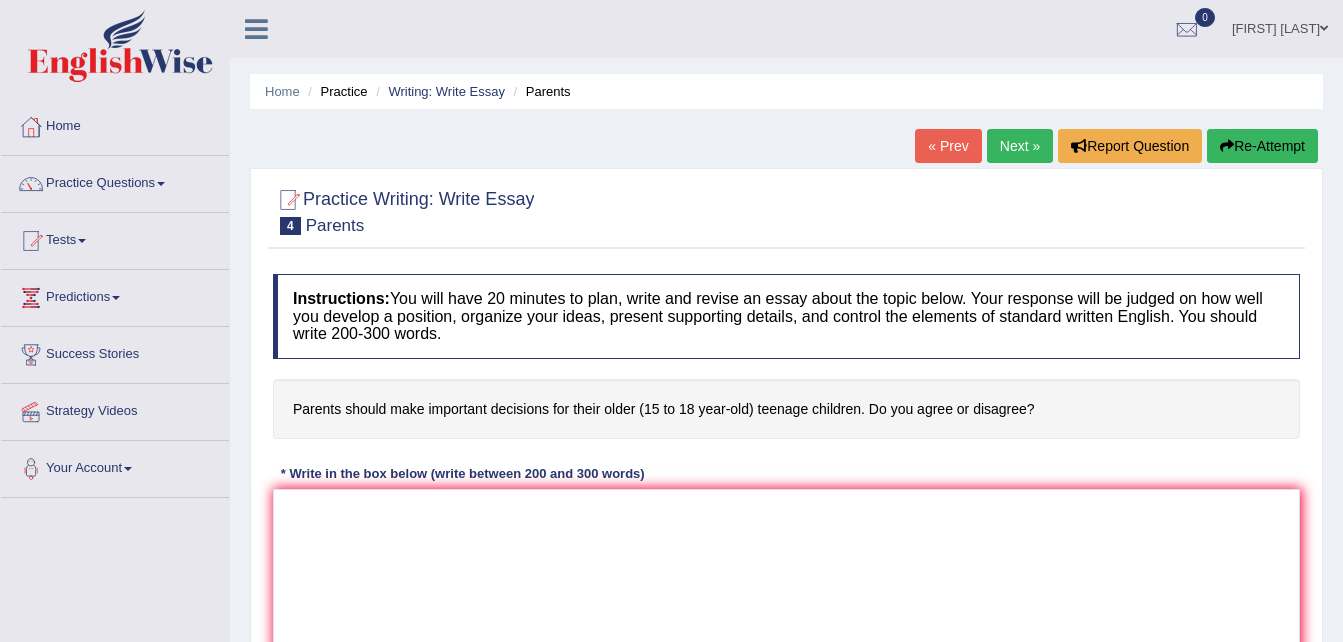 scroll, scrollTop: 0, scrollLeft: 0, axis: both 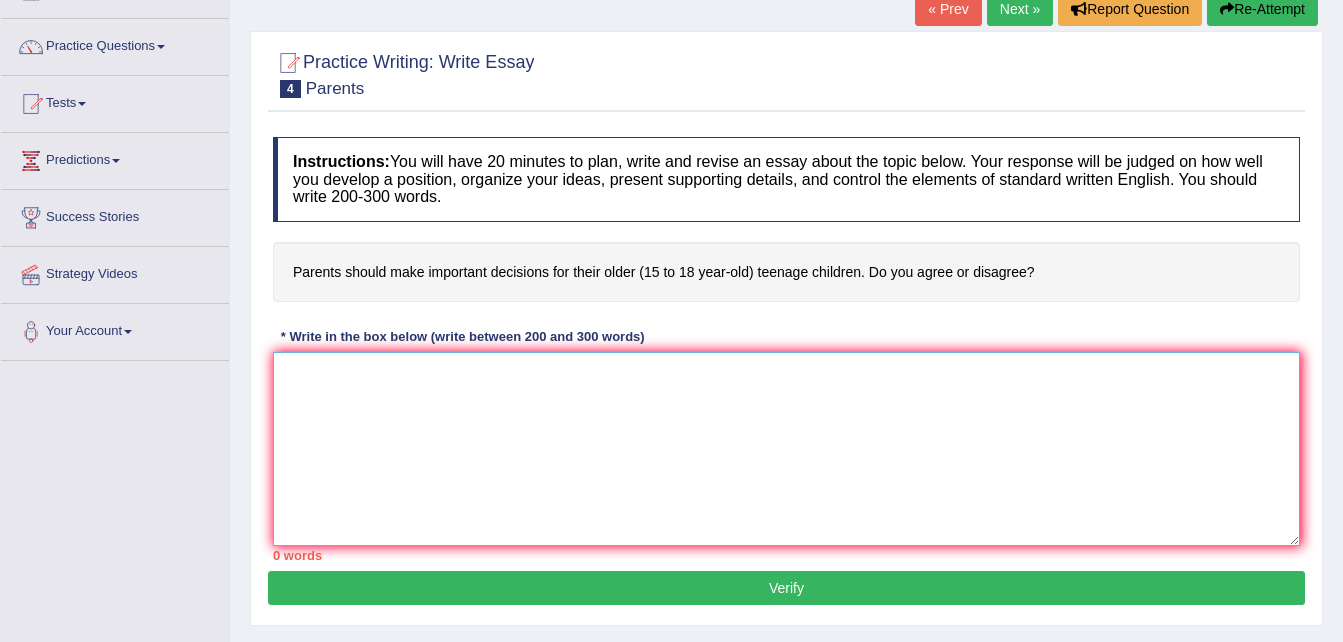 click at bounding box center [786, 449] 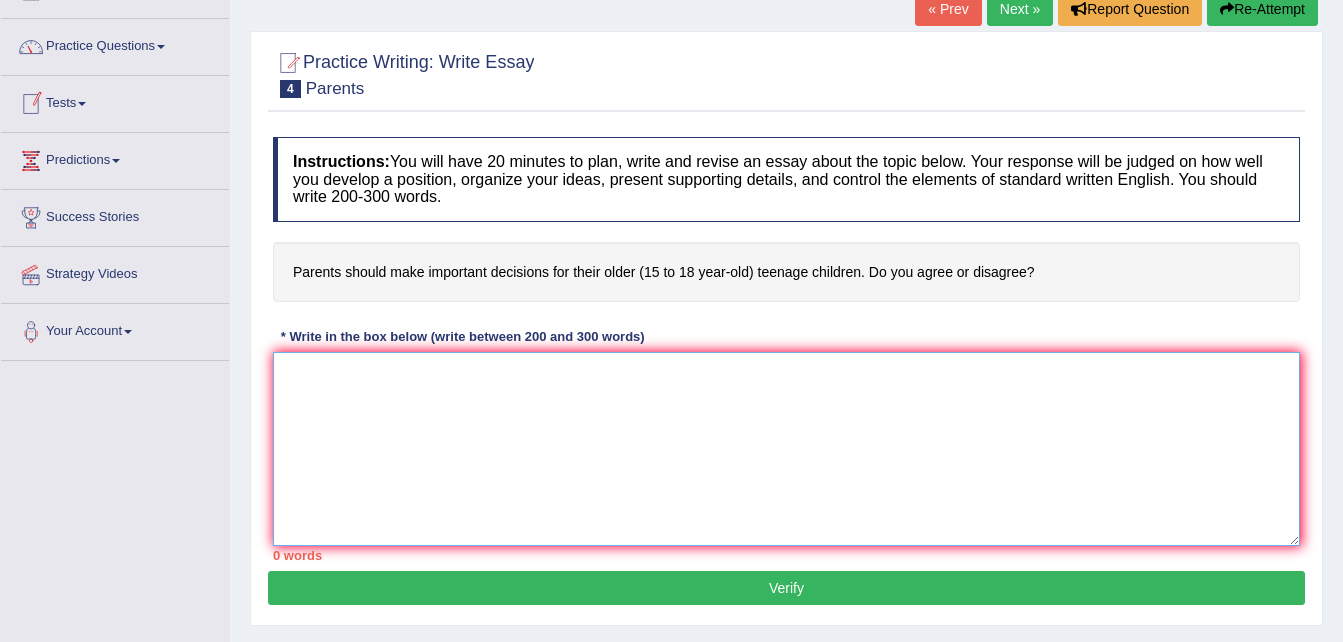 click at bounding box center [786, 449] 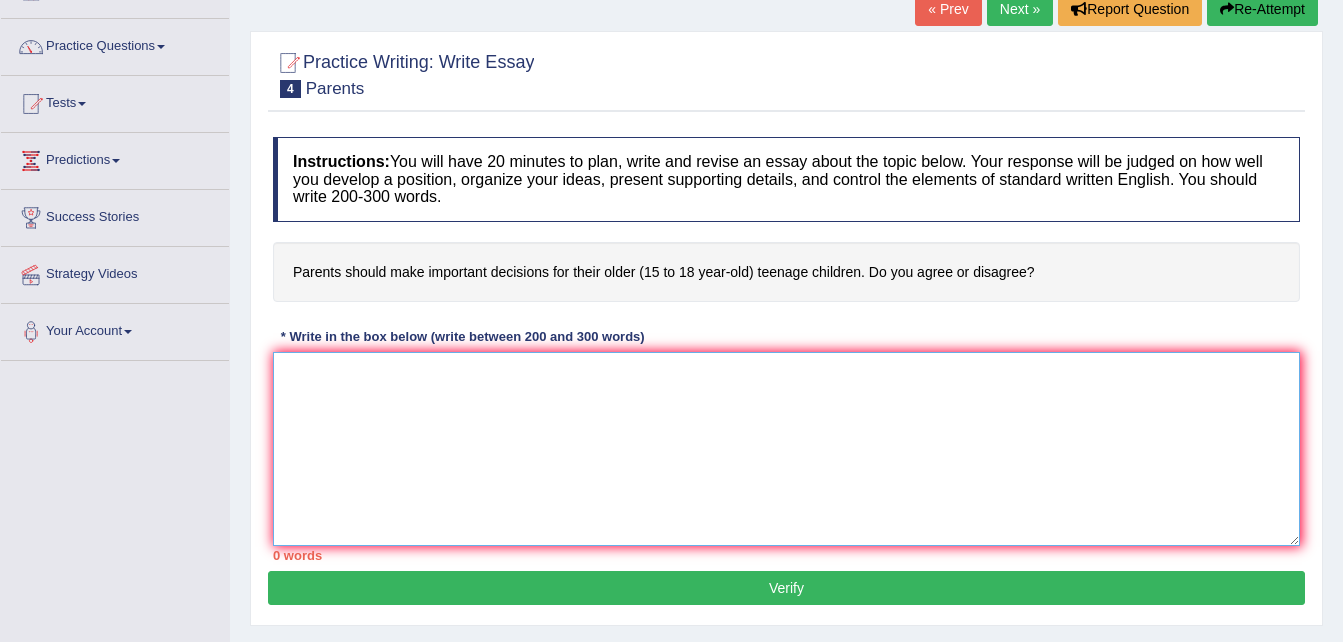 type on "`" 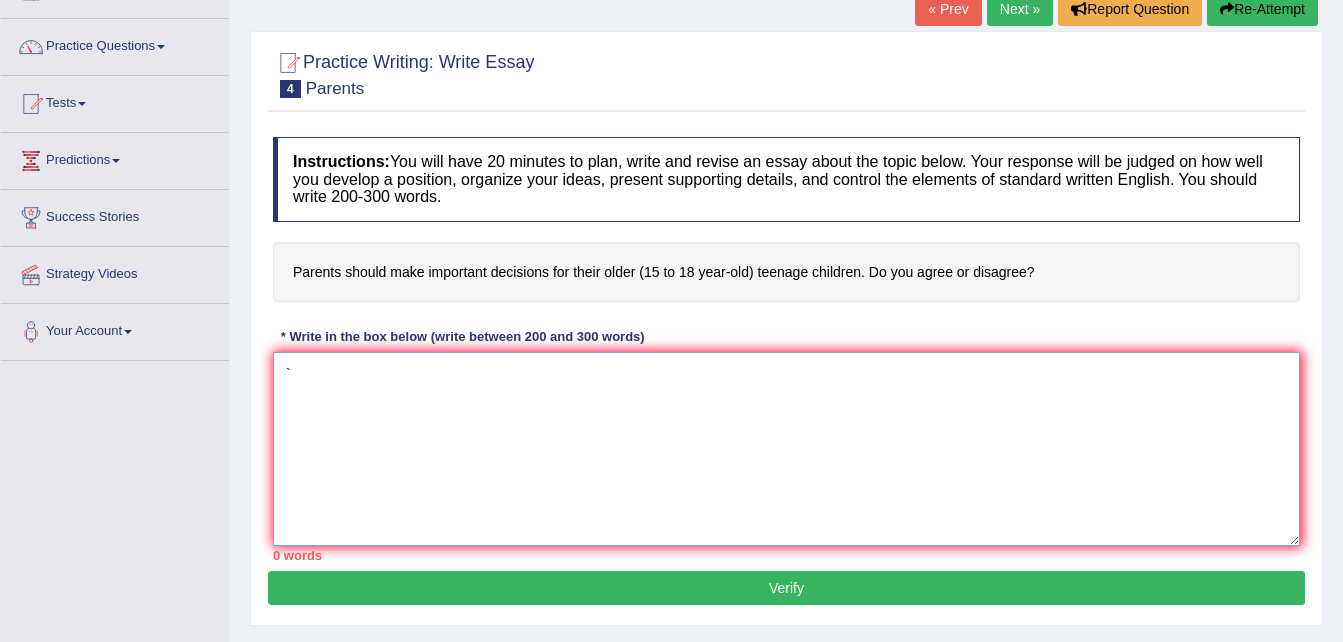 type 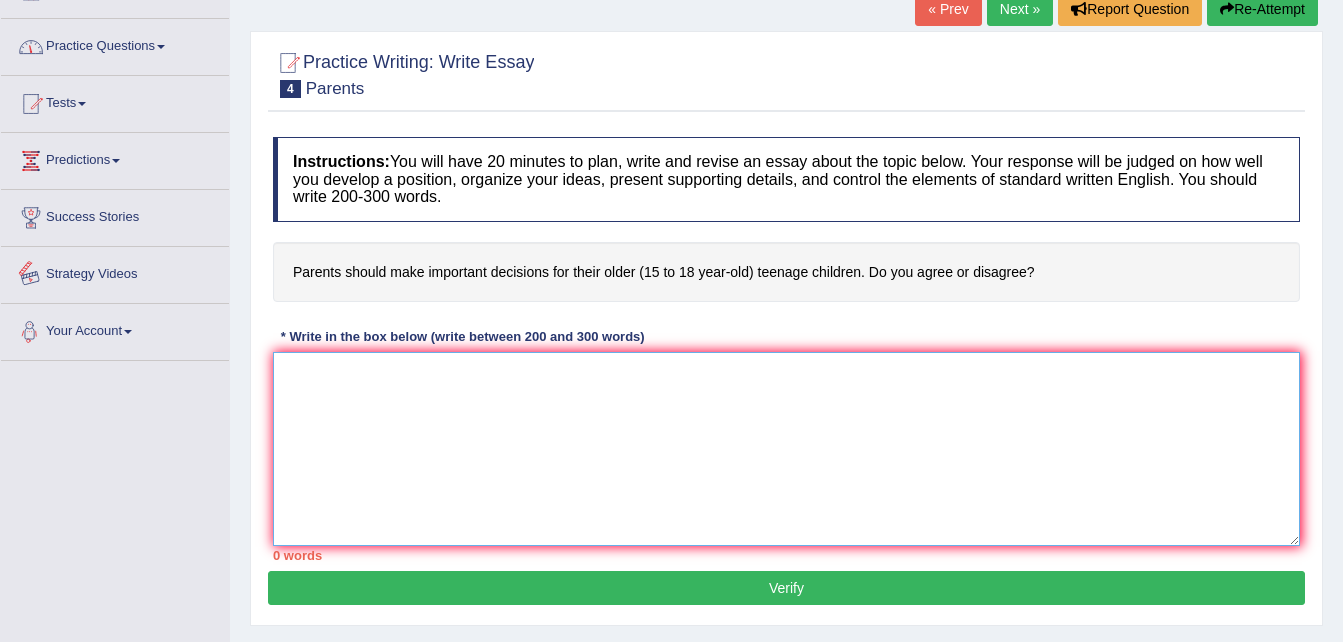 scroll, scrollTop: 0, scrollLeft: 0, axis: both 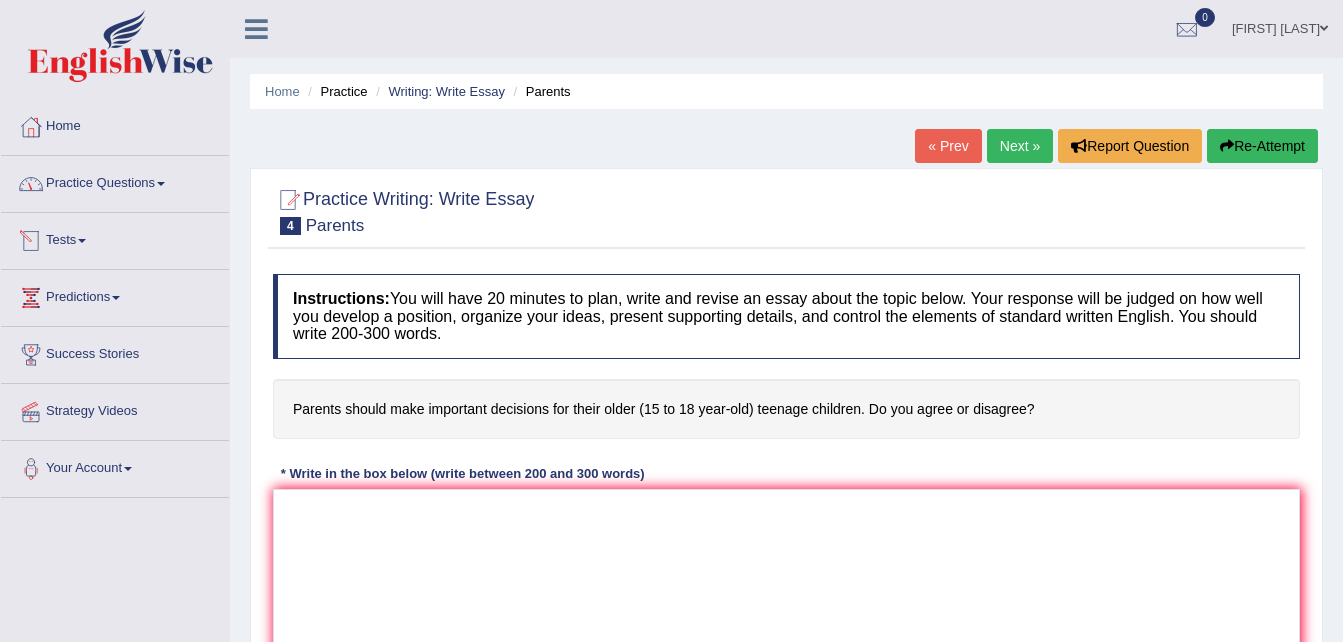 click on "Practice Questions" at bounding box center (115, 181) 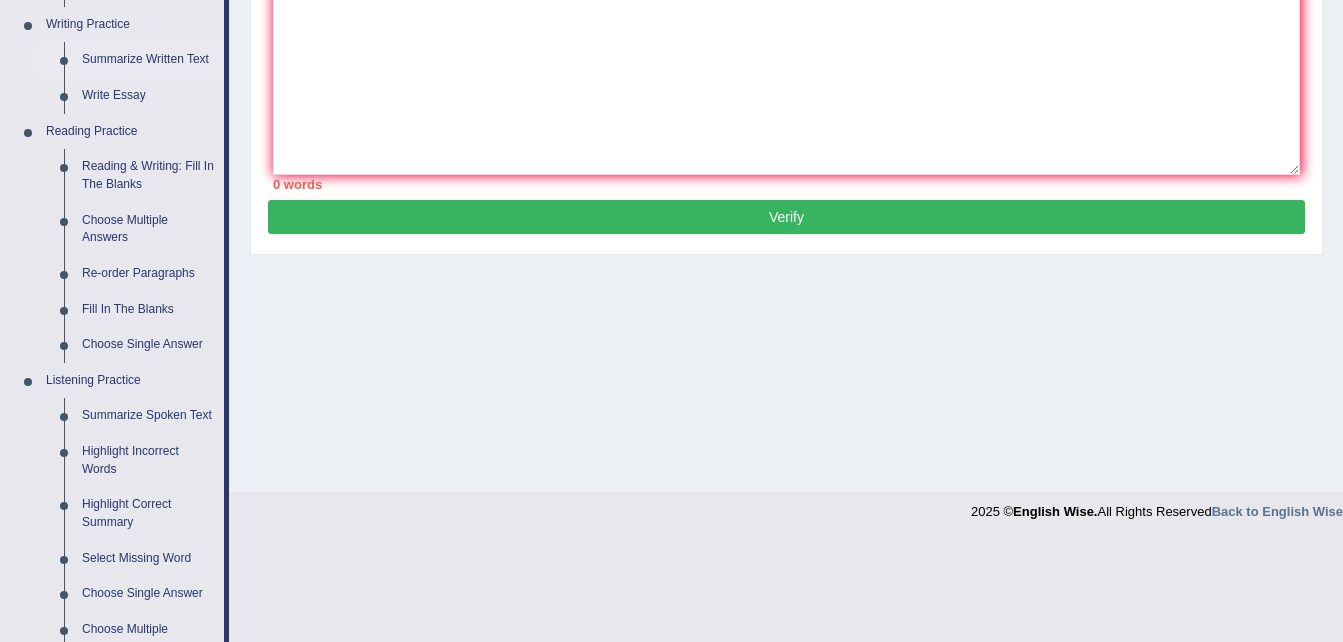 scroll, scrollTop: 504, scrollLeft: 0, axis: vertical 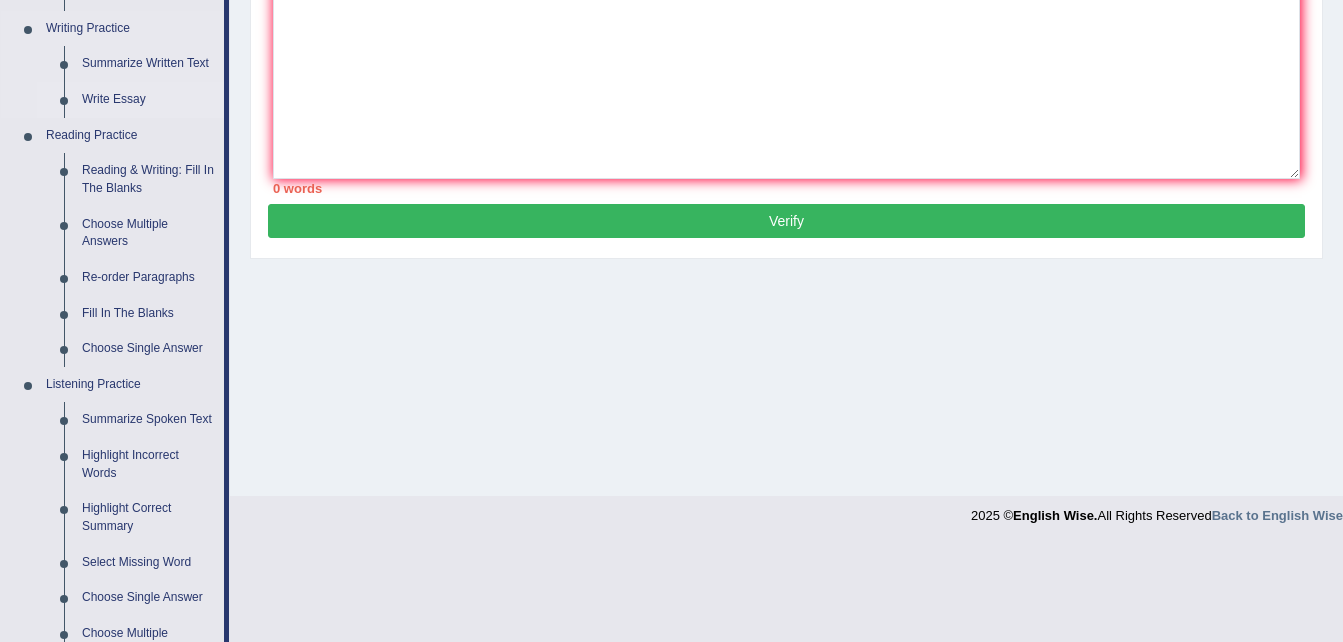 click on "Write Essay" at bounding box center [148, 100] 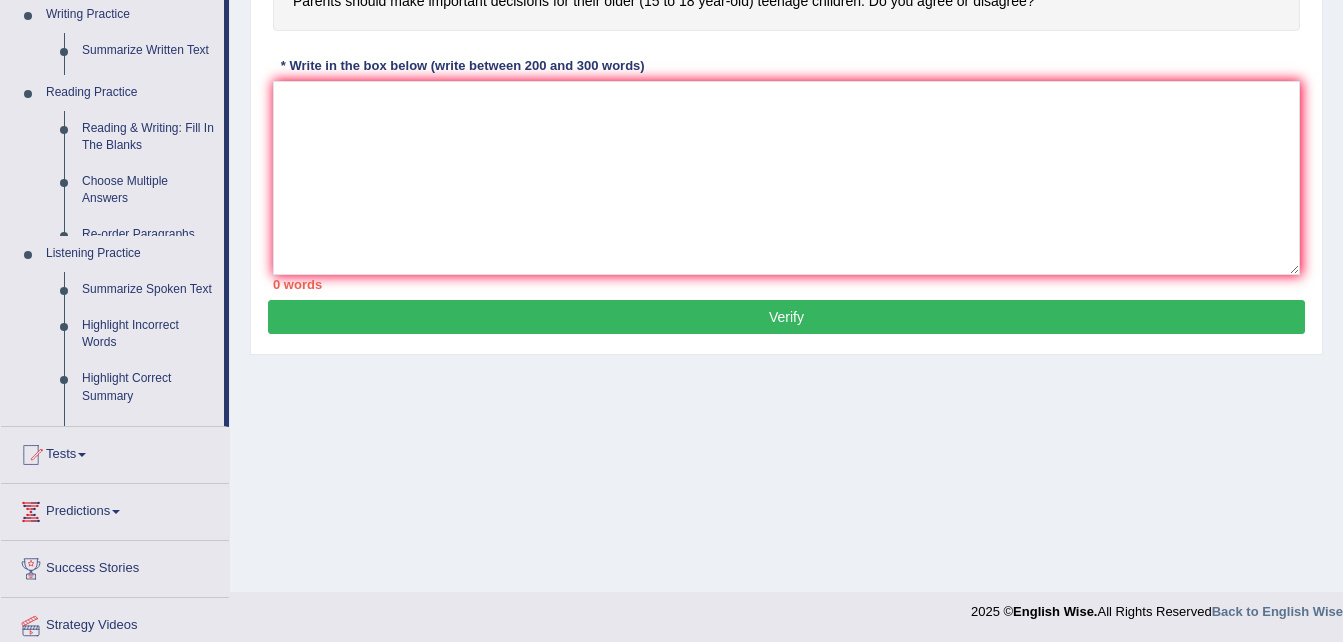 scroll, scrollTop: 219, scrollLeft: 0, axis: vertical 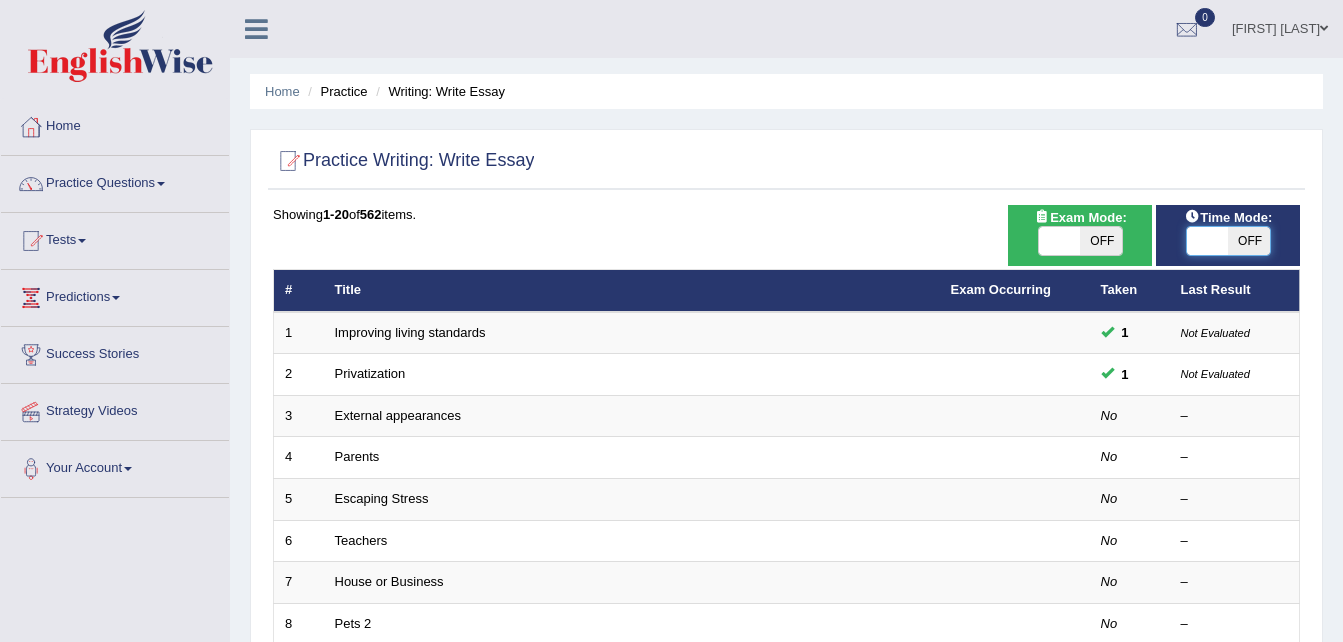 click at bounding box center [1208, 241] 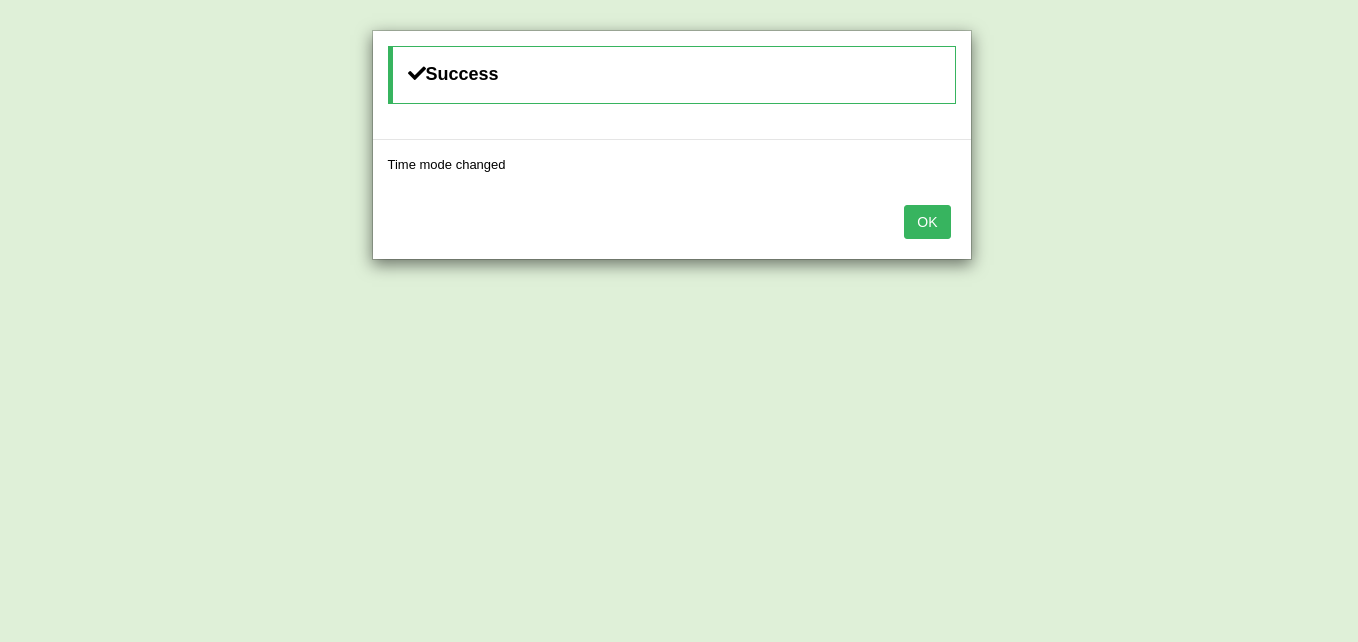 click on "OK" at bounding box center [927, 222] 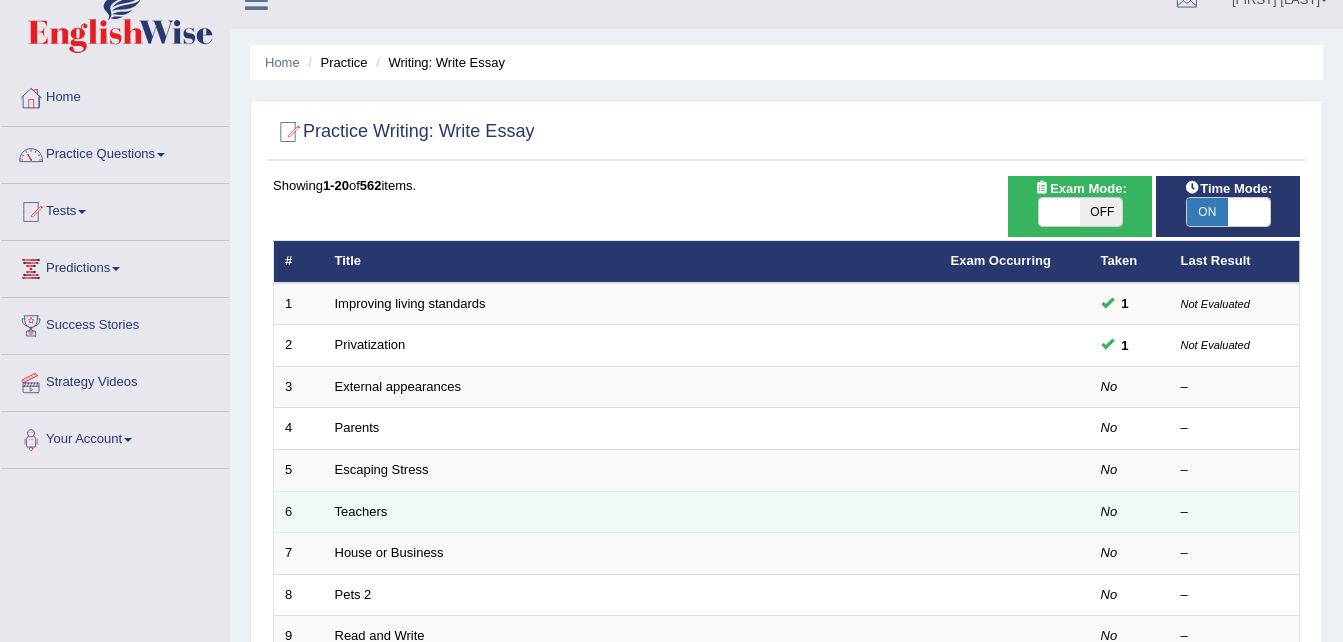 scroll, scrollTop: 30, scrollLeft: 0, axis: vertical 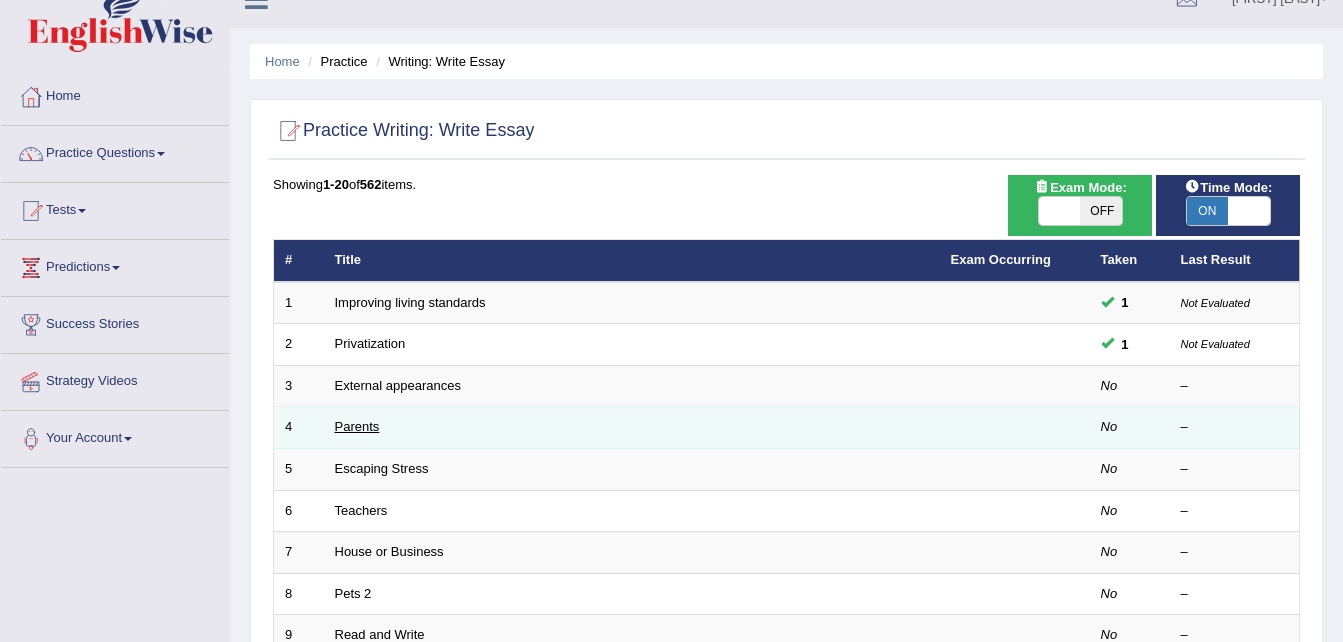 click on "Parents" at bounding box center [357, 426] 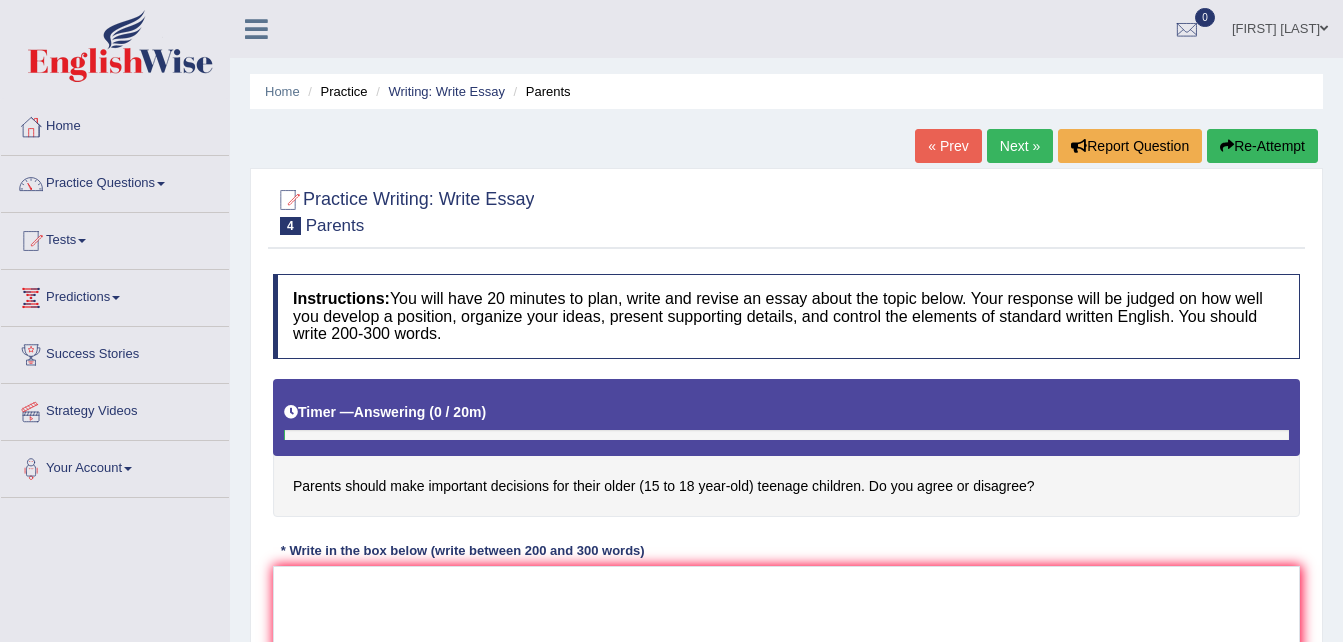 scroll, scrollTop: 0, scrollLeft: 0, axis: both 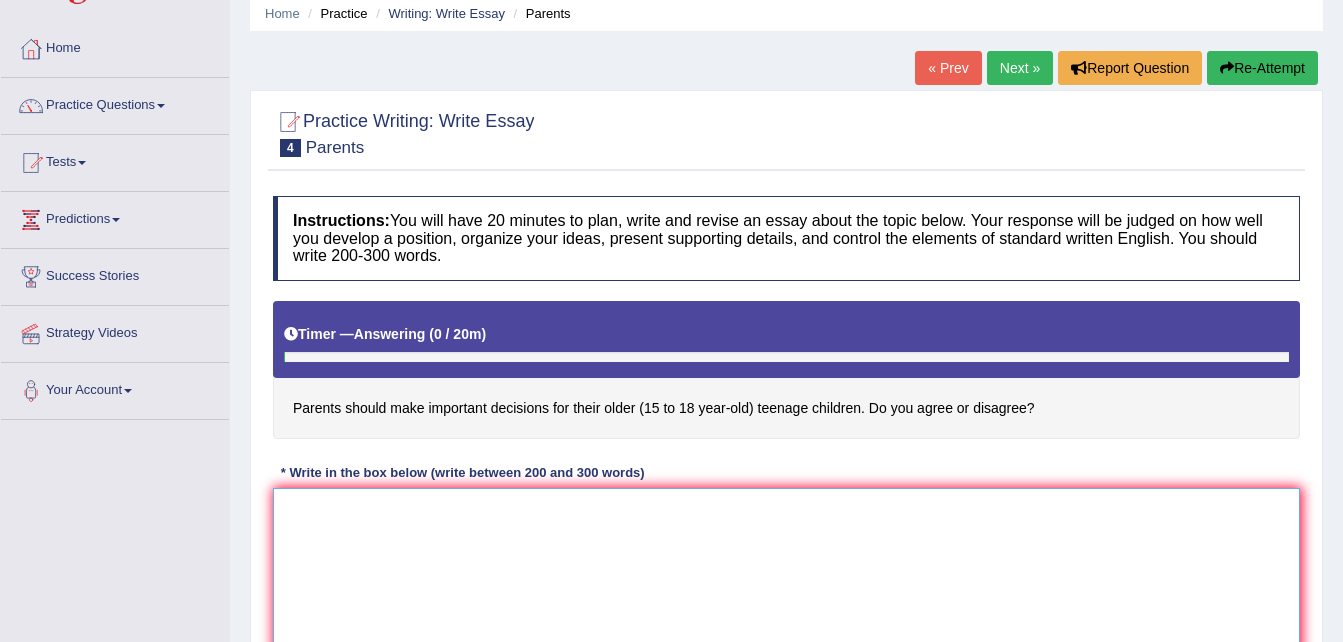 click at bounding box center (786, 585) 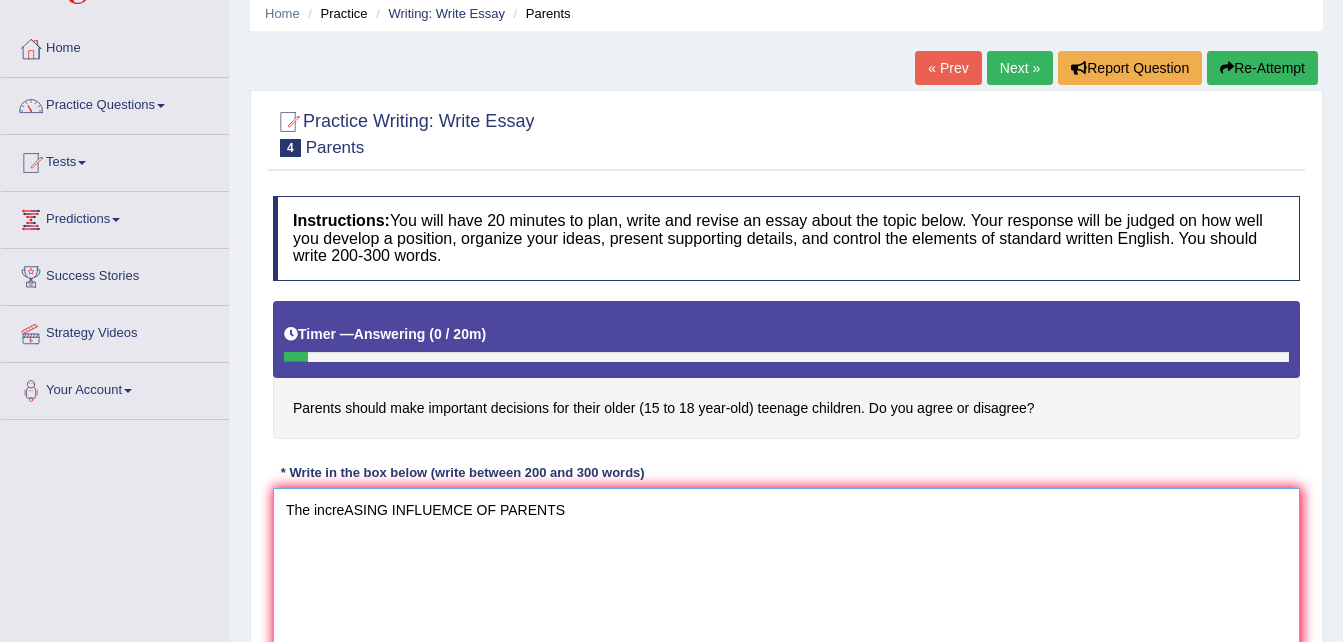 drag, startPoint x: 319, startPoint y: 540, endPoint x: 555, endPoint y: 530, distance: 236.21178 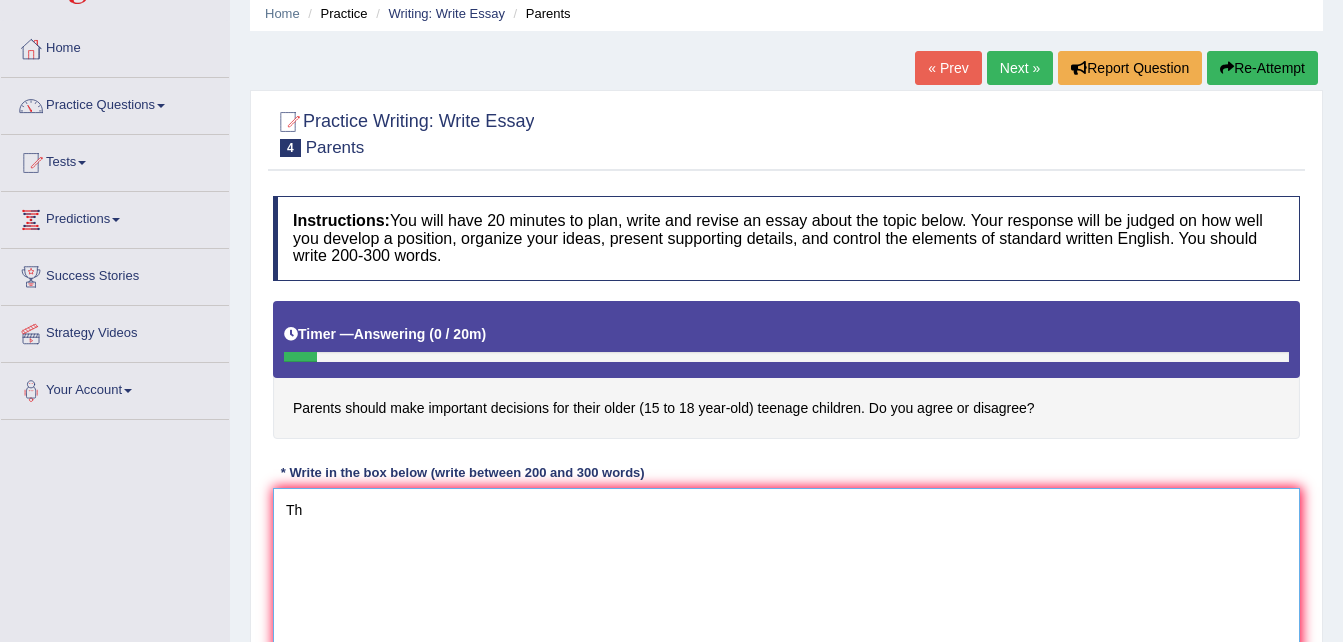 type on "T" 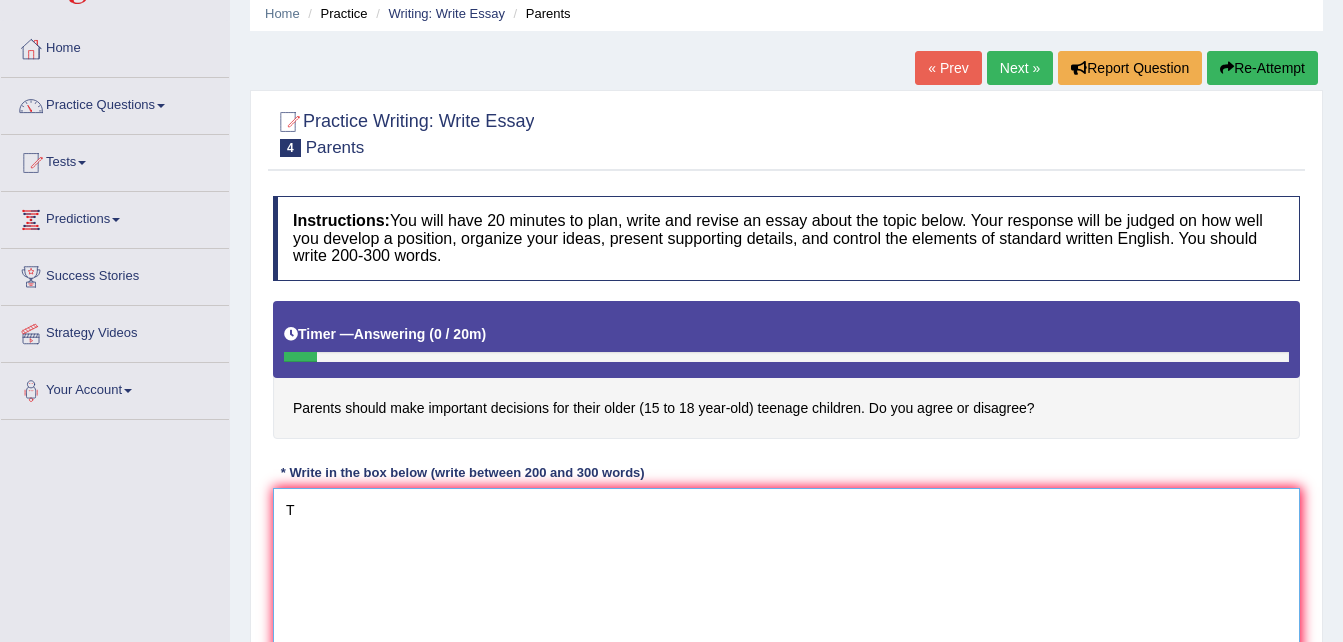 type 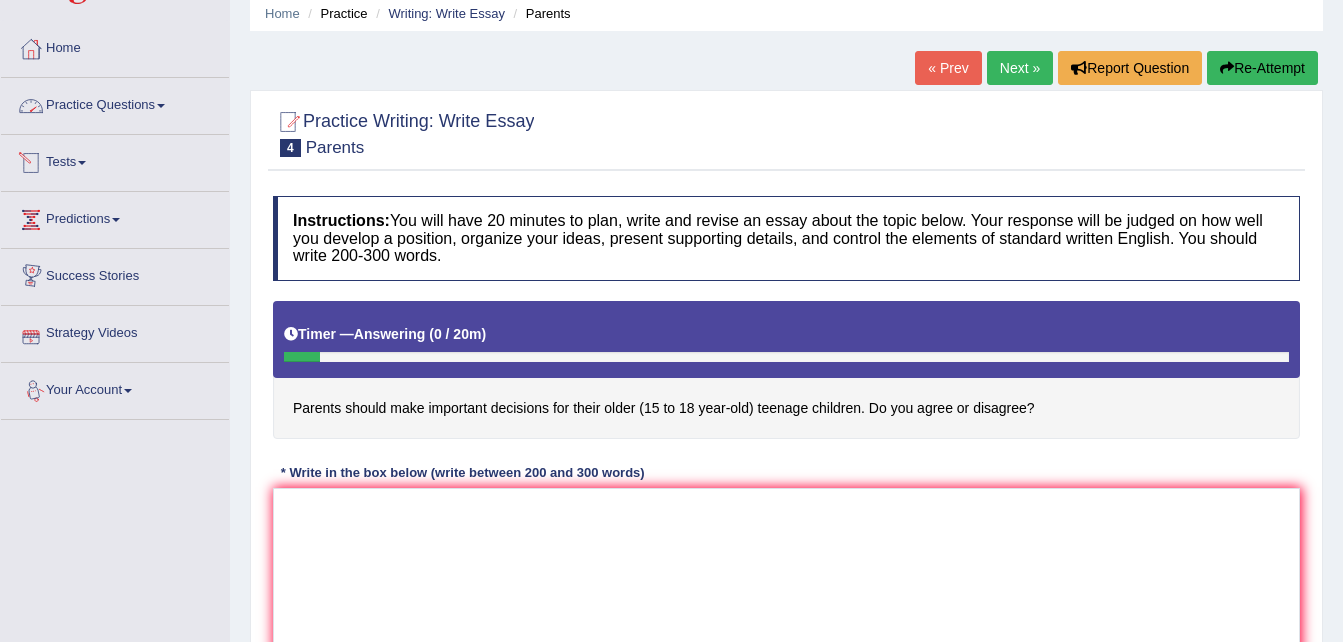 click on "Practice Questions" at bounding box center [115, 103] 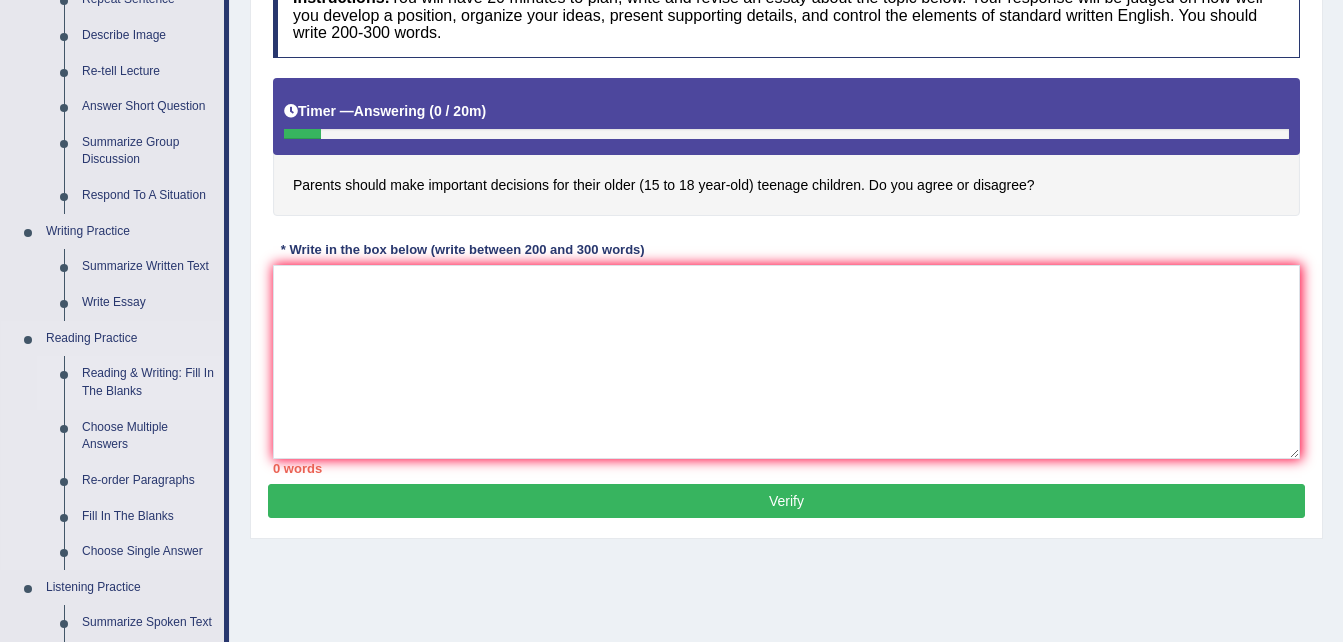 scroll, scrollTop: 302, scrollLeft: 0, axis: vertical 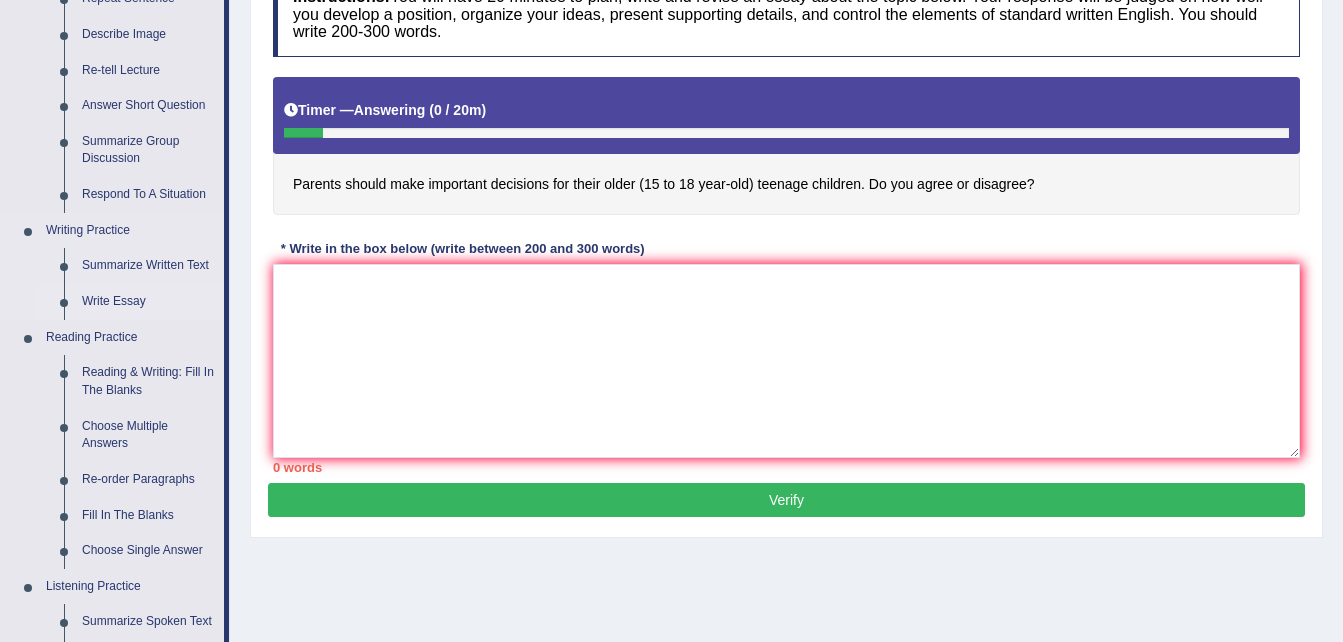 click on "Write Essay" at bounding box center [148, 302] 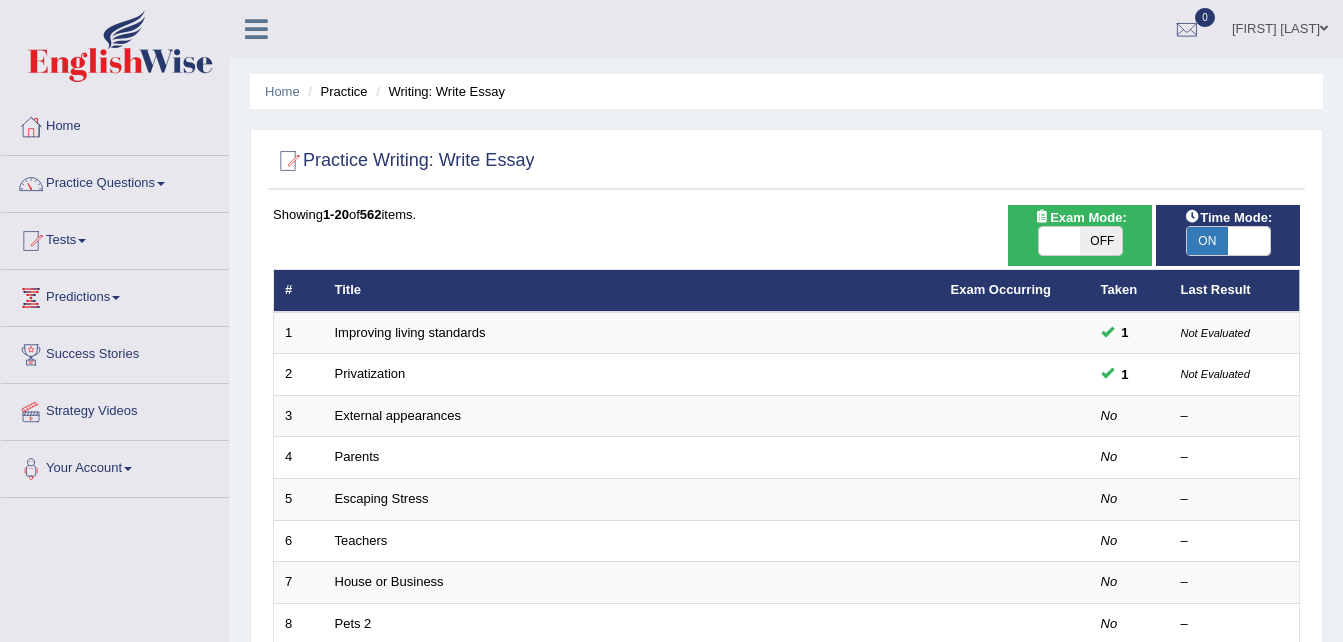 scroll, scrollTop: 0, scrollLeft: 0, axis: both 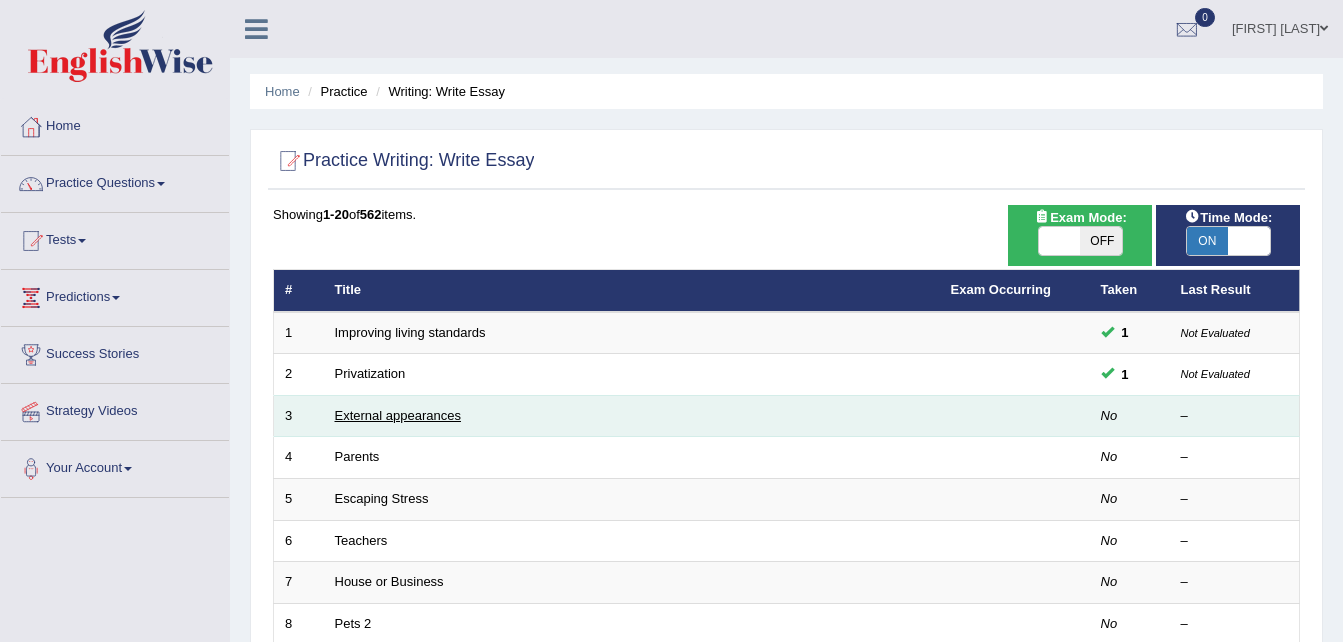 click on "External appearances" at bounding box center (398, 415) 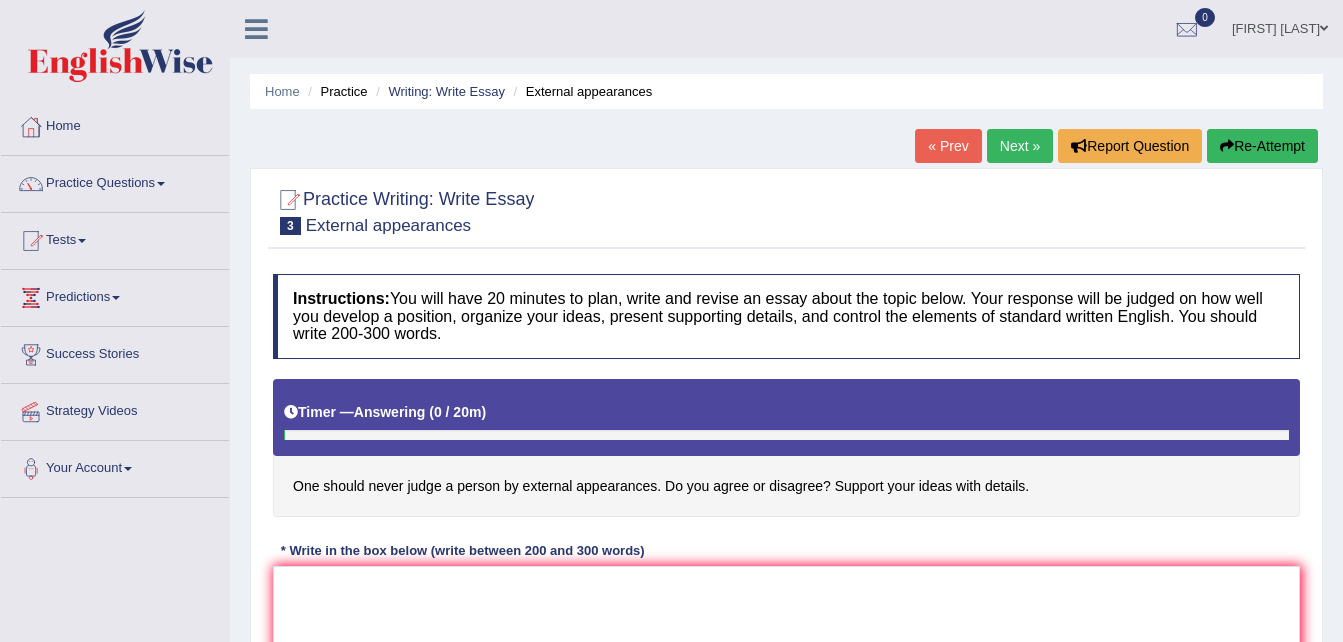 scroll, scrollTop: 0, scrollLeft: 0, axis: both 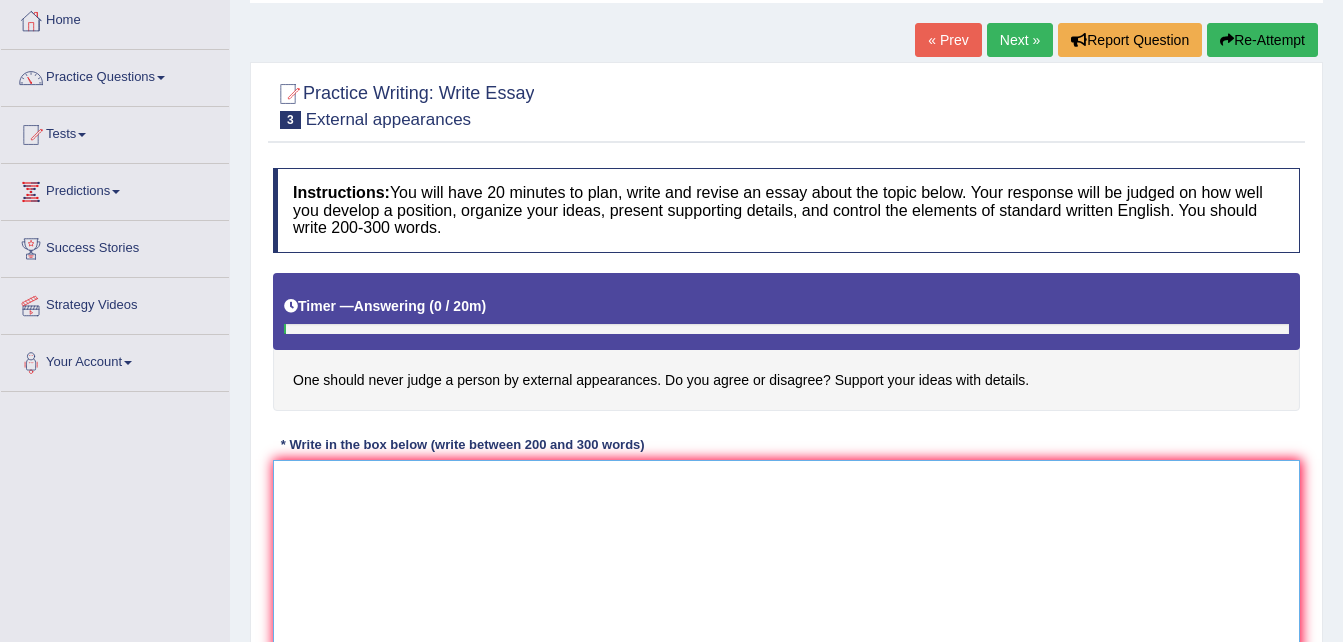 click at bounding box center [786, 557] 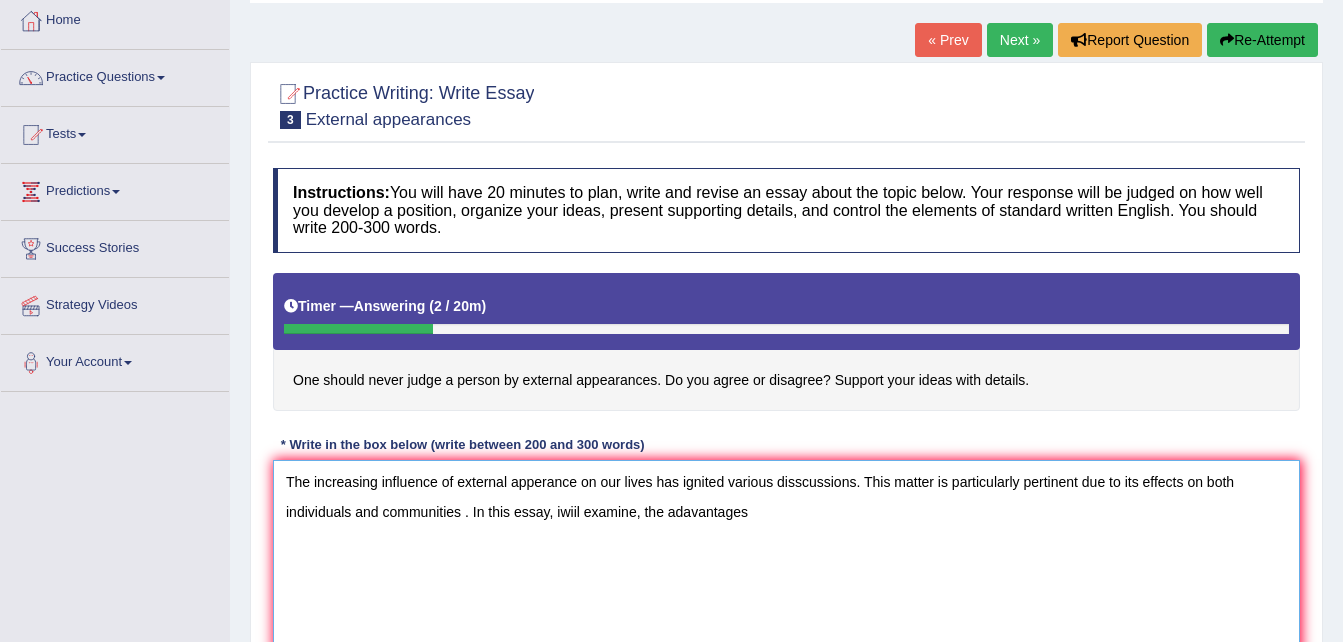 click on "The increasing influence of external apperance on our lives has ignited various disscussions. This matter is particularly pertinent due to its effects on both individuals and communities . In this essay, iwiil examine, the adavantages" at bounding box center [786, 557] 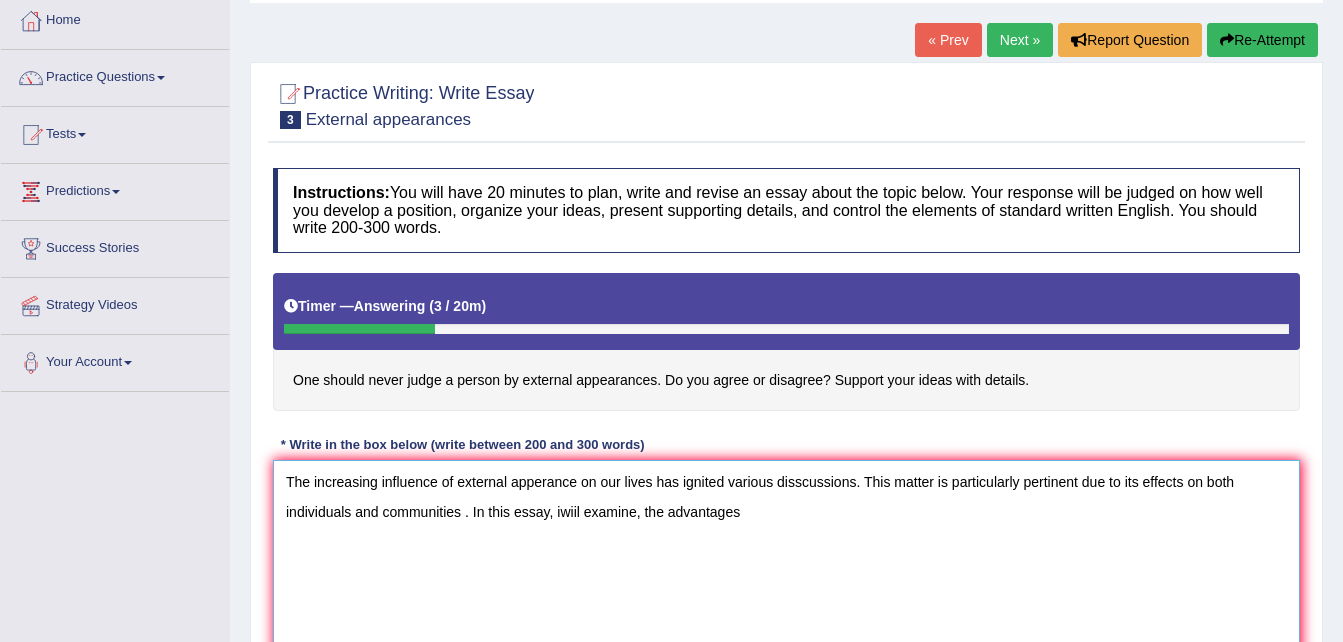 click on "The increasing influence of external apperance on our lives has ignited various disscussions. This matter is particularly pertinent due to its effects on both individuals and communities . In this essay, iwiil examine, the advantages" at bounding box center (786, 557) 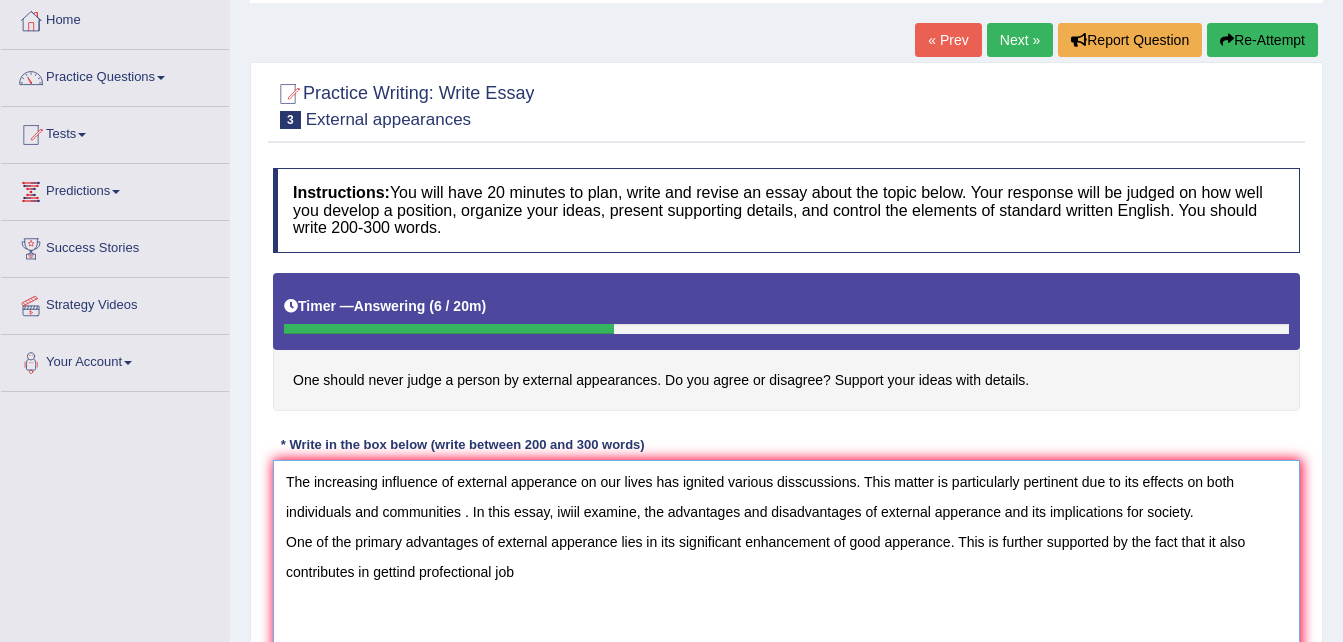 drag, startPoint x: 485, startPoint y: 568, endPoint x: 500, endPoint y: 568, distance: 15 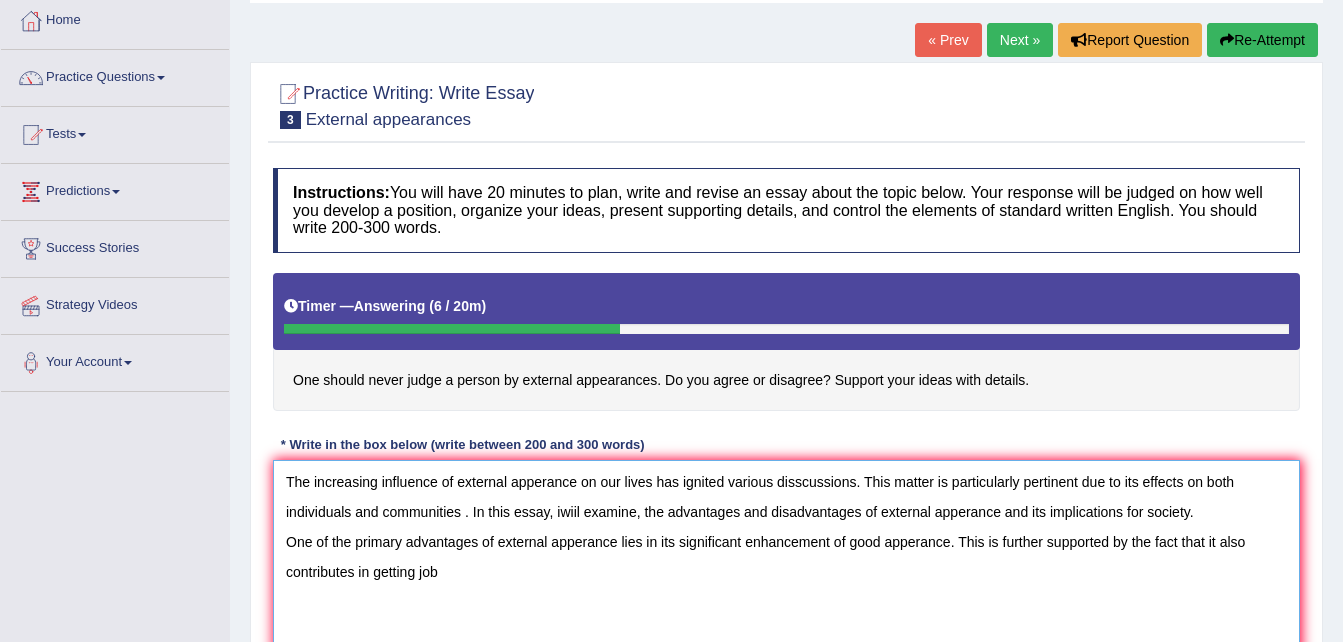 click on "The increasing influence of external apperance on our lives has ignited various disscussions. This matter is particularly pertinent due to its effects on both individuals and communities . In this essay, iwiil examine, the advantages and disadvantages of external apperance and its implications for society.
One of the primary advantages of external apperance lies in its significant enhancement of good apperance. This is further supported by the fact that it also contributes in getting job" at bounding box center [786, 557] 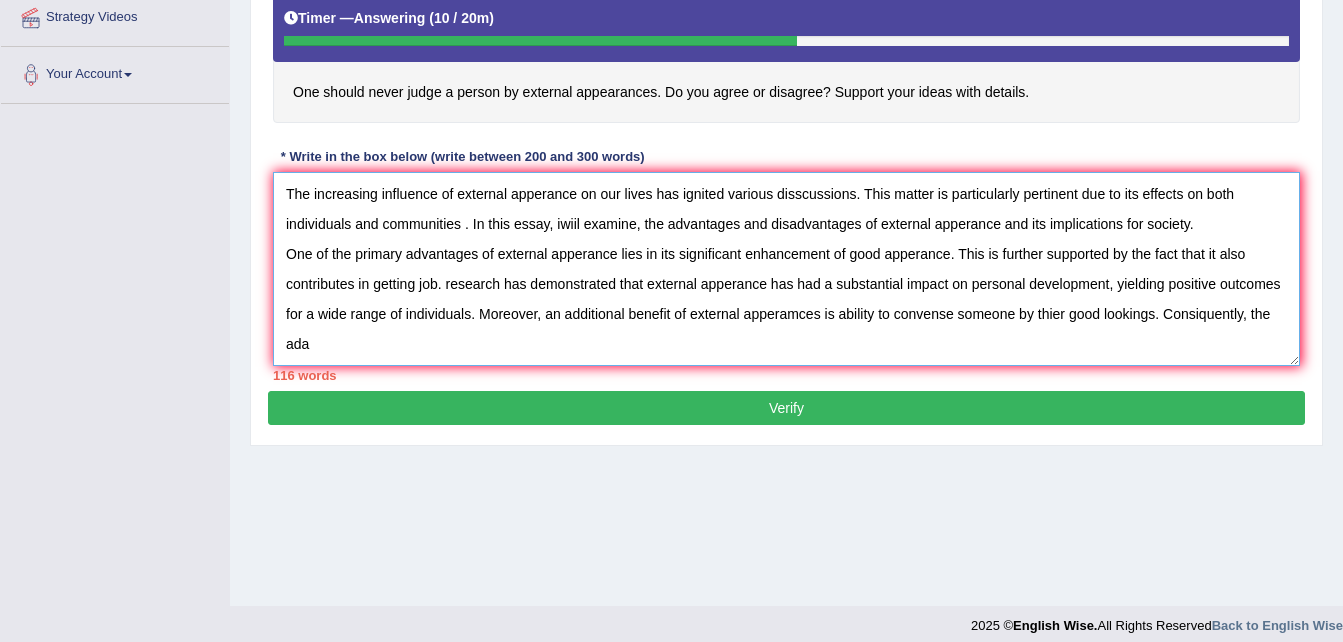 scroll, scrollTop: 408, scrollLeft: 0, axis: vertical 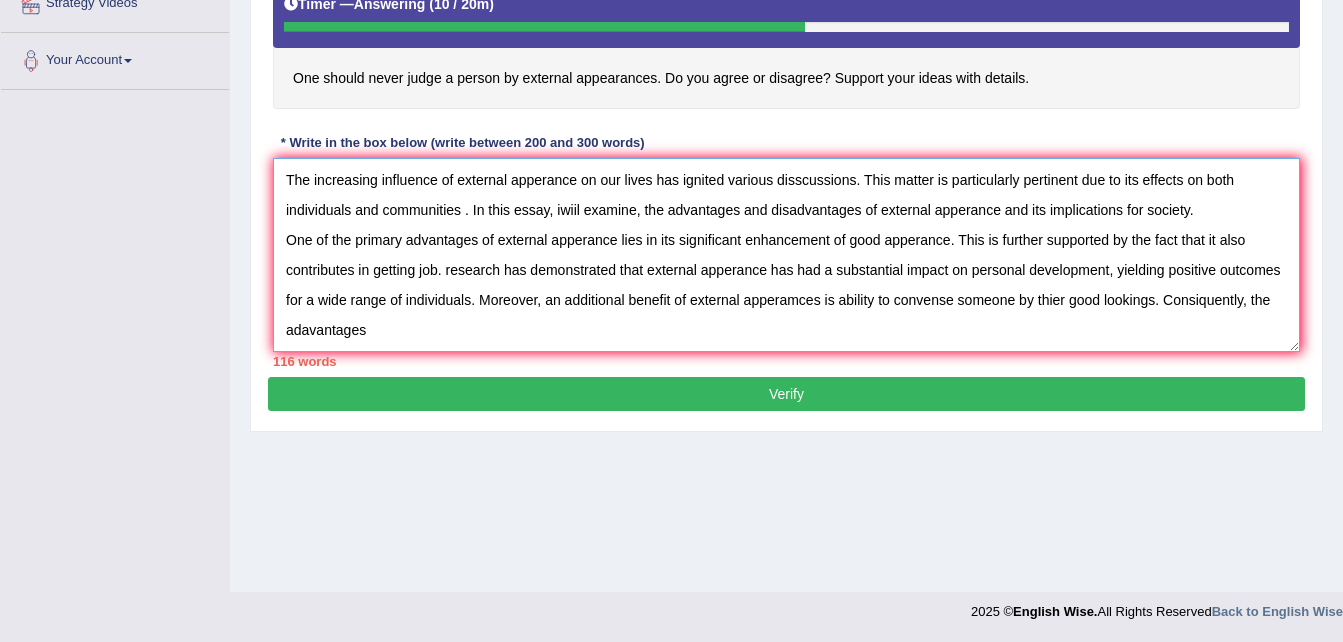 click on "The increasing influence of external apperance on our lives has ignited various disscussions. This matter is particularly pertinent due to its effects on both individuals and communities . In this essay, iwiil examine, the advantages and disadvantages of external apperance and its implications for society.
One of the primary advantages of external apperance lies in its significant enhancement of good apperance. This is further supported by the fact that it also contributes in getting job. research has demonstrated that external apperance has had a substantial impact on personal development, yielding positive outcomes for a wide range of individuals. Moreover, an additional benefit of external apperamces is ability to convense someone by thier good lookings. Consiquently, the adavantages" at bounding box center [786, 255] 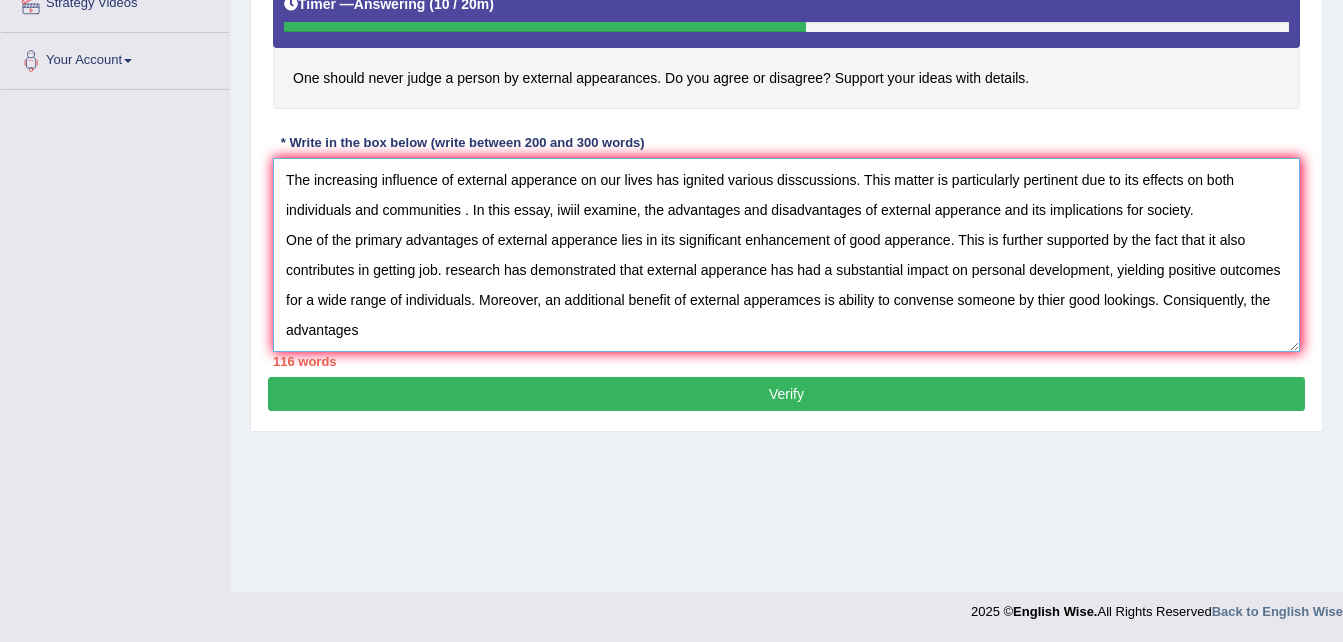 click on "The increasing influence of external apperance on our lives has ignited various disscussions. This matter is particularly pertinent due to its effects on both individuals and communities . In this essay, iwiil examine, the advantages and disadvantages of external apperance and its implications for society.
One of the primary advantages of external apperance lies in its significant enhancement of good apperance. This is further supported by the fact that it also contributes in getting job. research has demonstrated that external apperance has had a substantial impact on personal development, yielding positive outcomes for a wide range of individuals. Moreover, an additional benefit of external apperamces is ability to convense someone by thier good lookings. Consiquently, the advantages" at bounding box center [786, 255] 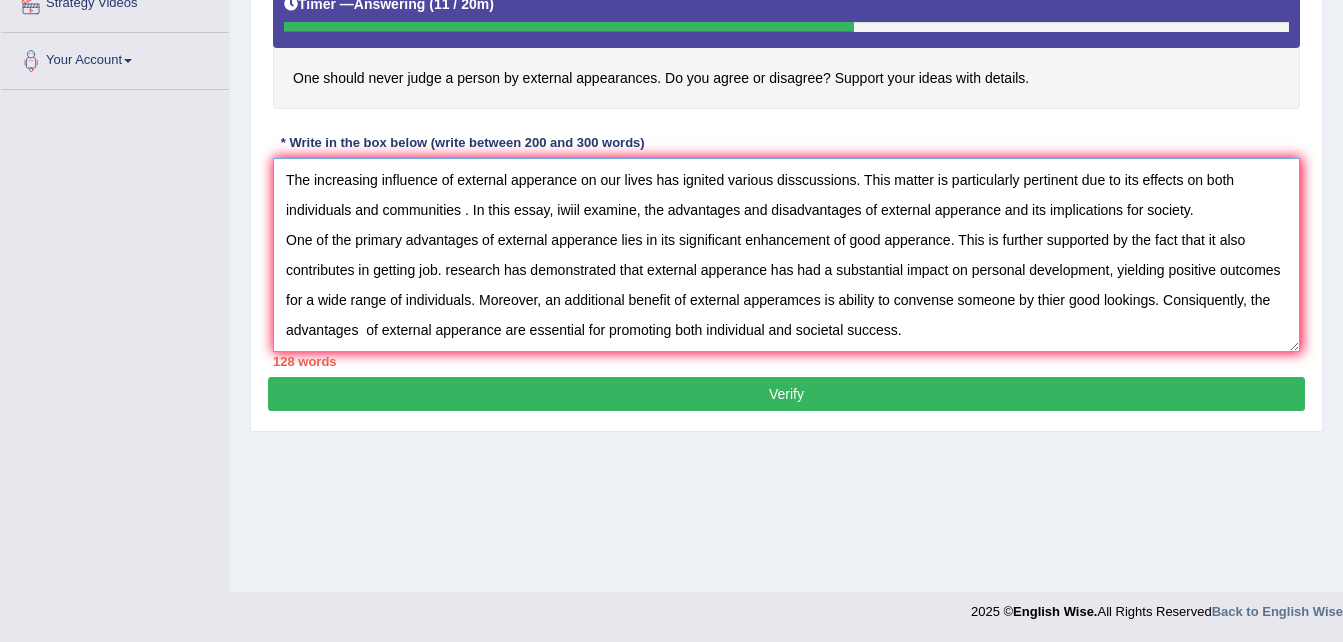scroll, scrollTop: 18, scrollLeft: 0, axis: vertical 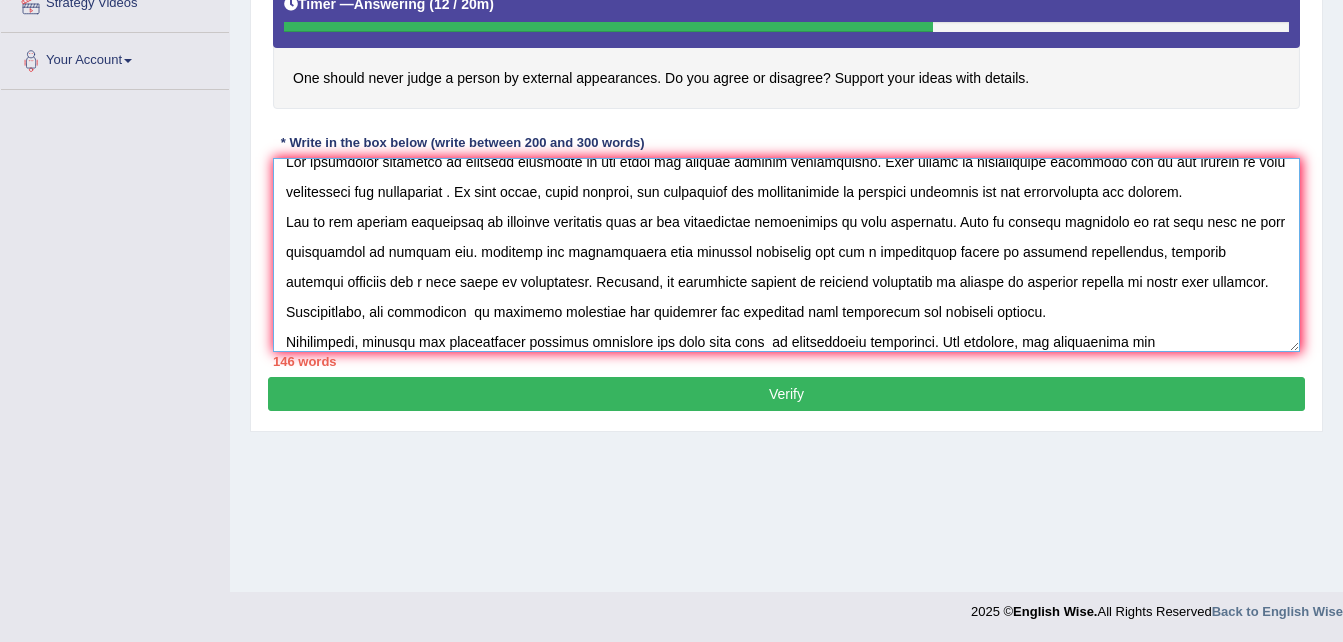 click at bounding box center [786, 255] 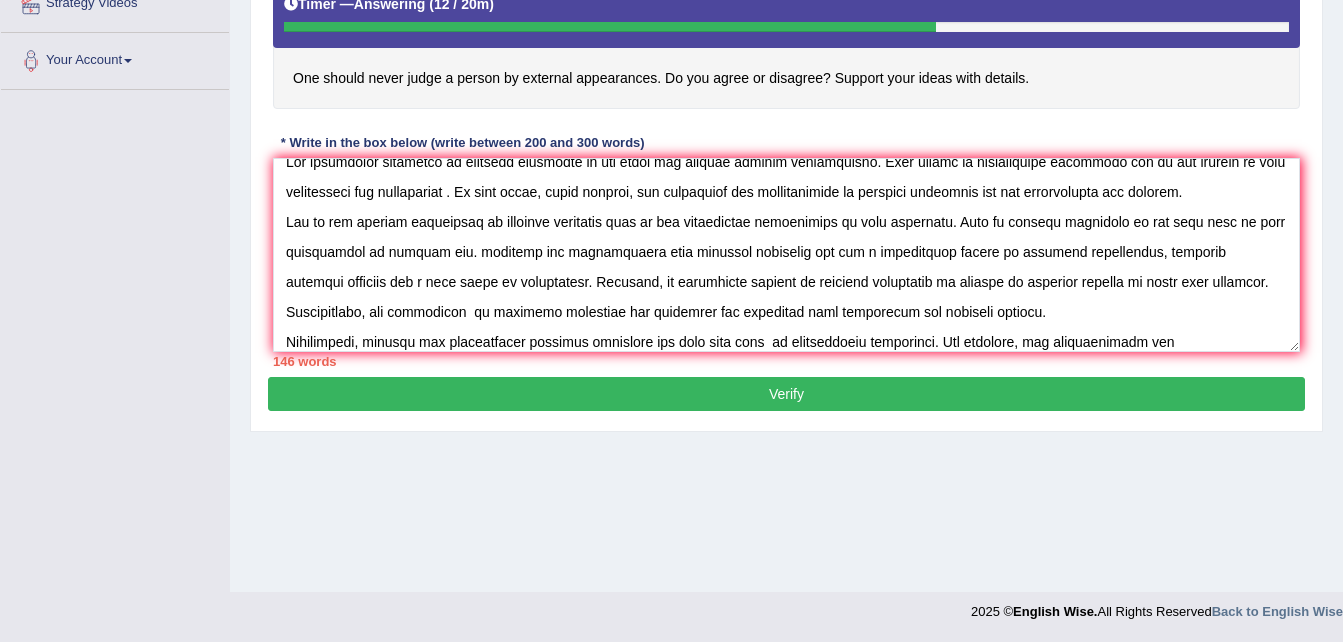 drag, startPoint x: 1173, startPoint y: 355, endPoint x: 1181, endPoint y: 339, distance: 17.888544 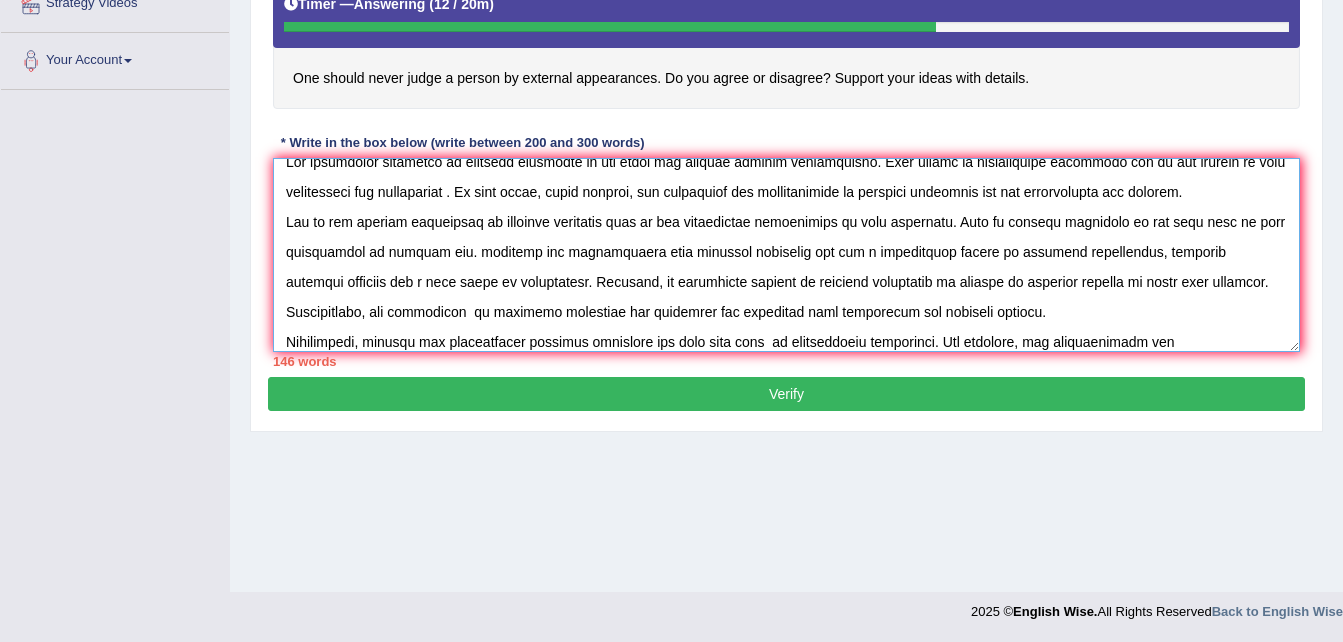 click at bounding box center [786, 255] 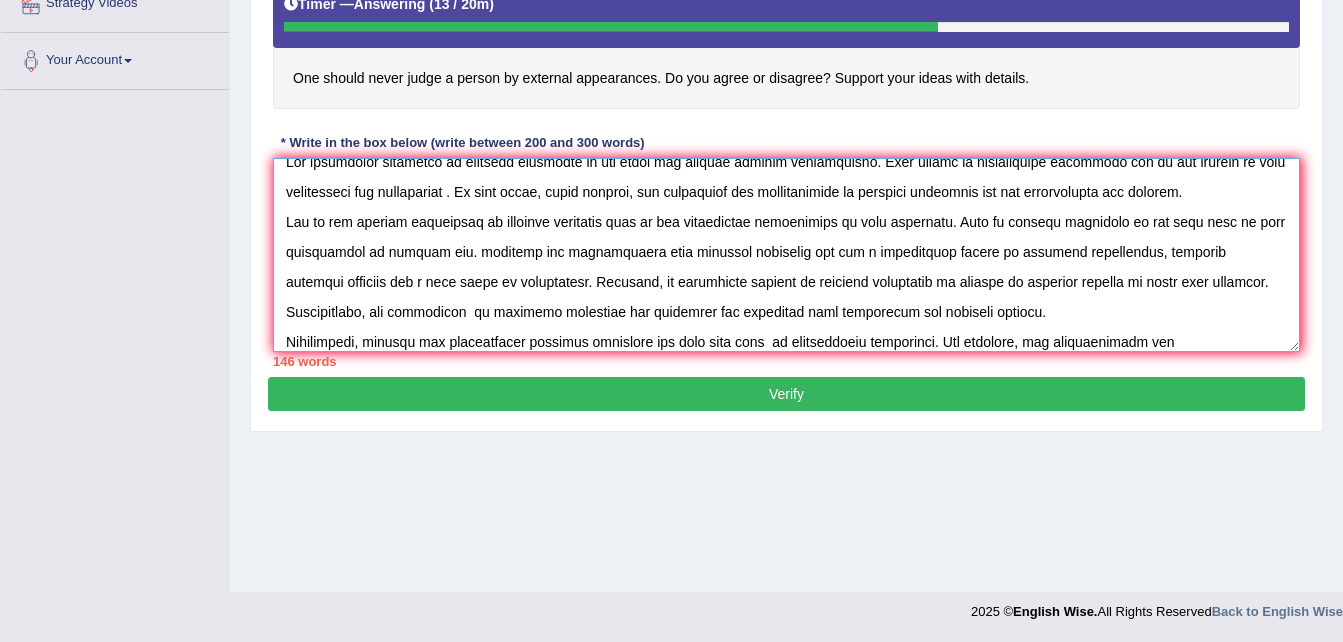 click at bounding box center [786, 255] 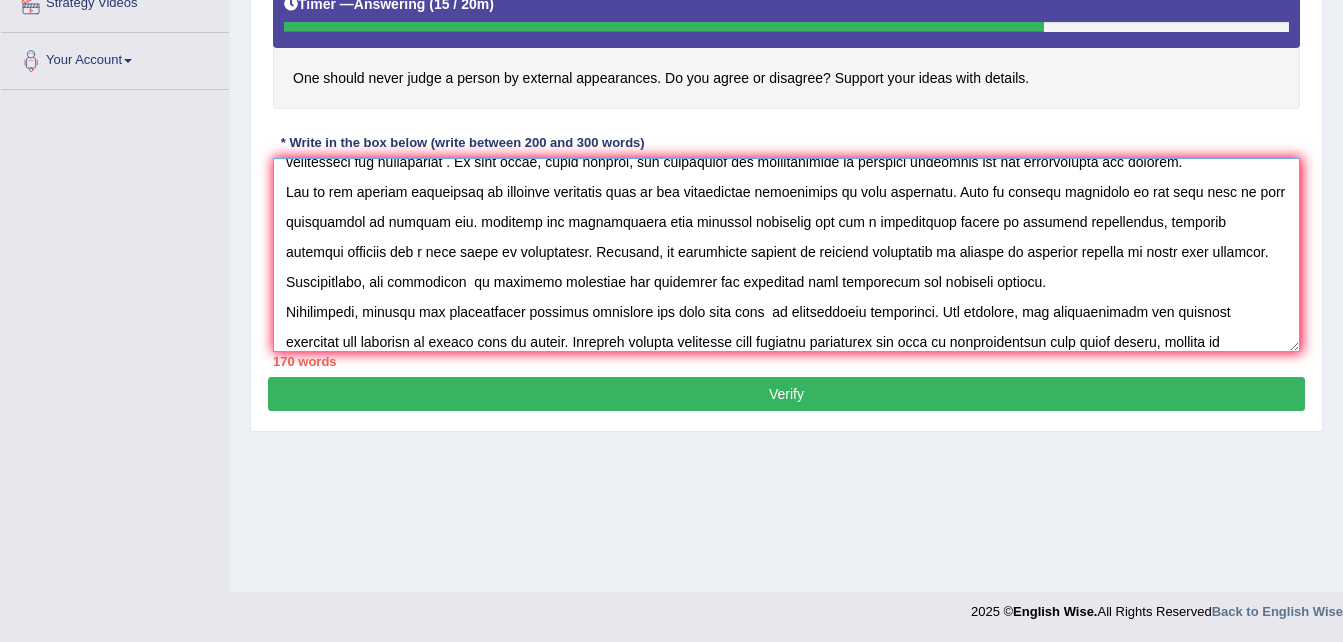scroll, scrollTop: 78, scrollLeft: 0, axis: vertical 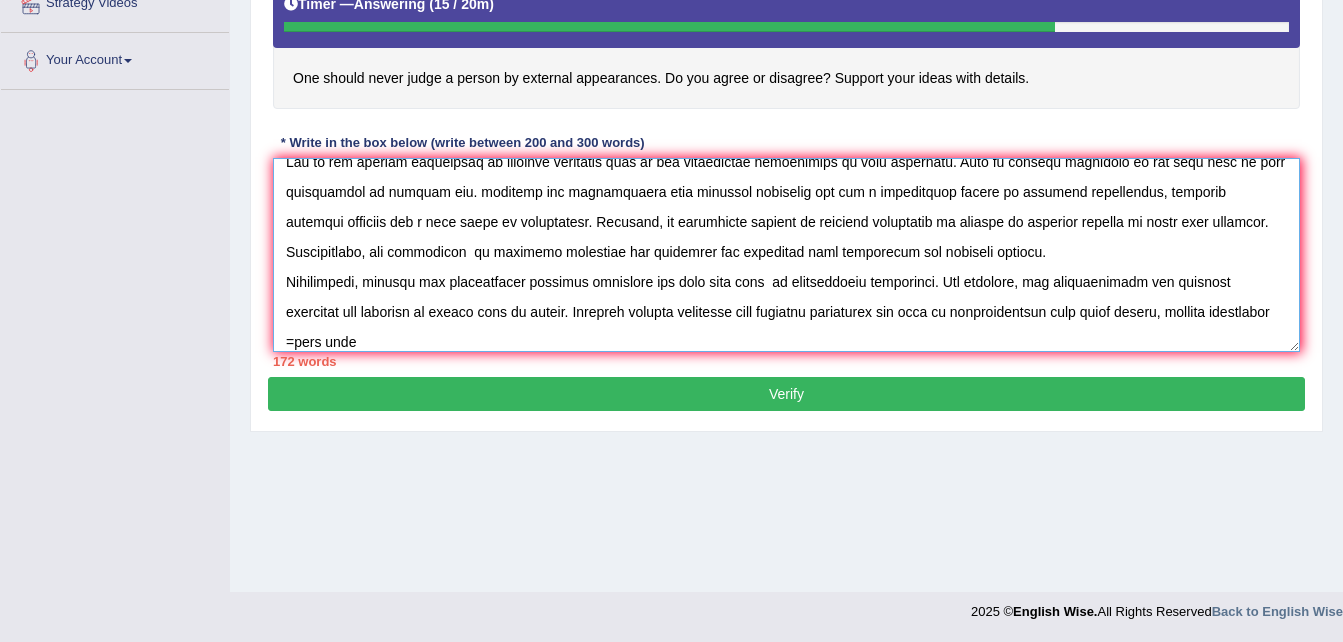 click at bounding box center (786, 255) 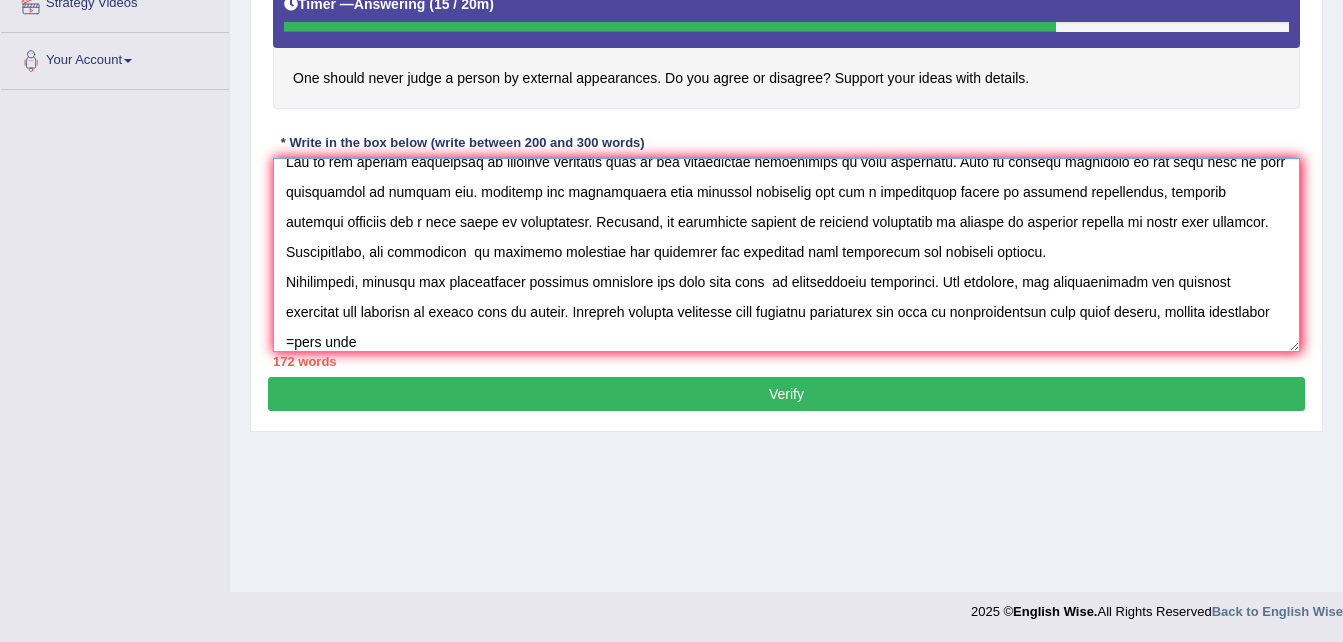 click at bounding box center (786, 255) 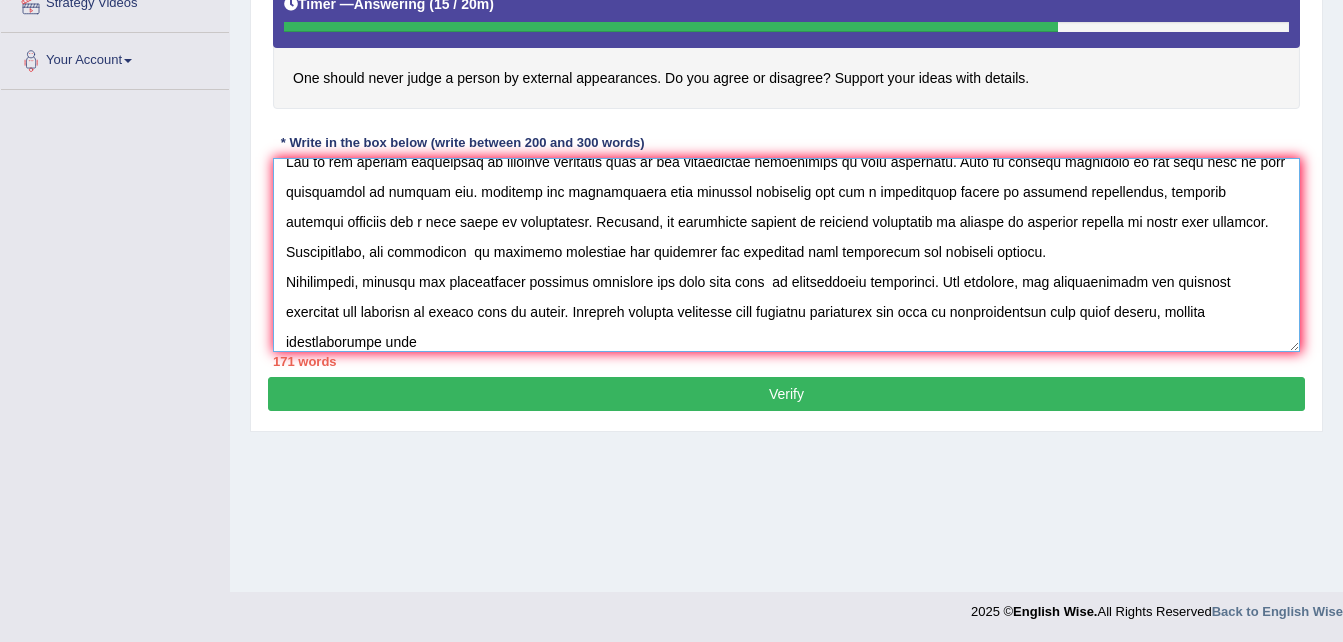click at bounding box center (786, 255) 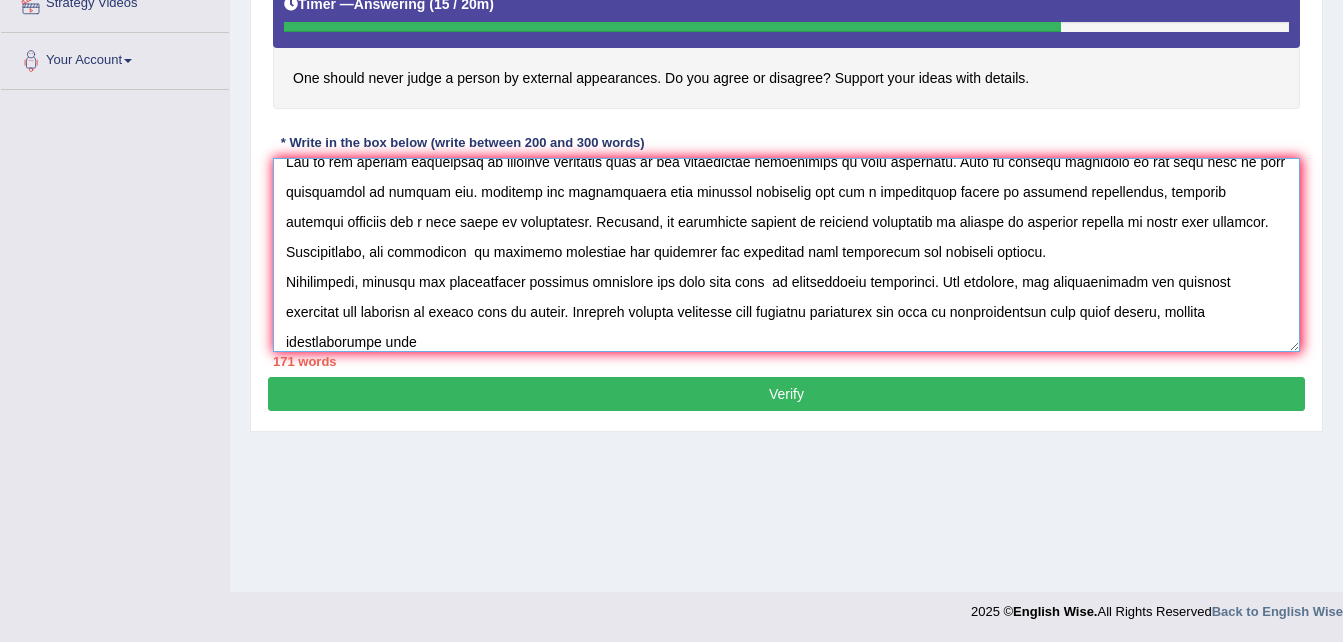 click at bounding box center [786, 255] 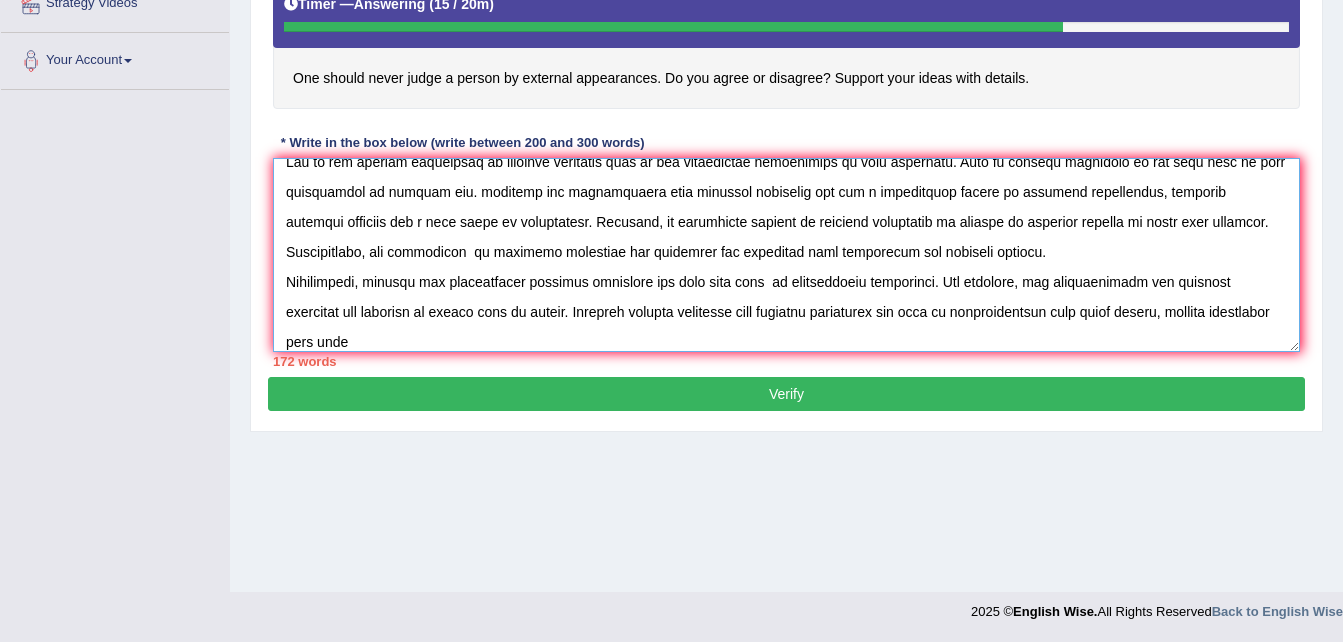 click at bounding box center (786, 255) 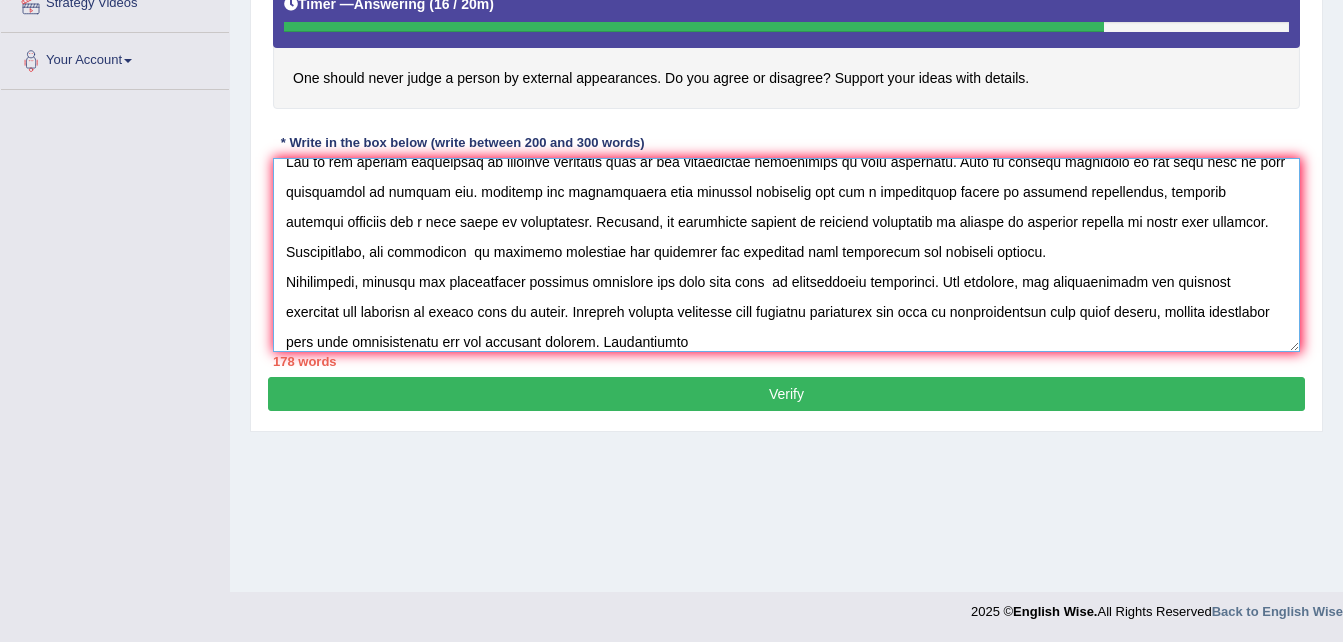 click at bounding box center (786, 255) 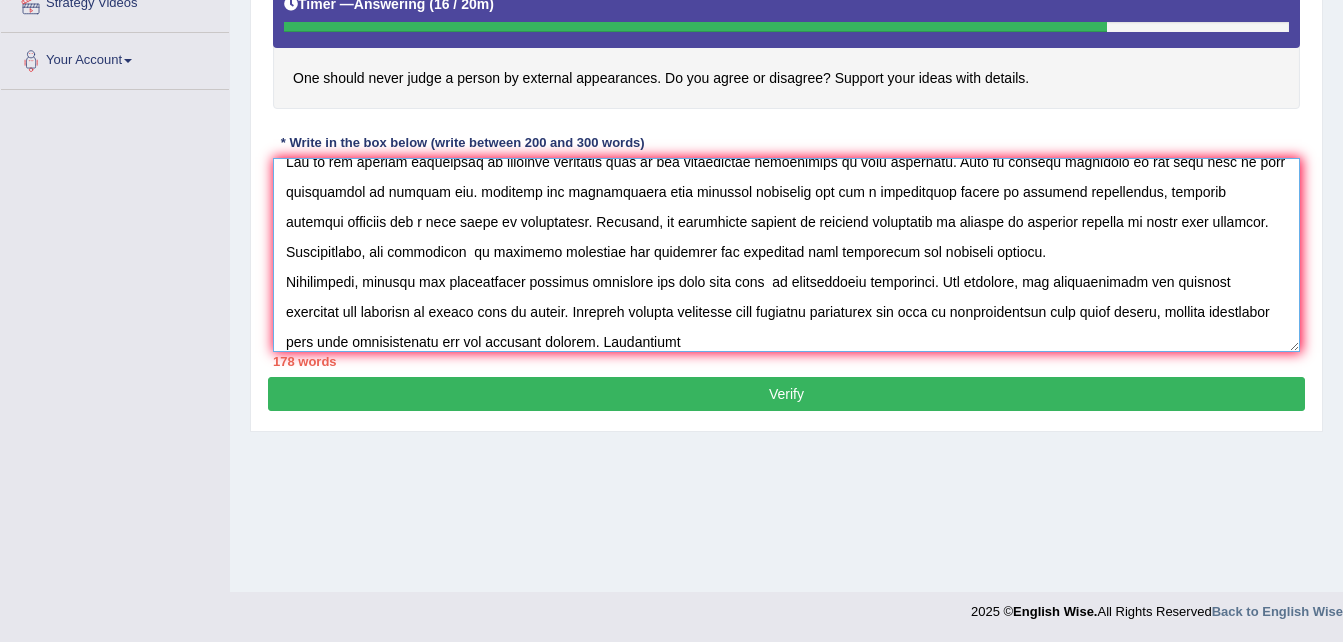 click at bounding box center [786, 255] 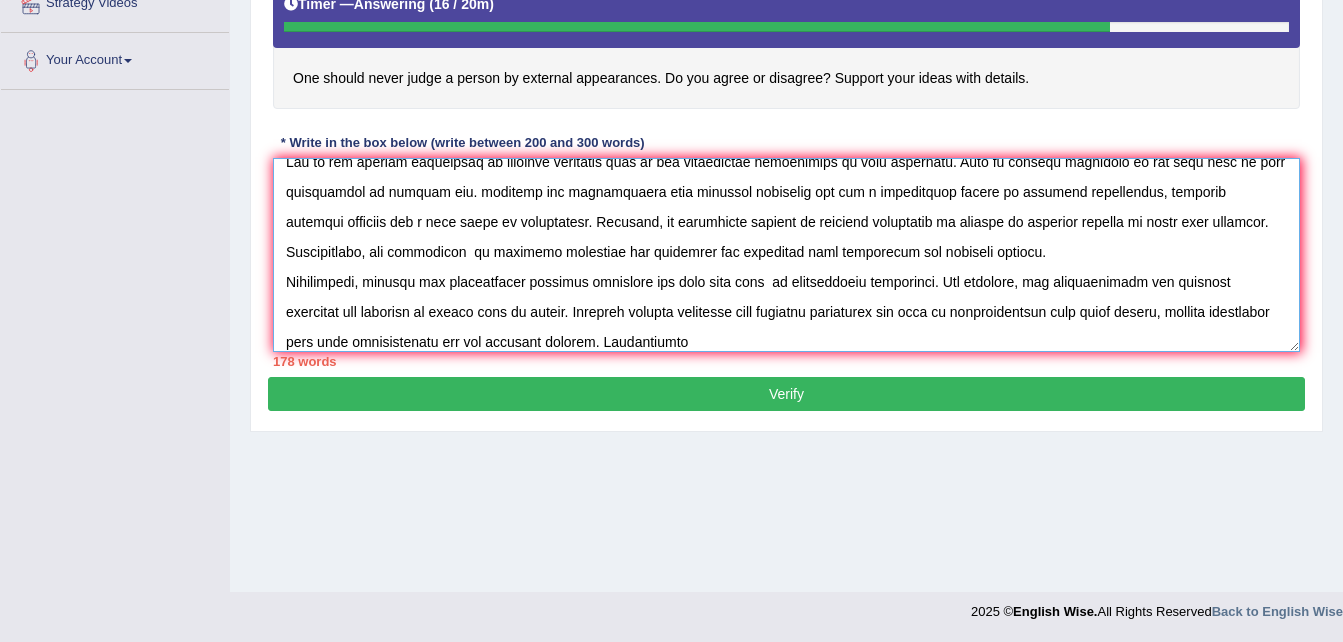 click at bounding box center (786, 255) 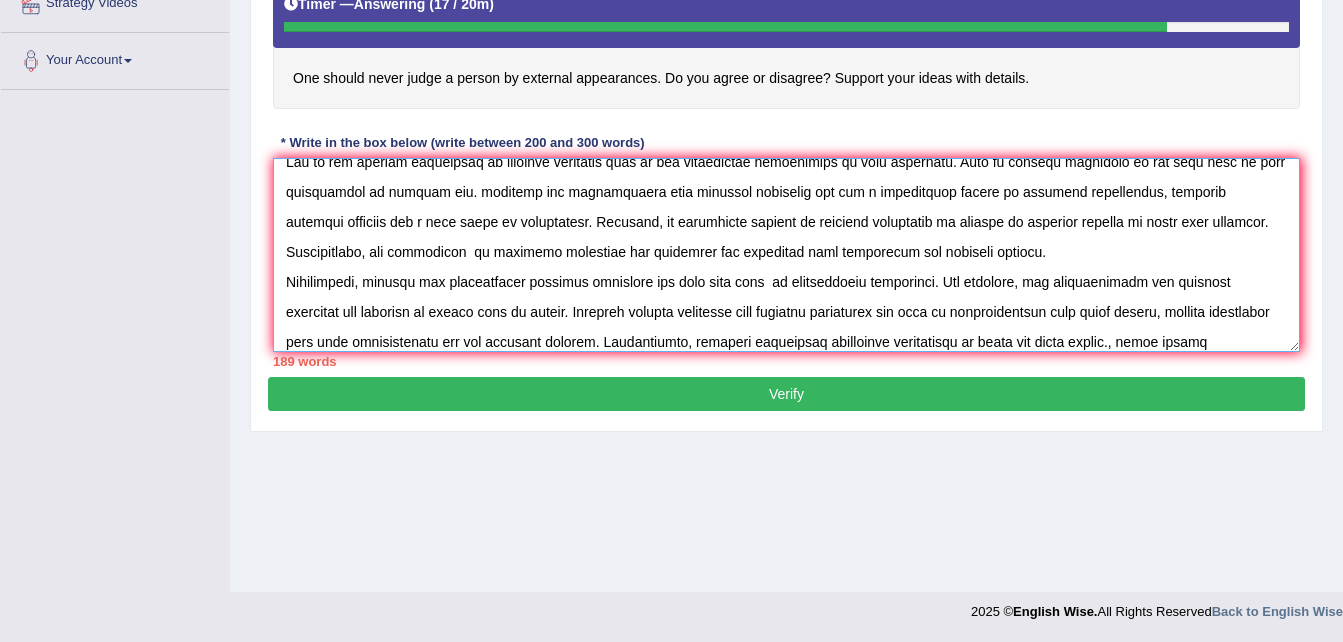 scroll, scrollTop: 108, scrollLeft: 0, axis: vertical 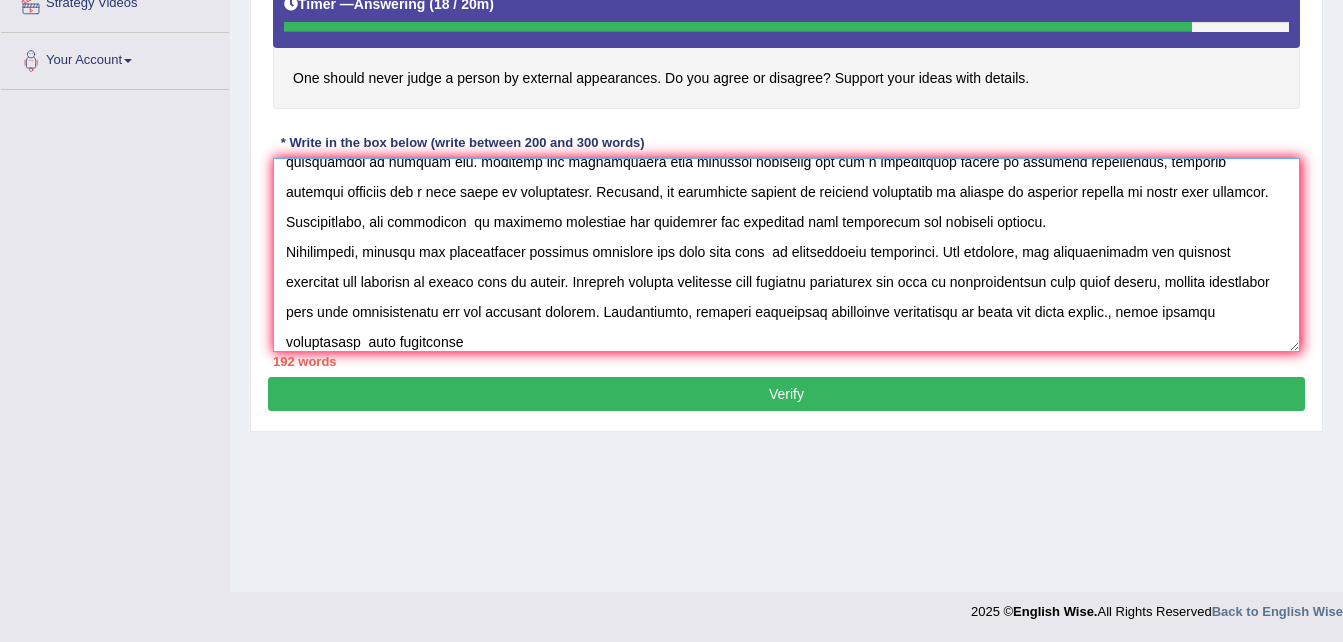 click at bounding box center (786, 255) 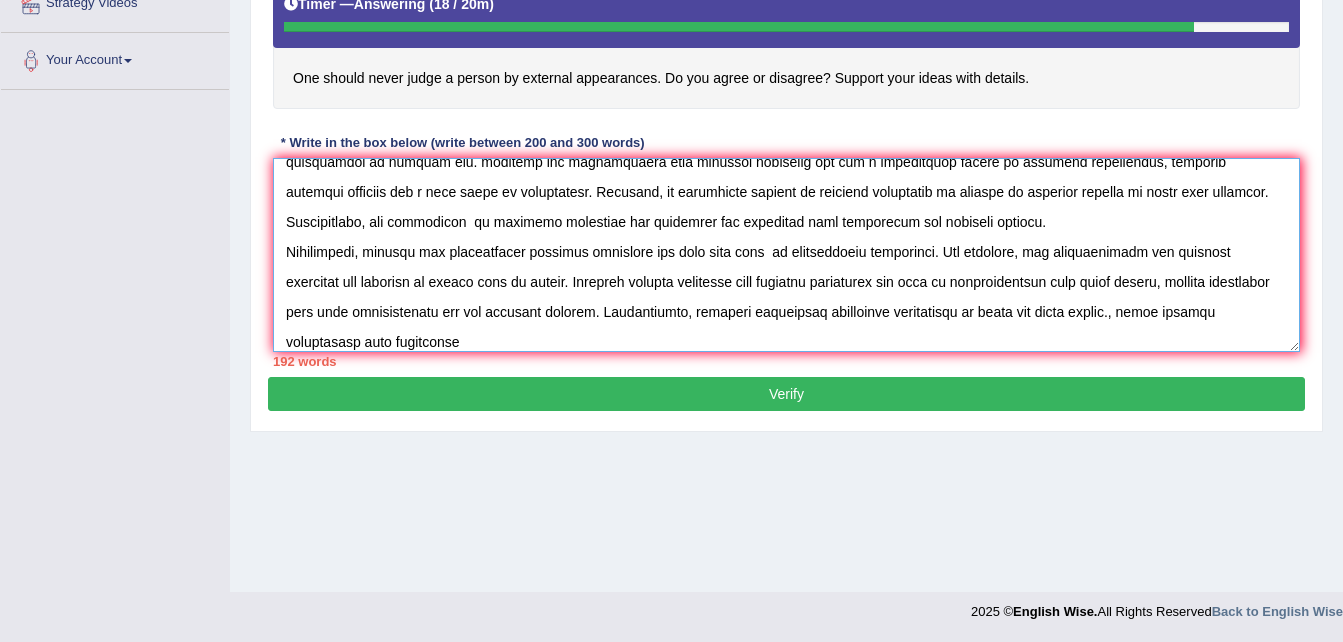 click at bounding box center [786, 255] 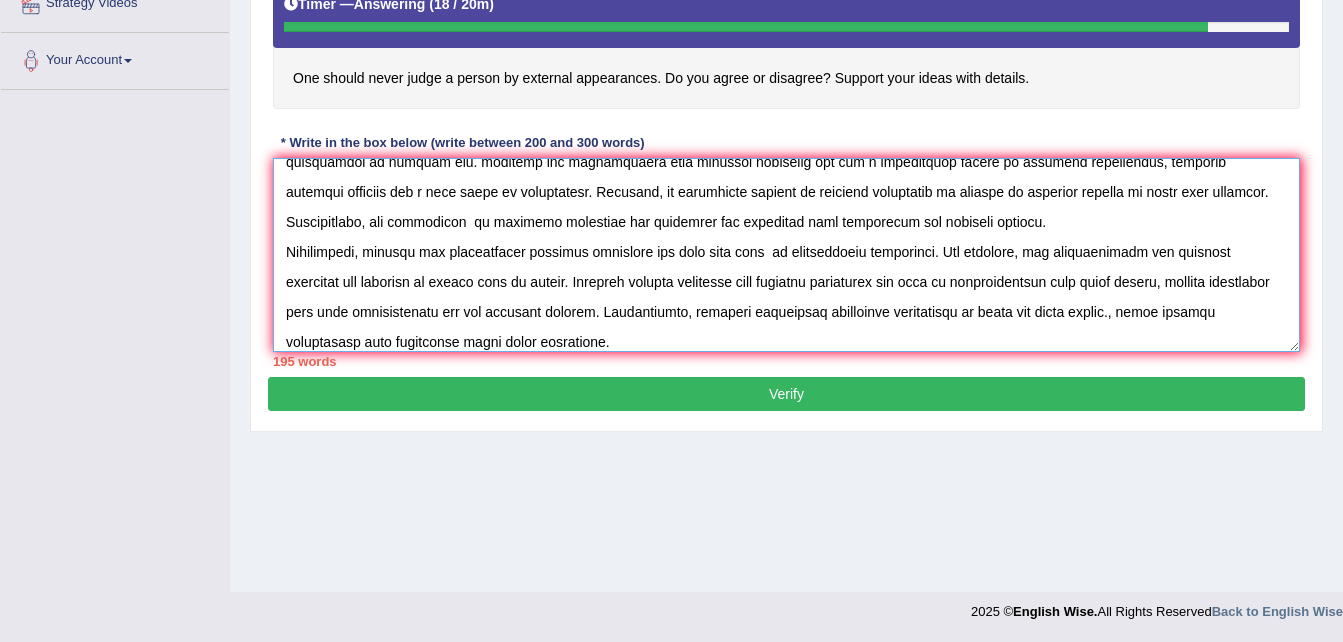 scroll, scrollTop: 138, scrollLeft: 0, axis: vertical 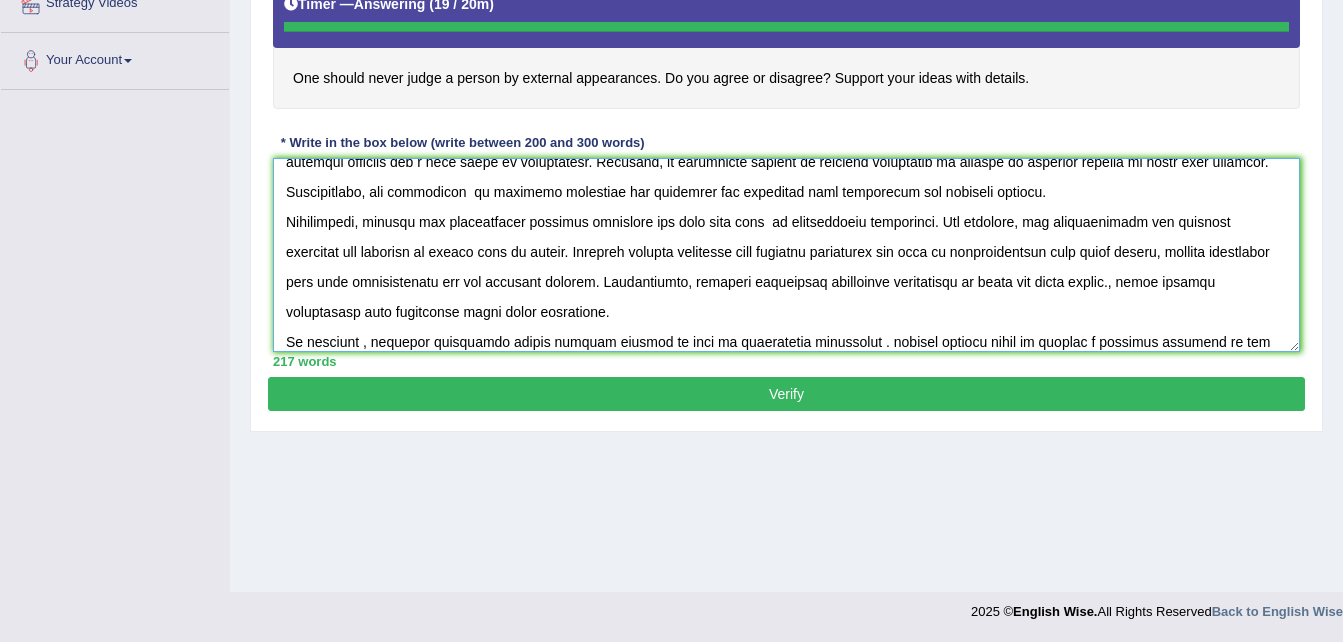 type on "The increasing influence of external apperance on our lives has ignited various disscussions. This matter is particularly pertinent due to its effects on both individuals and communities . In this essay, iwiil examine, the advantages and disadvantages of external apperance and its implications for society.
One of the primary advantages of external apperance lies in its significant enhancement of good apperance. This is further supported by the fact that it also contributes in getting job. research has demonstrated that external apperance has had a substantial impact on personal development, yielding positive outcomes for a wide range of individuals. Moreover, an additional benefit of external apperamces is ability to convense someone by thier good lookings. Consiquently, the advantages  of external apperance are essential for promoting both individual and societal success.
Nonetheless, despite its advantagesof external apperance can also give rise  to considerable challenges. For instance, the inappropria..." 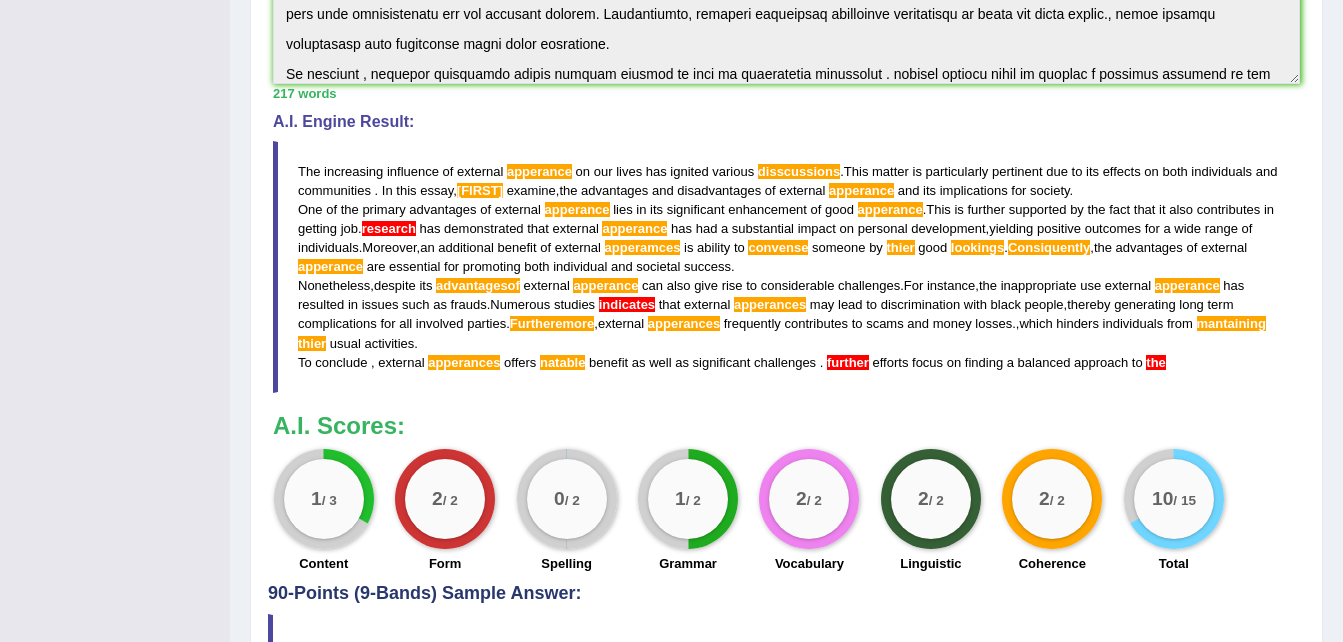 scroll, scrollTop: 646, scrollLeft: 0, axis: vertical 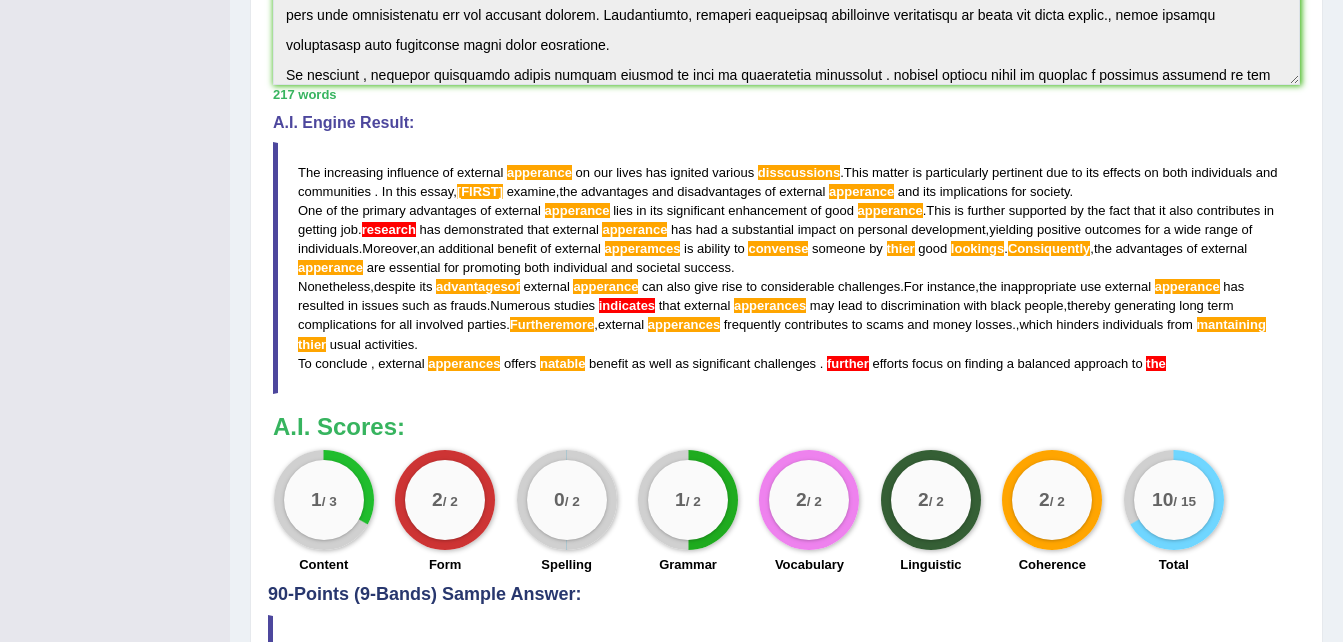 click on "indicates" at bounding box center [627, 305] 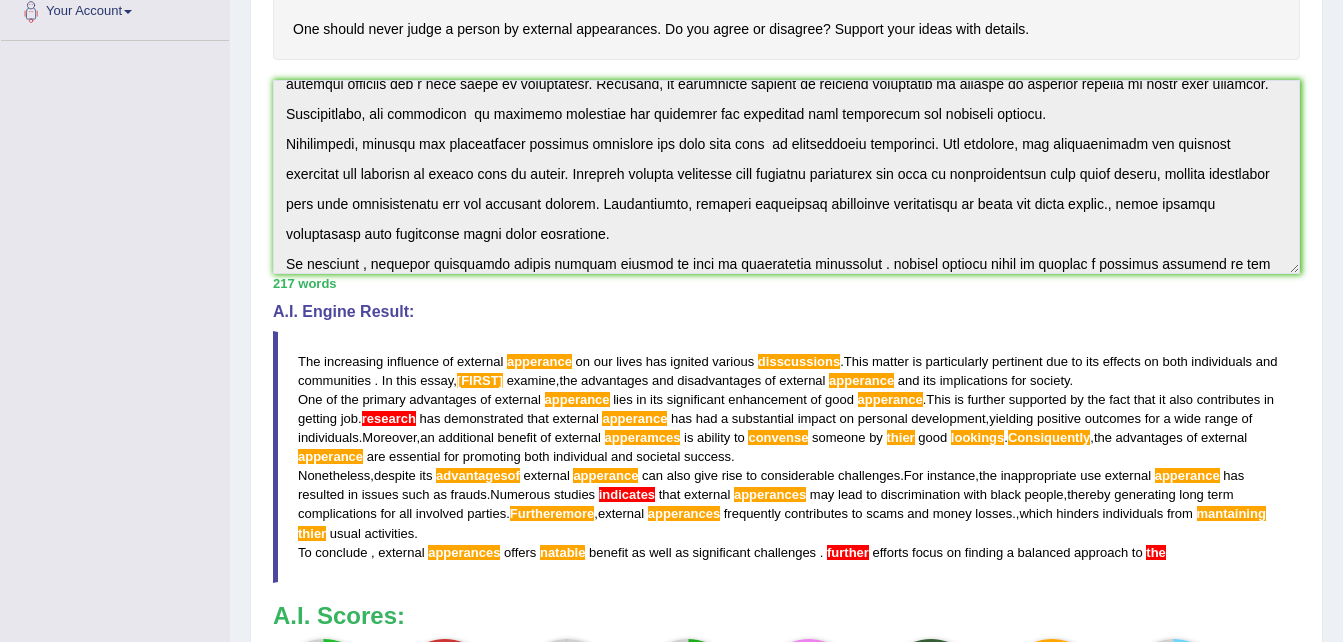 scroll, scrollTop: 441, scrollLeft: 0, axis: vertical 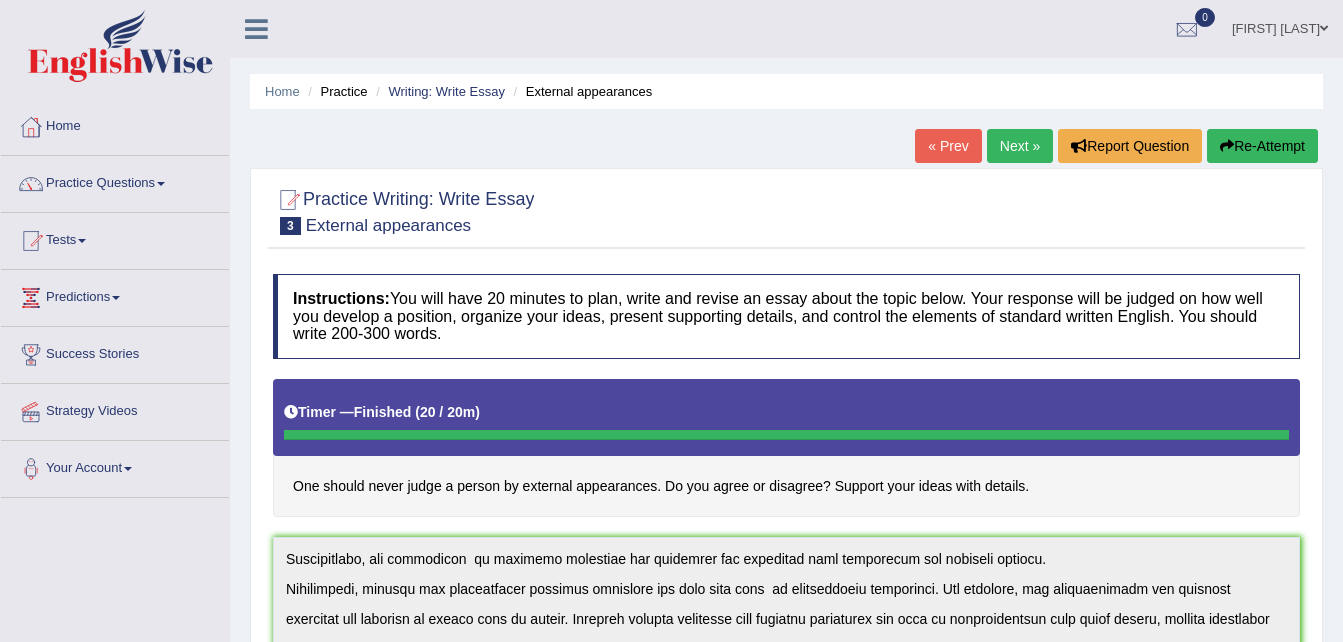 click on "« Prev" at bounding box center (948, 146) 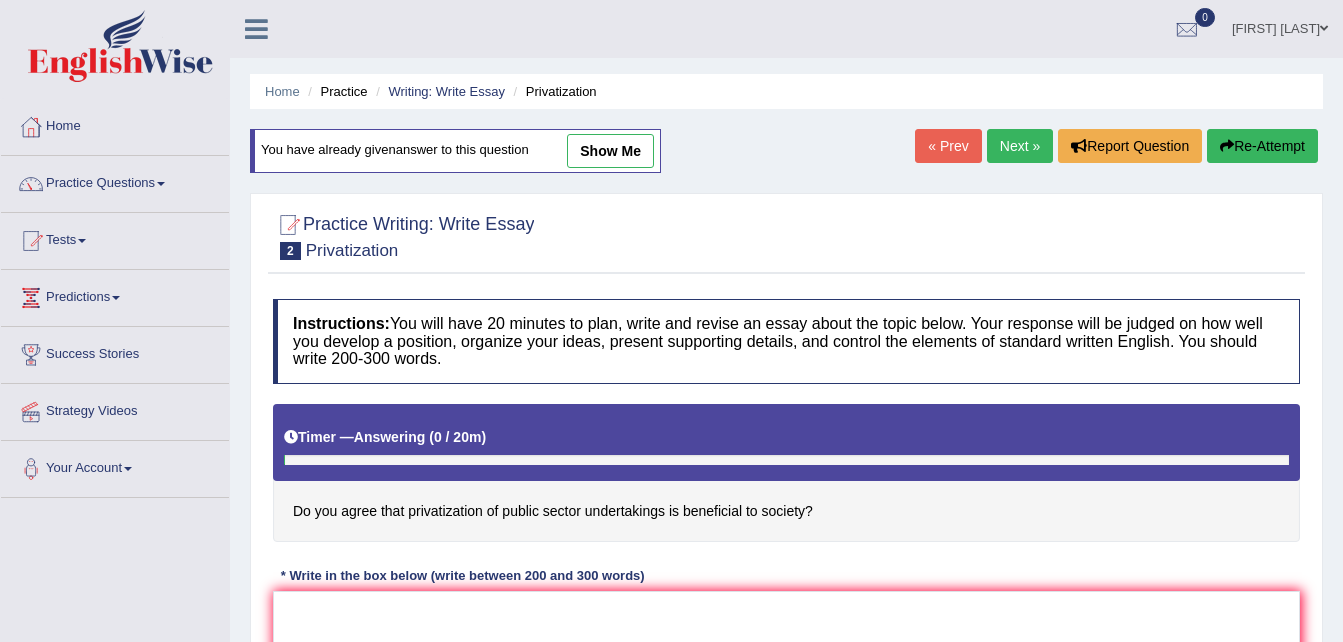 click on "« Prev" at bounding box center [948, 146] 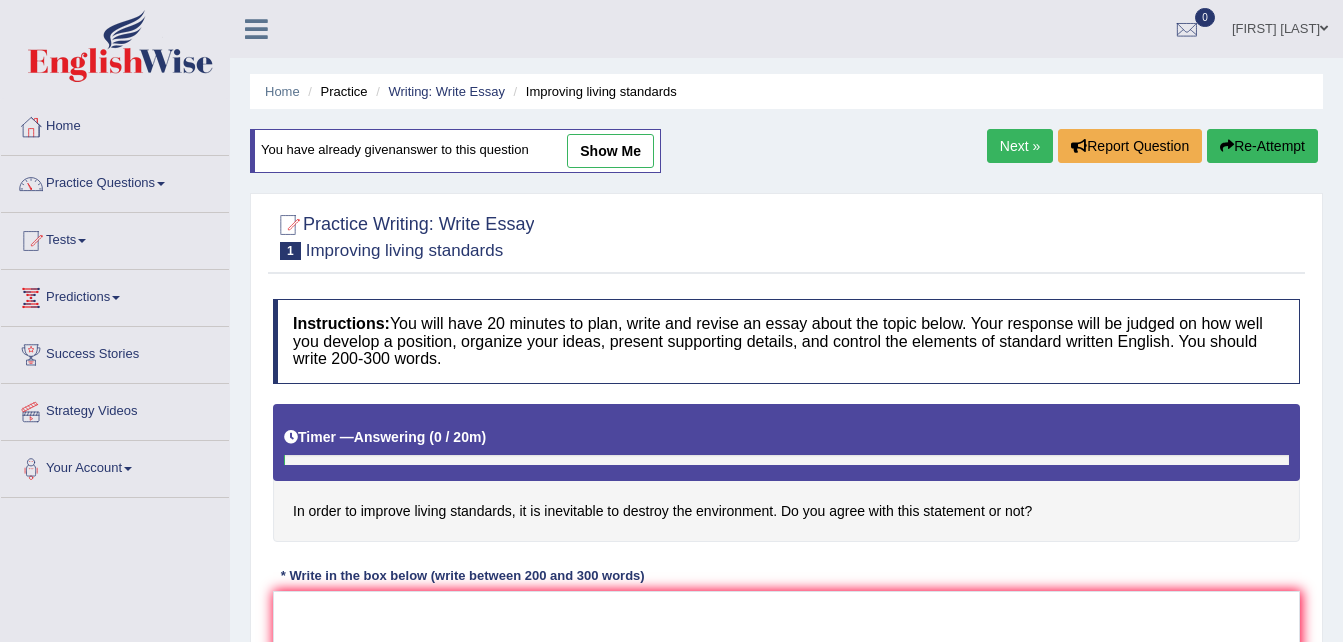 scroll, scrollTop: 0, scrollLeft: 0, axis: both 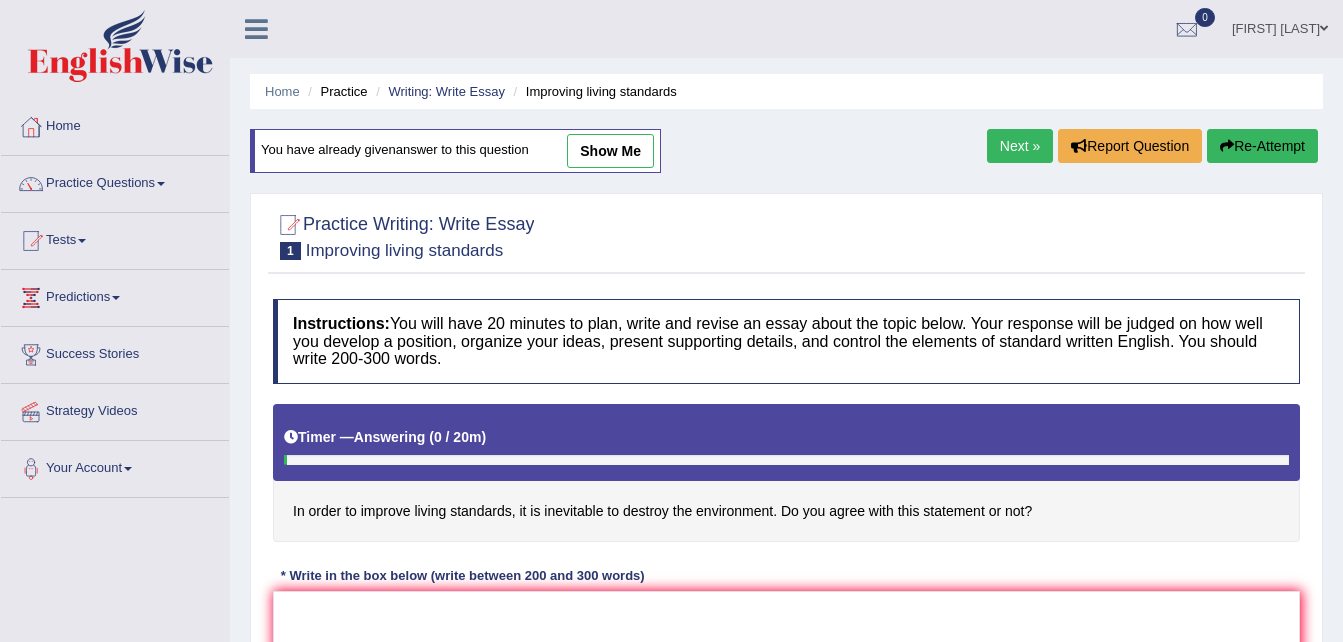 click on "Next »" at bounding box center [1020, 146] 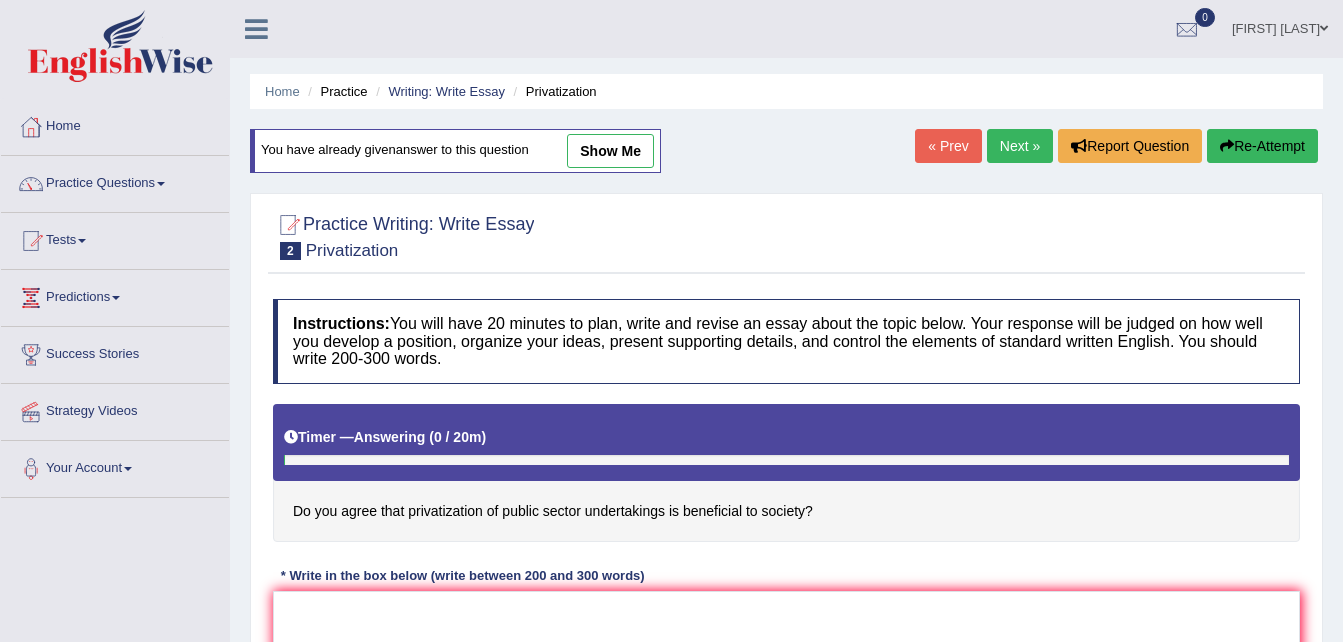 scroll, scrollTop: 0, scrollLeft: 0, axis: both 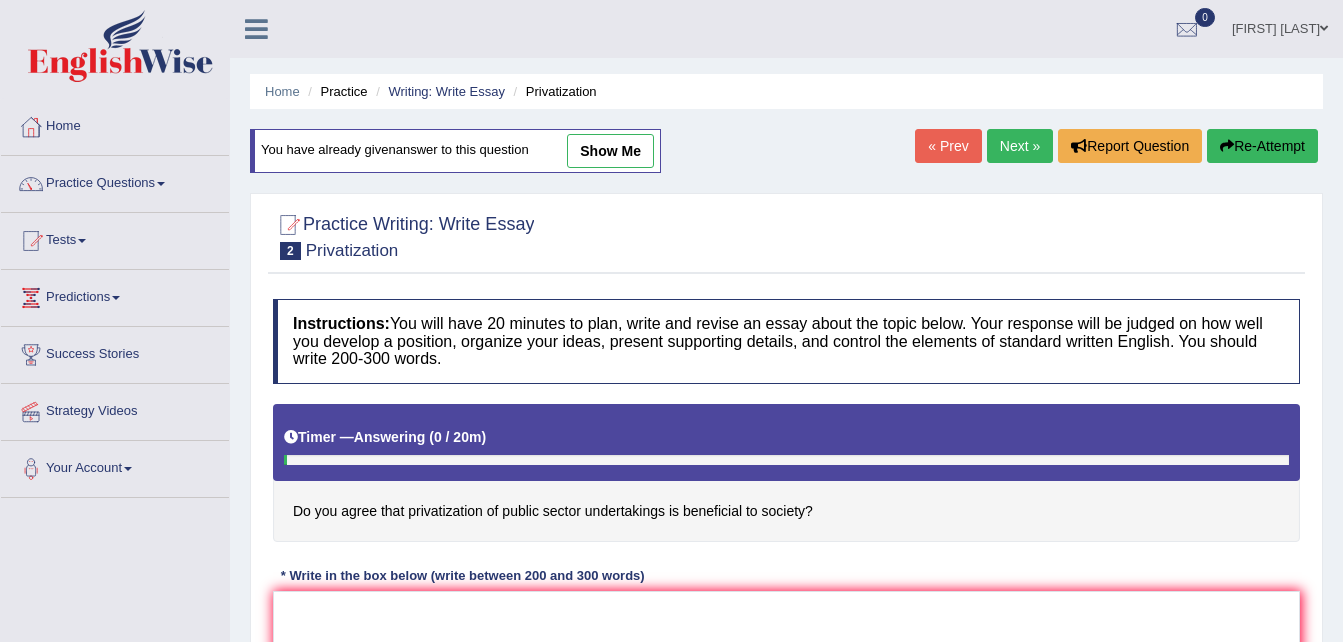 click on "show me" at bounding box center (610, 151) 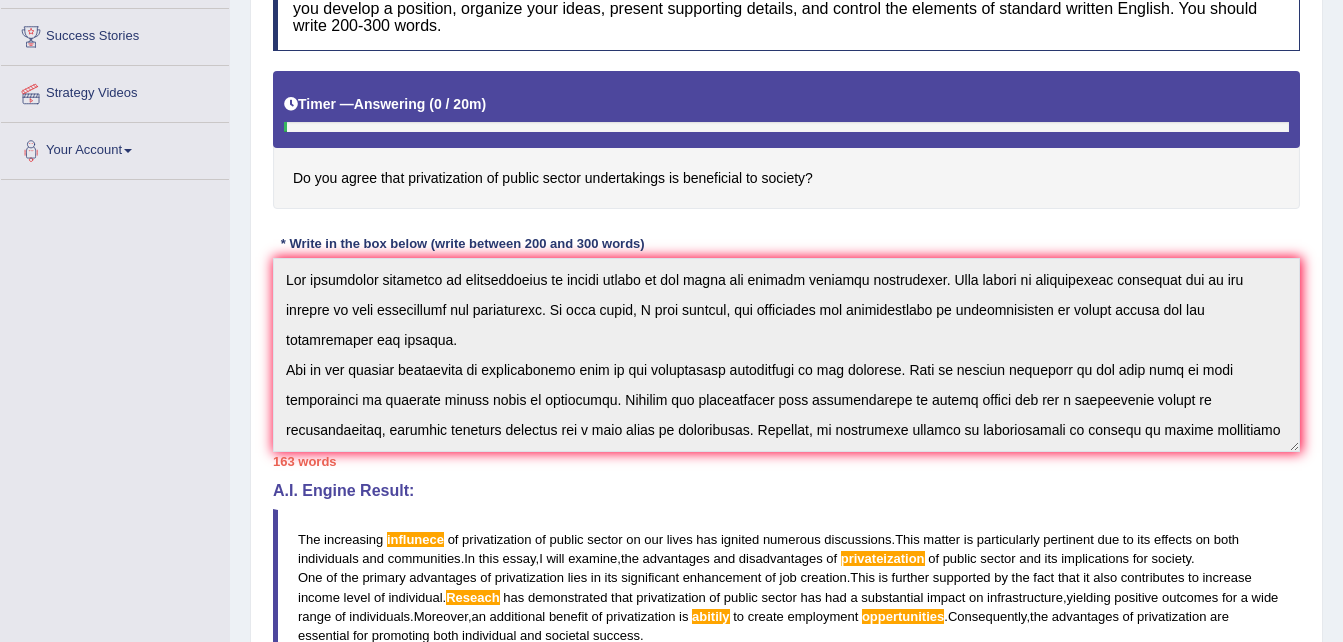 scroll, scrollTop: 319, scrollLeft: 0, axis: vertical 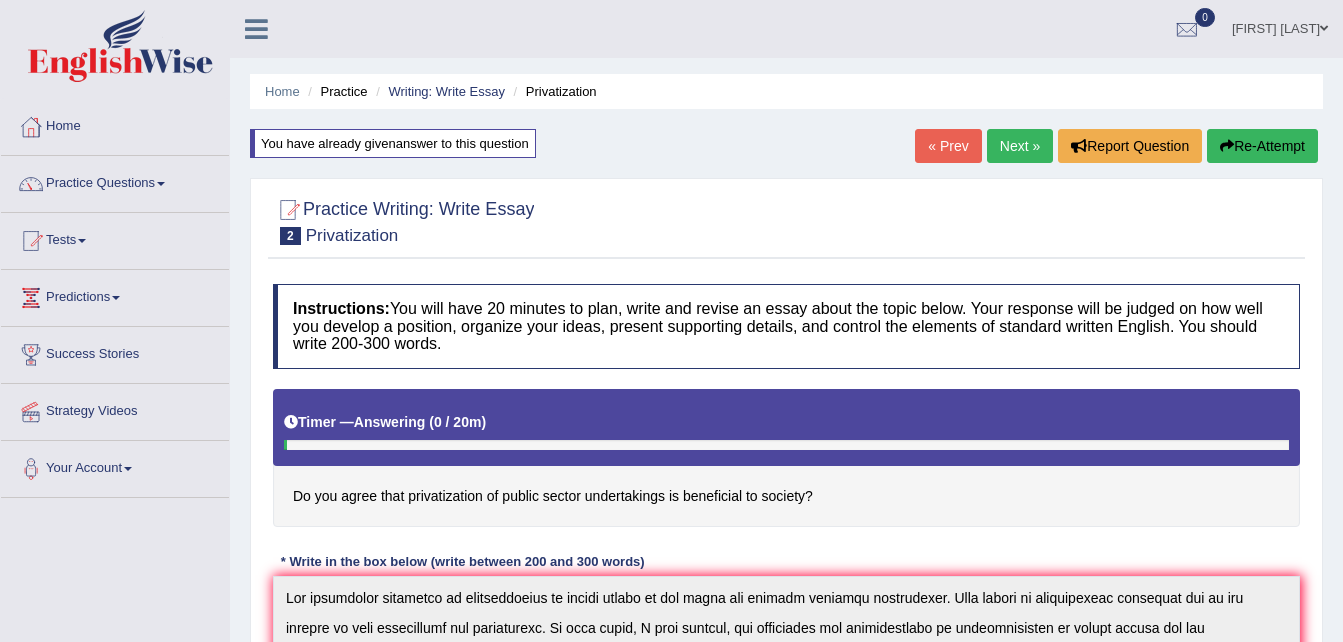 click on "Next »" at bounding box center (1020, 146) 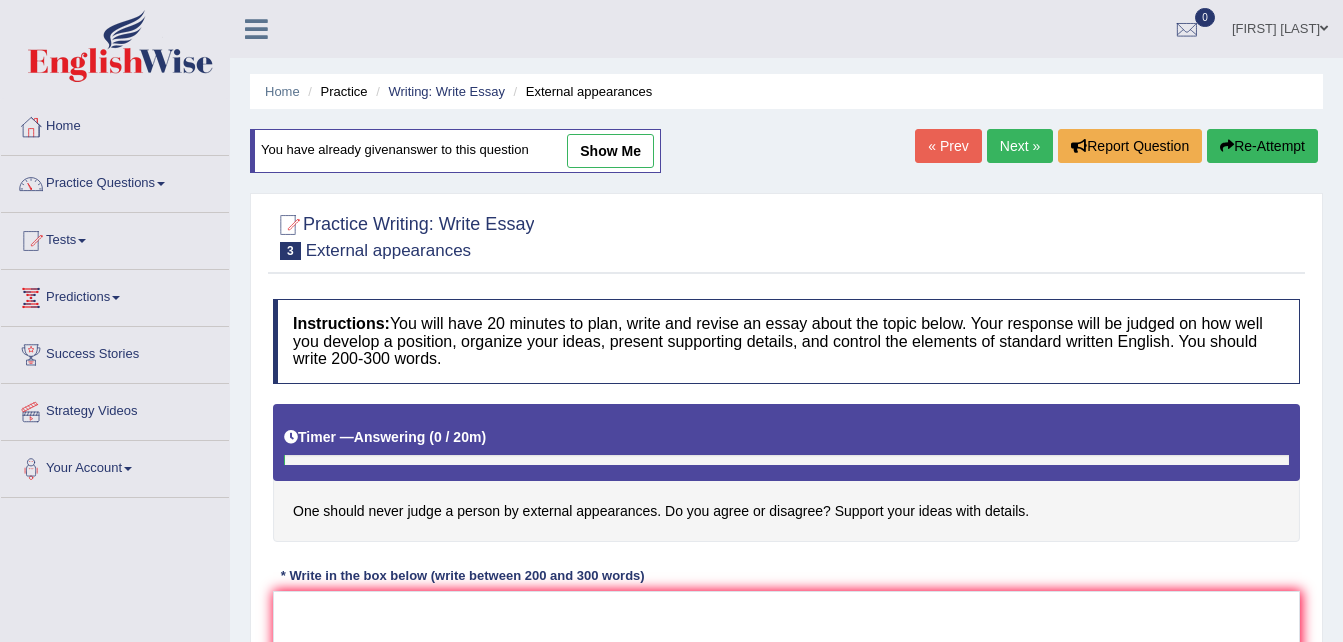 scroll, scrollTop: 0, scrollLeft: 0, axis: both 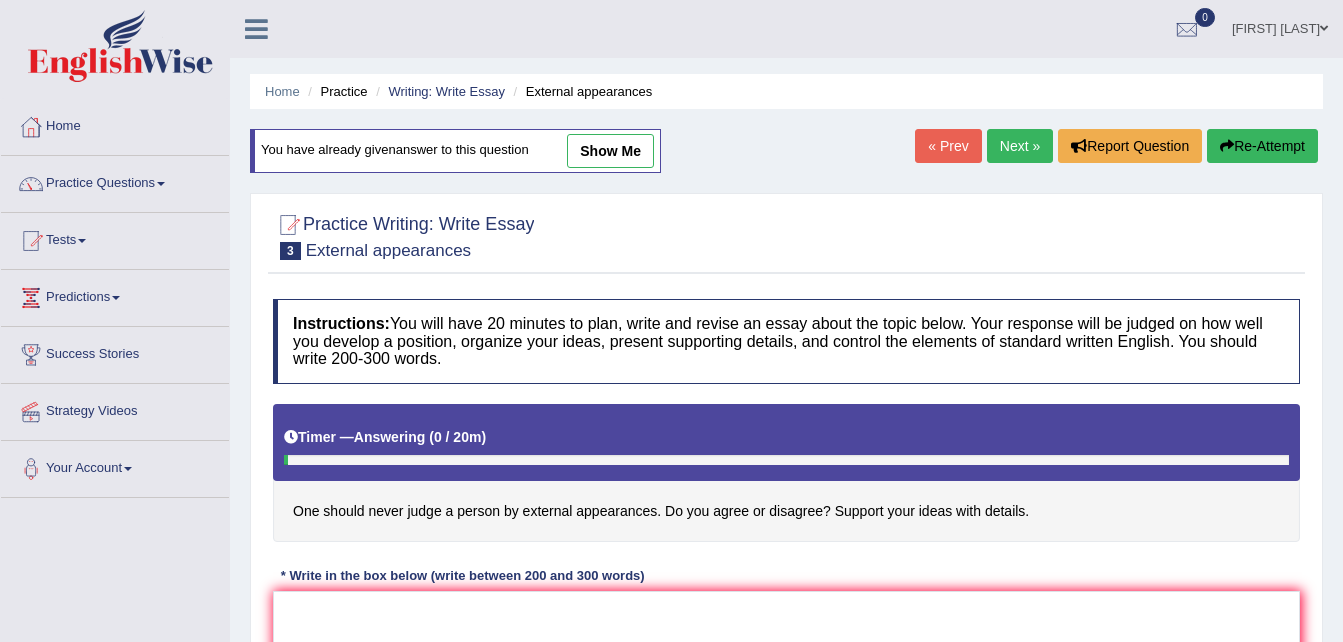 click on "show me" at bounding box center [610, 151] 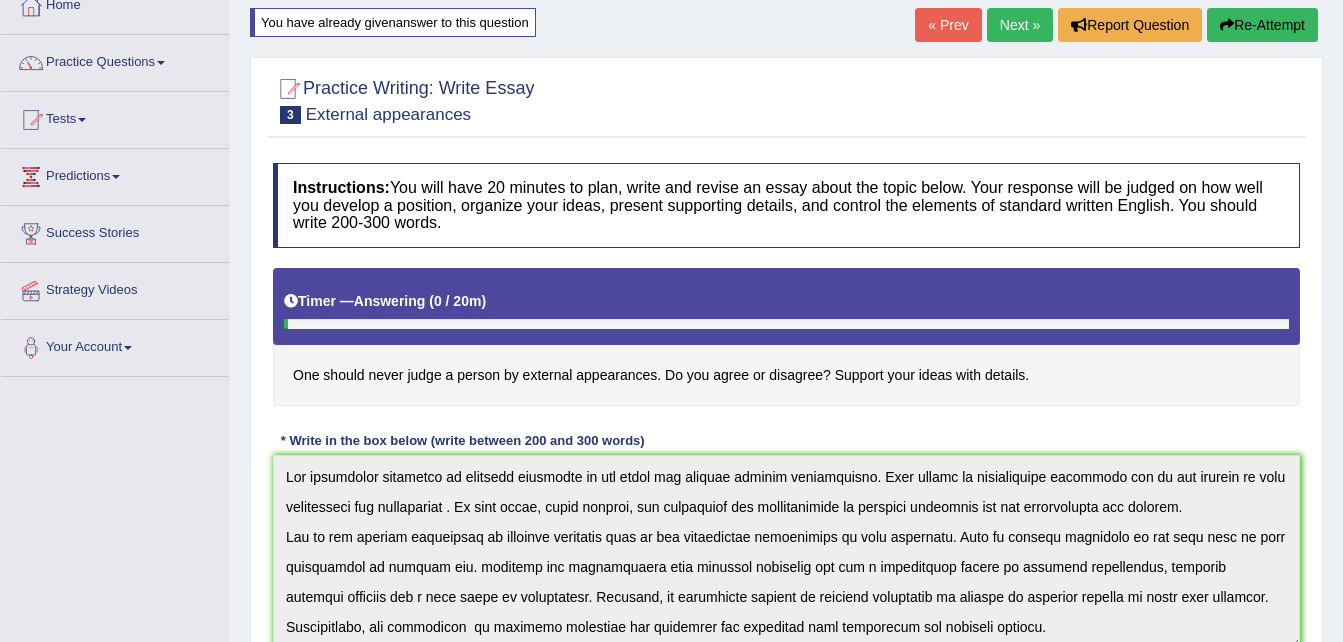 scroll, scrollTop: 0, scrollLeft: 0, axis: both 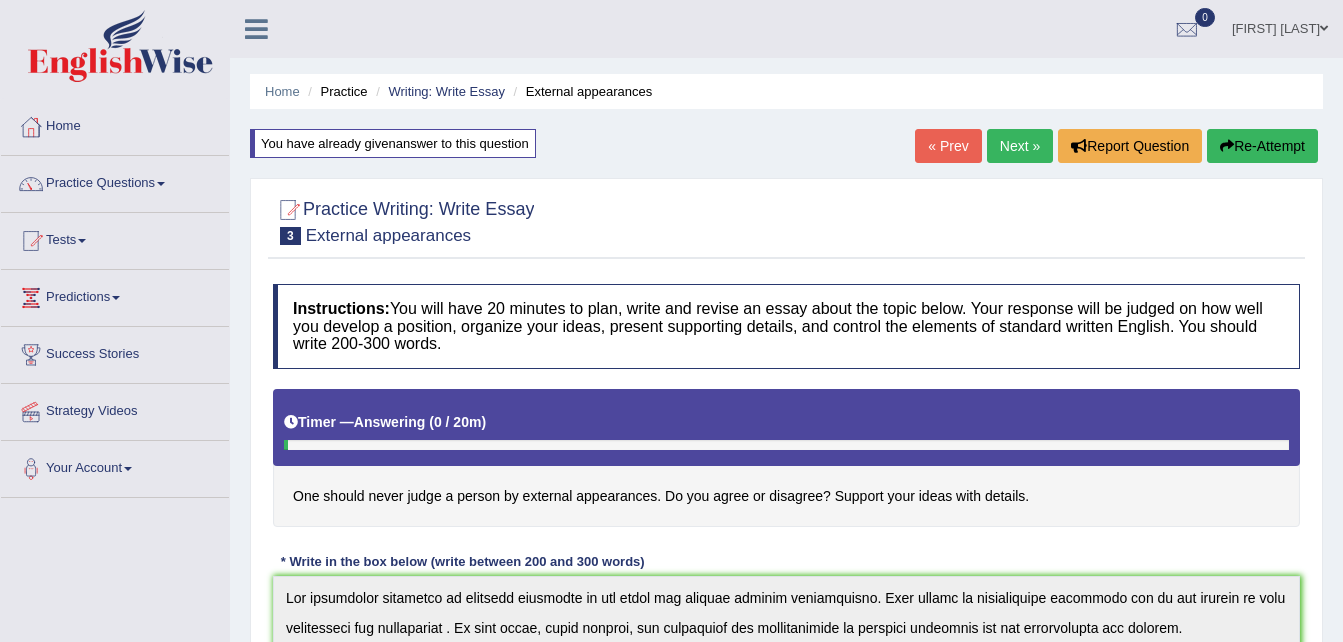 click on "Next »" at bounding box center [1020, 146] 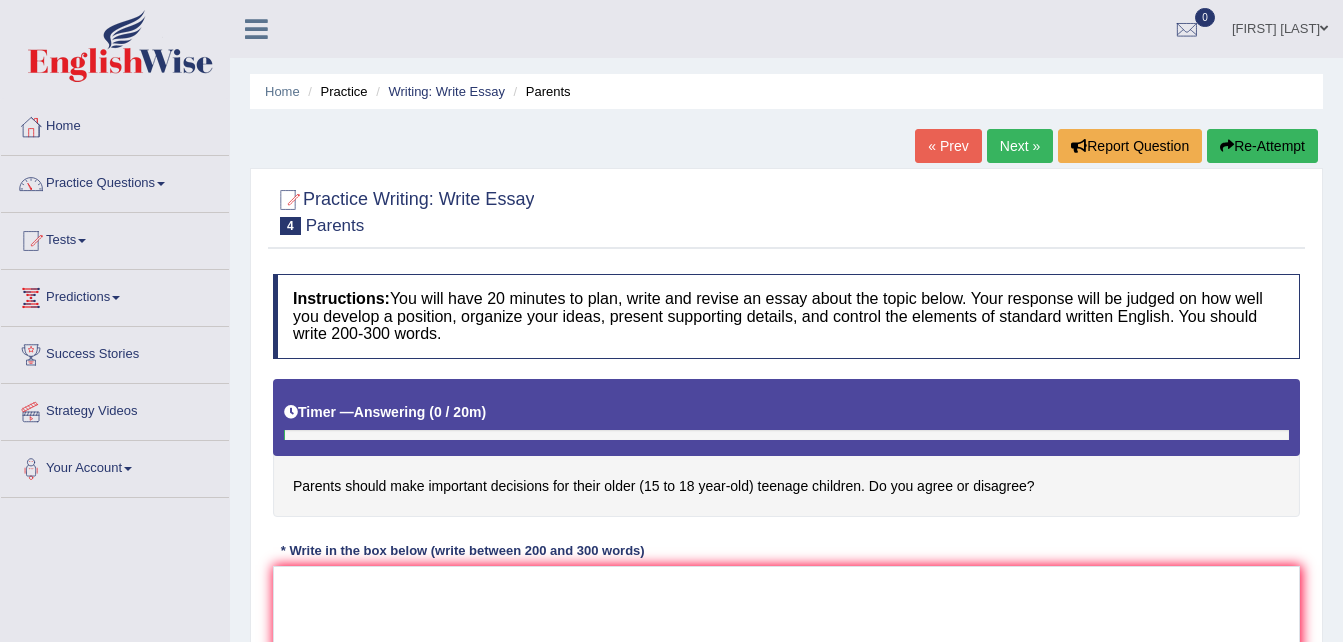 scroll, scrollTop: 0, scrollLeft: 0, axis: both 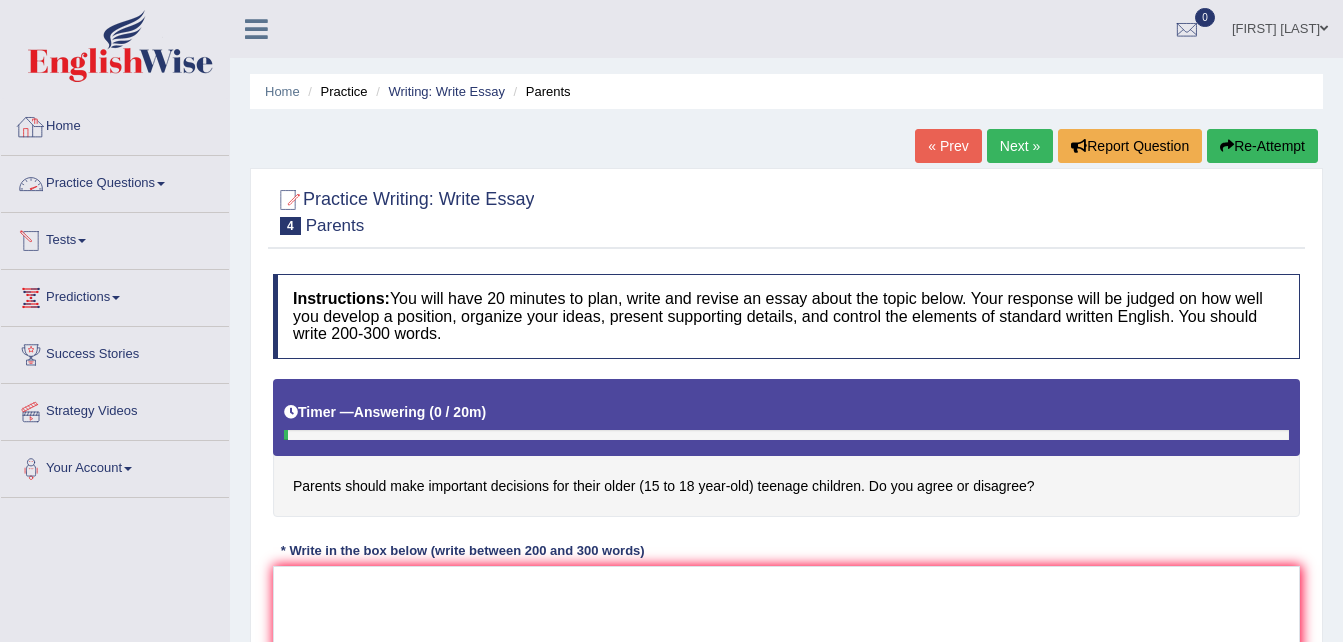 click on "Practice Questions" at bounding box center [115, 181] 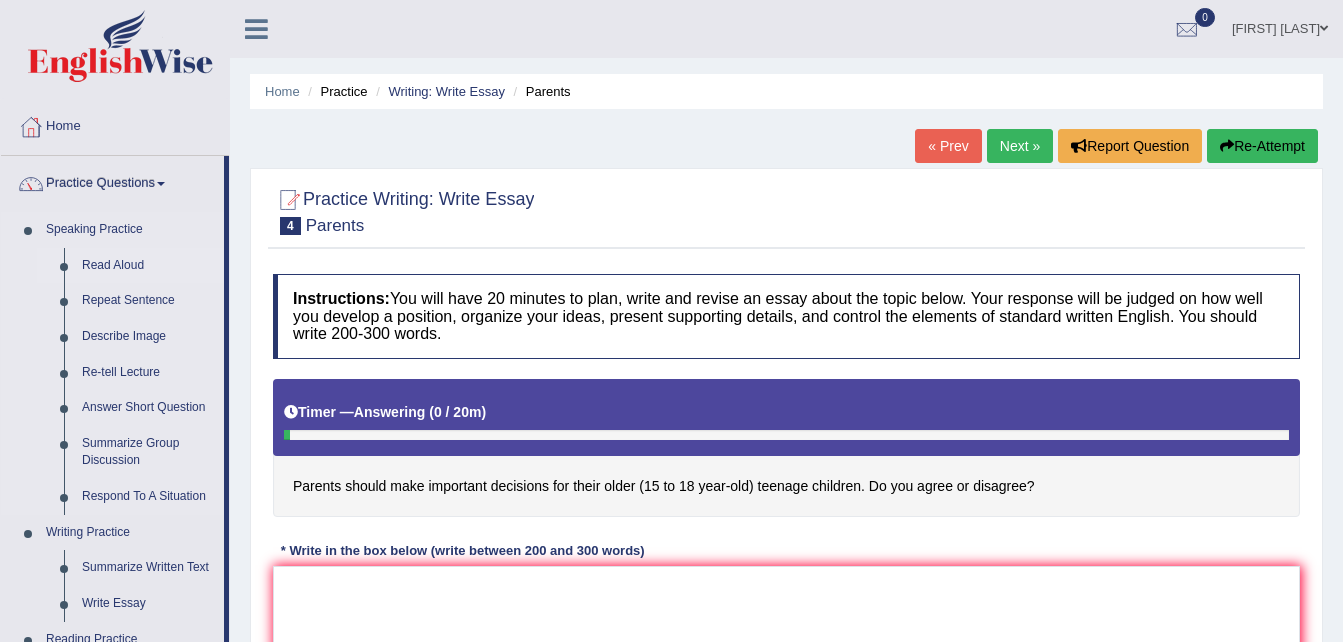 click on "Read Aloud" at bounding box center [148, 266] 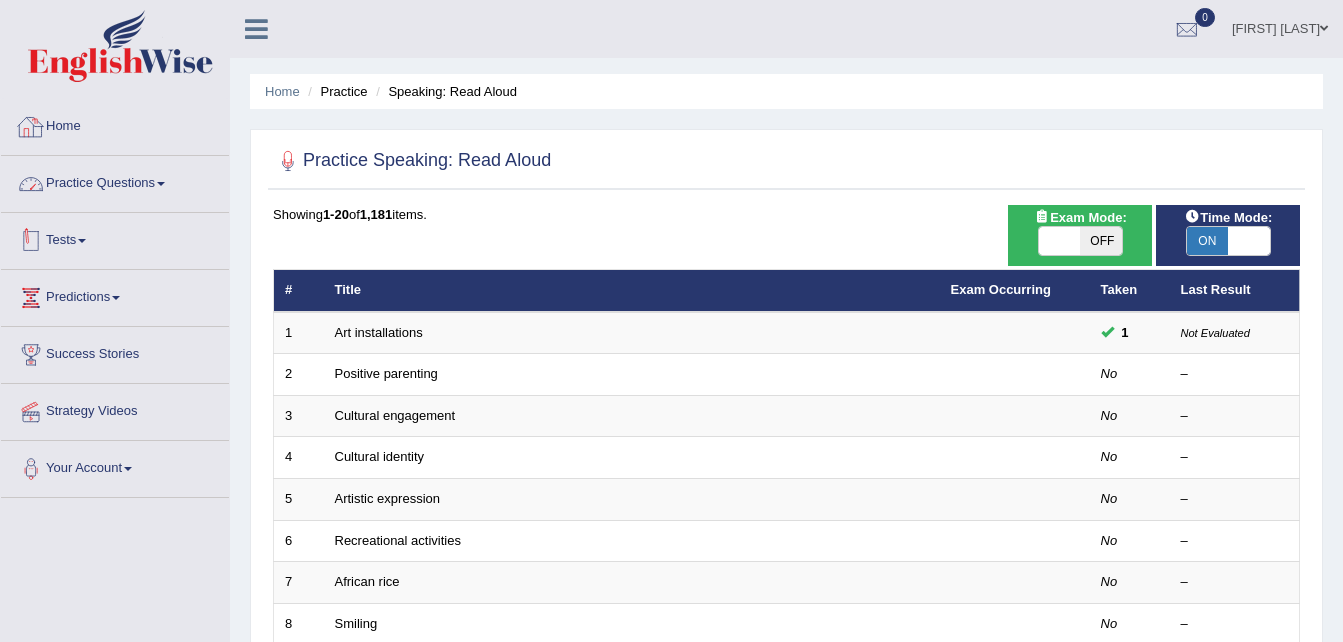 scroll, scrollTop: 0, scrollLeft: 0, axis: both 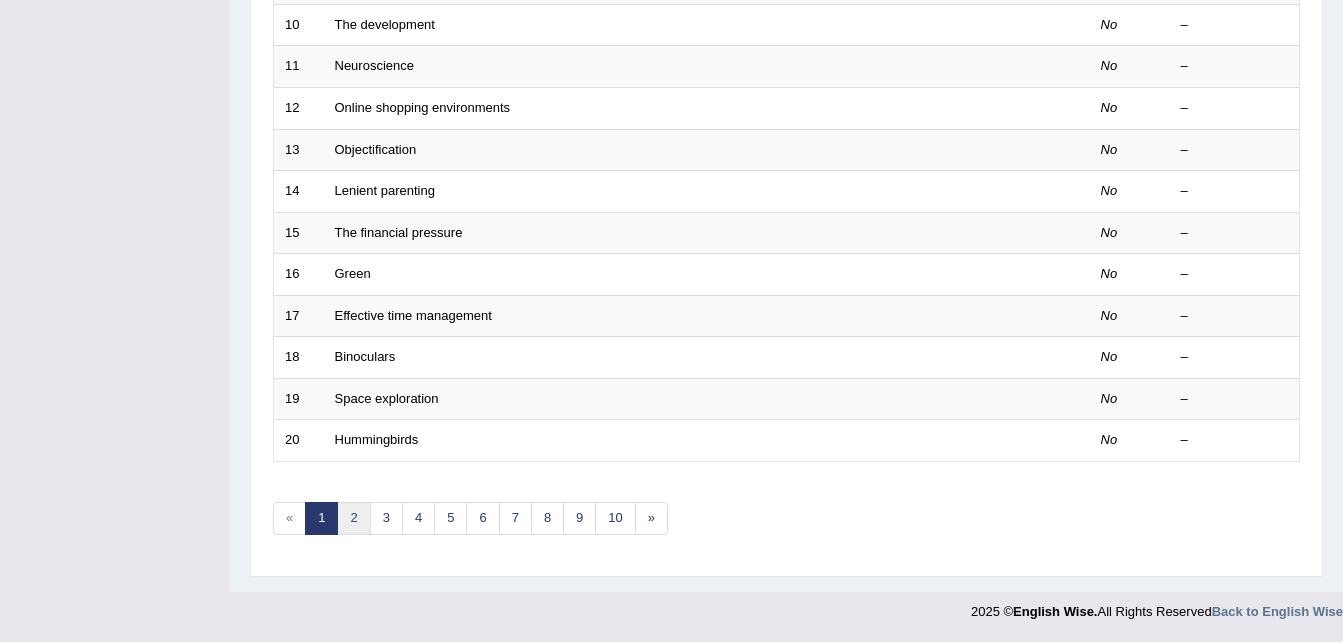 click on "2" at bounding box center [353, 518] 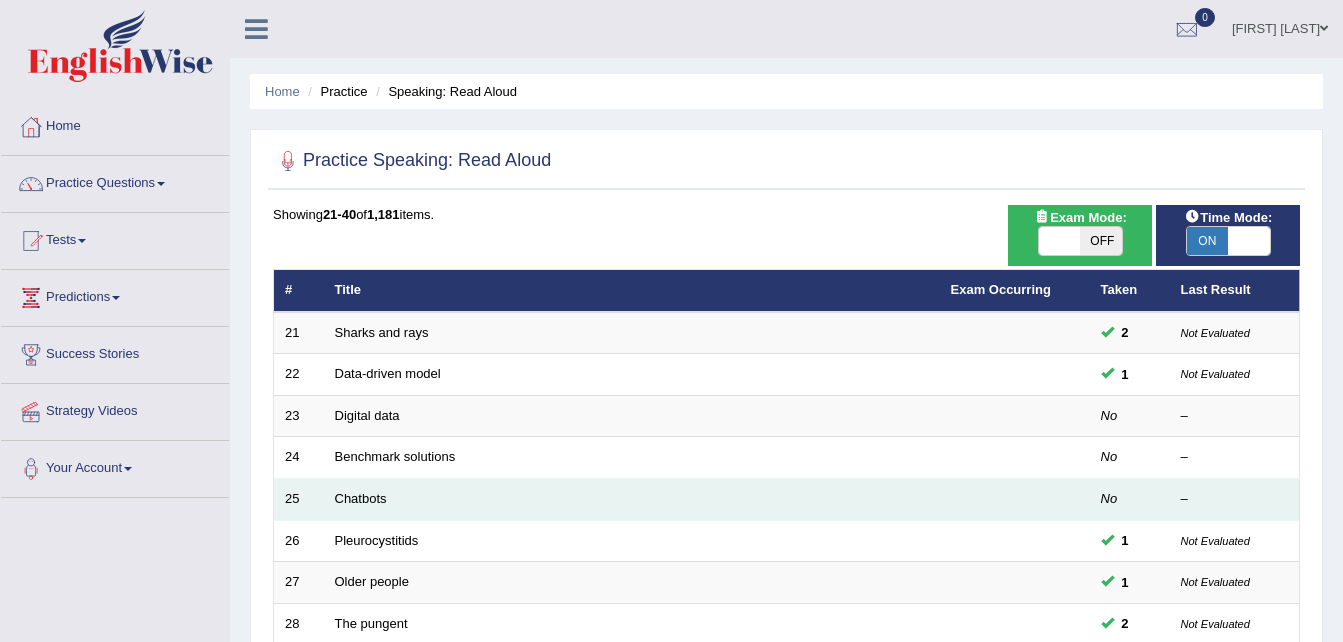 scroll, scrollTop: 0, scrollLeft: 0, axis: both 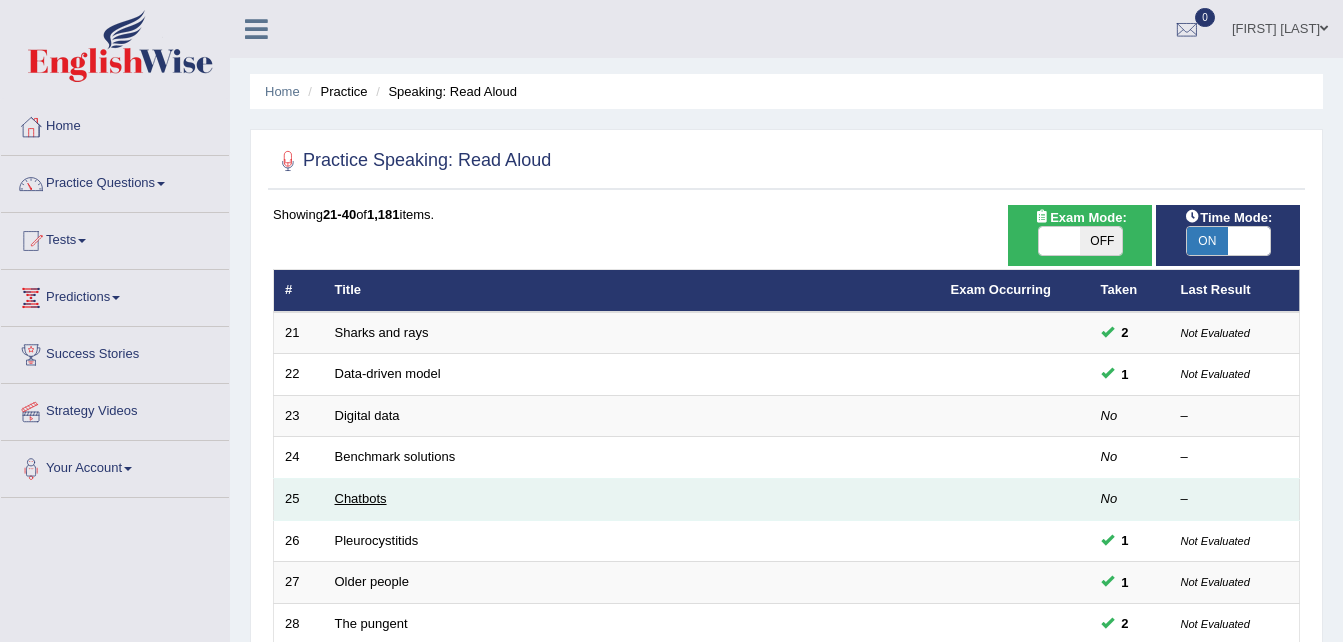 click on "Chatbots" at bounding box center (361, 498) 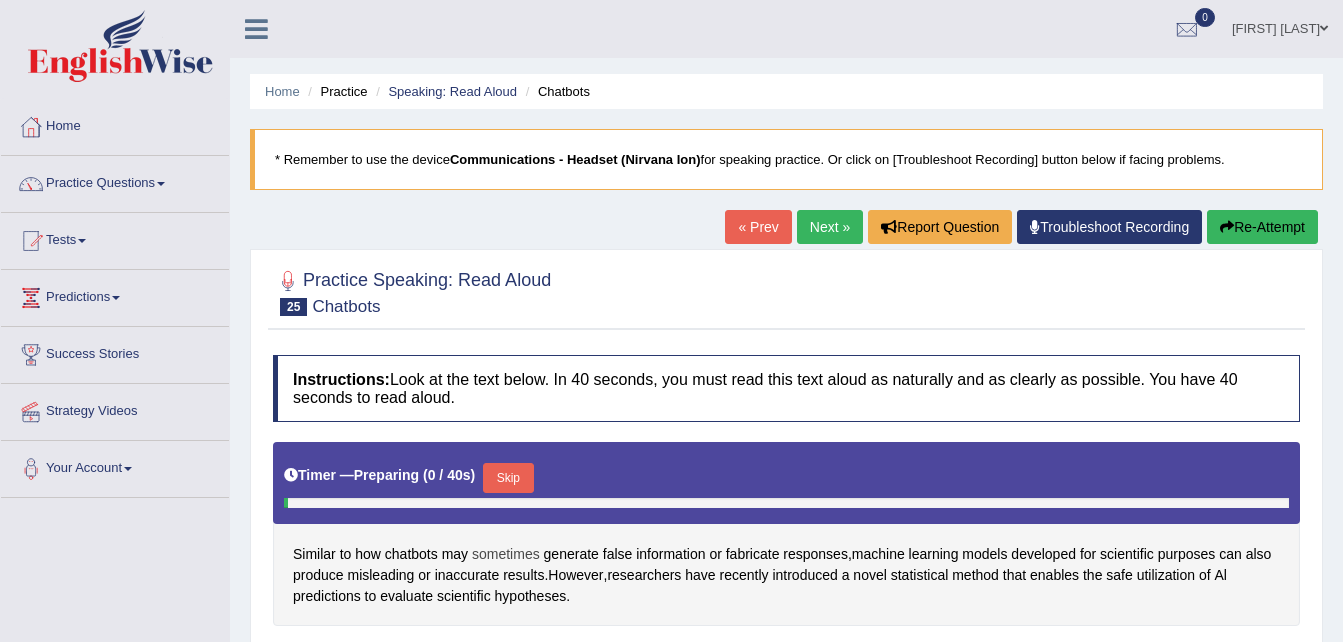 scroll, scrollTop: 0, scrollLeft: 0, axis: both 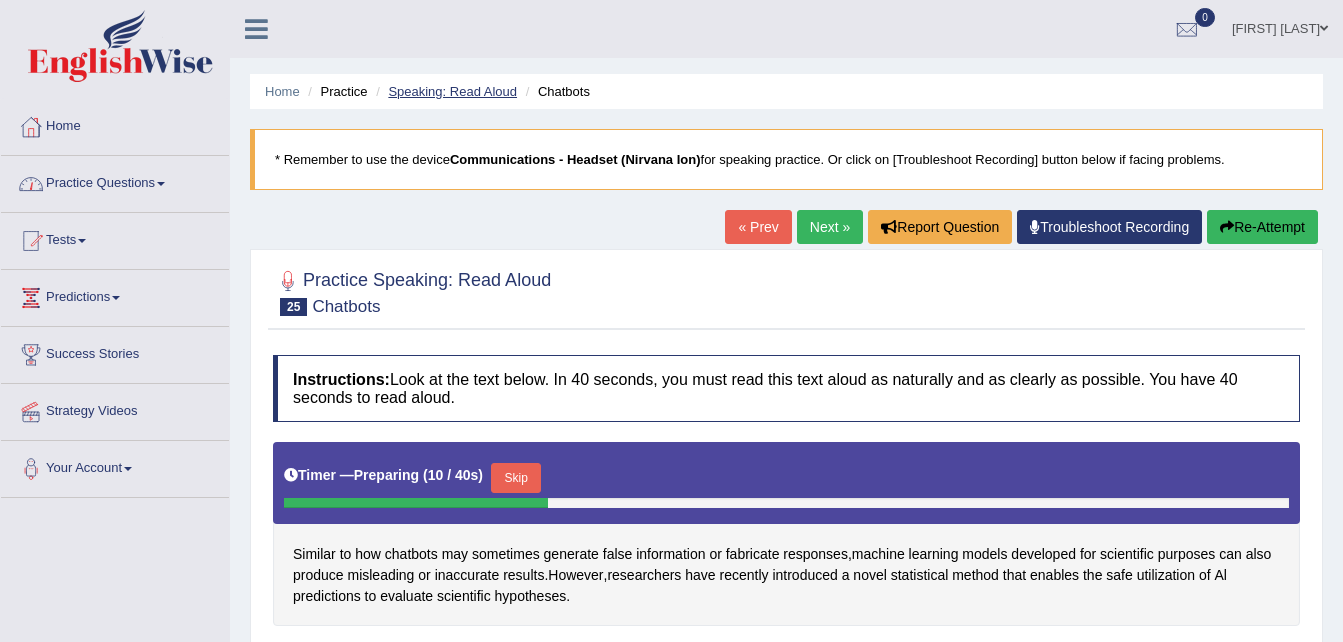 click on "Speaking: Read Aloud" at bounding box center [452, 91] 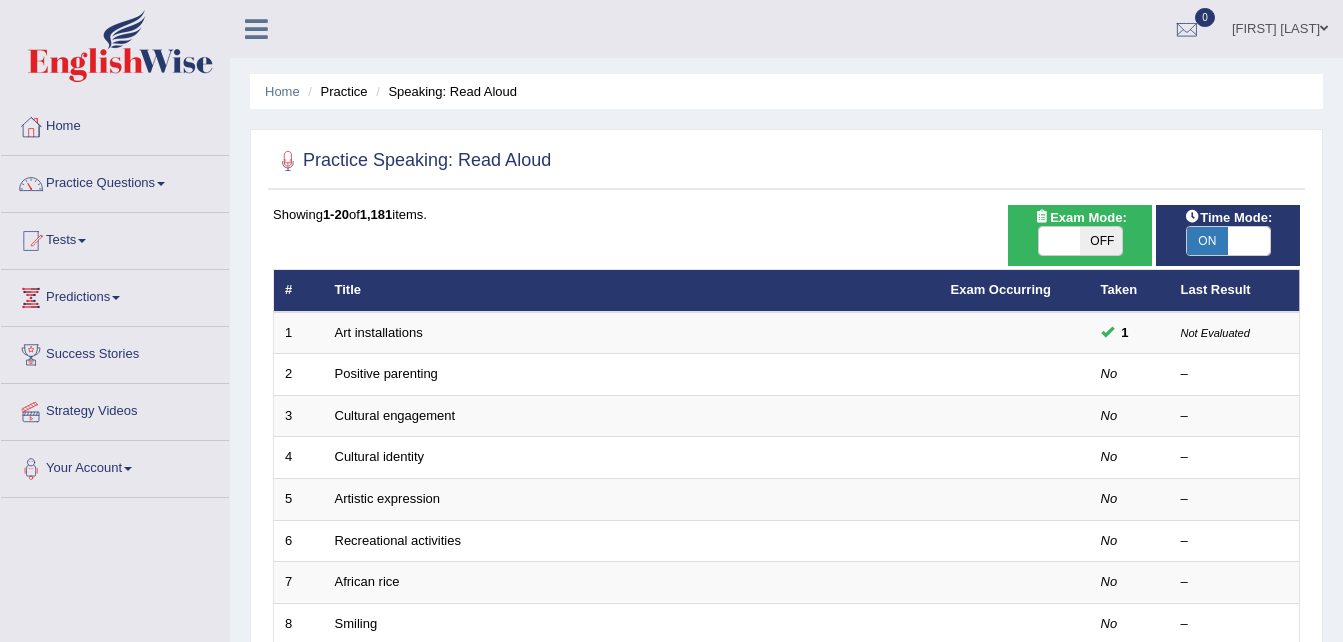 scroll, scrollTop: 0, scrollLeft: 0, axis: both 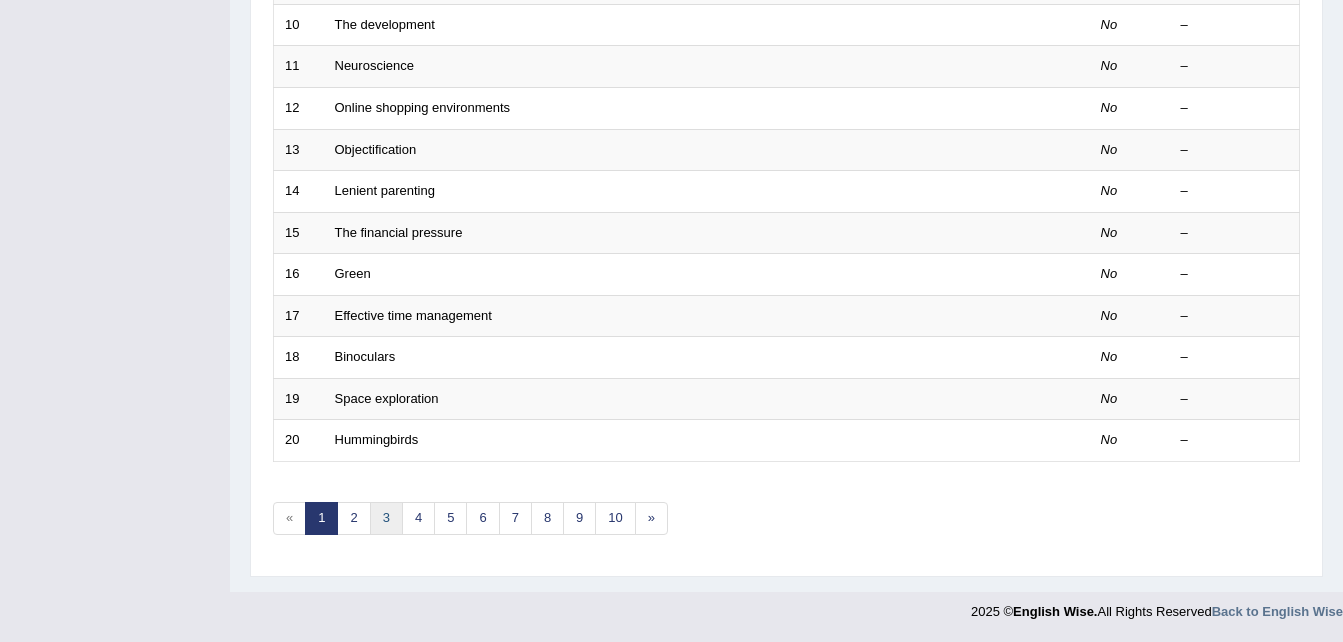 click on "3" at bounding box center (386, 518) 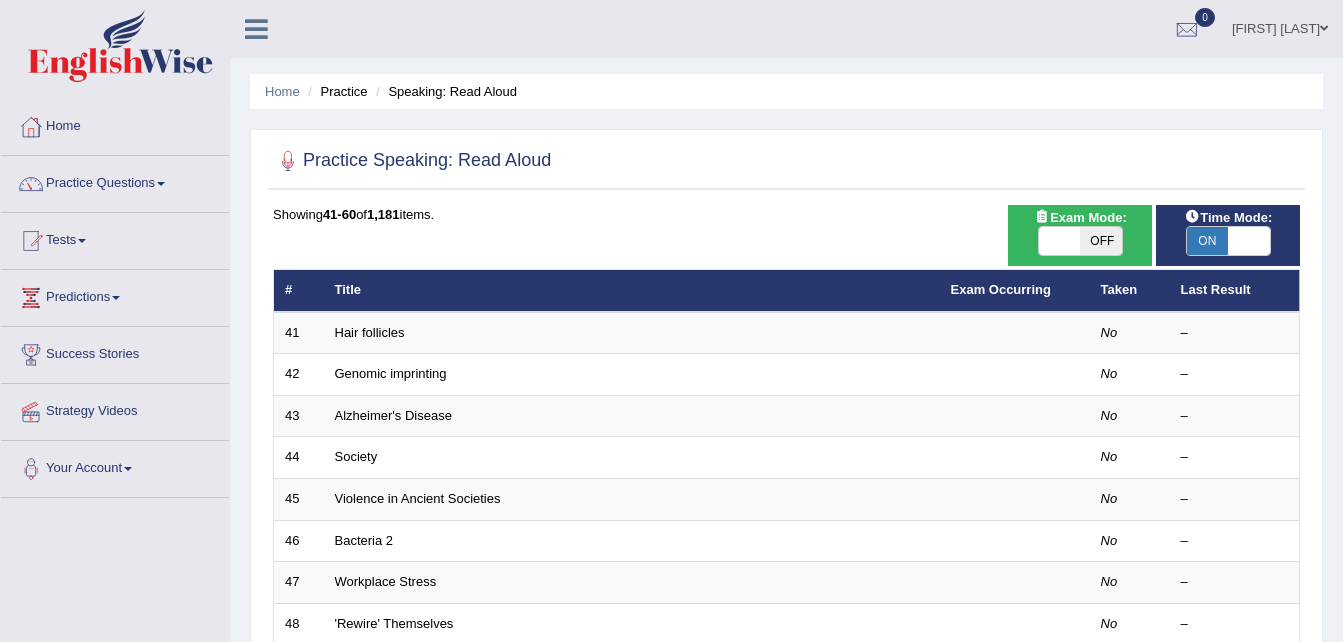 scroll, scrollTop: 0, scrollLeft: 0, axis: both 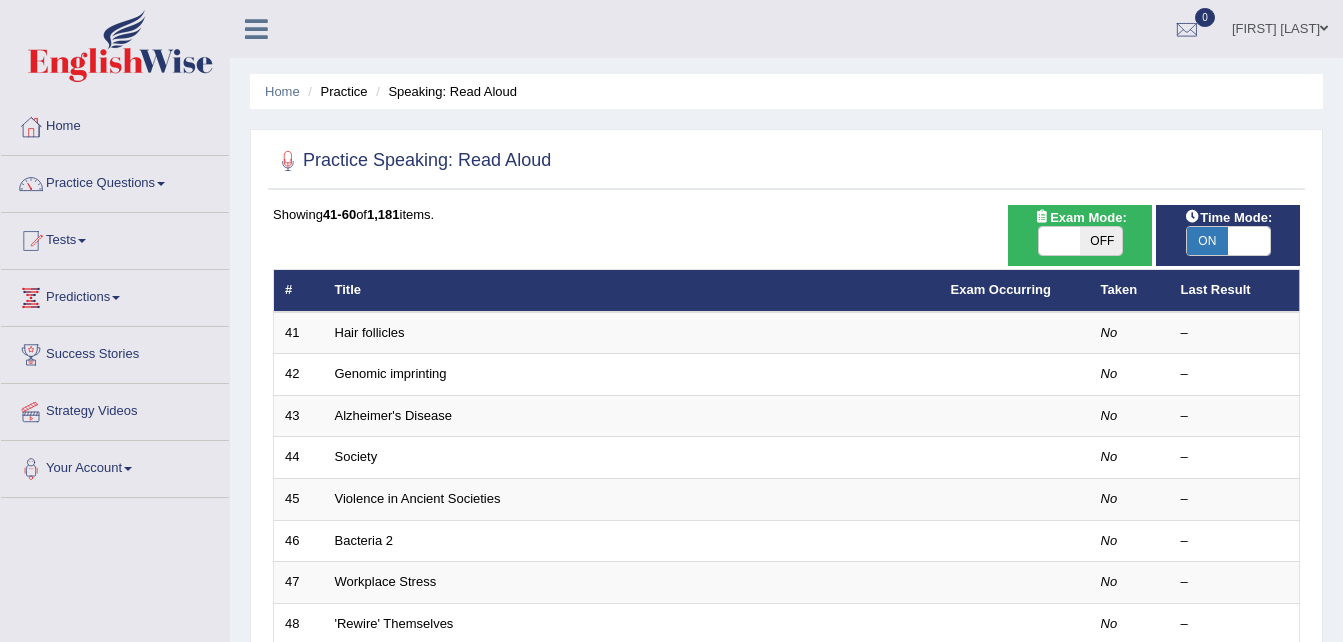 click at bounding box center [786, 161] 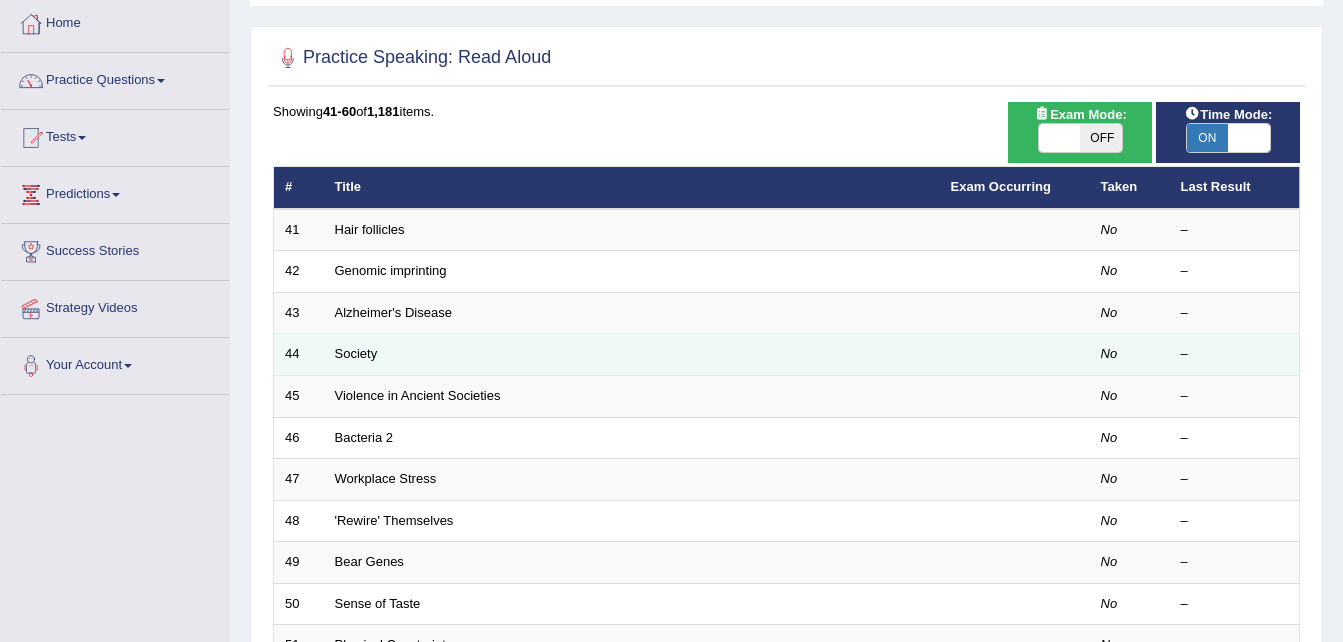 scroll, scrollTop: 104, scrollLeft: 0, axis: vertical 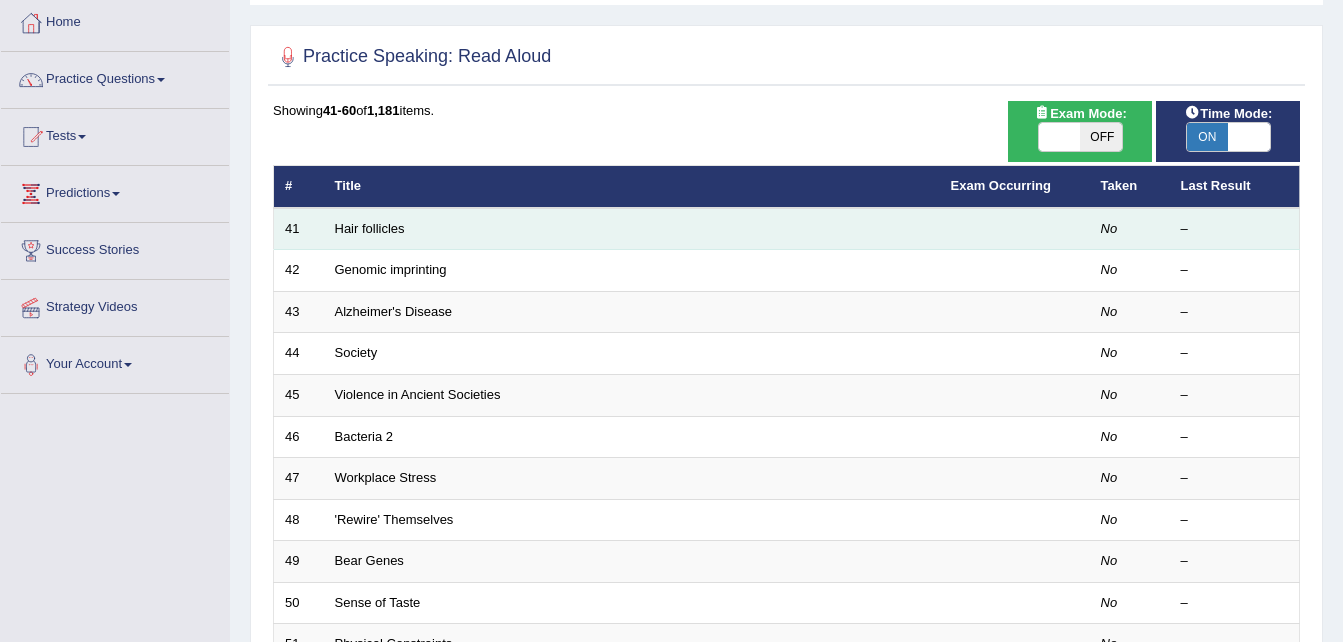 click on "Hair follicles" at bounding box center [632, 229] 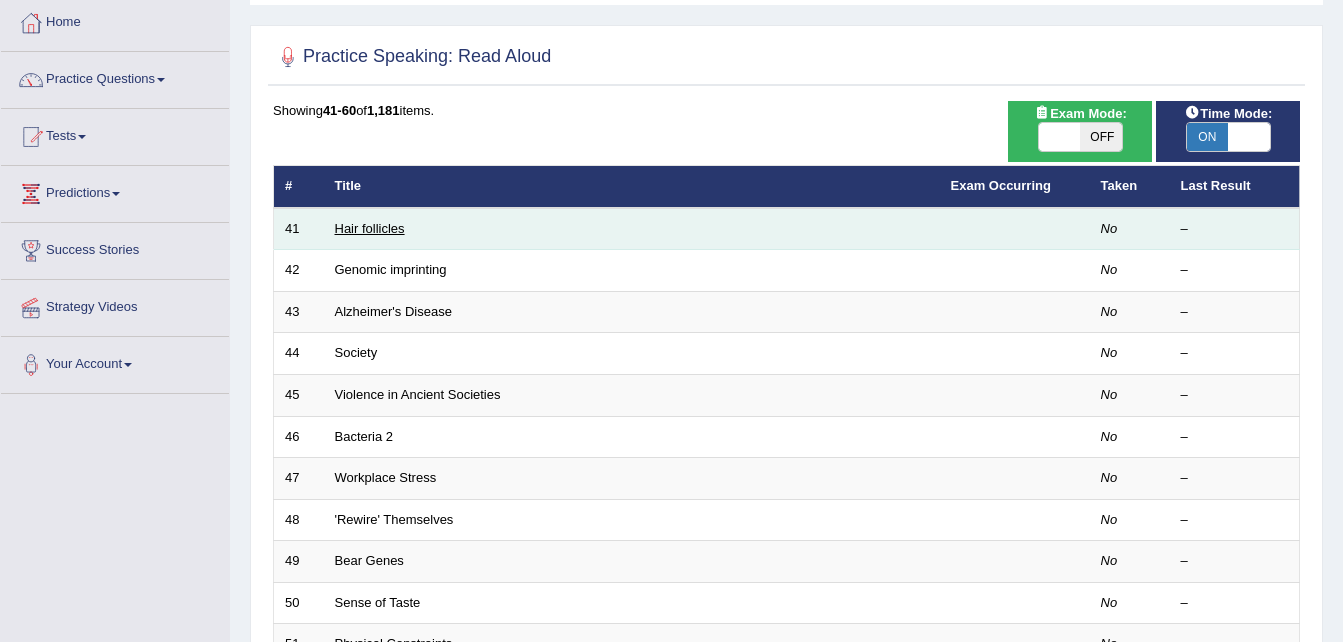 click on "Hair follicles" at bounding box center (370, 228) 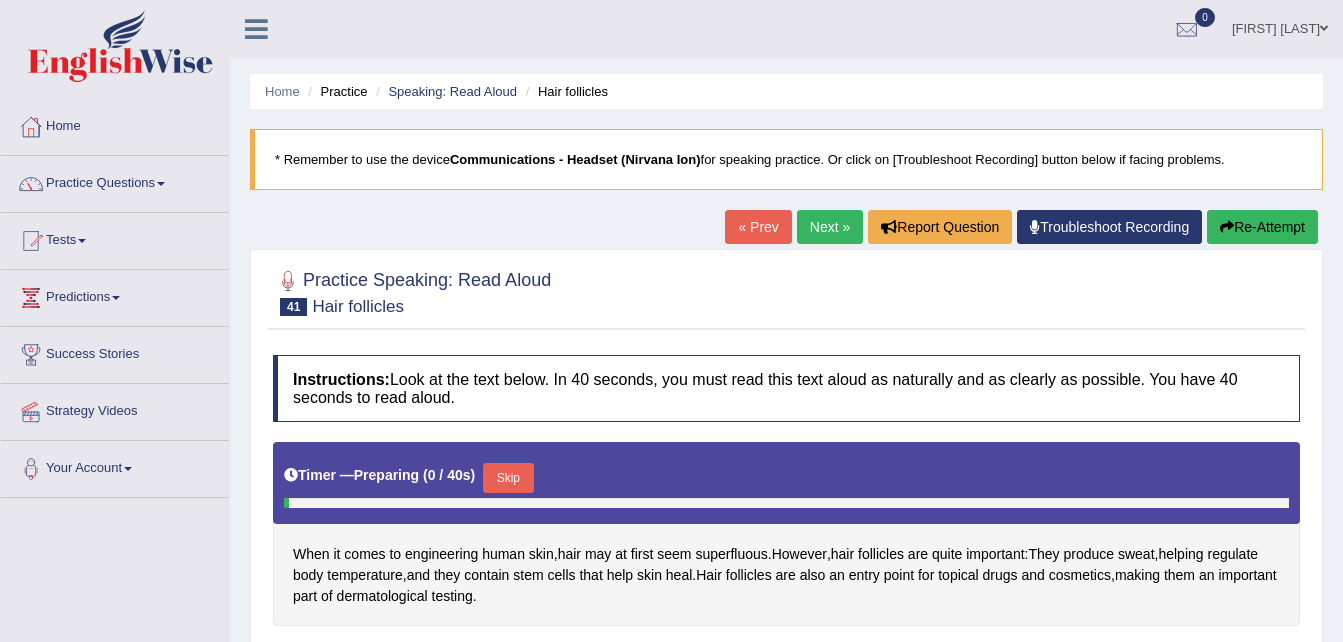 scroll, scrollTop: 0, scrollLeft: 0, axis: both 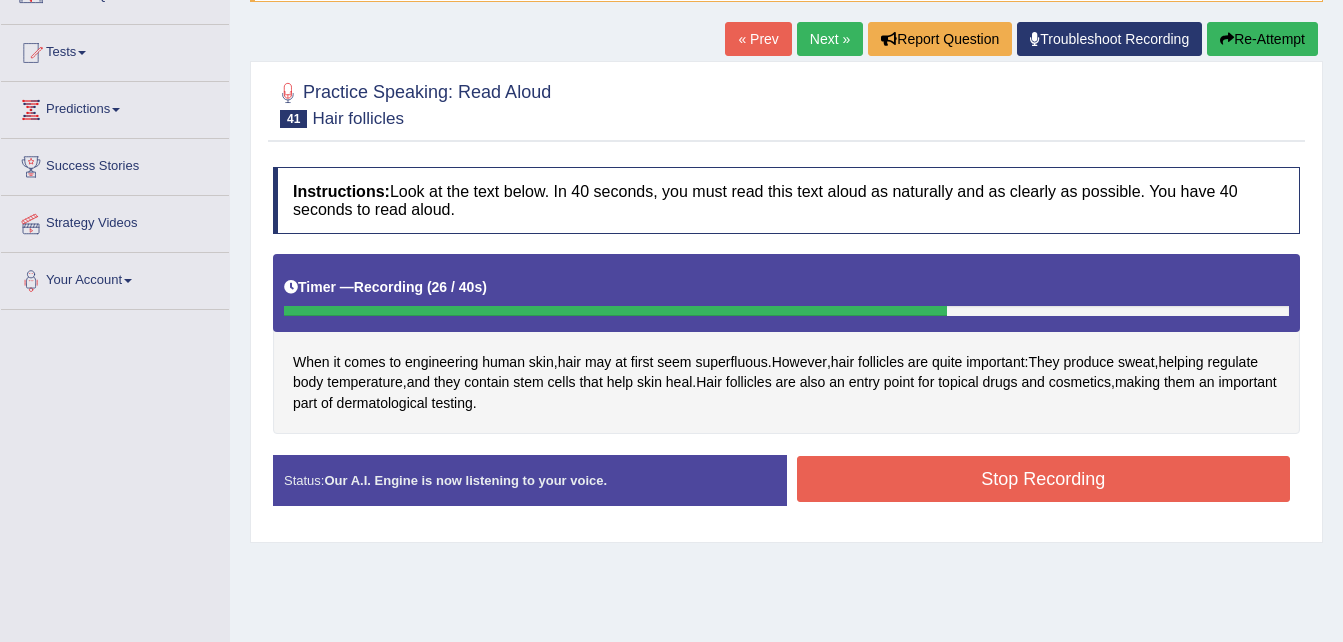 click on "Stop Recording" at bounding box center (1044, 481) 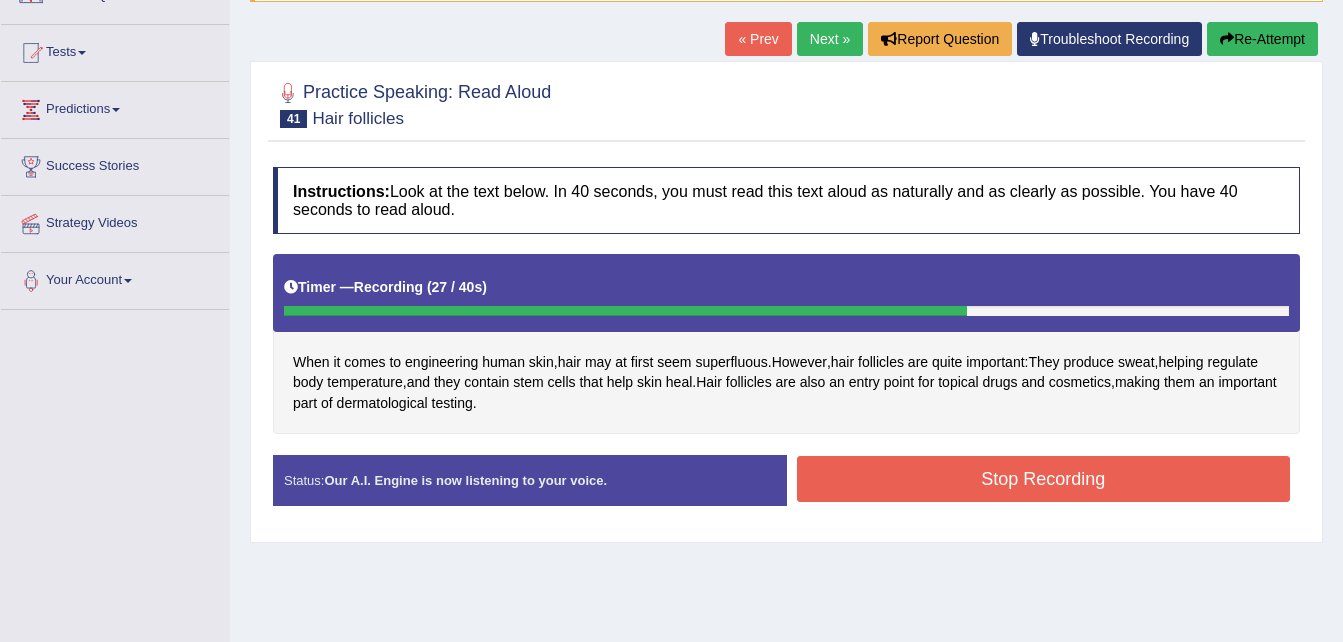 click on "Stop Recording" at bounding box center [1044, 479] 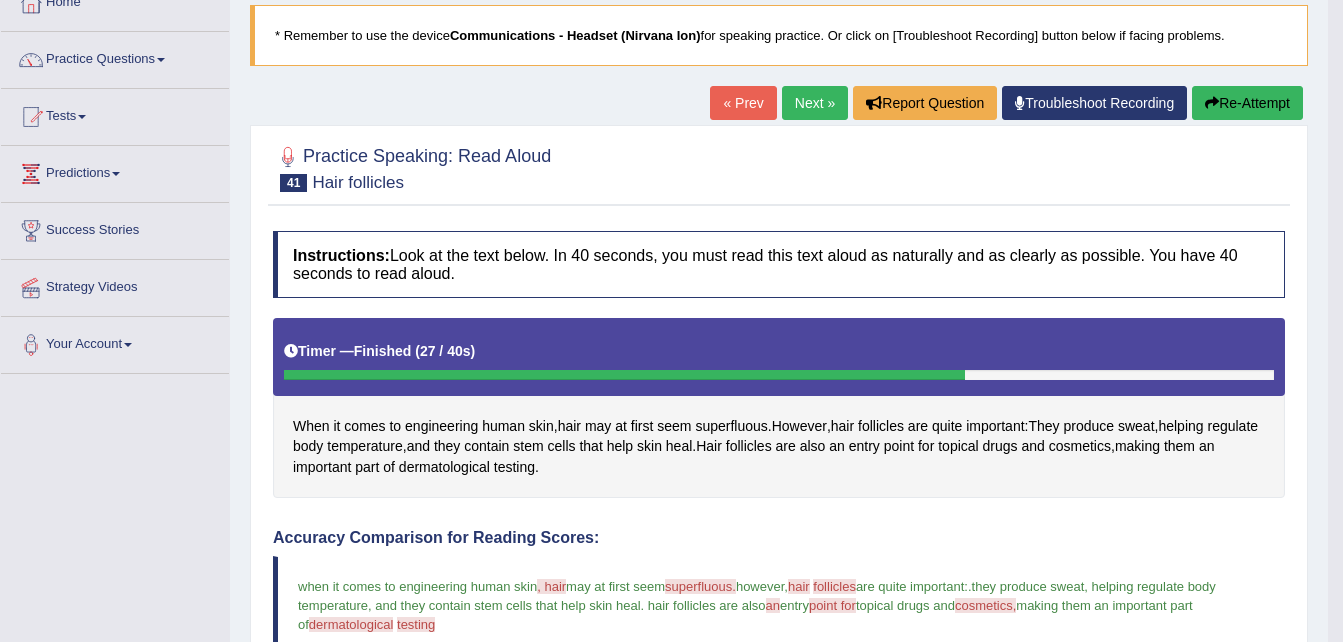 scroll, scrollTop: 122, scrollLeft: 0, axis: vertical 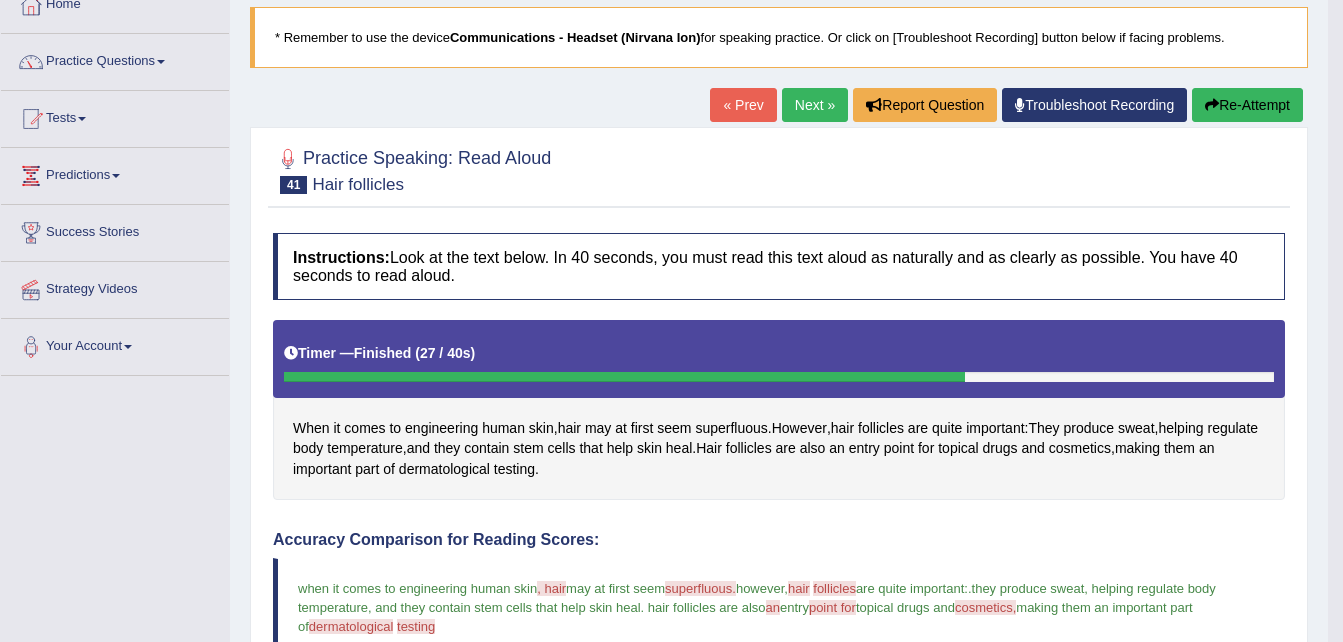 click on "Next »" at bounding box center [815, 105] 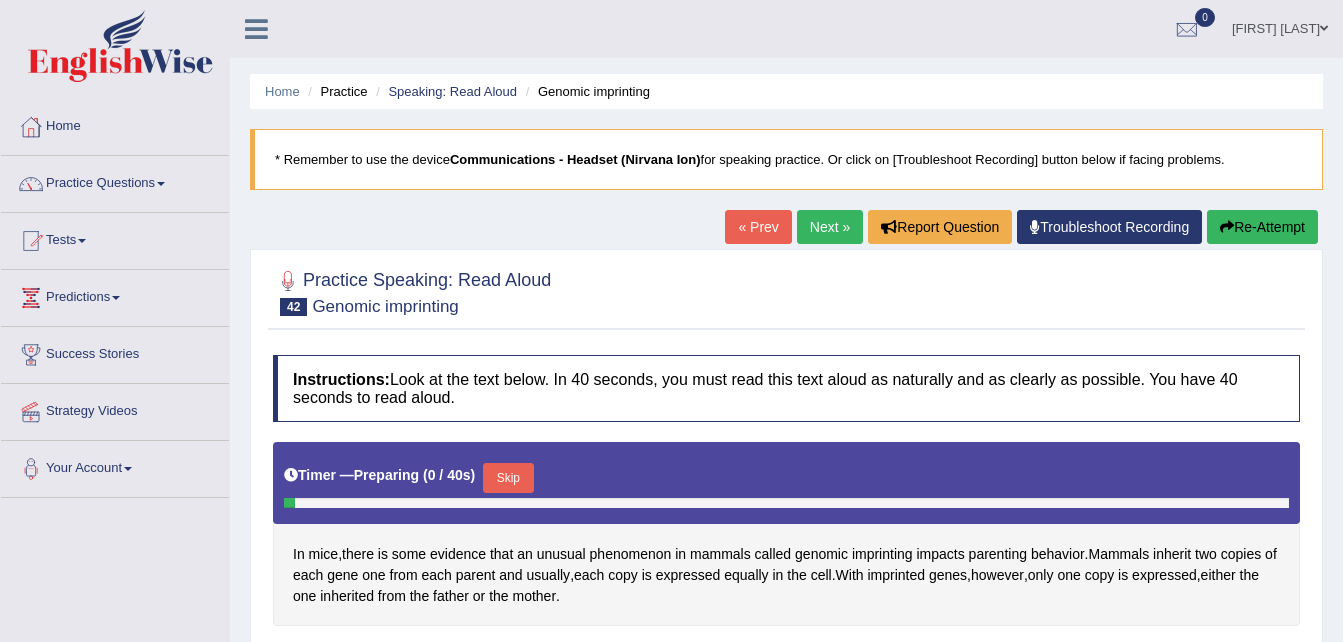 scroll, scrollTop: 0, scrollLeft: 0, axis: both 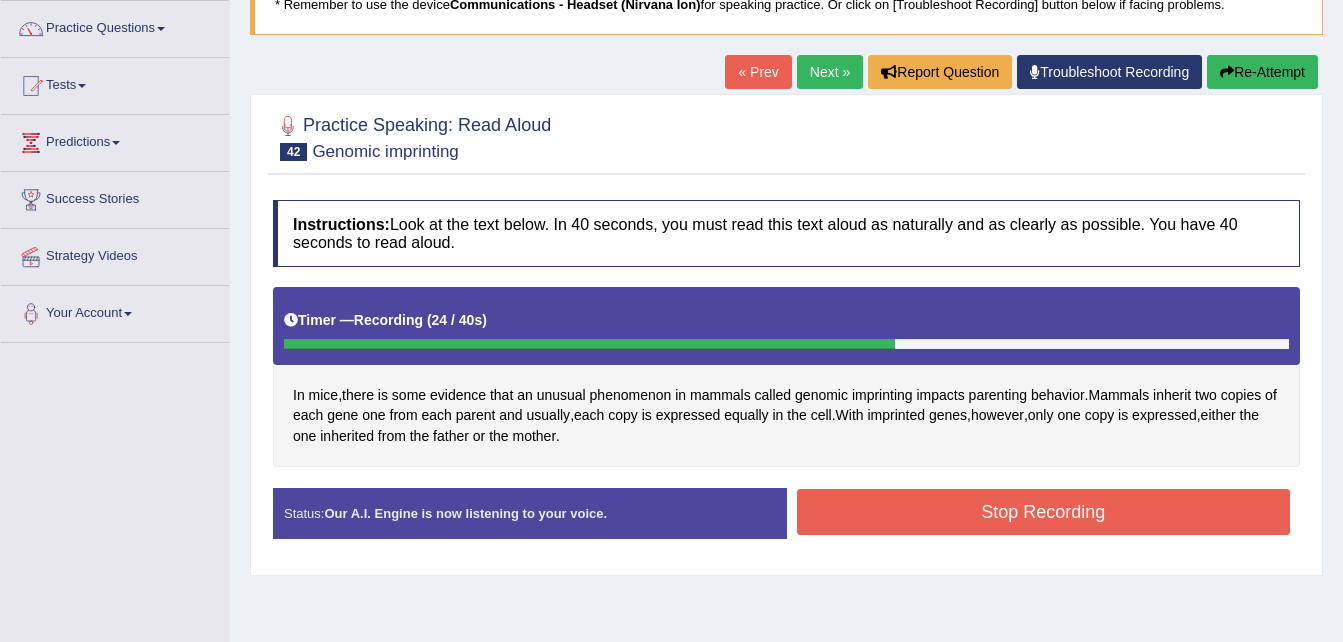 click on "Stop Recording" at bounding box center (1044, 512) 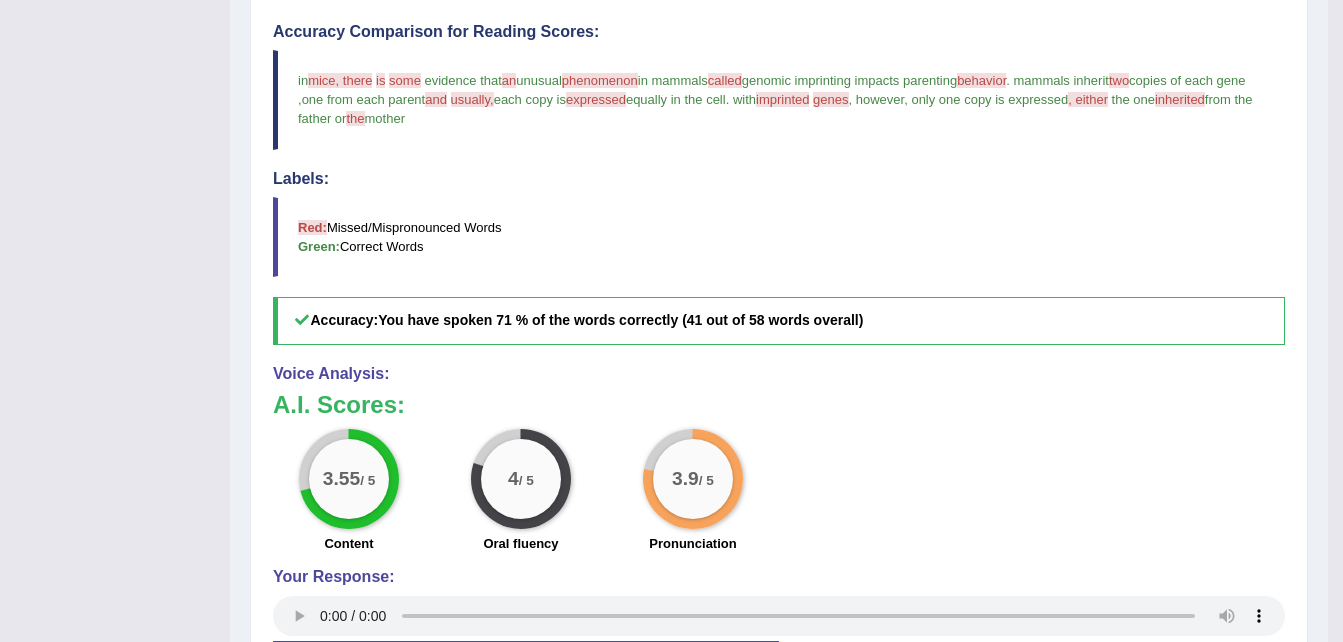 scroll, scrollTop: 763, scrollLeft: 0, axis: vertical 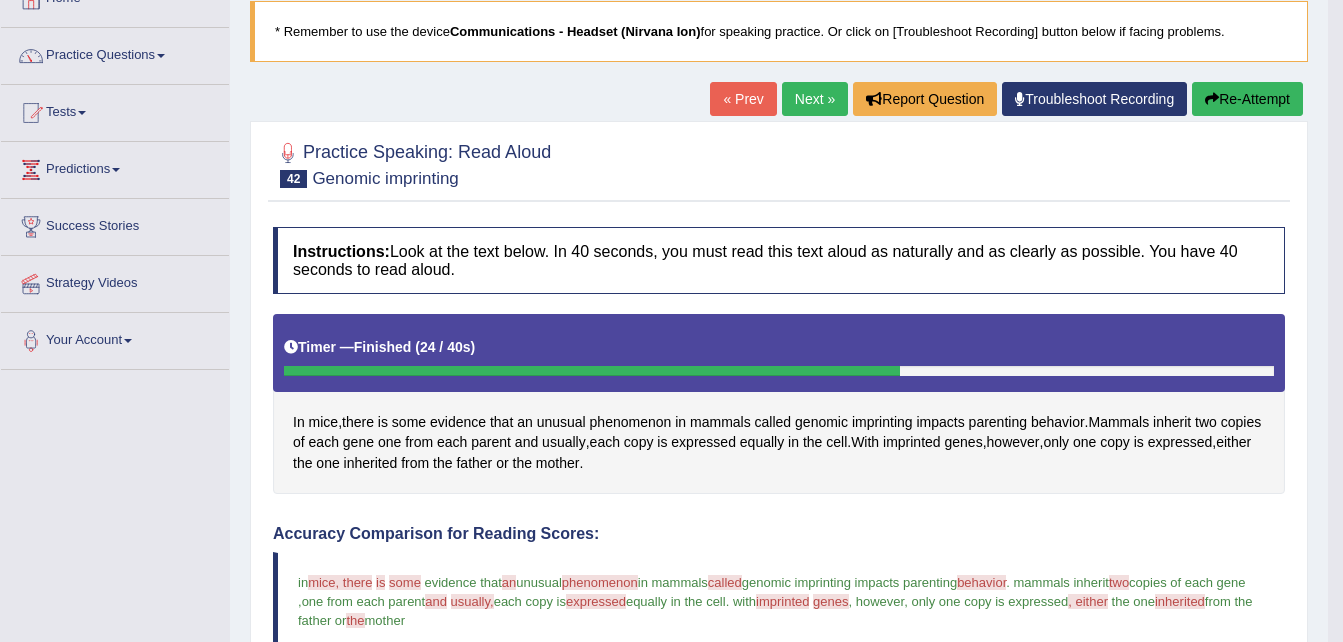 click on "Next »" at bounding box center (815, 99) 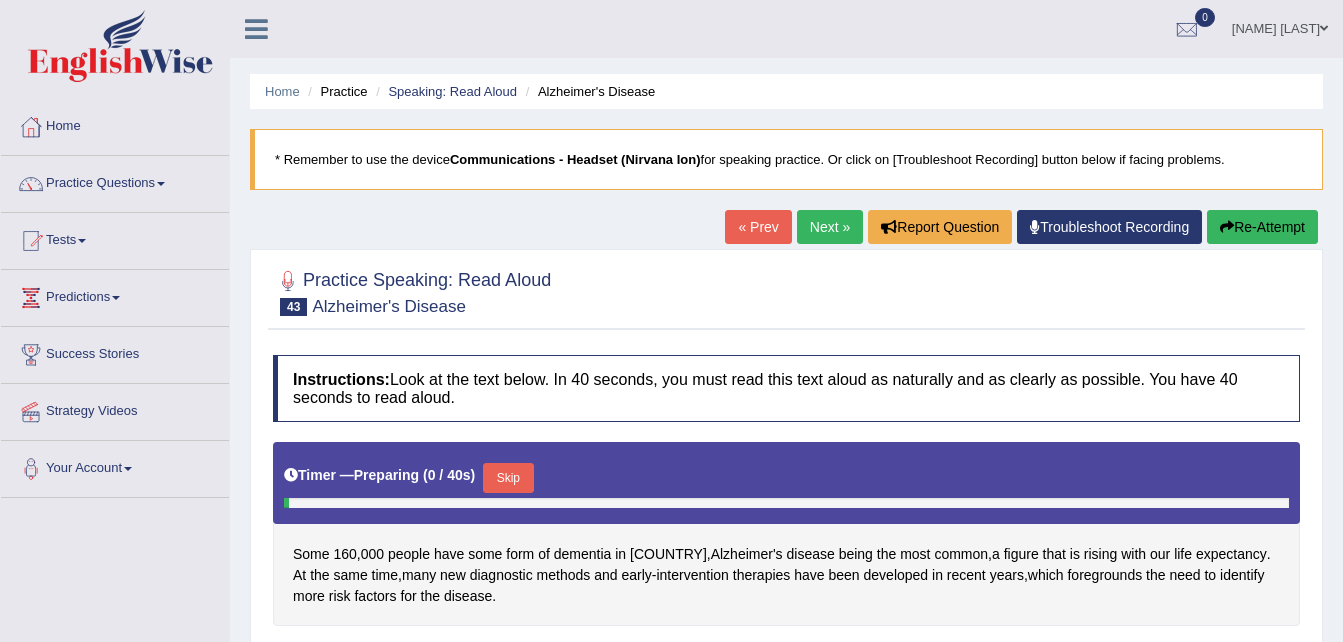 scroll, scrollTop: 0, scrollLeft: 0, axis: both 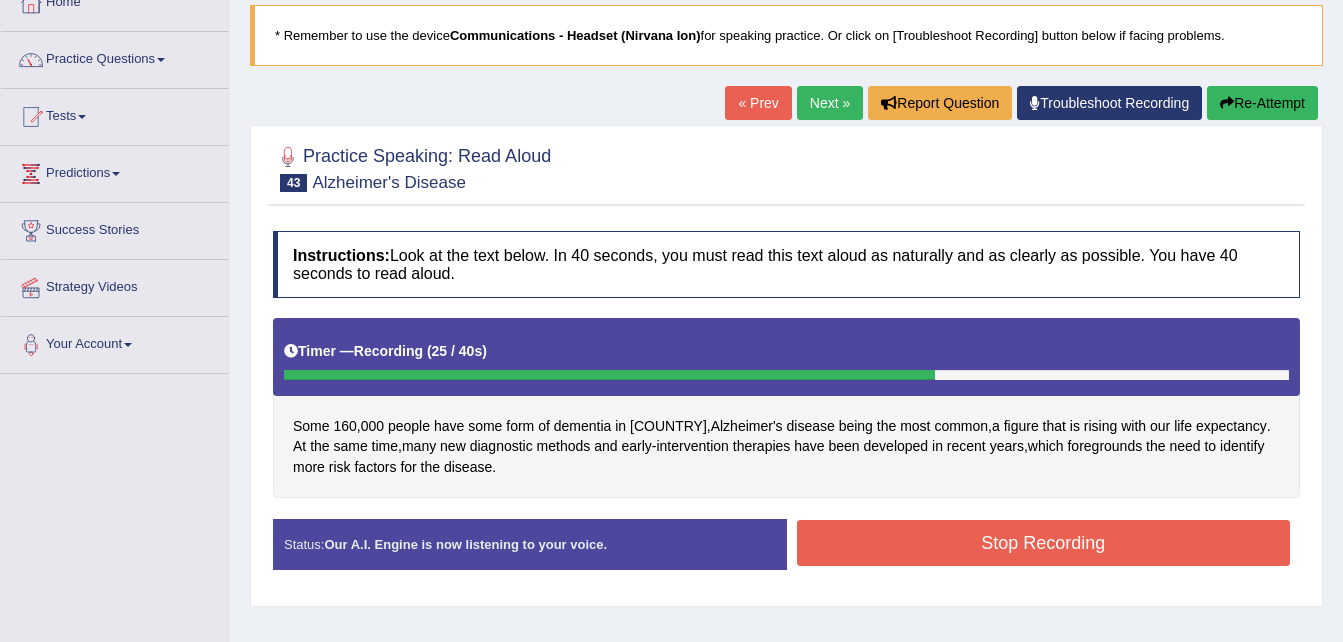 click on "Stop Recording" at bounding box center (1044, 543) 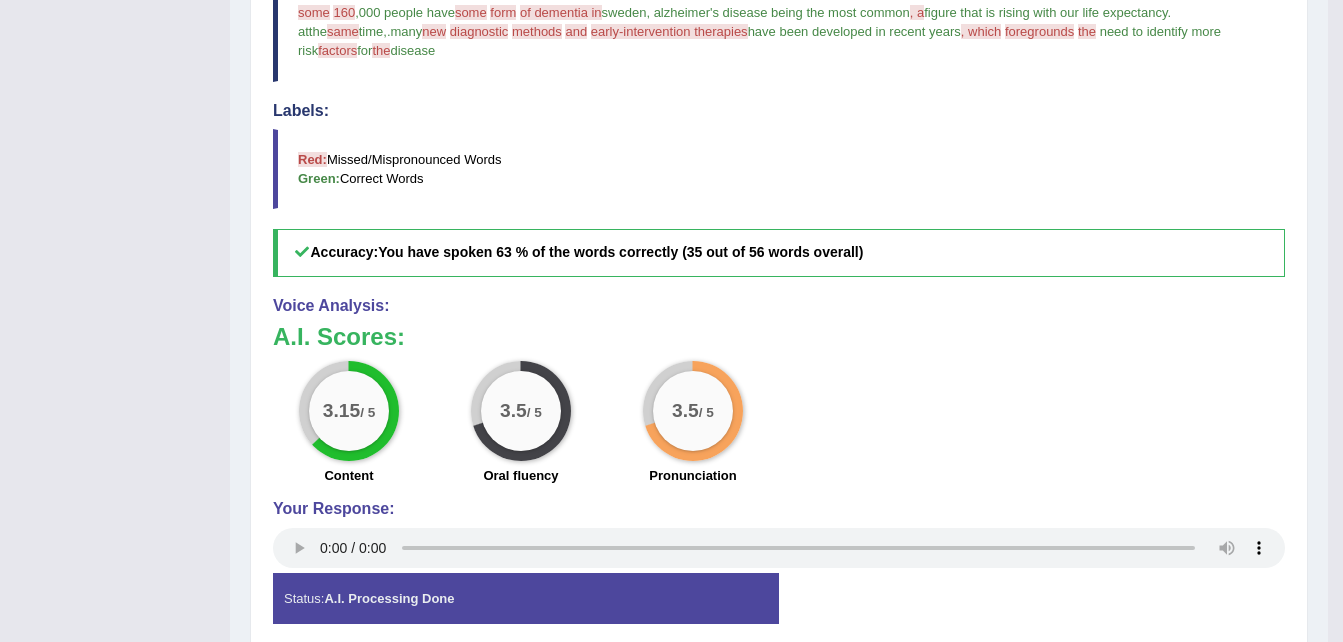 scroll, scrollTop: 699, scrollLeft: 0, axis: vertical 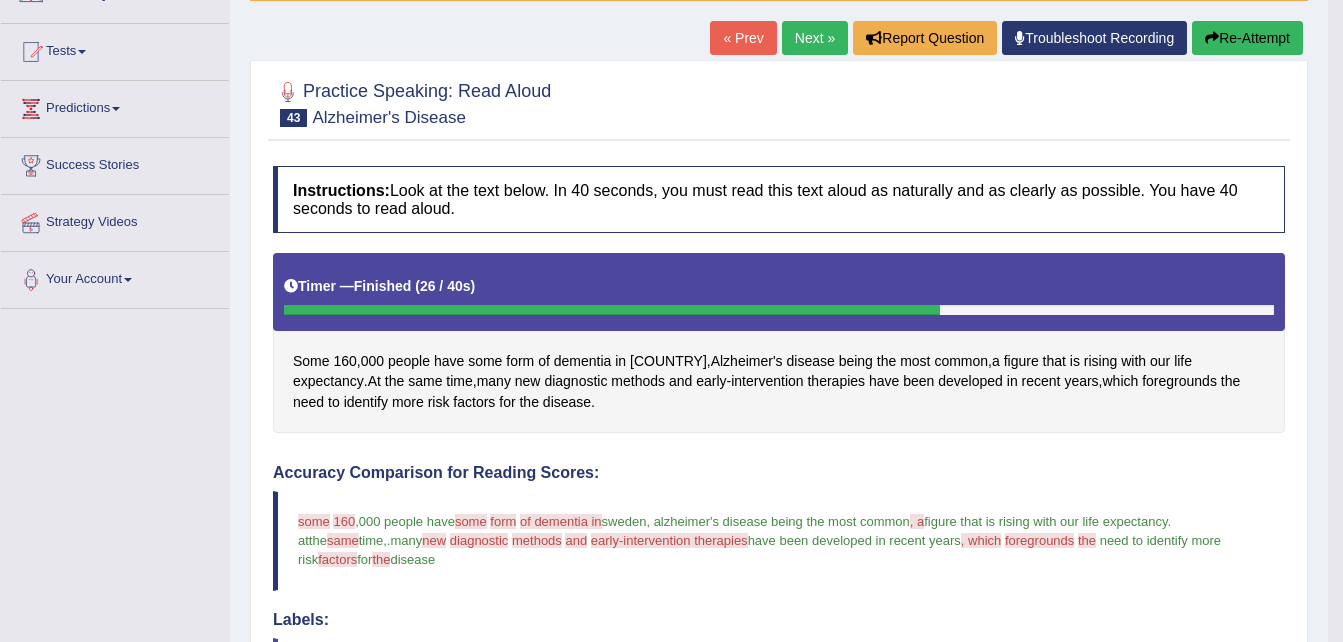 click on "Next »" at bounding box center (815, 38) 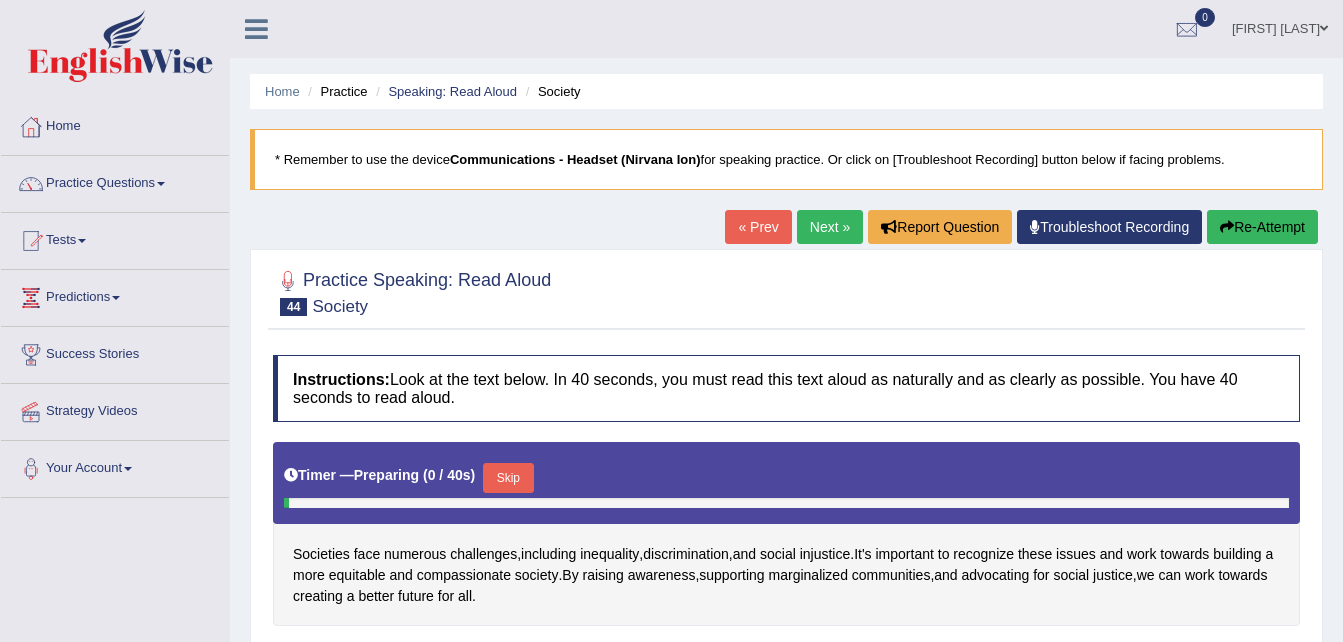 scroll, scrollTop: 0, scrollLeft: 0, axis: both 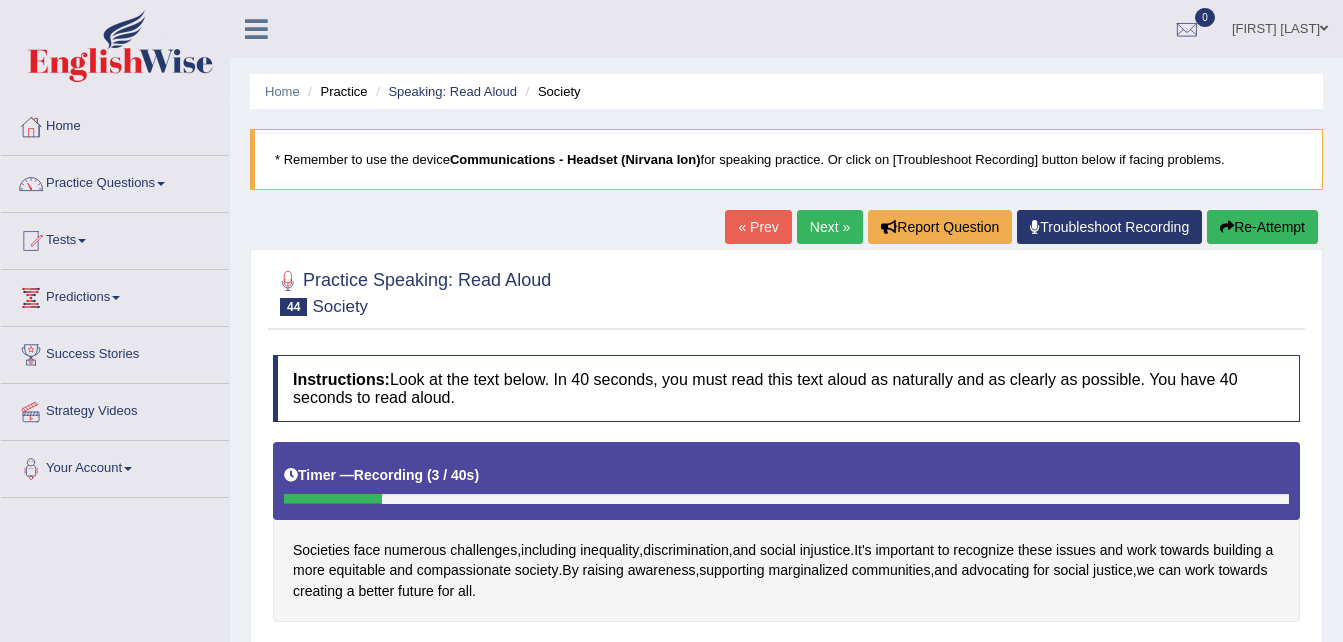 click on "« Prev" at bounding box center [758, 227] 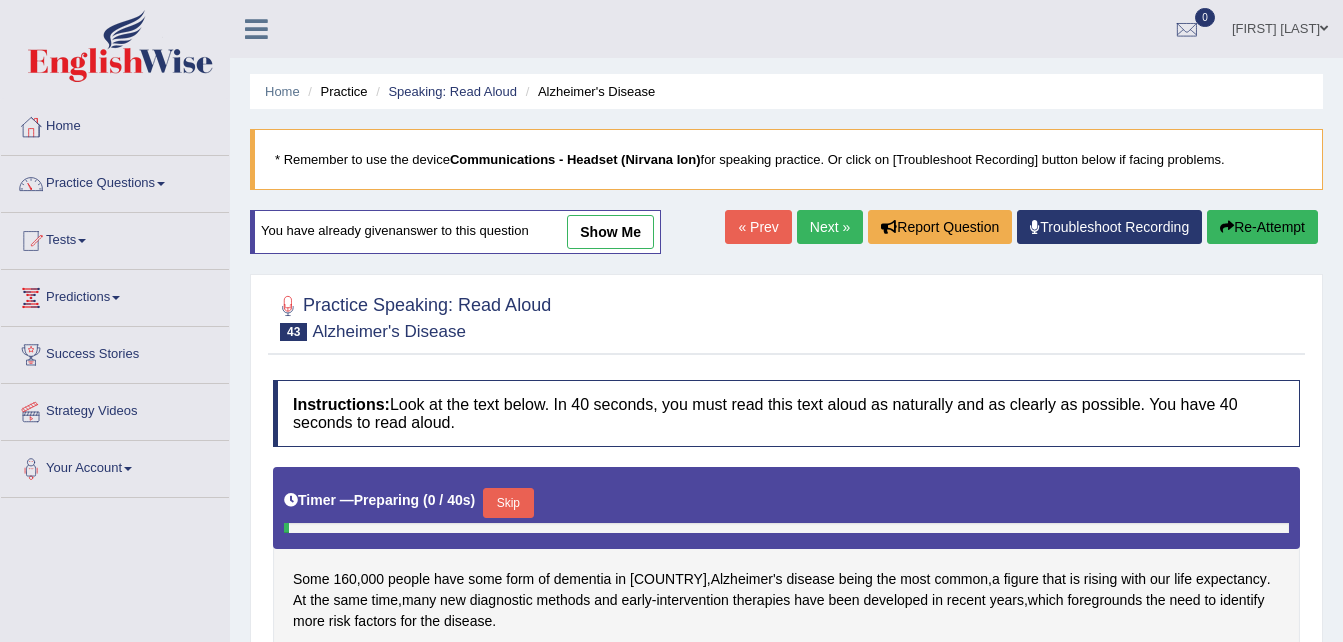 scroll, scrollTop: 0, scrollLeft: 0, axis: both 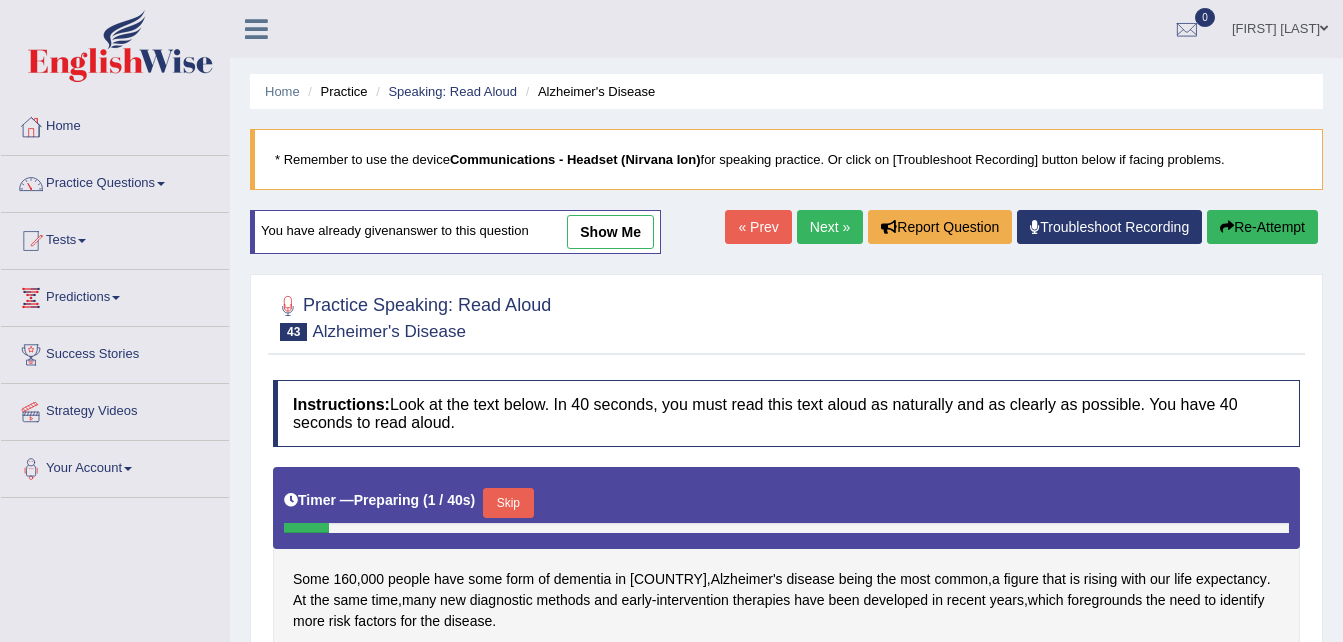 click on "Next »" at bounding box center (830, 227) 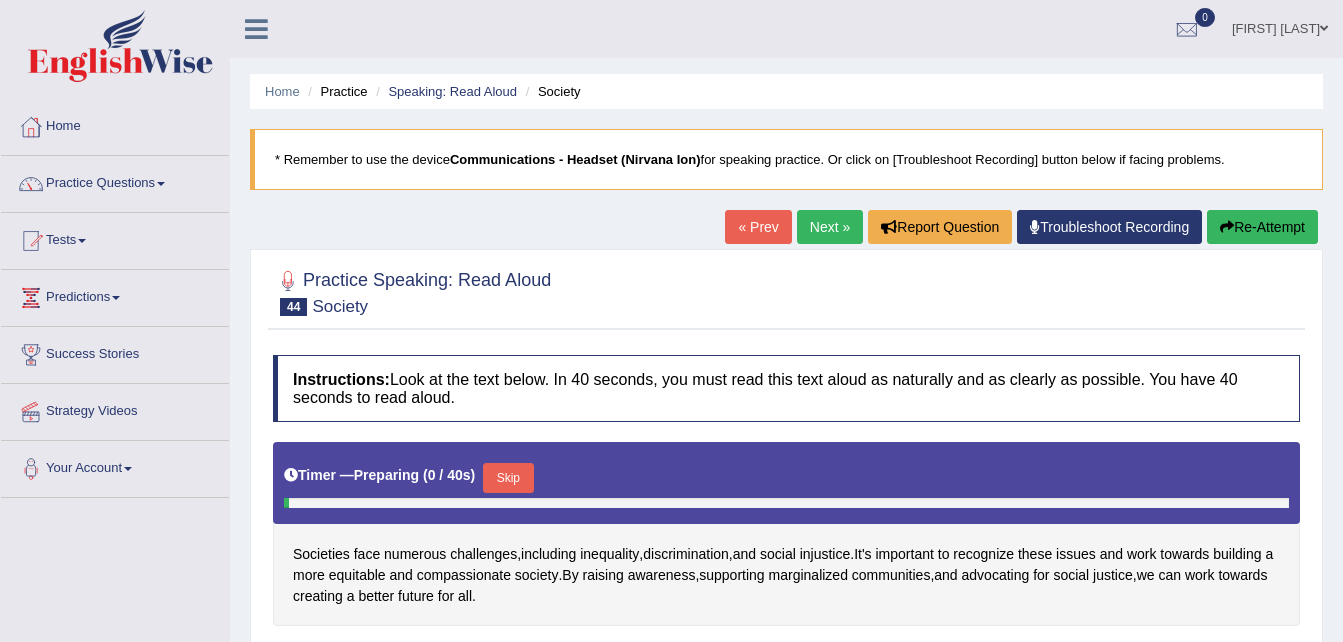 scroll, scrollTop: 0, scrollLeft: 0, axis: both 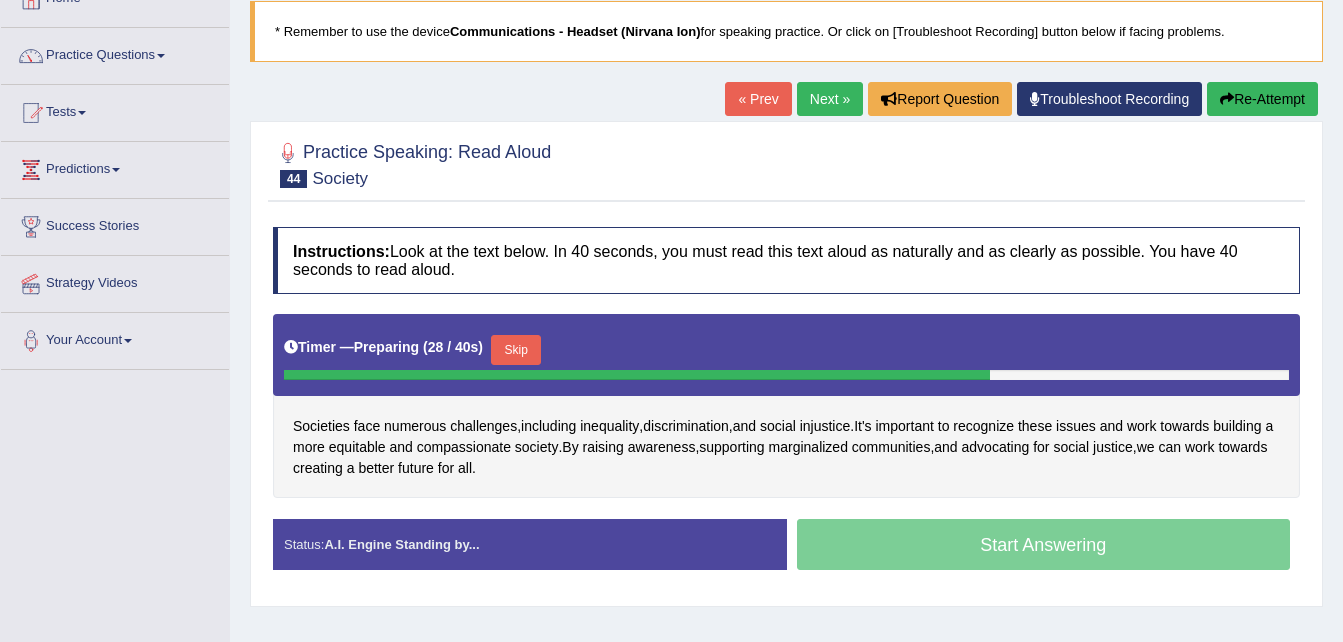 click on "Instructions:  Look at the text below. In 40 seconds, you must read this text aloud as naturally and as clearly as possible. You have 40 seconds to read aloud." at bounding box center [786, 260] 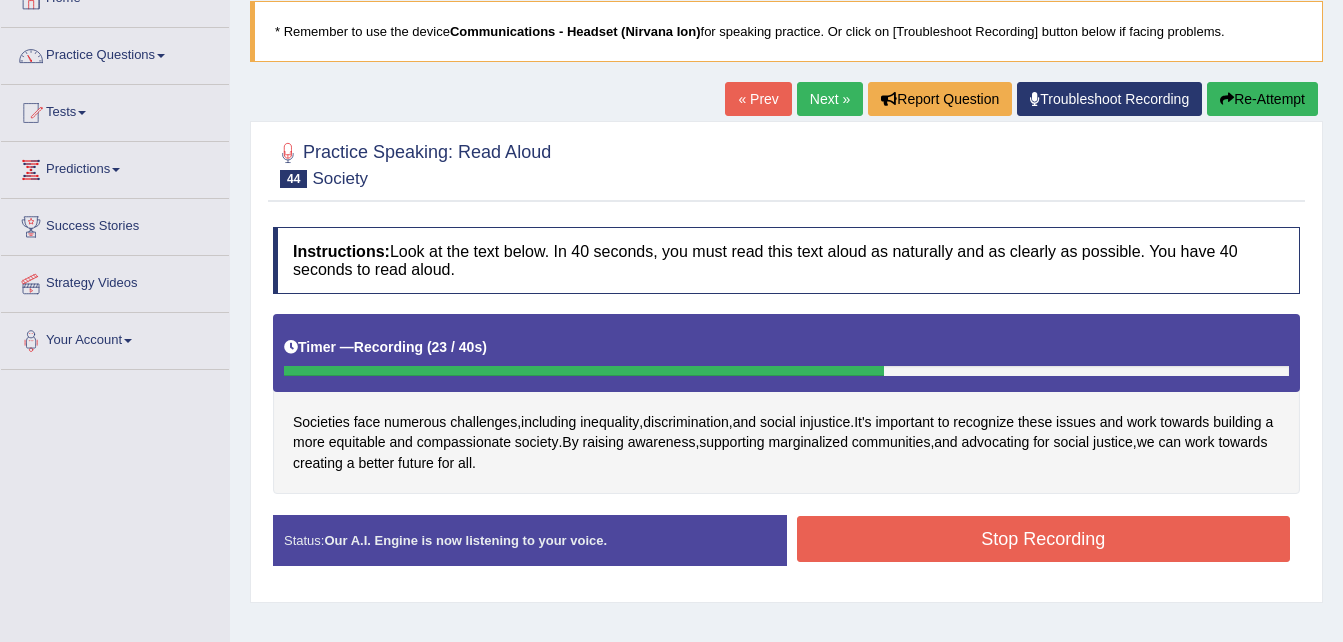click on "Stop Recording" at bounding box center (1044, 539) 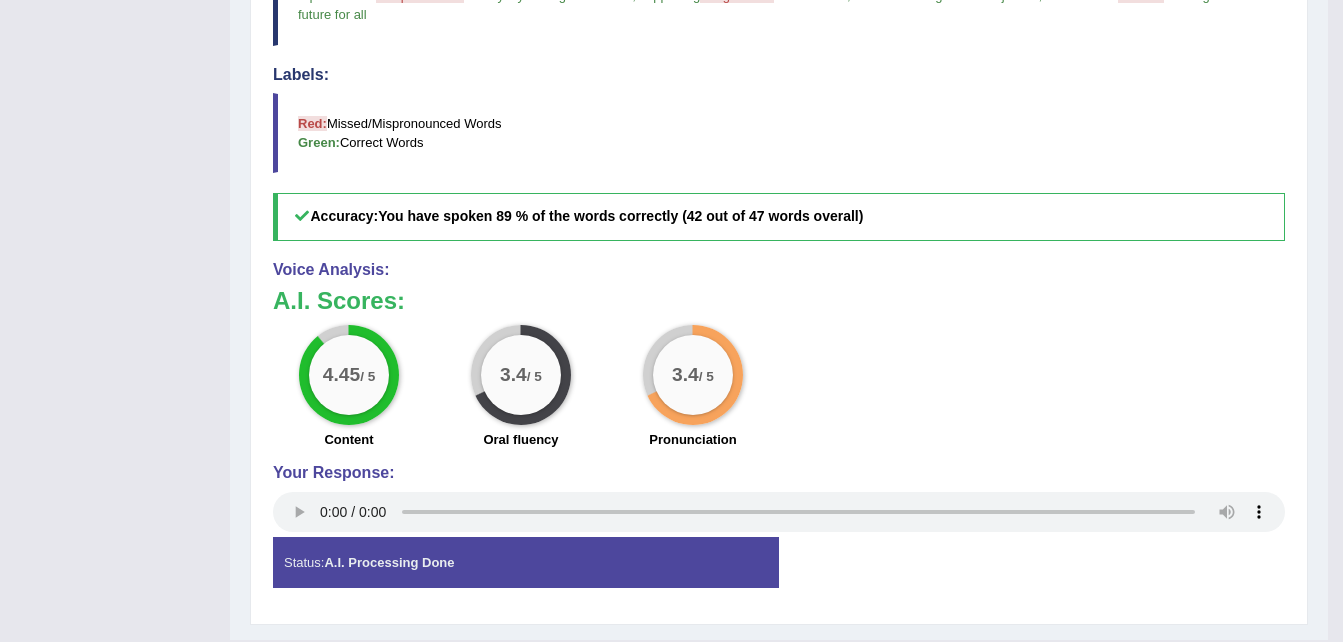 scroll, scrollTop: 735, scrollLeft: 0, axis: vertical 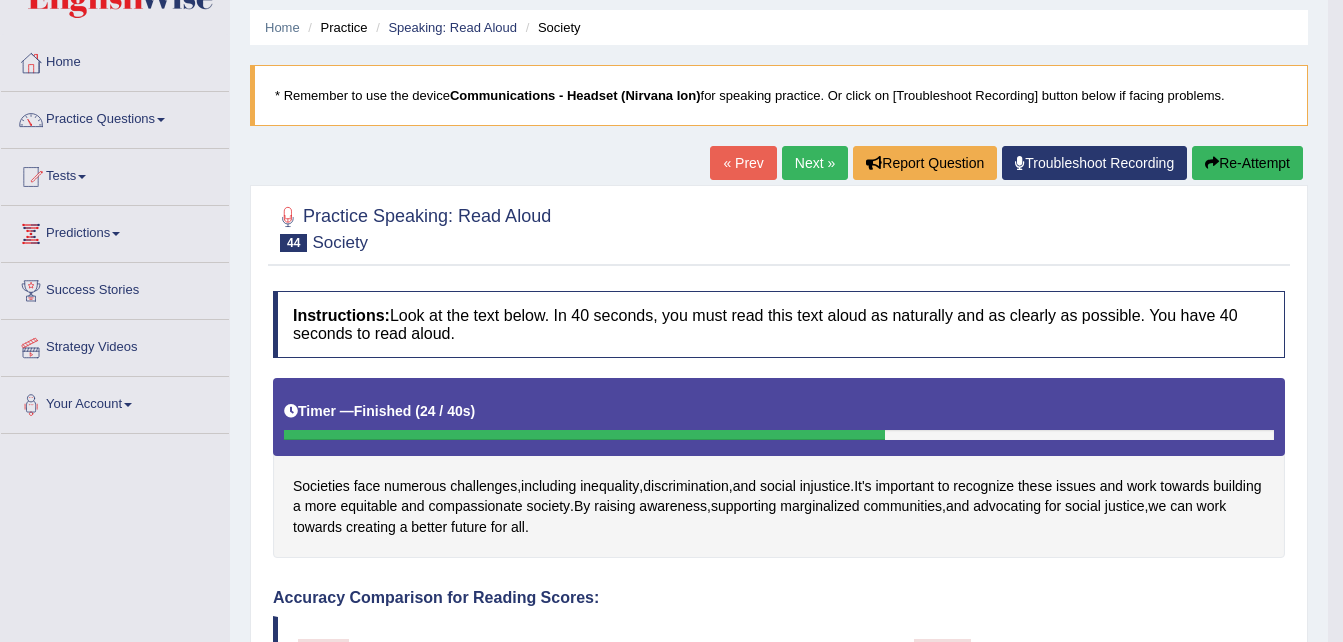 click on "« Prev" at bounding box center [743, 163] 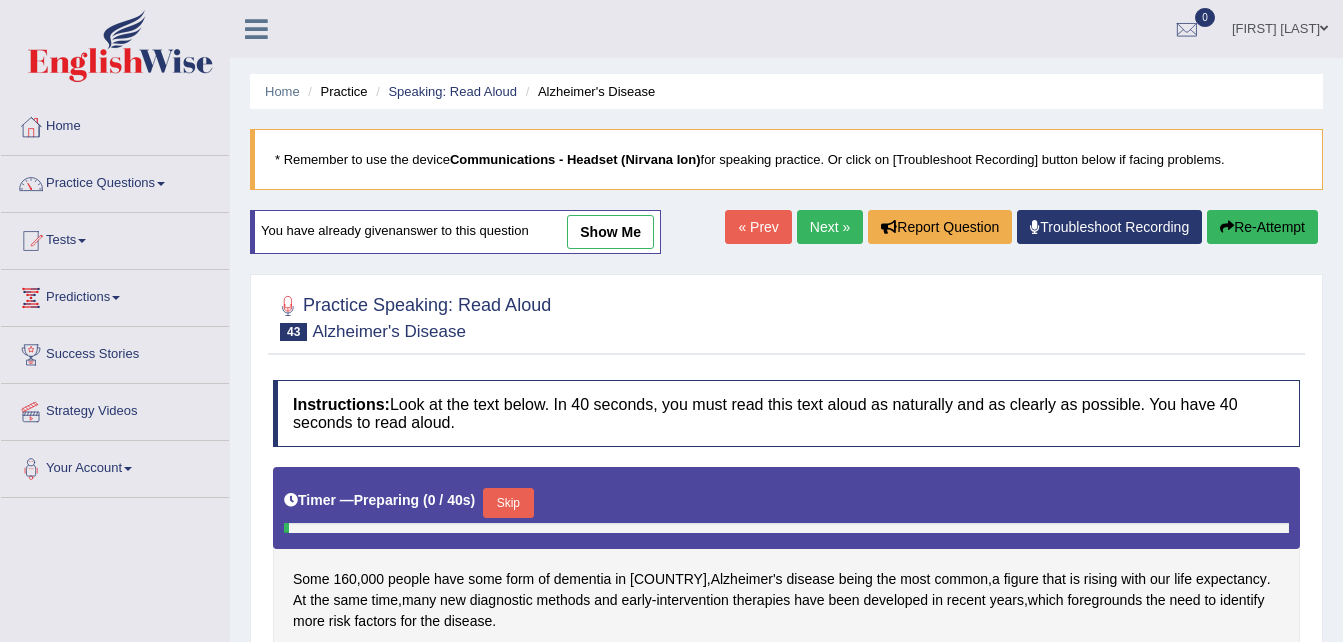 scroll, scrollTop: 0, scrollLeft: 0, axis: both 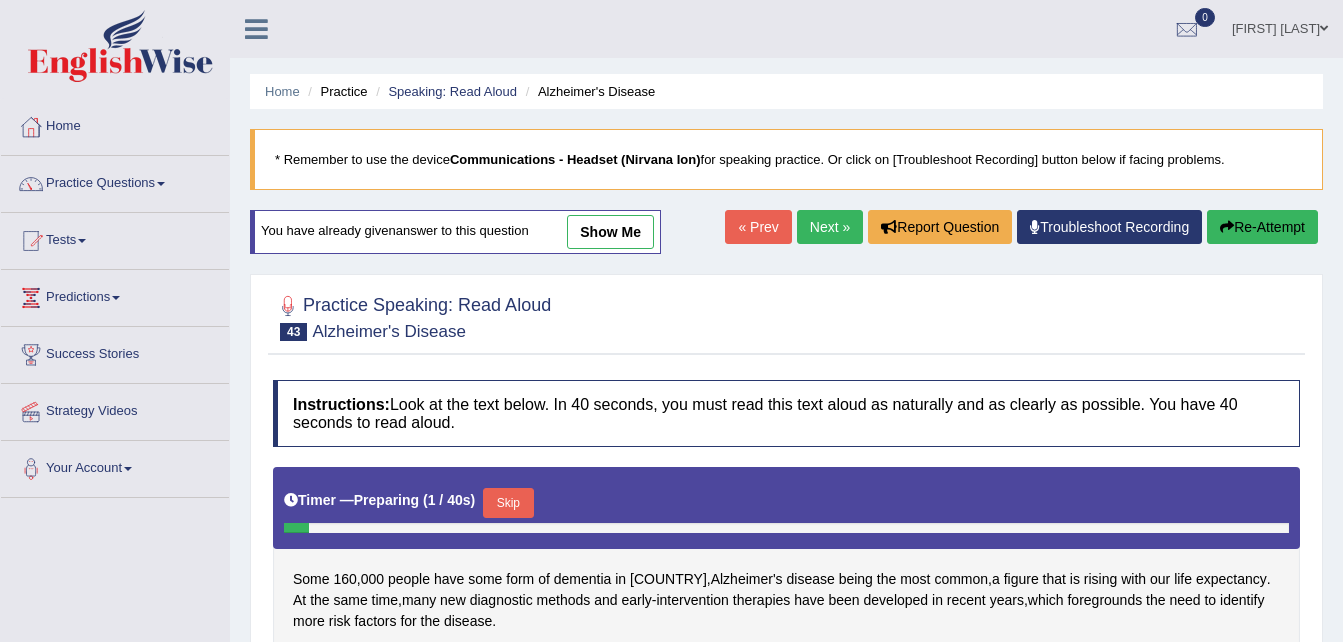 click on "Next »" at bounding box center [830, 227] 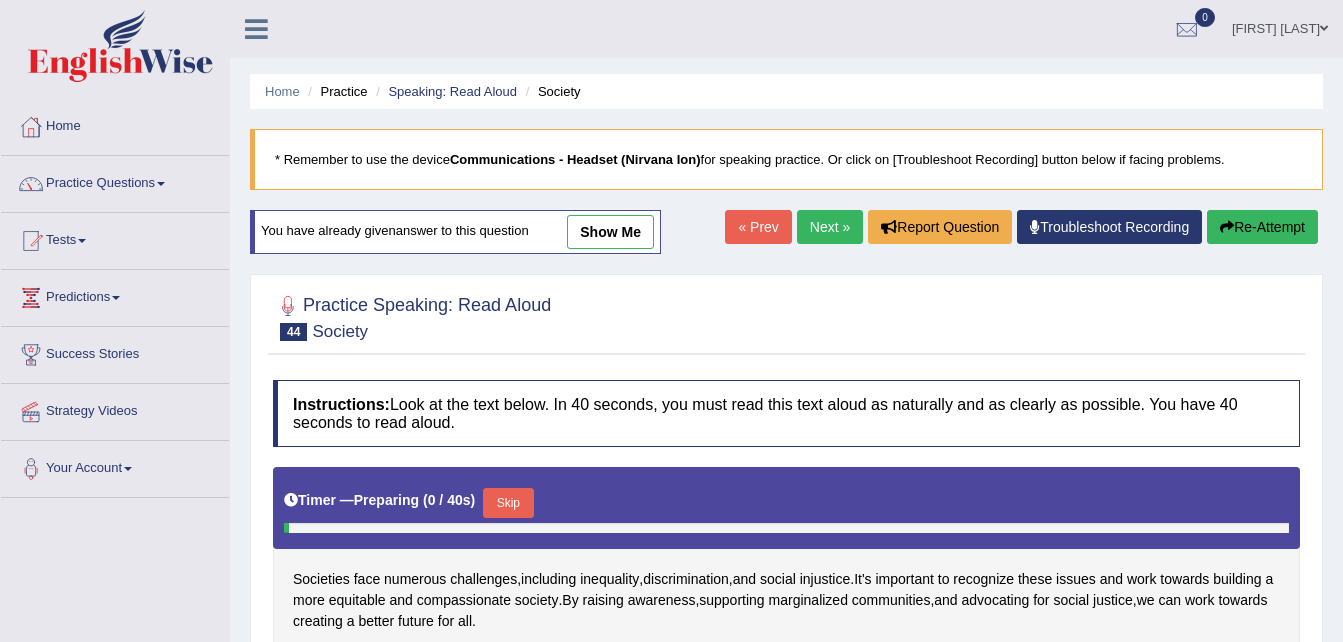scroll, scrollTop: 0, scrollLeft: 0, axis: both 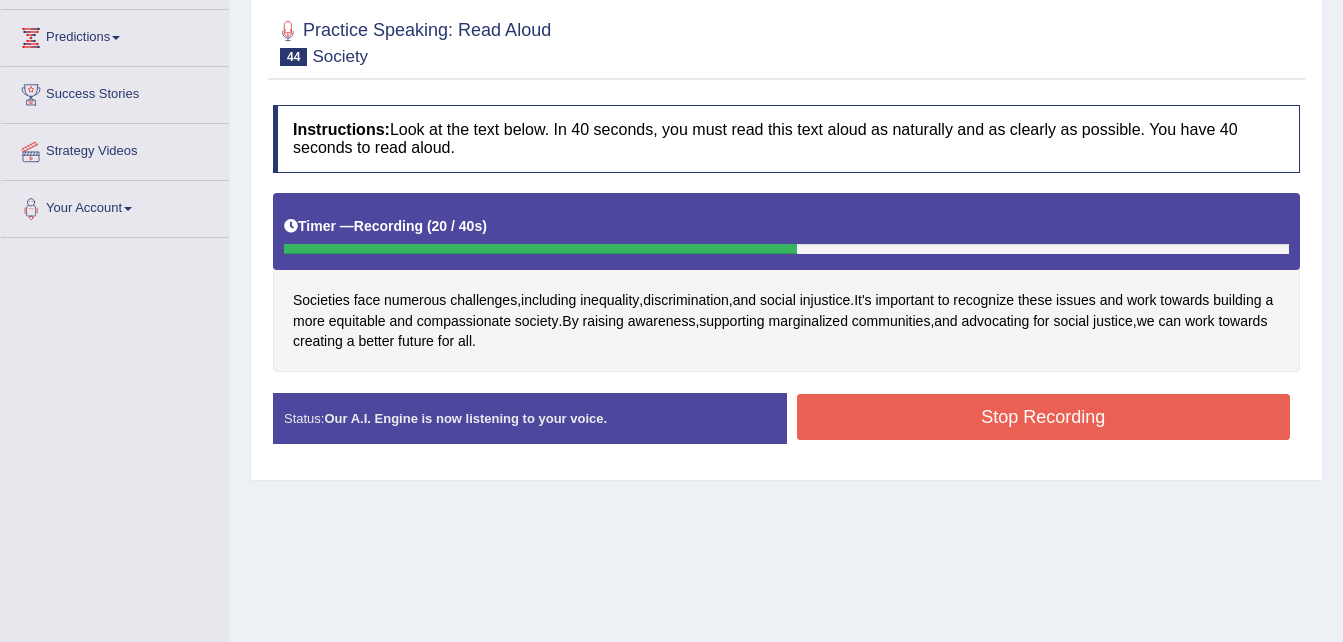 click on "Stop Recording" at bounding box center [1044, 417] 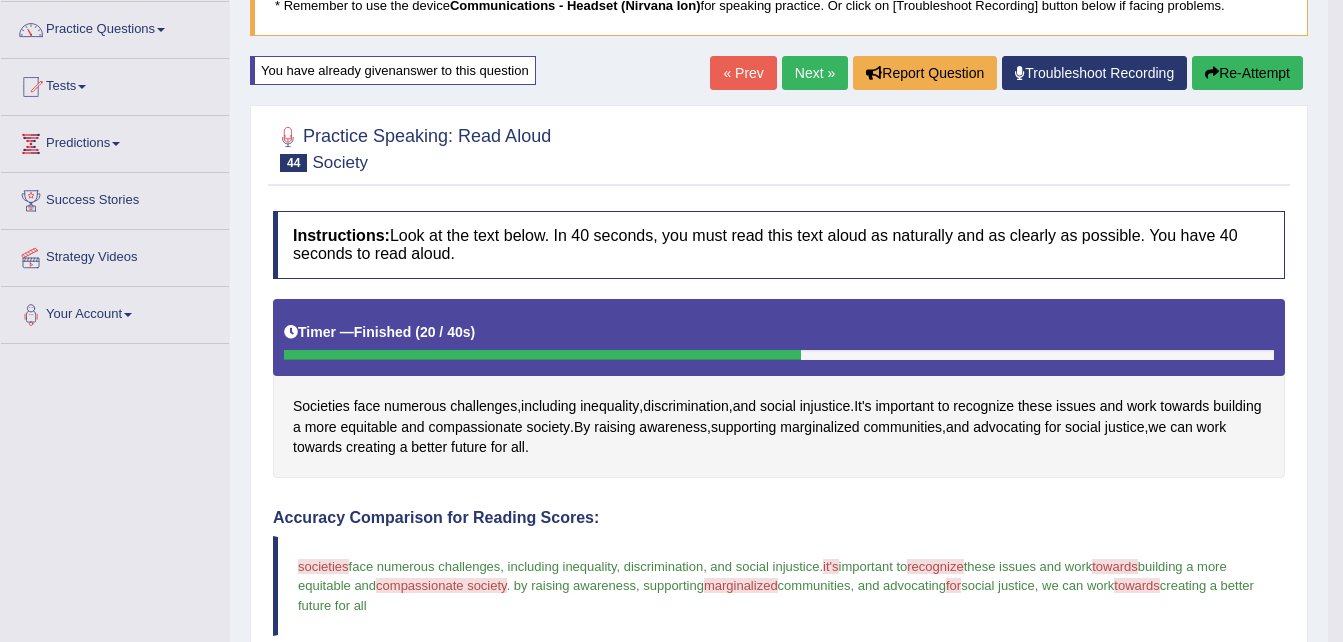 scroll, scrollTop: 153, scrollLeft: 0, axis: vertical 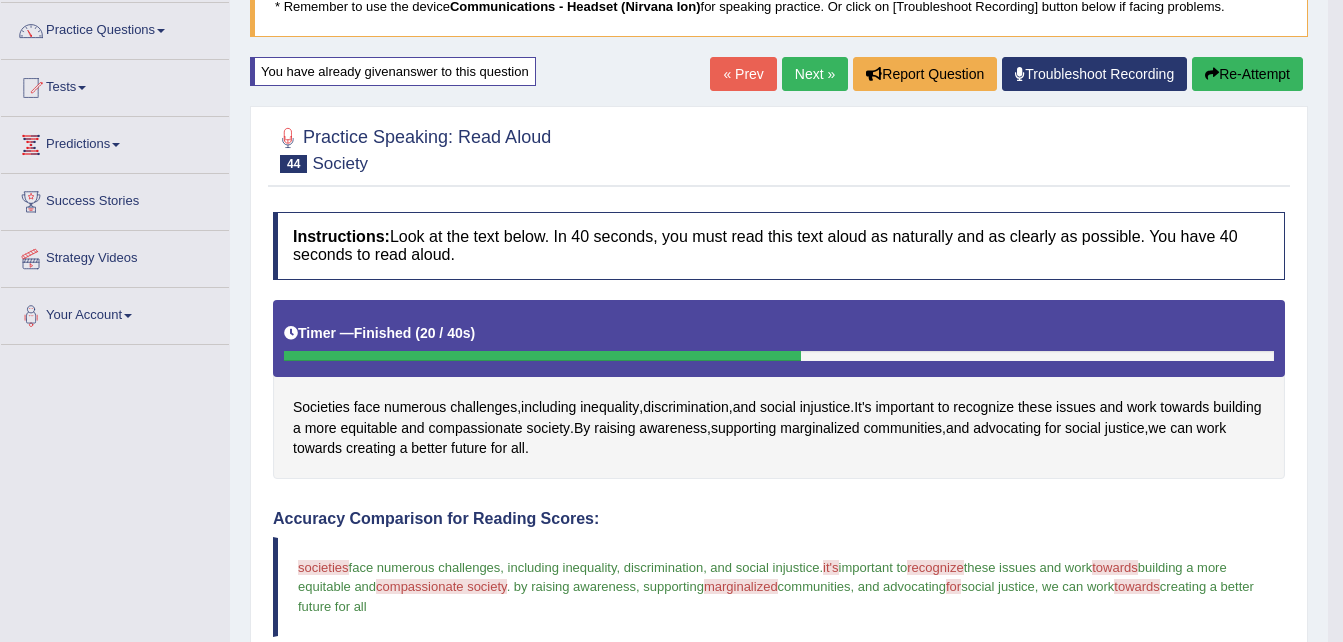 click on "Next »" at bounding box center [815, 74] 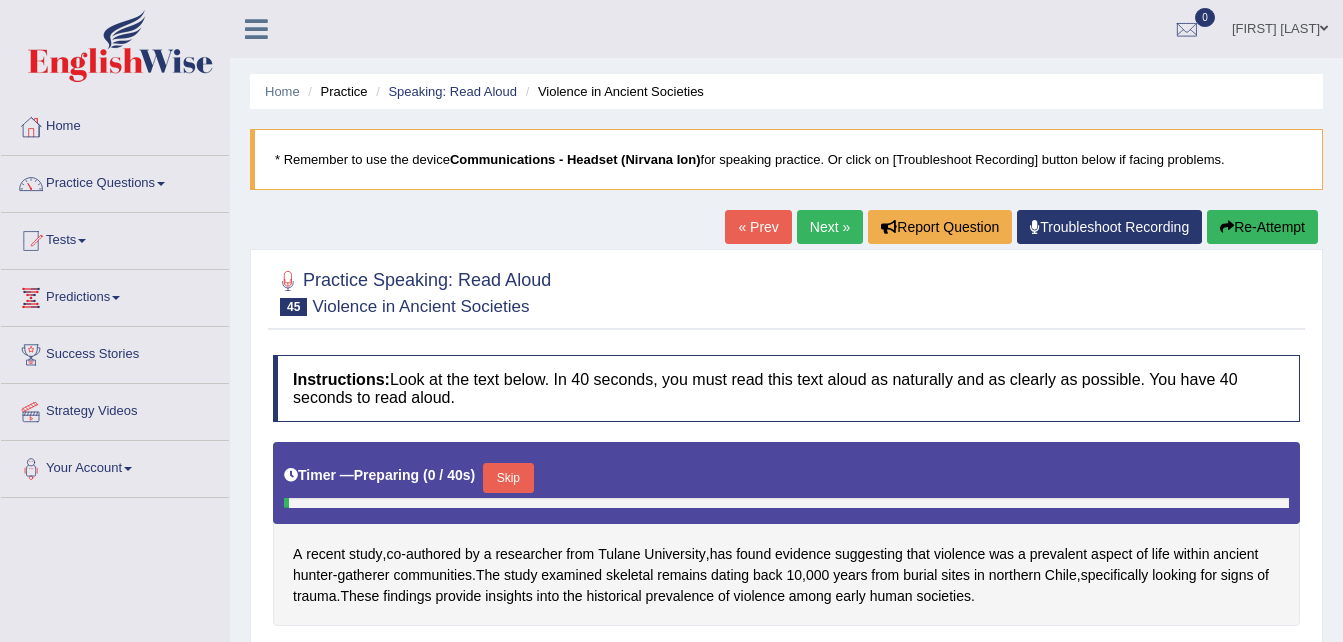 scroll, scrollTop: 0, scrollLeft: 0, axis: both 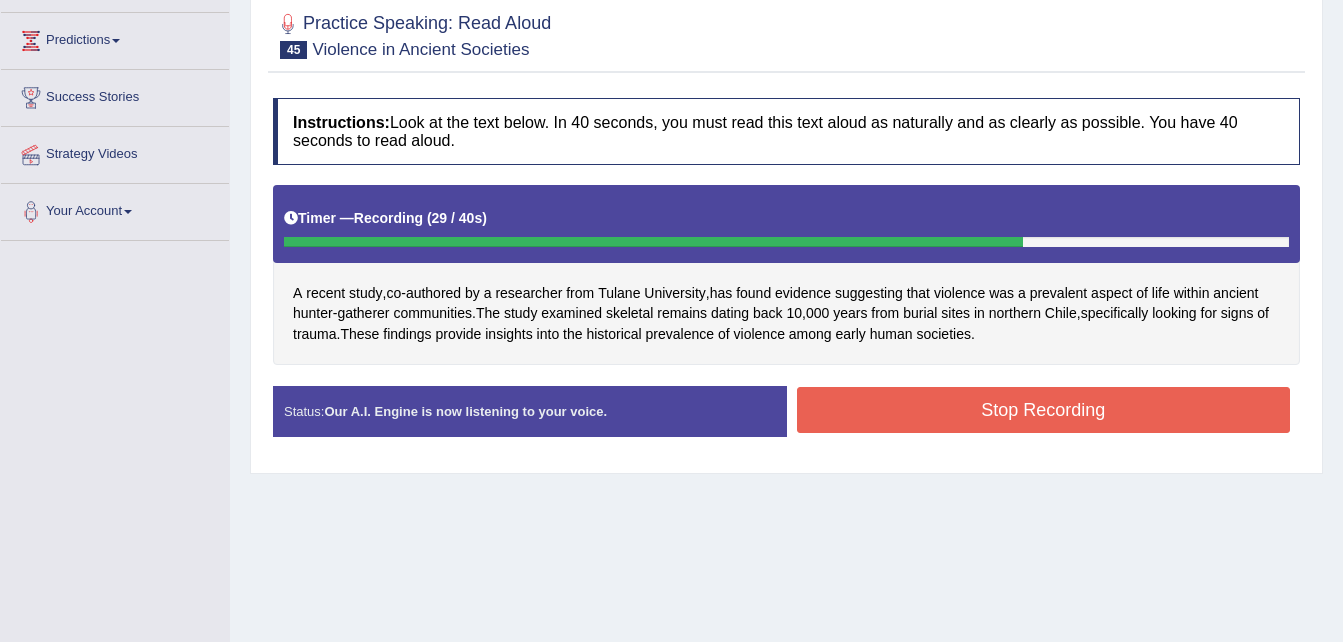 click on "Stop Recording" at bounding box center (1044, 410) 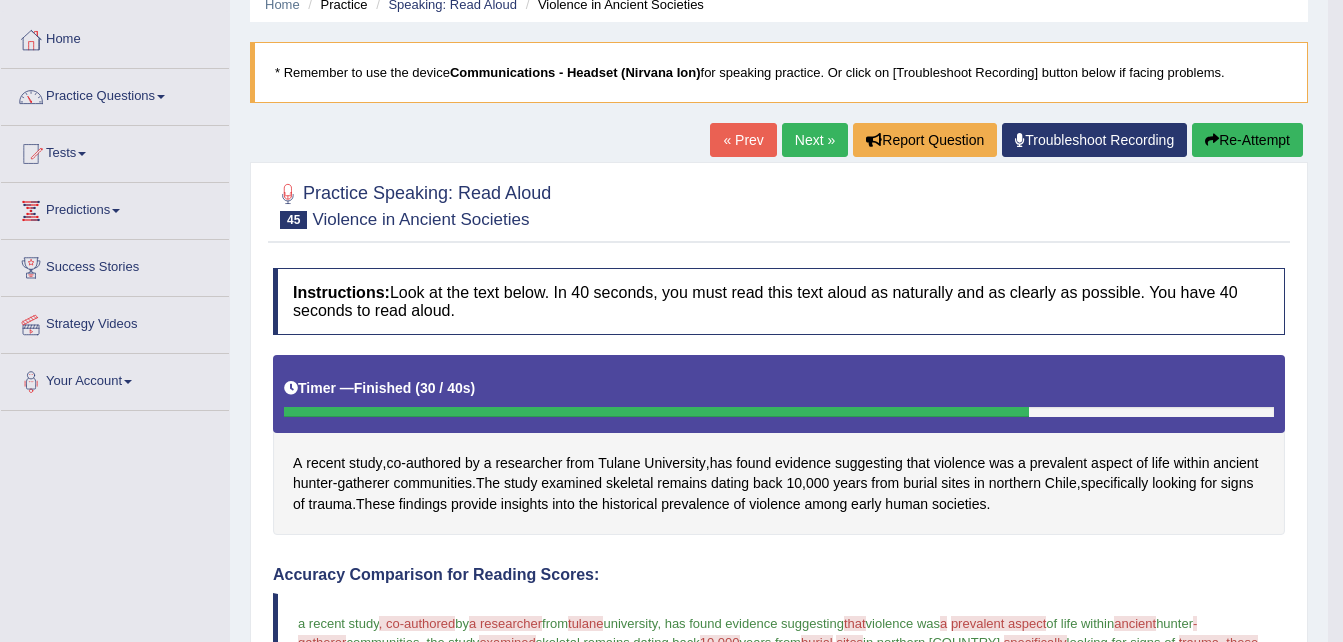 scroll, scrollTop: 75, scrollLeft: 0, axis: vertical 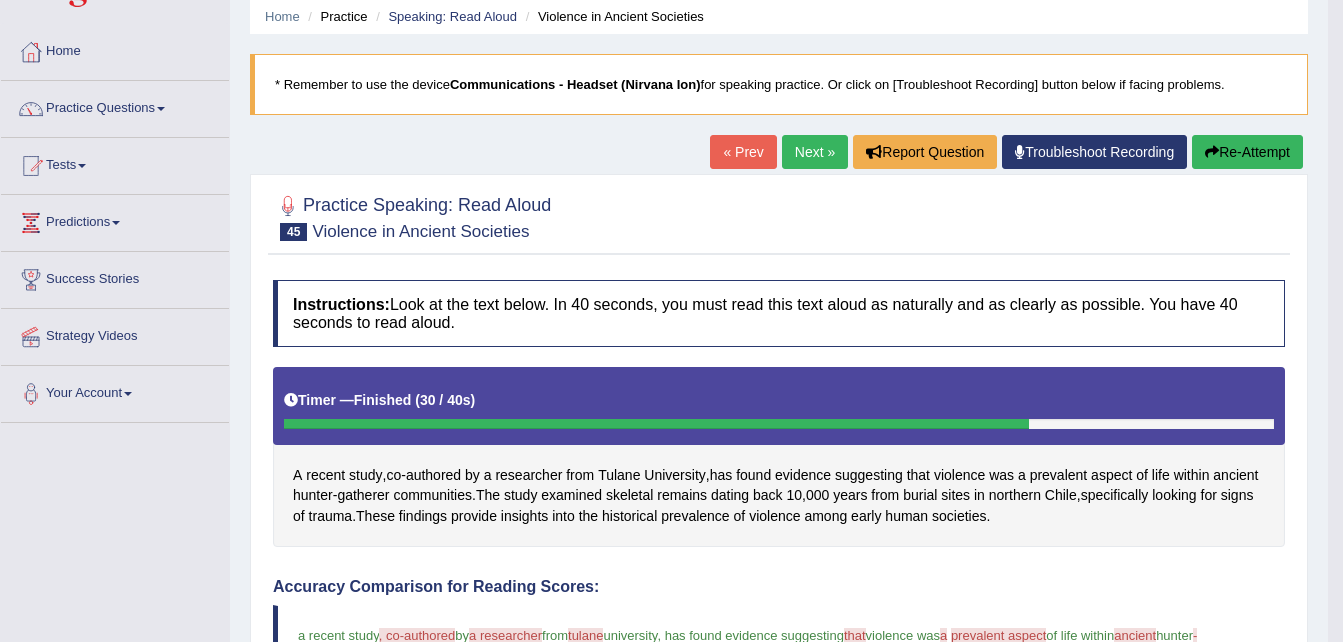 click on "Next »" at bounding box center (815, 152) 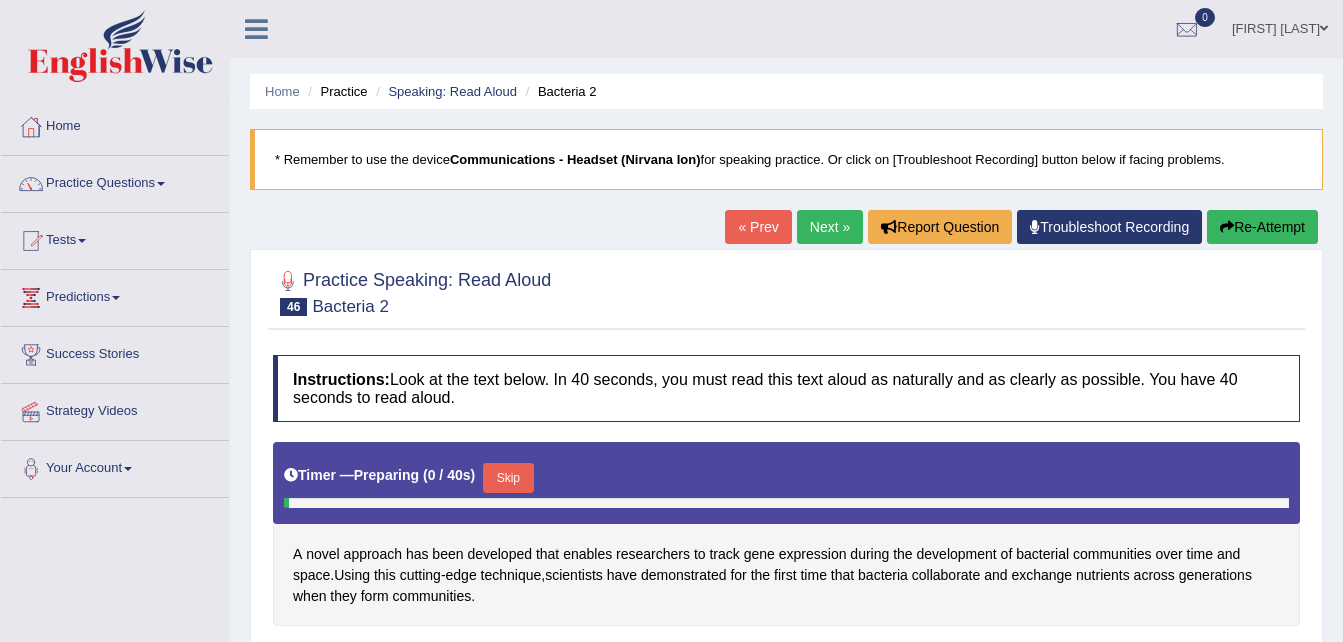 scroll, scrollTop: 0, scrollLeft: 0, axis: both 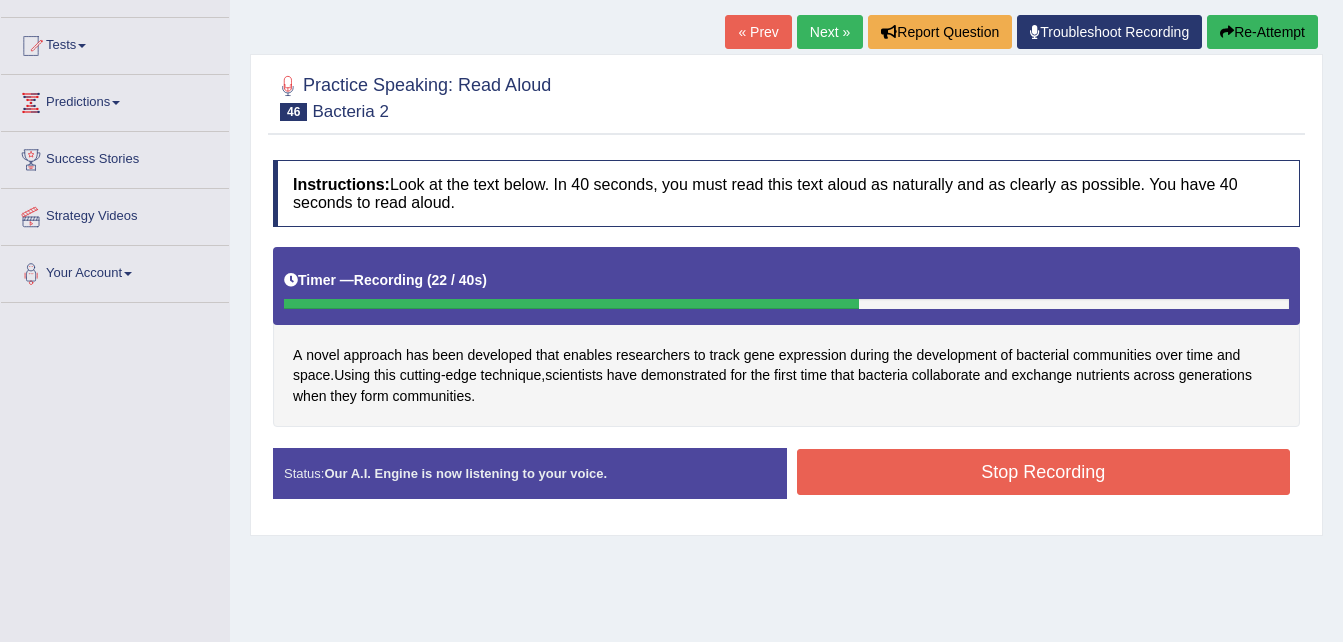 click on "Stop Recording" at bounding box center [1044, 472] 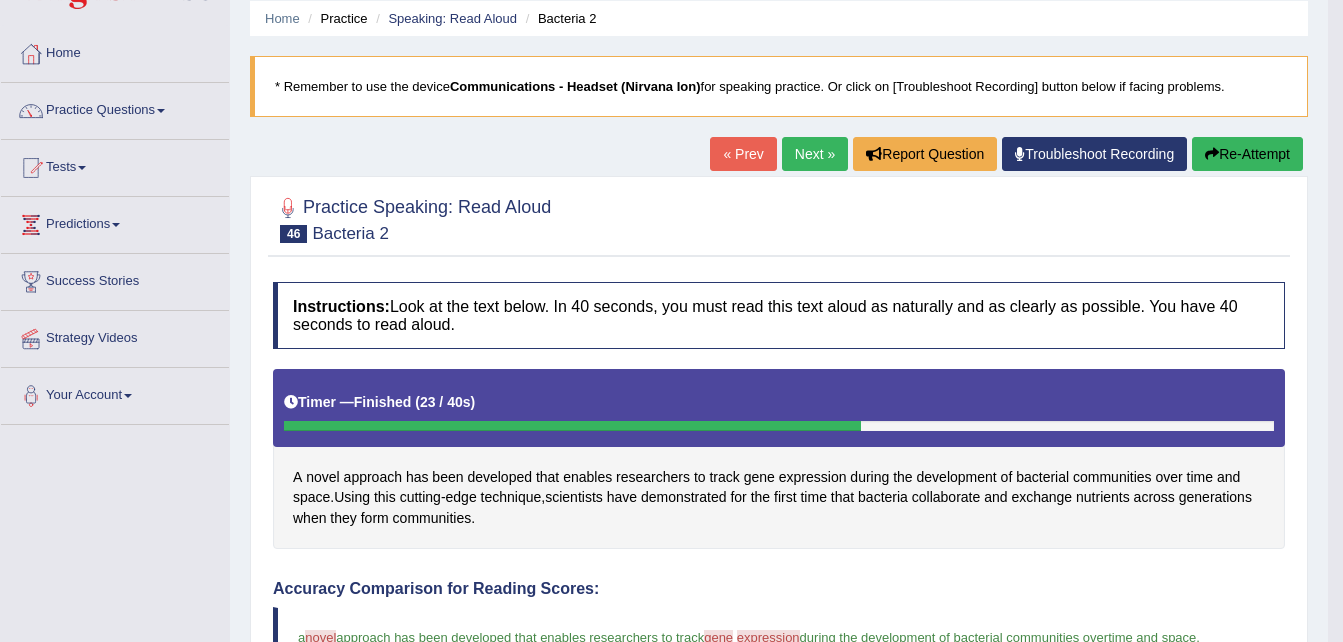 scroll, scrollTop: 0, scrollLeft: 0, axis: both 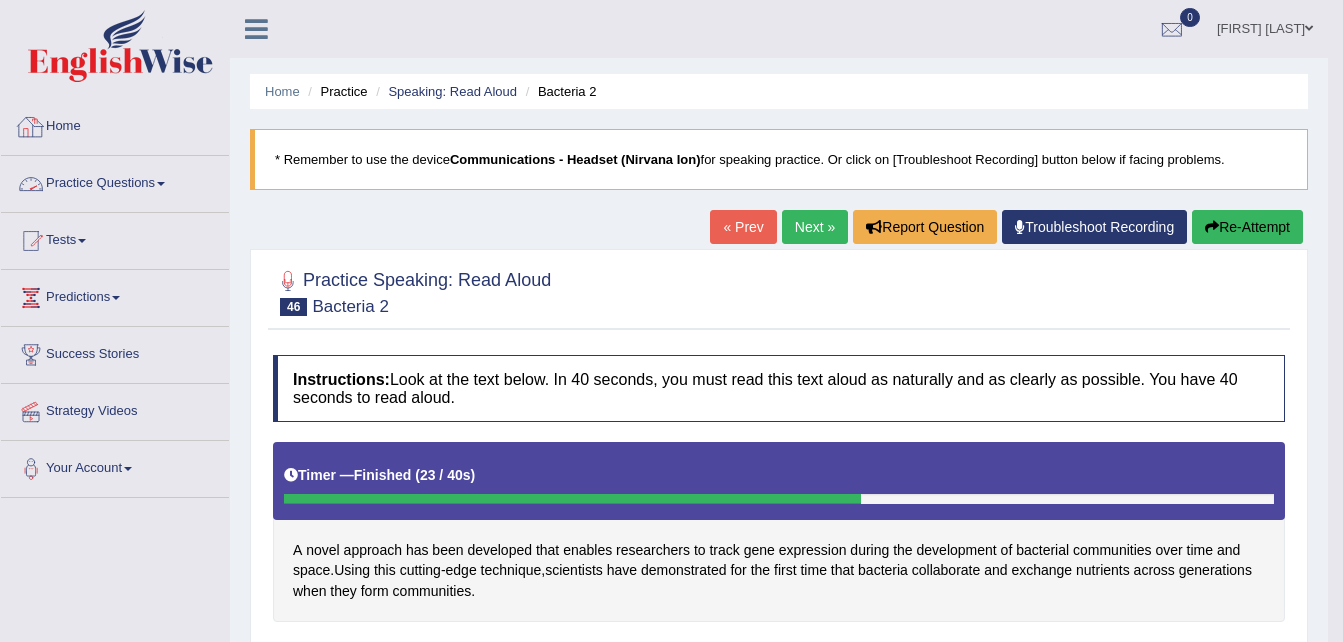 click on "Practice Questions" at bounding box center [115, 181] 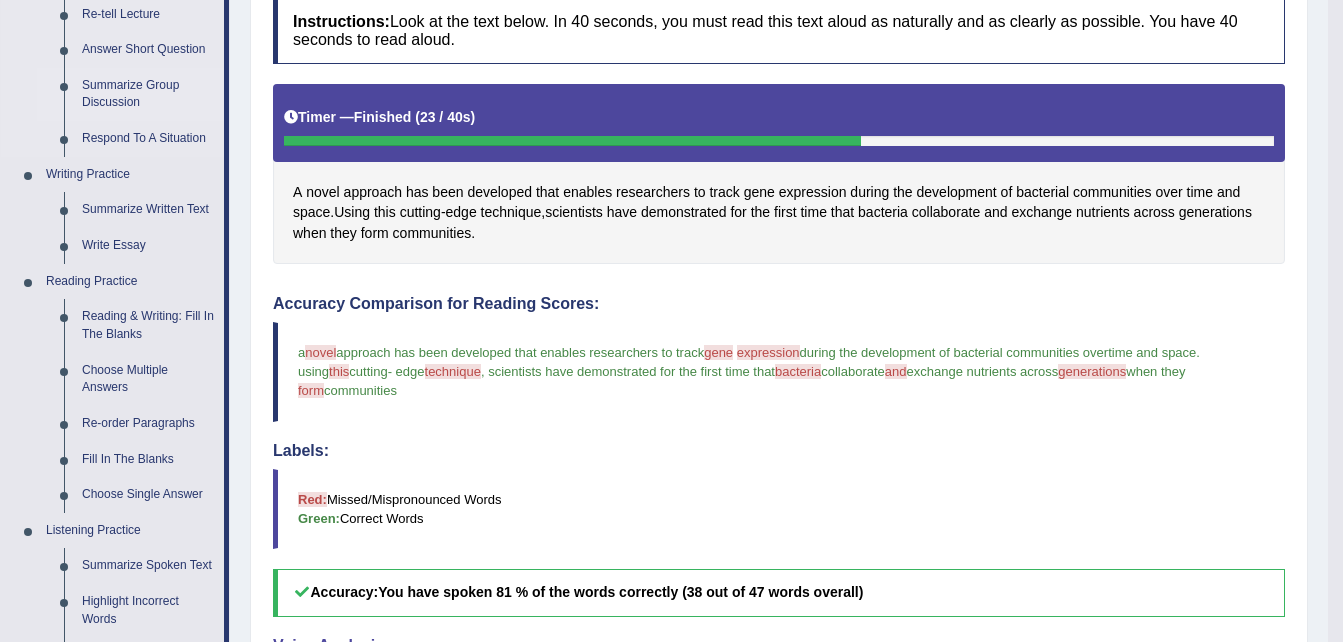 scroll, scrollTop: 359, scrollLeft: 0, axis: vertical 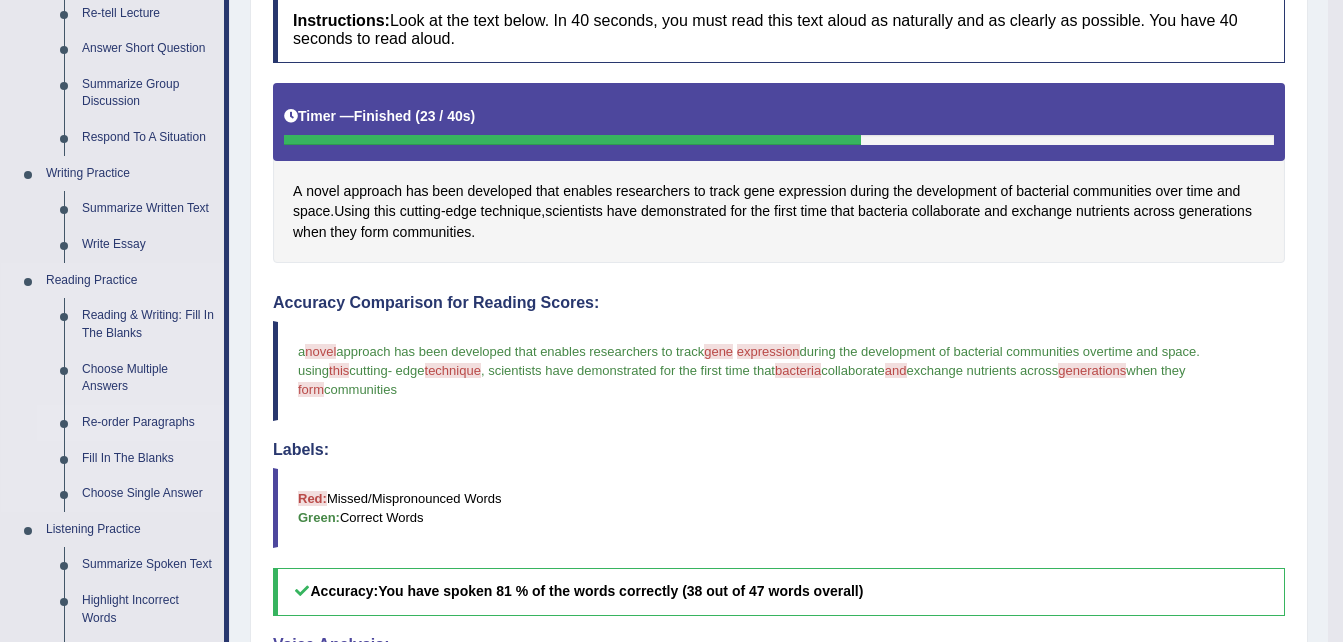 click on "Re-order Paragraphs" at bounding box center [148, 423] 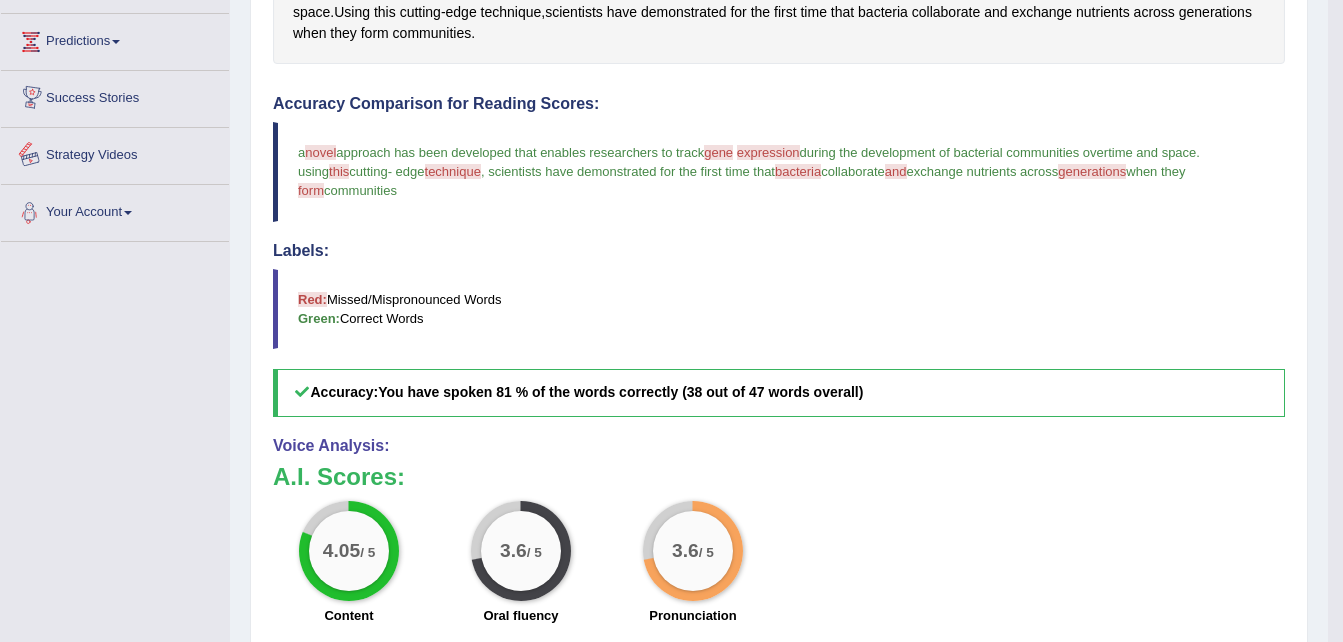 scroll, scrollTop: 924, scrollLeft: 0, axis: vertical 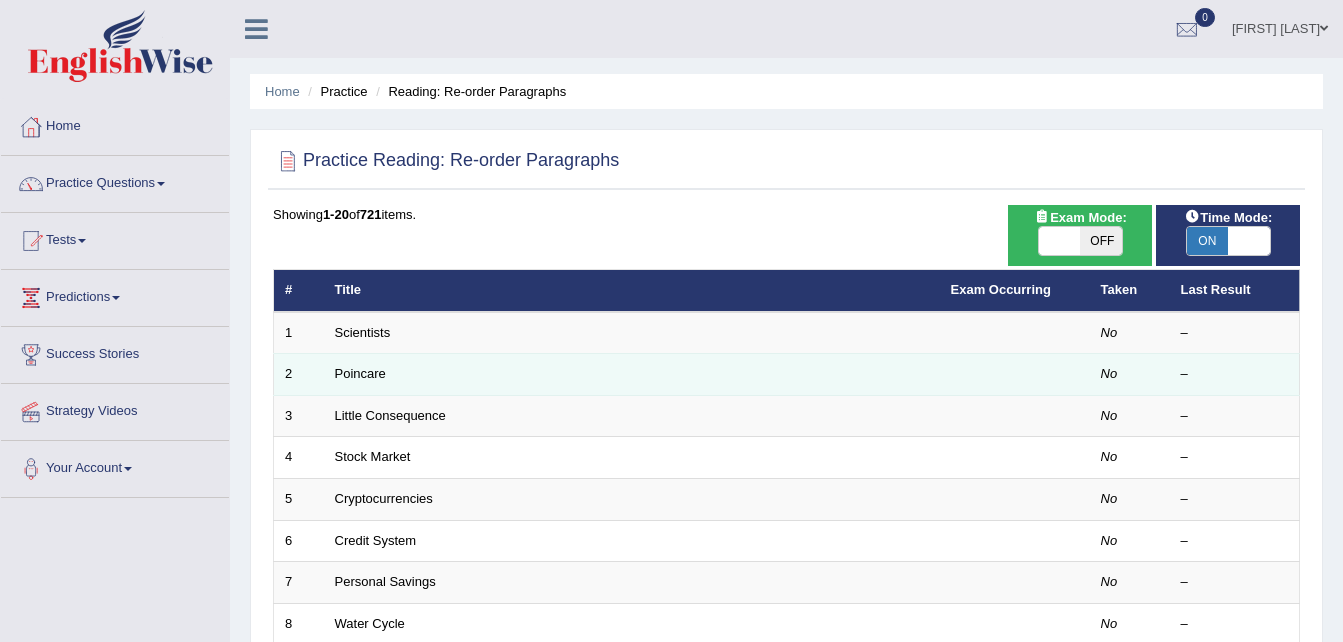 click on "Poincare" at bounding box center (632, 375) 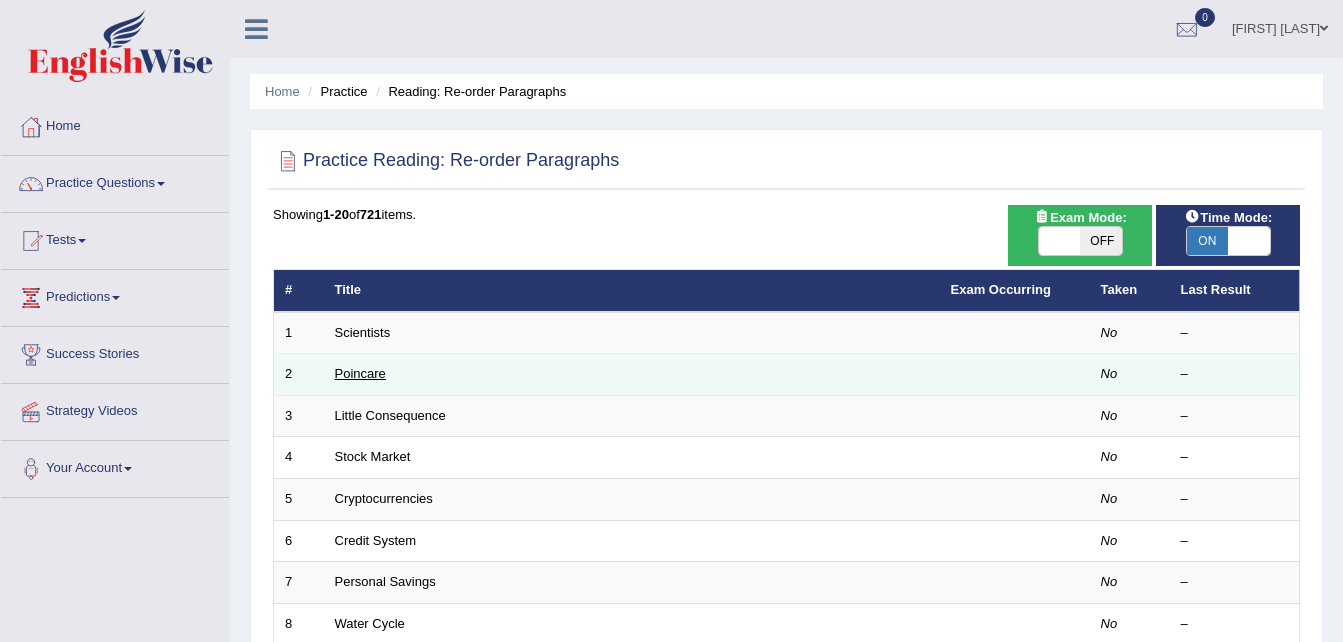 click on "Poincare" at bounding box center (360, 373) 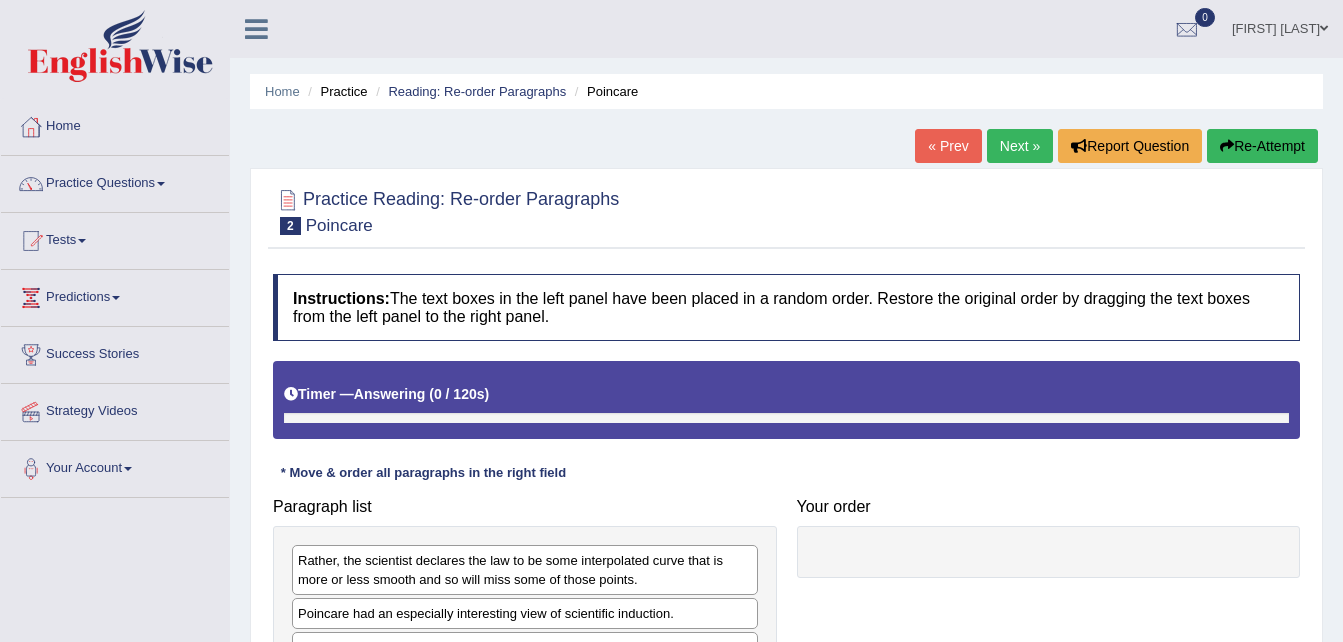 scroll, scrollTop: 0, scrollLeft: 0, axis: both 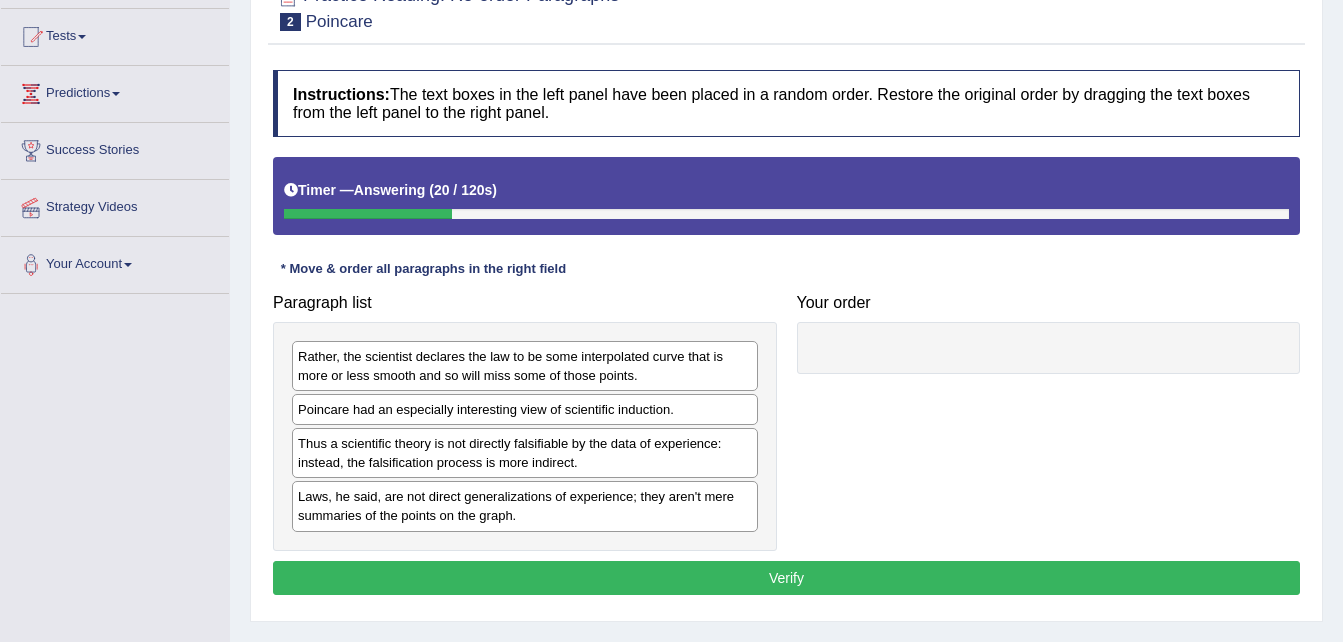click on "Poincare had an especially interesting view of scientific induction." at bounding box center (525, 409) 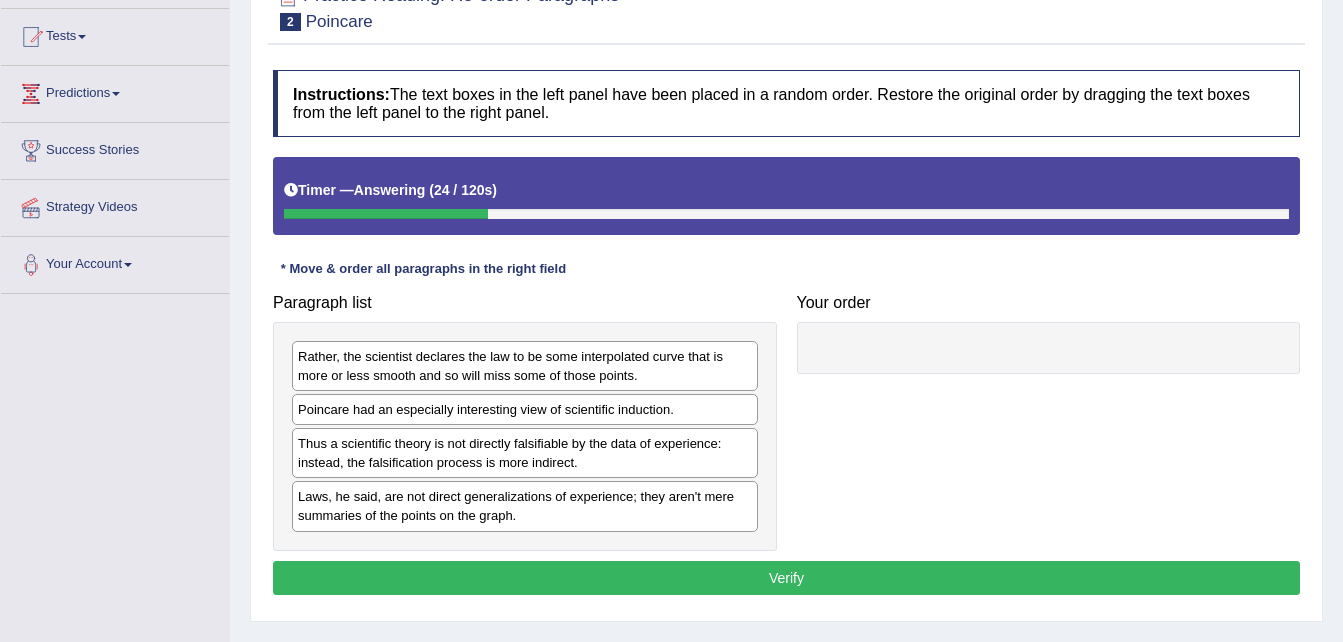 click on "Poincare had an especially interesting view of scientific induction." at bounding box center (525, 409) 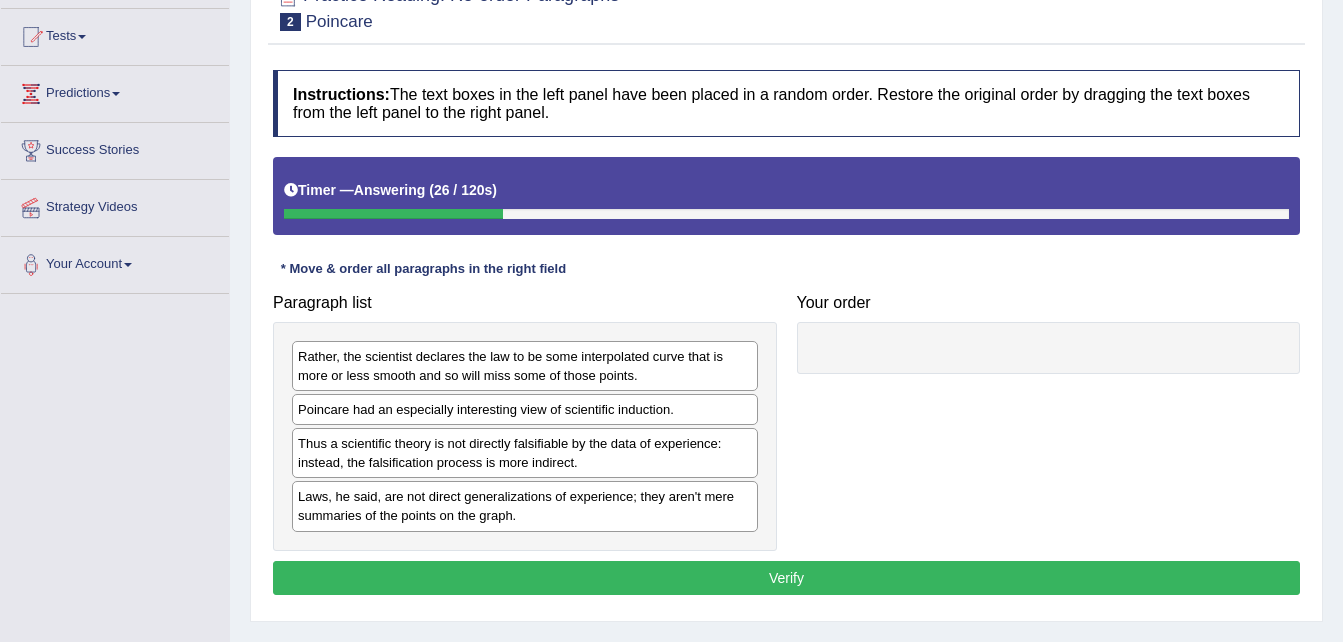 click on "Poincare had an especially interesting view of scientific induction." at bounding box center (525, 409) 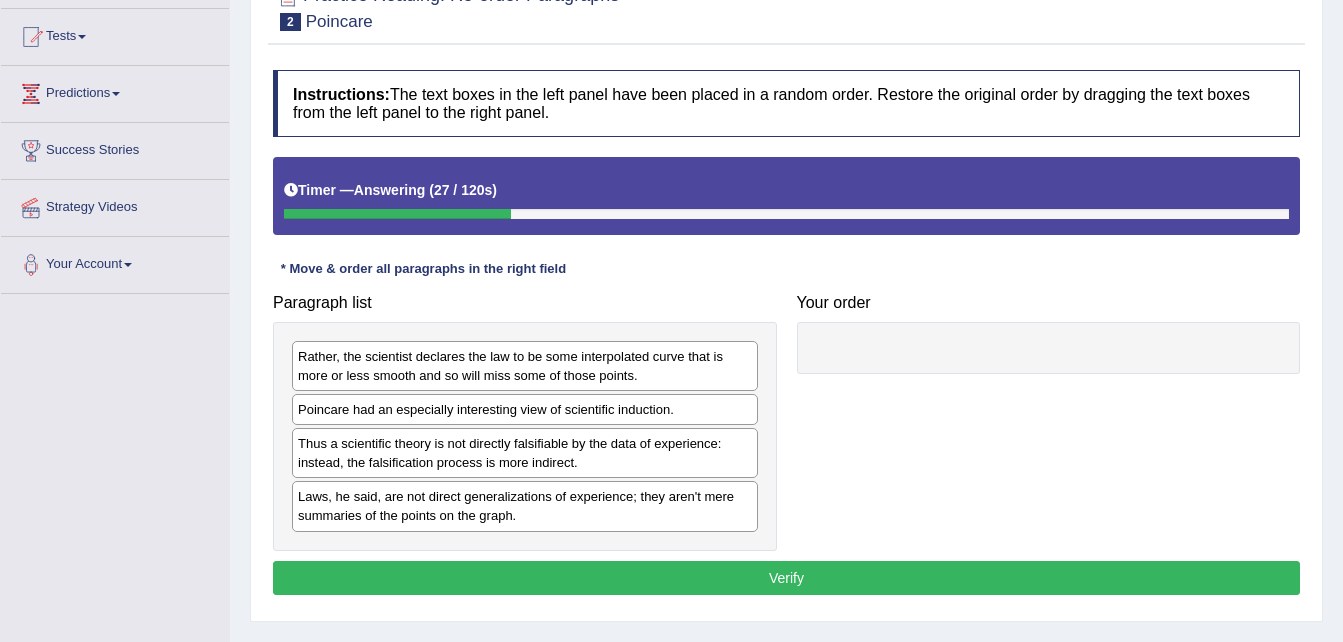click on "Poincare had an especially interesting view of scientific induction." at bounding box center [525, 409] 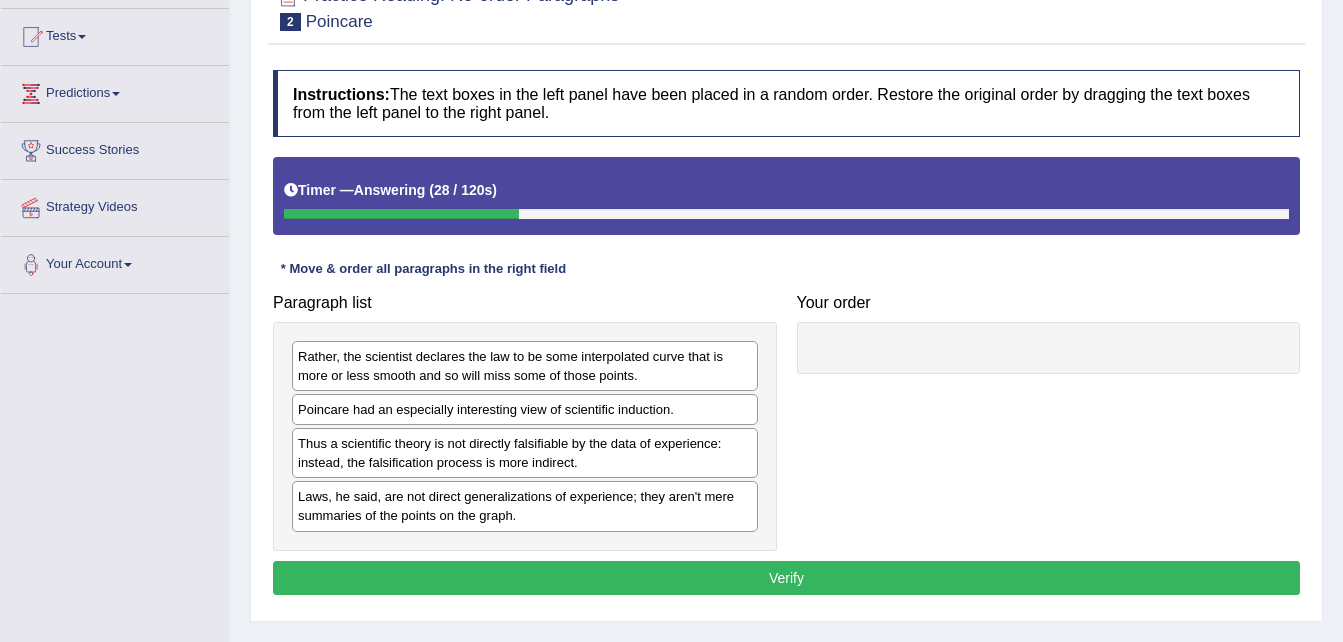 click on "Poincare had an especially interesting view of scientific induction." at bounding box center (525, 409) 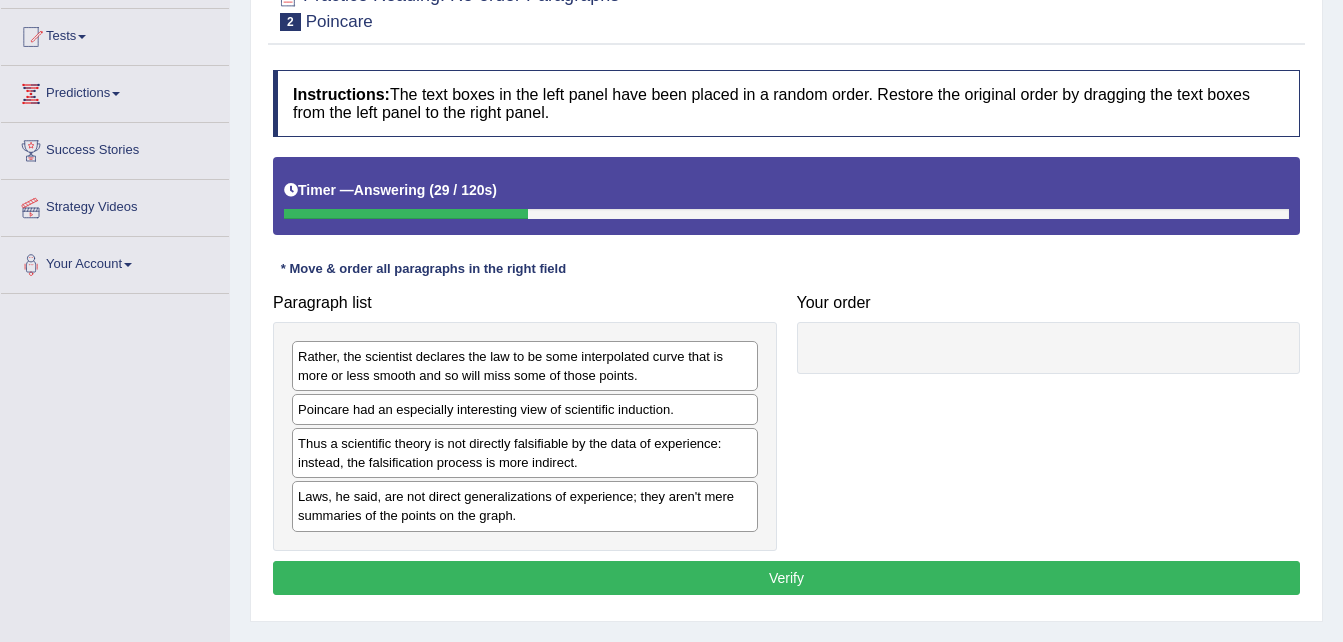 click on "Poincare had an especially interesting view of scientific induction." at bounding box center [525, 409] 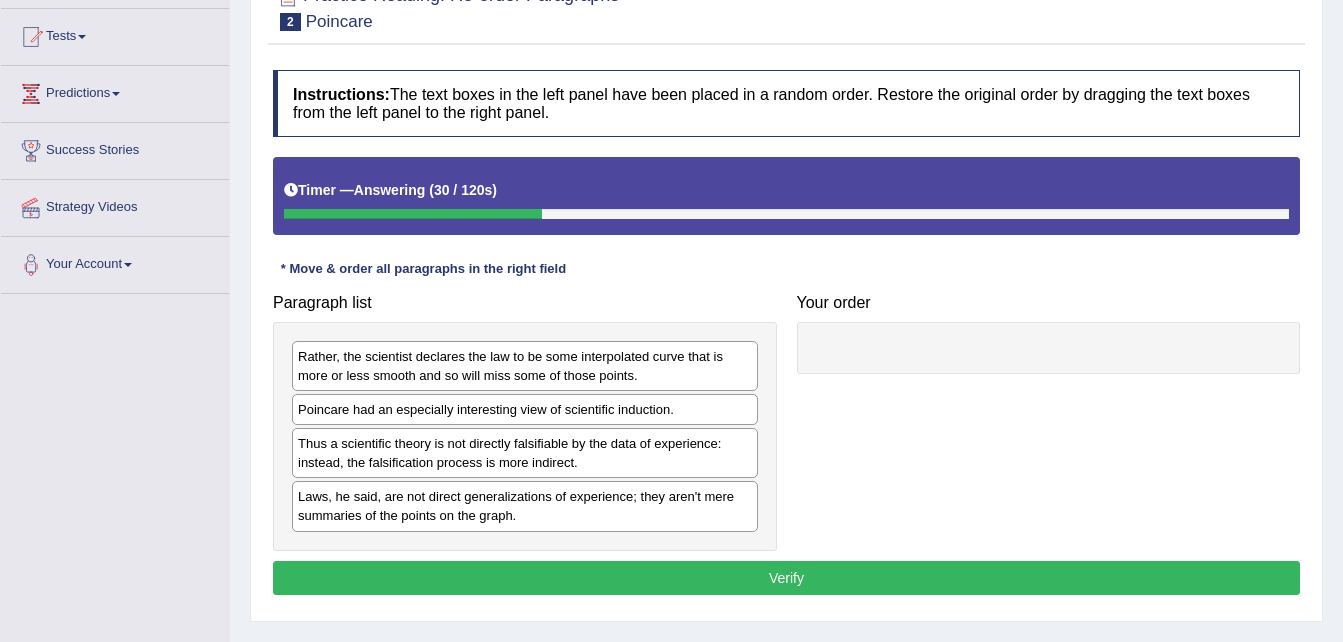 click at bounding box center [1049, 348] 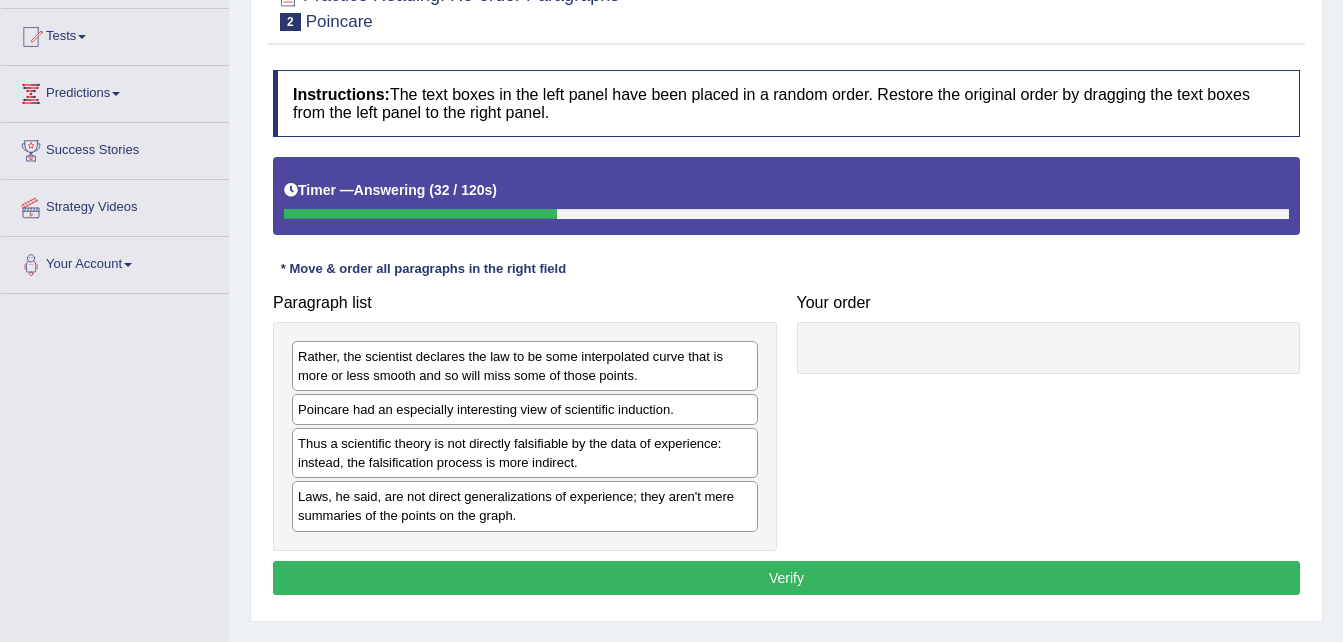 click on "Rather, the scientist declares the law to be some interpolated curve that is more or less smooth and so will miss some of those points." at bounding box center (525, 366) 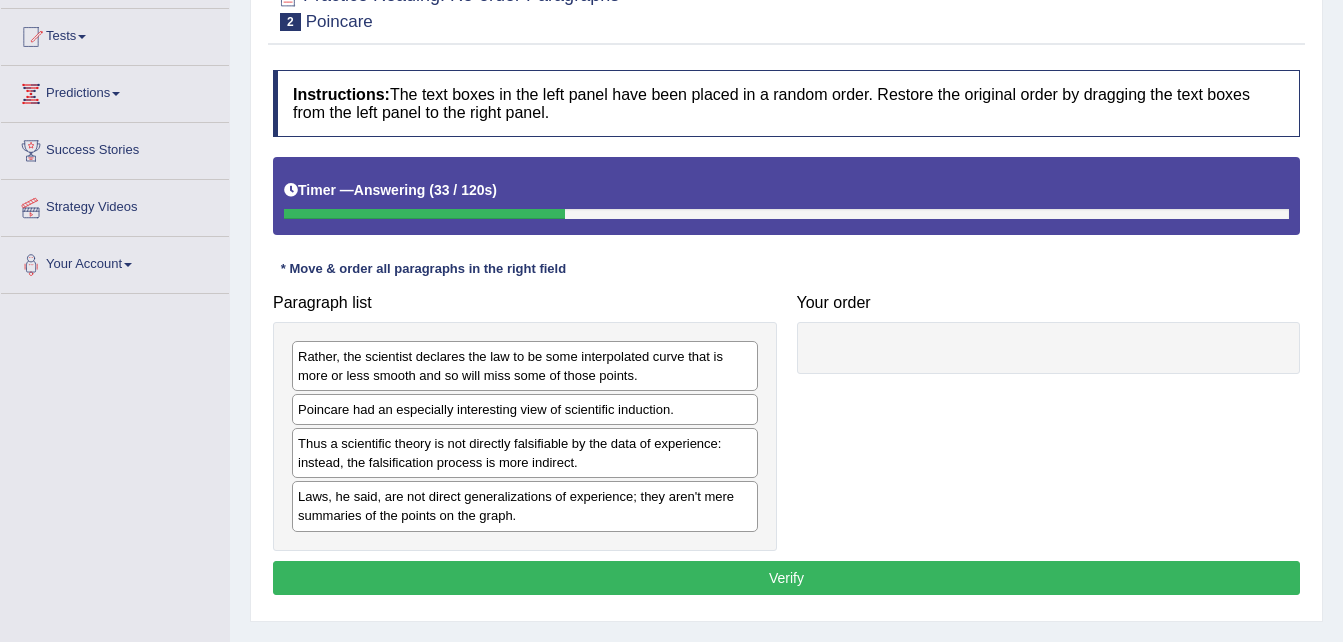 click on "Poincare had an especially interesting view of scientific induction." at bounding box center (525, 409) 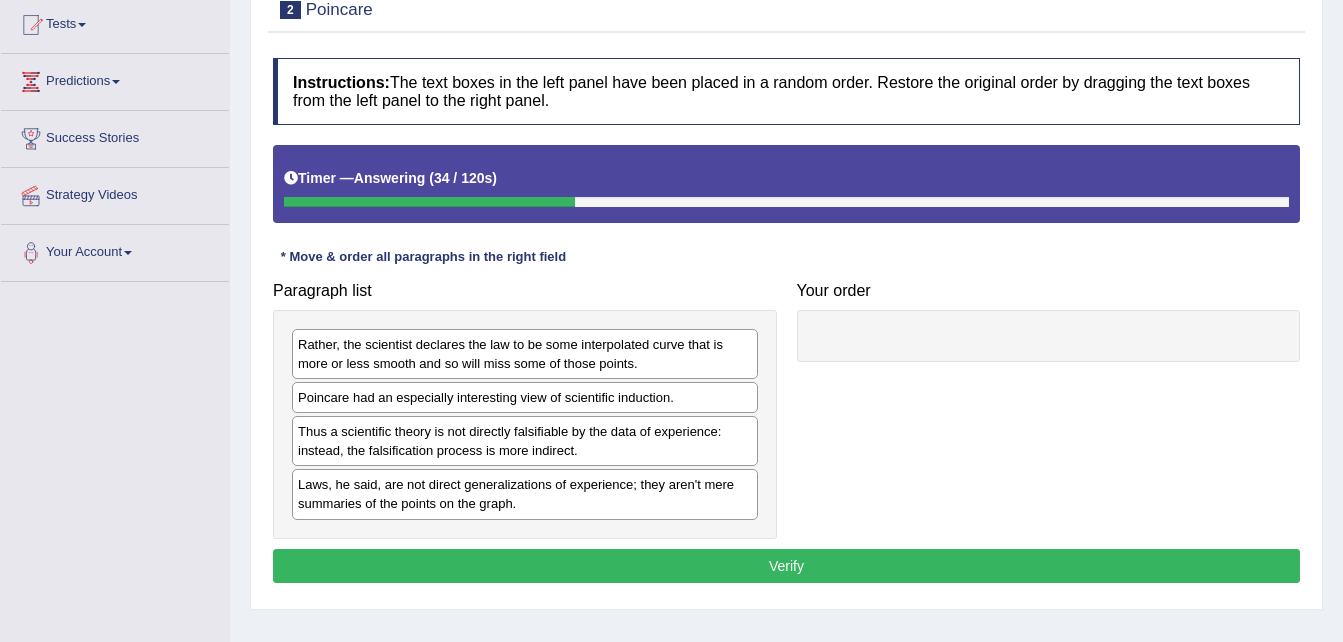scroll, scrollTop: 212, scrollLeft: 0, axis: vertical 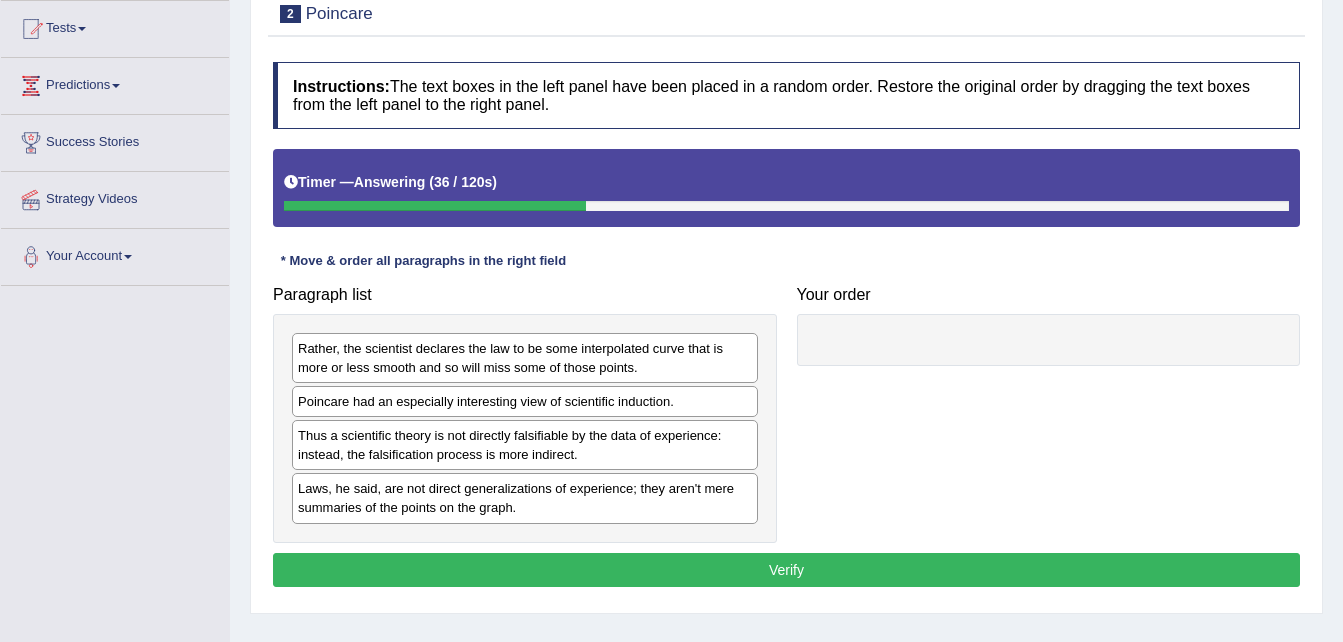 click on "Rather, the scientist declares the law to be some interpolated curve that is more or less smooth and so will miss some of those points." at bounding box center (525, 358) 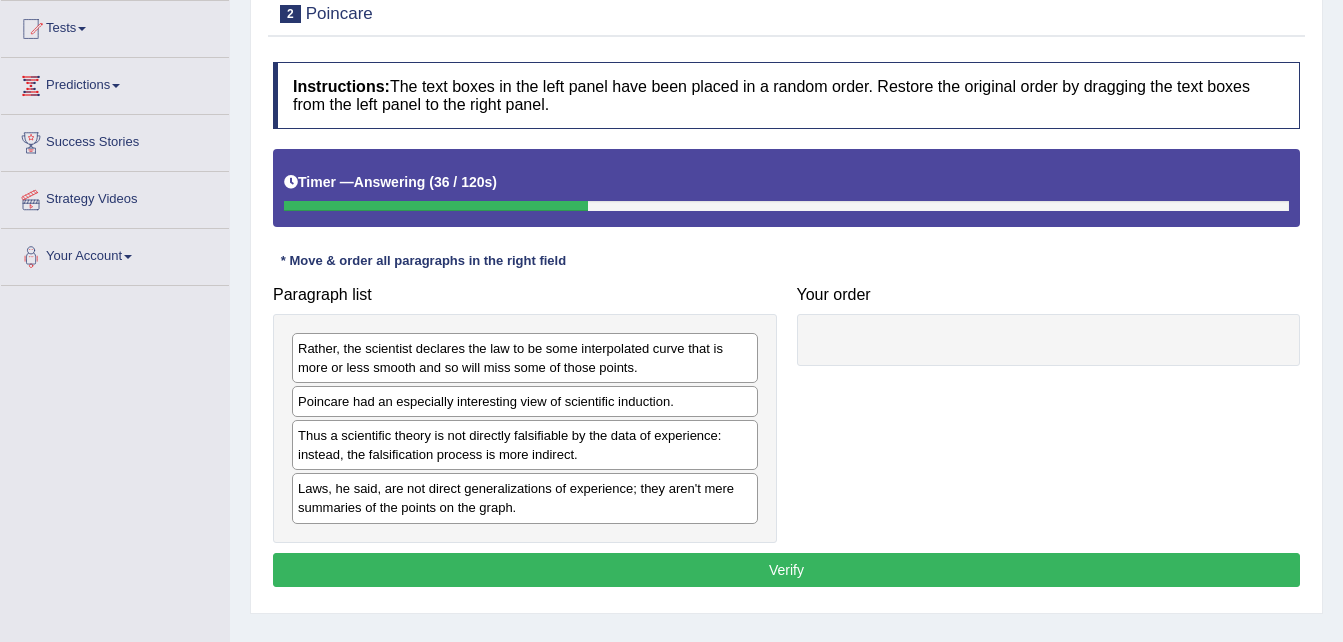 click on "Rather, the scientist declares the law to be some interpolated curve that is more or less smooth and so will miss some of those points." at bounding box center [525, 358] 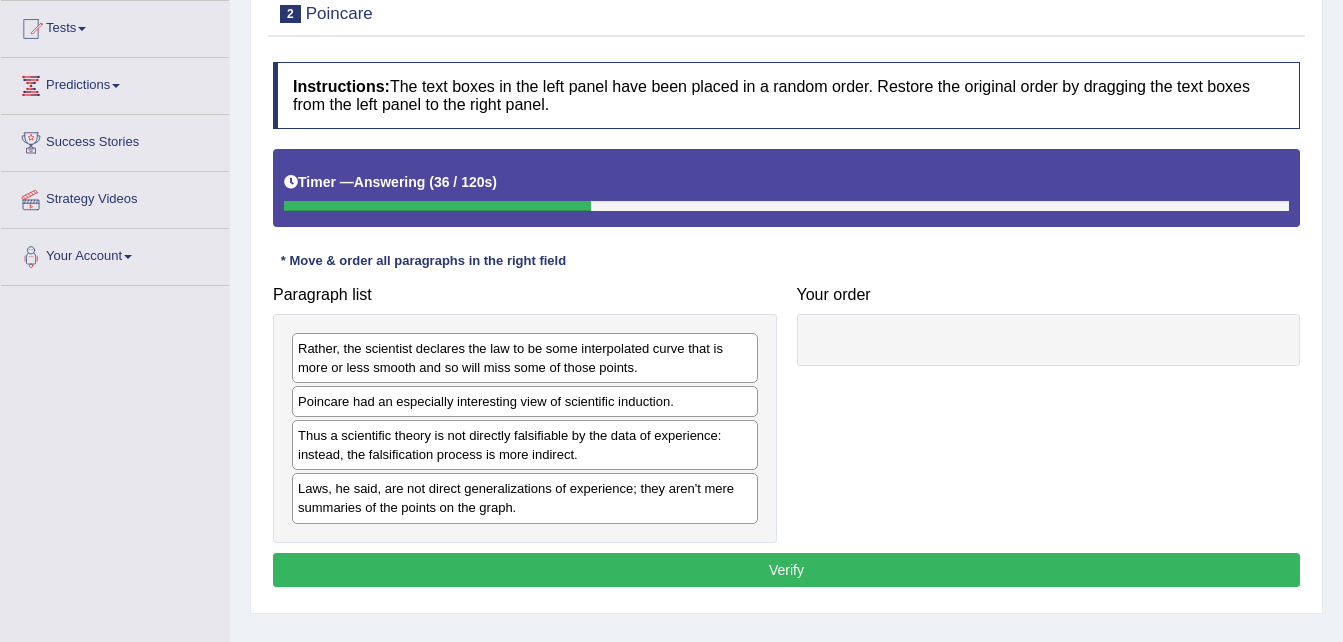 click on "Rather, the scientist declares the law to be some interpolated curve that is more or less smooth and so will miss some of those points." at bounding box center [525, 358] 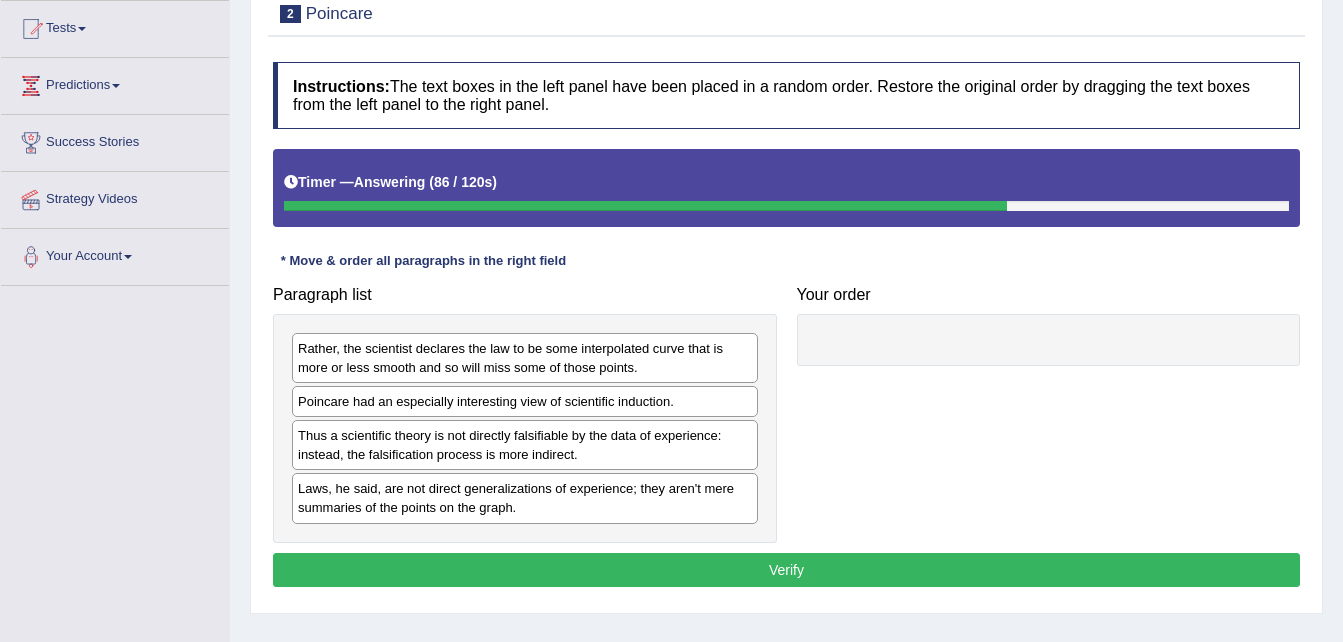 click on "Rather, the scientist declares the law to be some interpolated curve that is more or less smooth and so will miss some of those points." at bounding box center [525, 358] 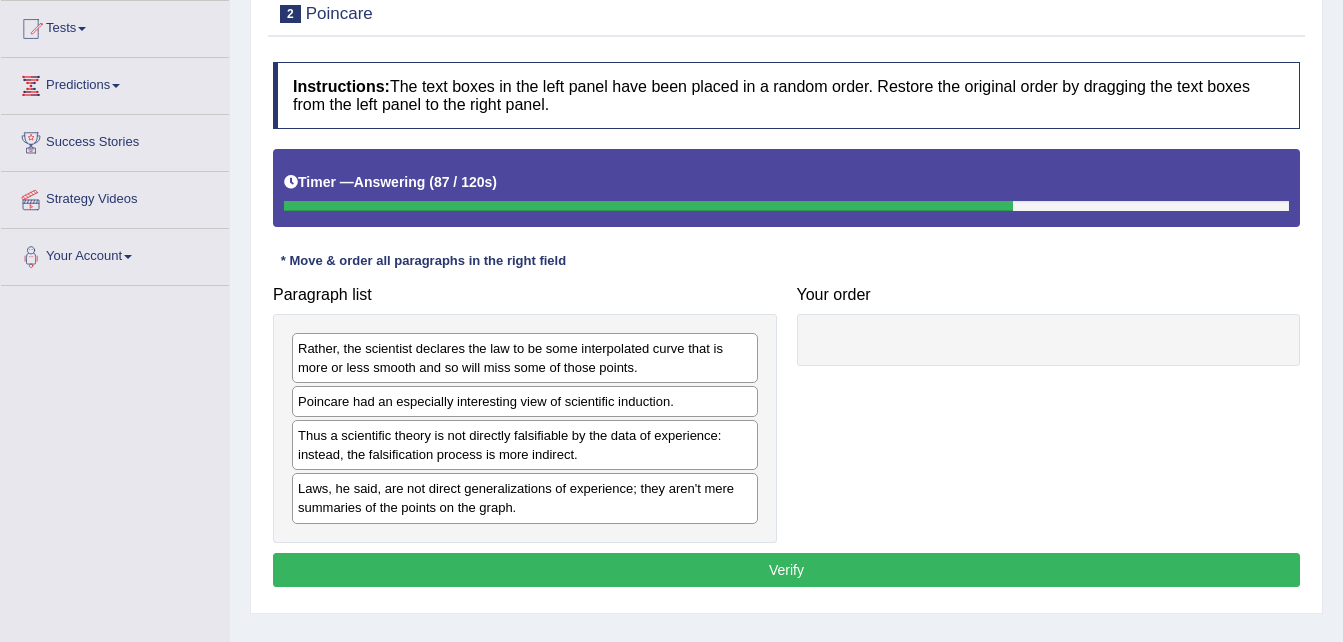 click on "Rather, the scientist declares the law to be some interpolated curve that is more or less smooth and so will miss some of those points." at bounding box center [525, 358] 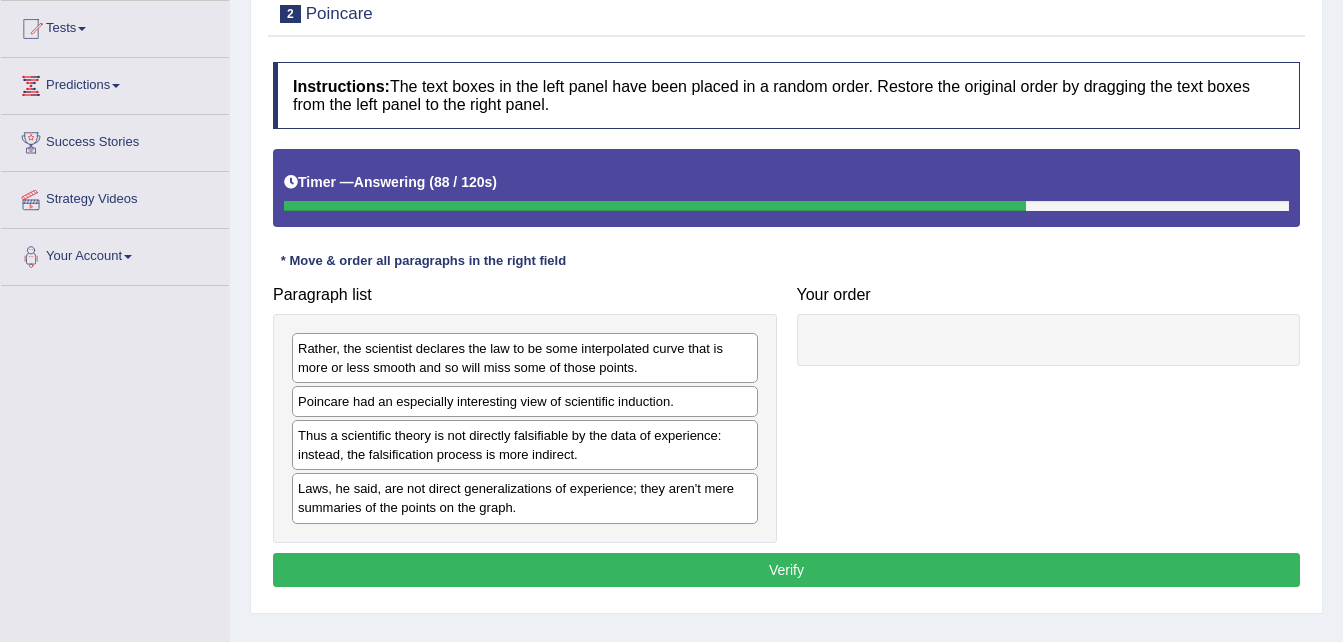 click on "Rather, the scientist declares the law to be some interpolated curve that is more or less smooth and so will miss some of those points." at bounding box center (525, 358) 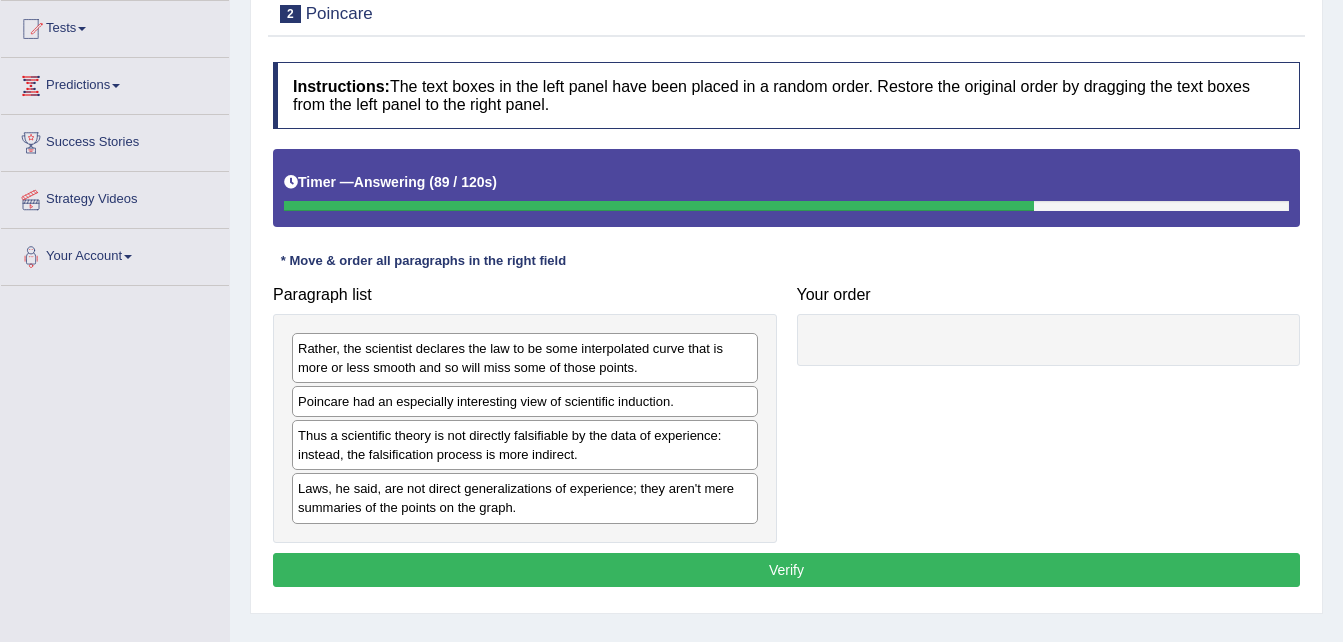 click on "Poincare had an especially interesting view of scientific induction." at bounding box center (525, 401) 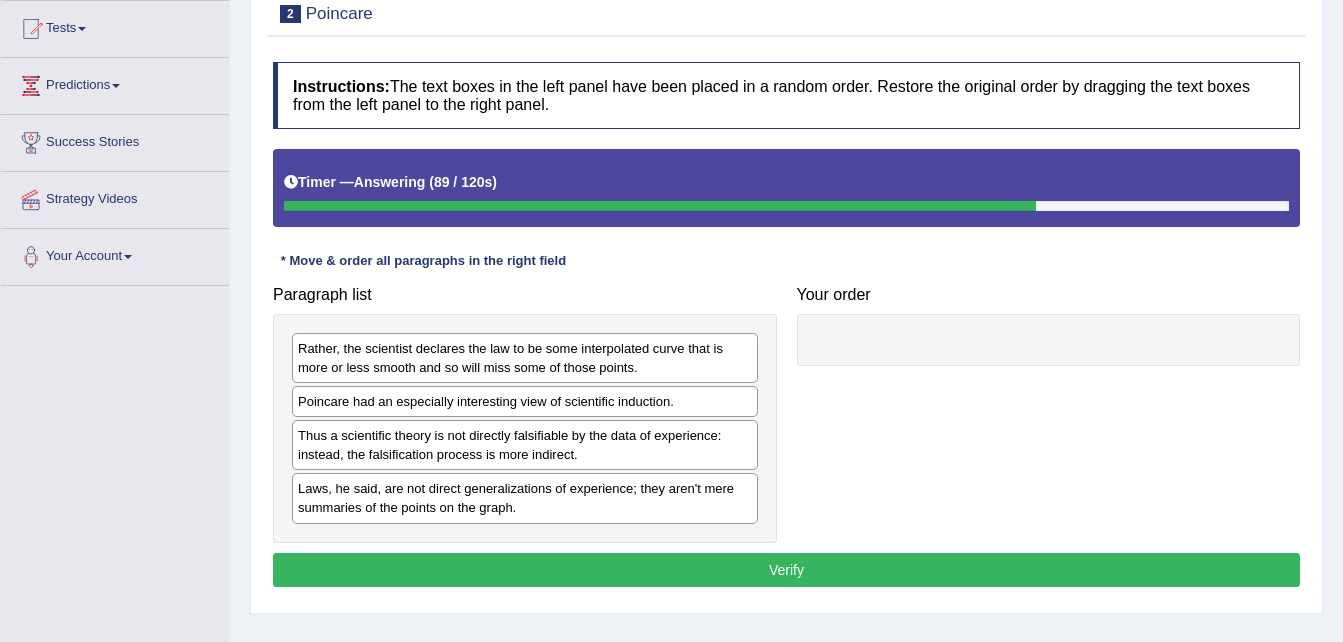 click on "Poincare had an especially interesting view of scientific induction." at bounding box center [525, 401] 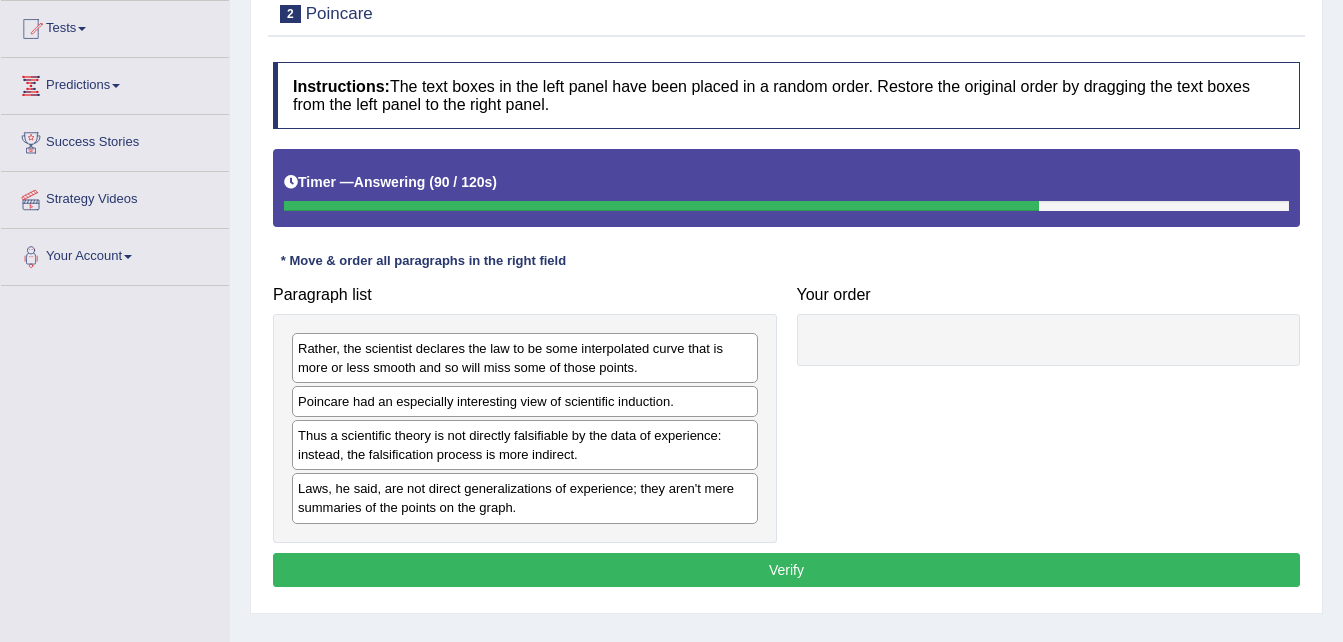 click on "Poincare had an especially interesting view of scientific induction." at bounding box center [525, 401] 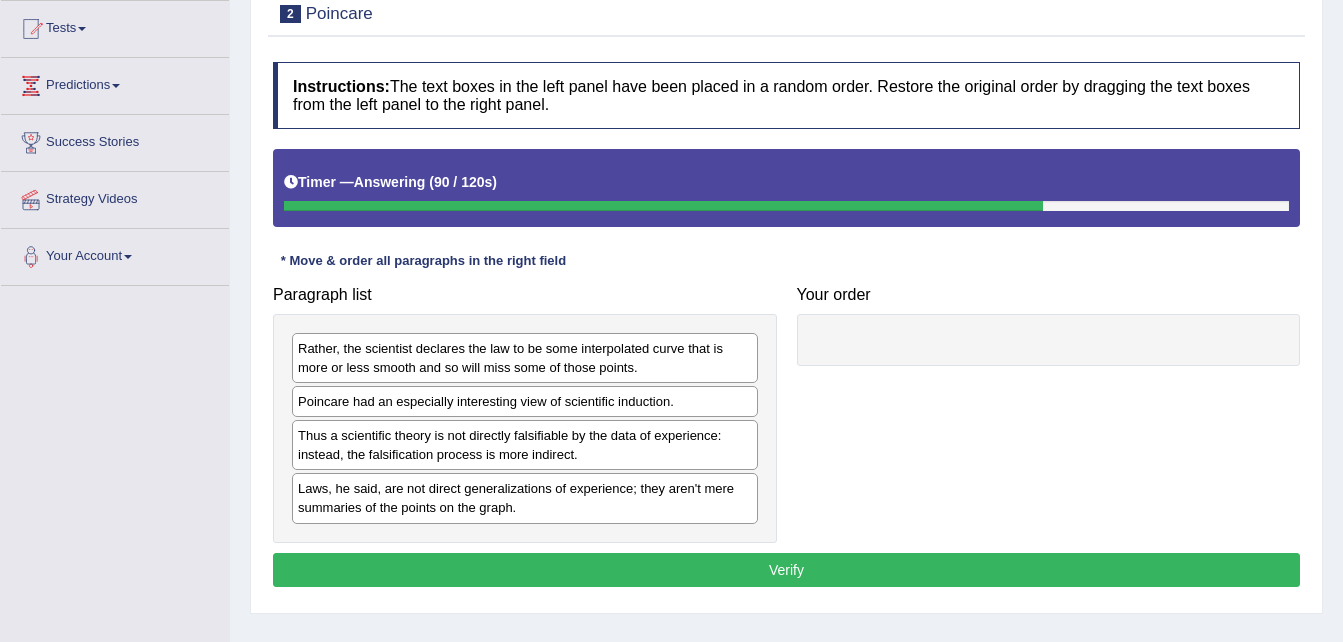 click on "Poincare had an especially interesting view of scientific induction." at bounding box center [525, 401] 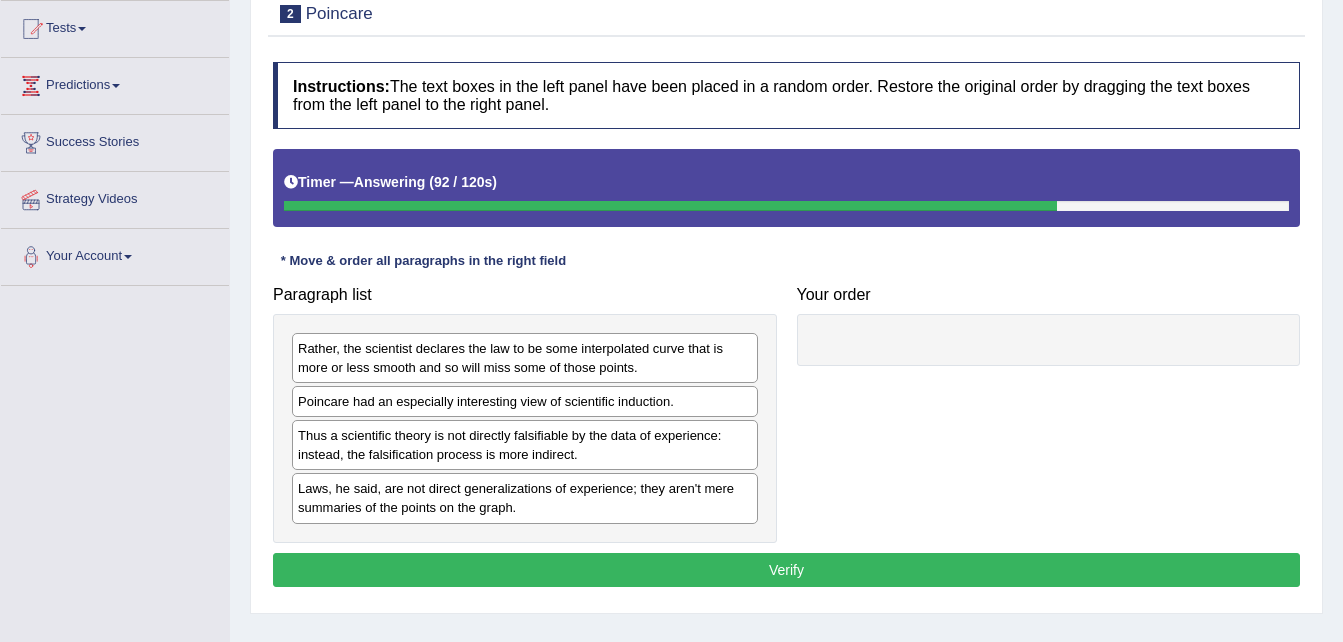 click on "Thus a scientific theory is not directly falsifiable by the data of experience: instead, the falsification process is more indirect." at bounding box center (525, 445) 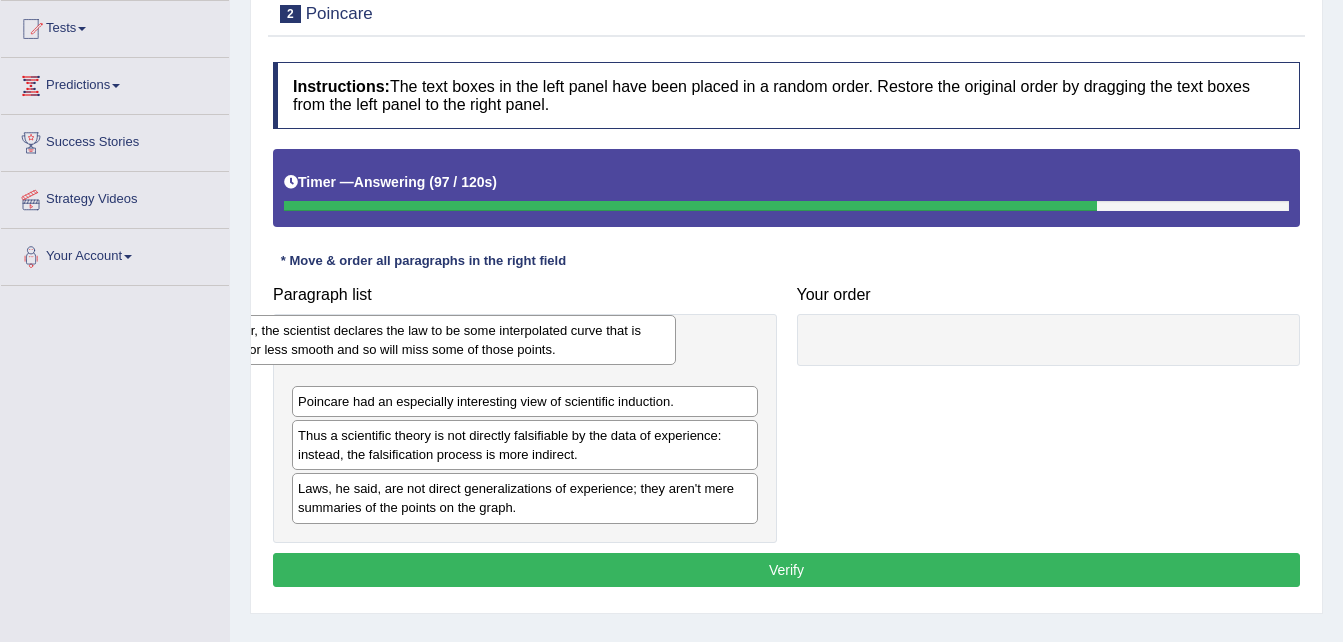 drag, startPoint x: 575, startPoint y: 364, endPoint x: 493, endPoint y: 346, distance: 83.95237 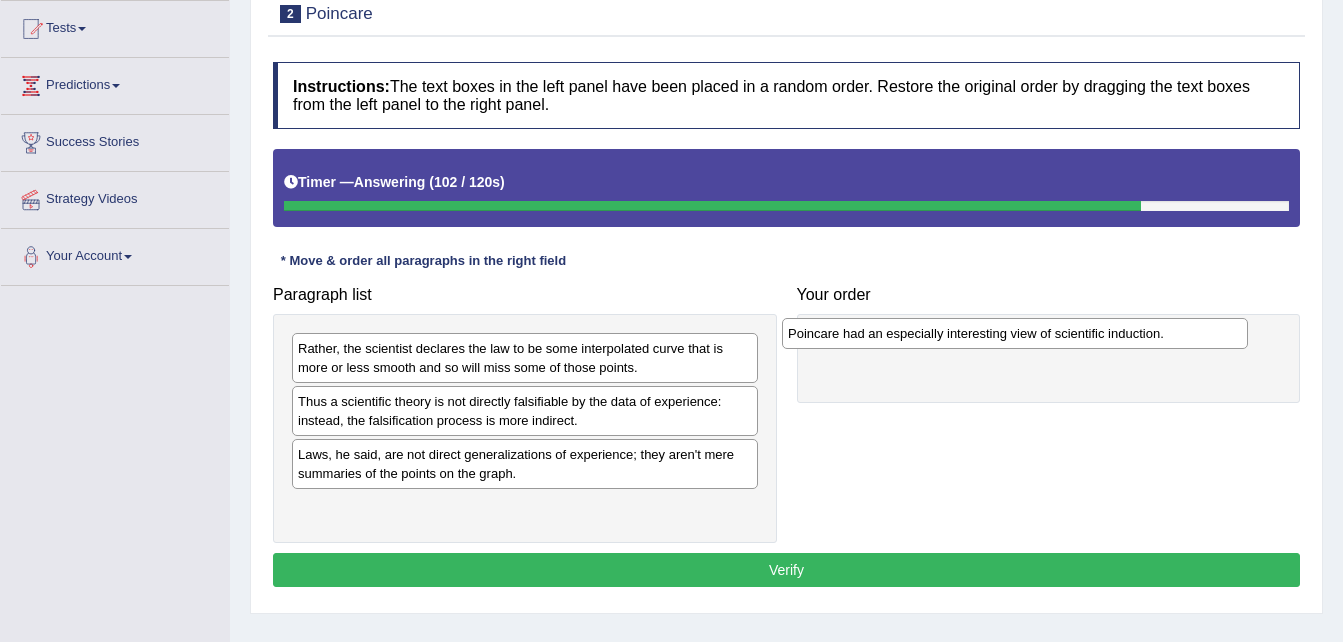 drag, startPoint x: 480, startPoint y: 402, endPoint x: 970, endPoint y: 334, distance: 494.69586 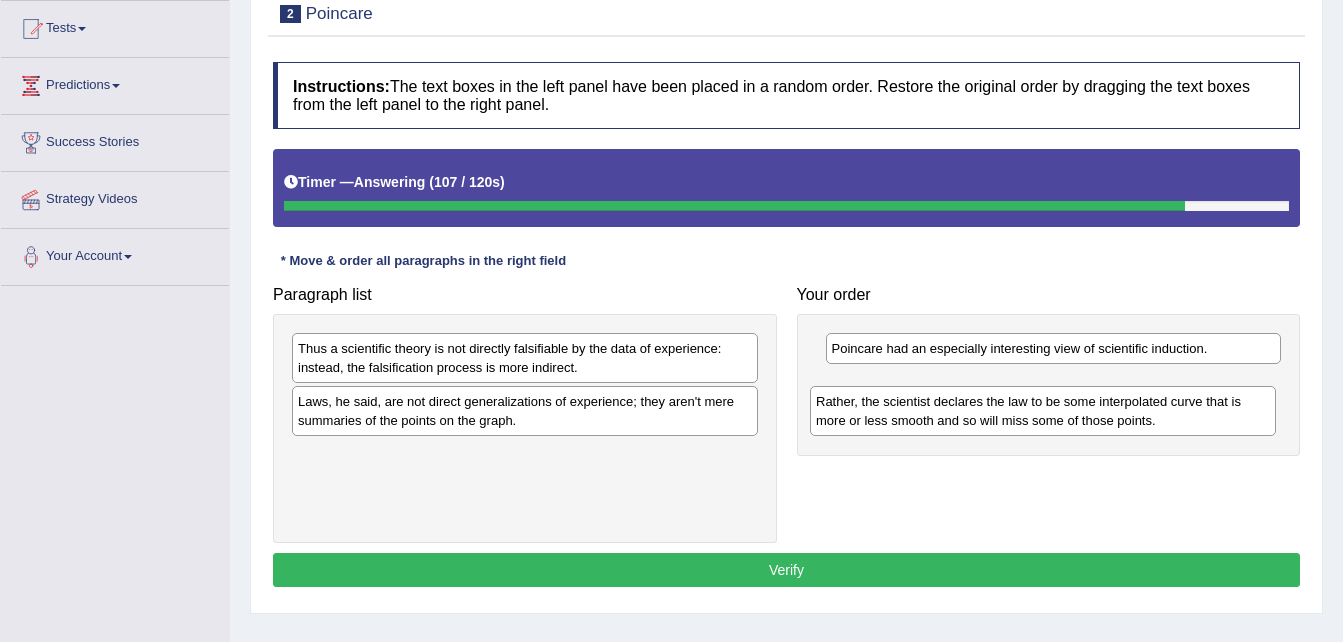 drag, startPoint x: 444, startPoint y: 359, endPoint x: 976, endPoint y: 407, distance: 534.161 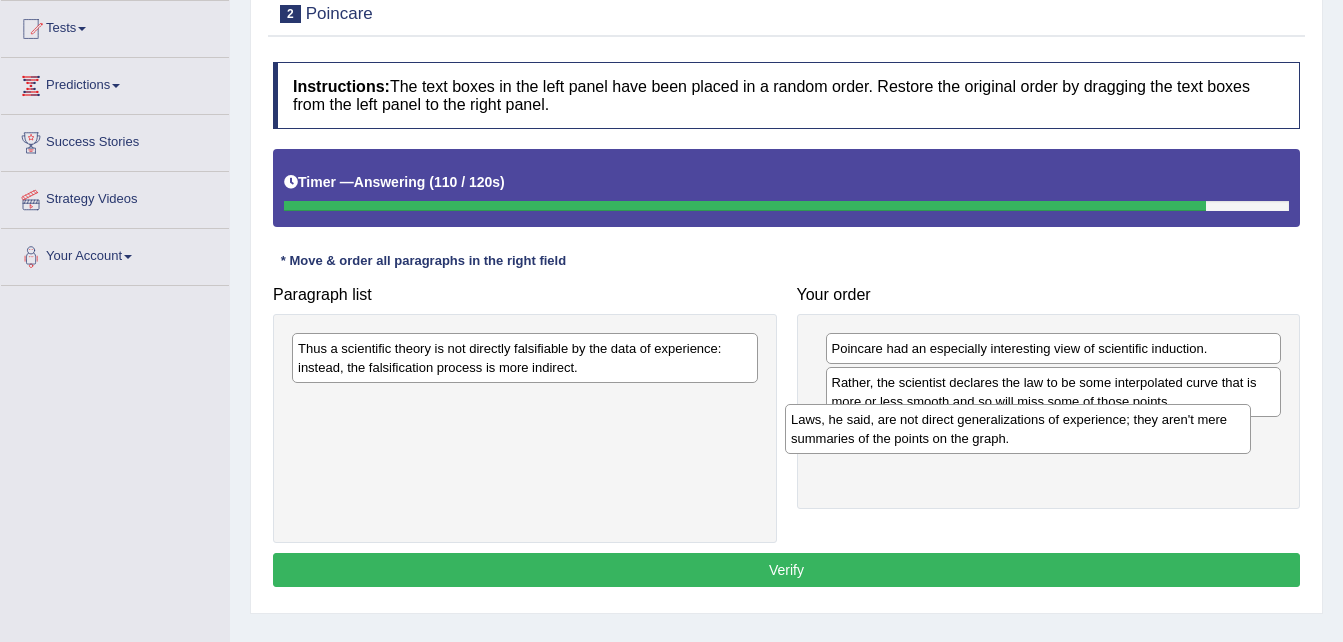 drag, startPoint x: 620, startPoint y: 415, endPoint x: 1129, endPoint y: 435, distance: 509.39276 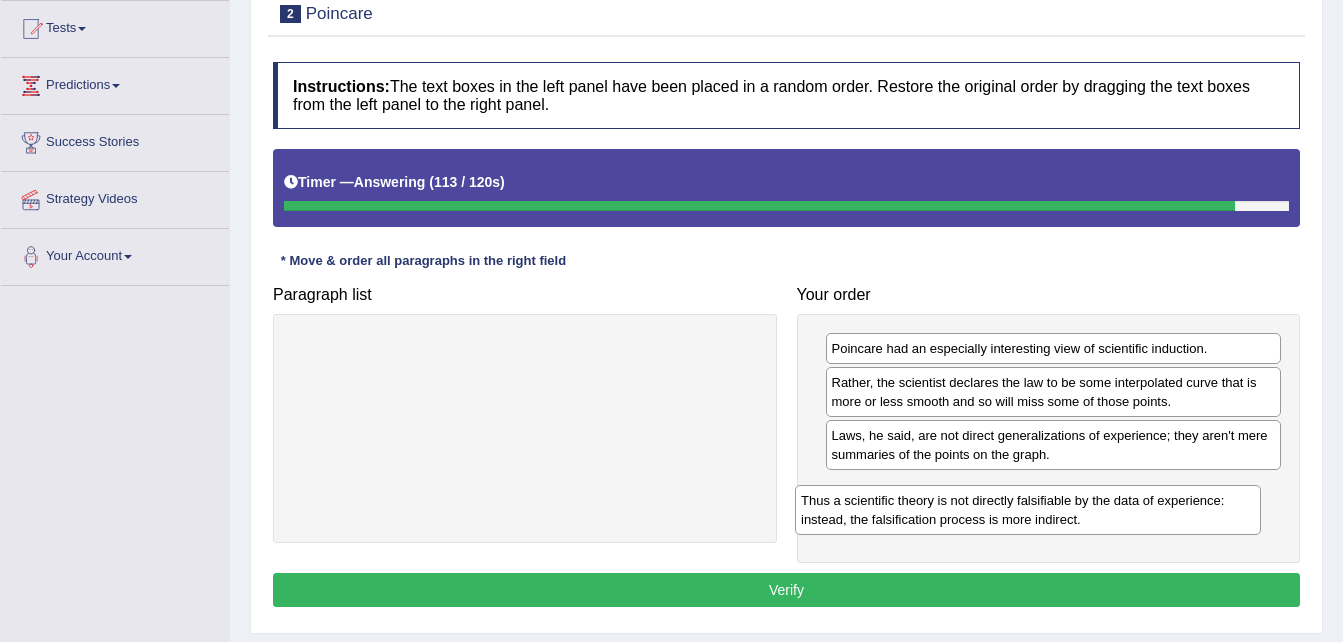 drag, startPoint x: 666, startPoint y: 358, endPoint x: 1169, endPoint y: 503, distance: 523.48254 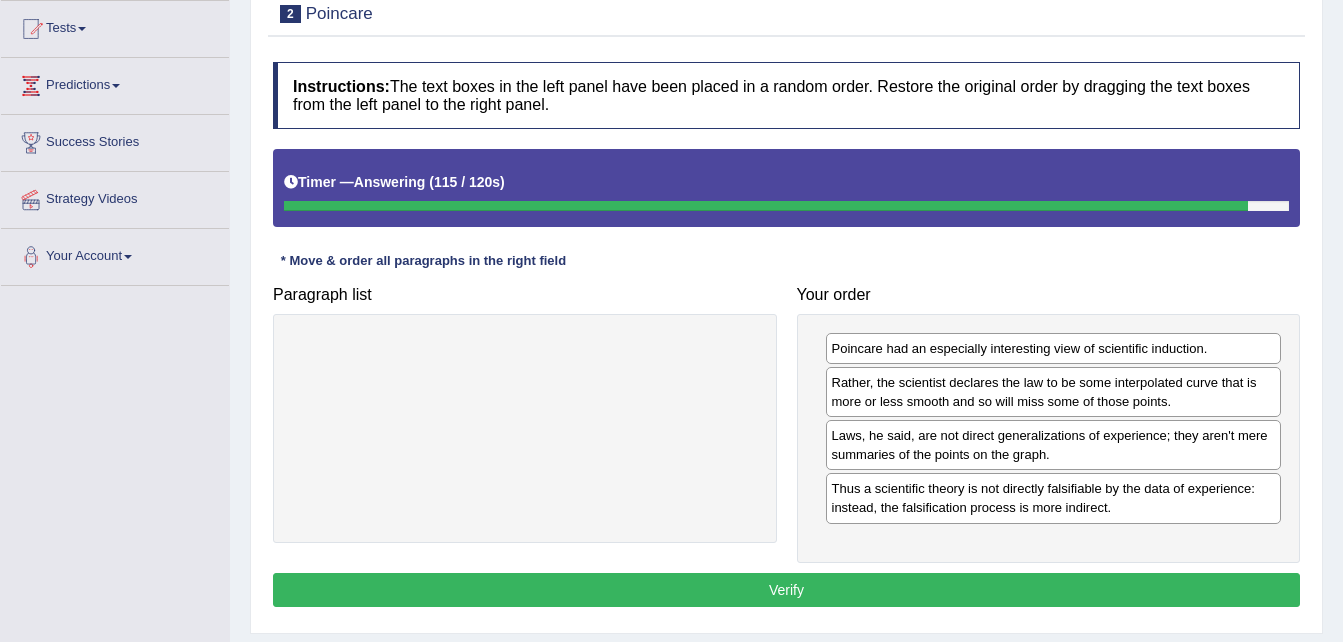 click on "Verify" at bounding box center (786, 590) 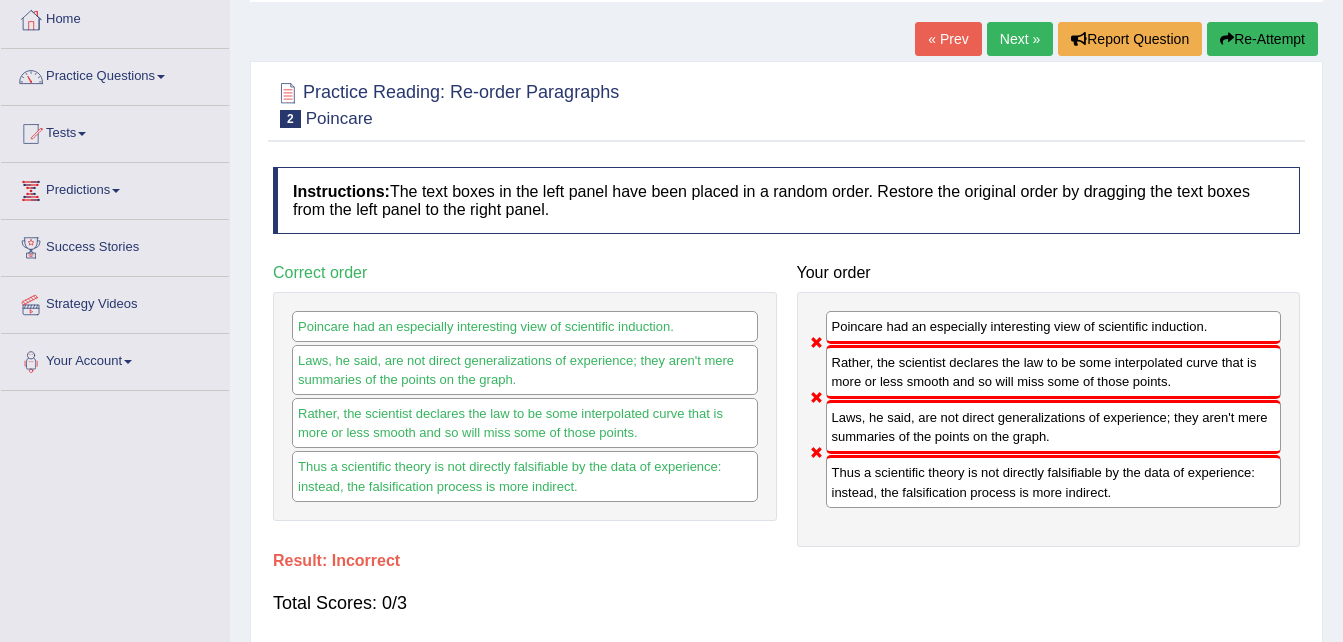 scroll, scrollTop: 128, scrollLeft: 0, axis: vertical 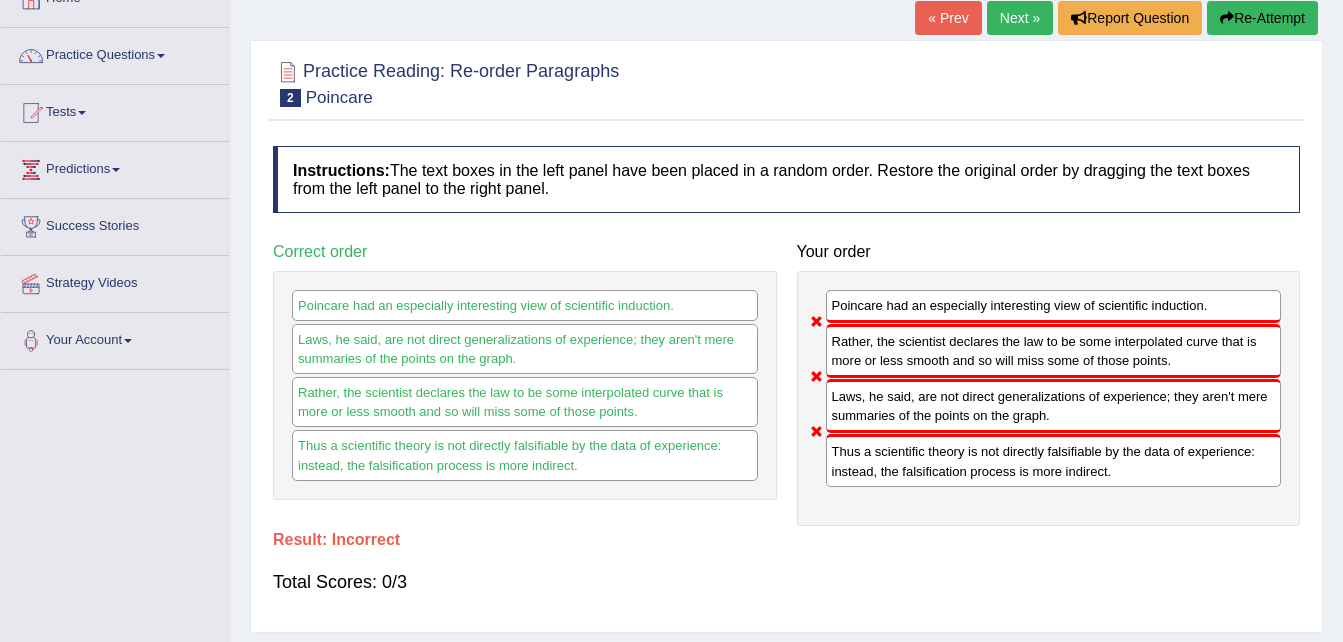 drag, startPoint x: 700, startPoint y: 387, endPoint x: 790, endPoint y: 361, distance: 93.680305 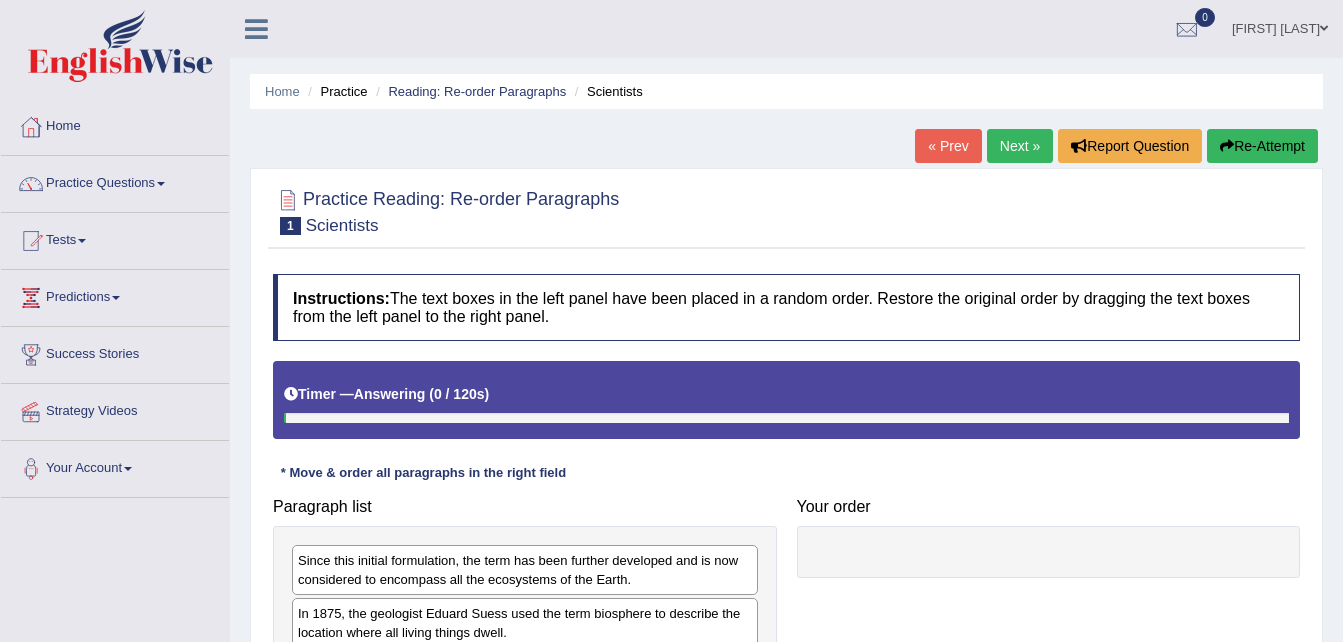 scroll, scrollTop: 0, scrollLeft: 0, axis: both 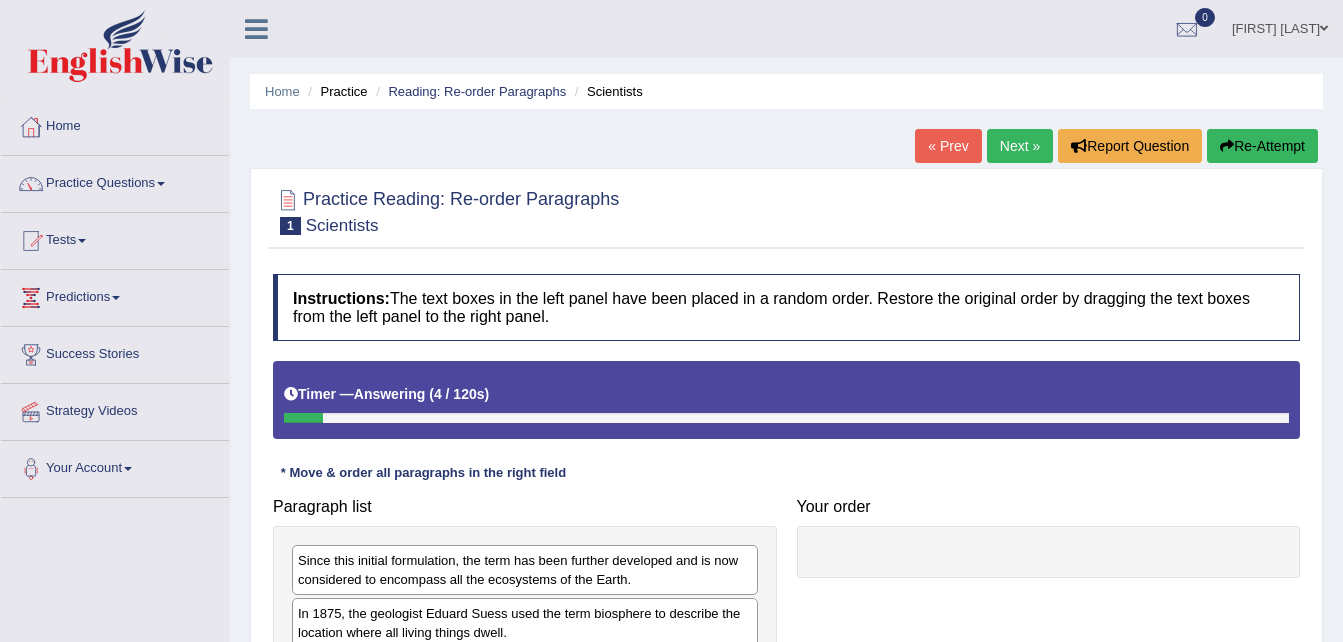 click on "« Prev" at bounding box center [948, 146] 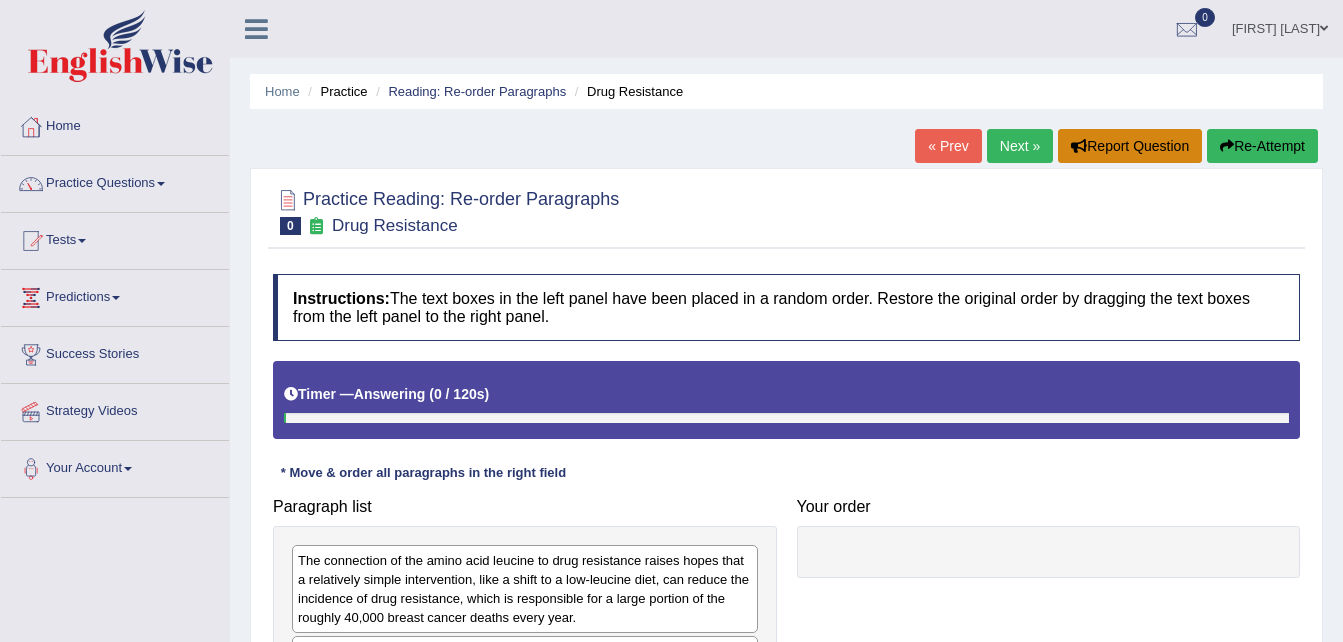 scroll, scrollTop: 0, scrollLeft: 0, axis: both 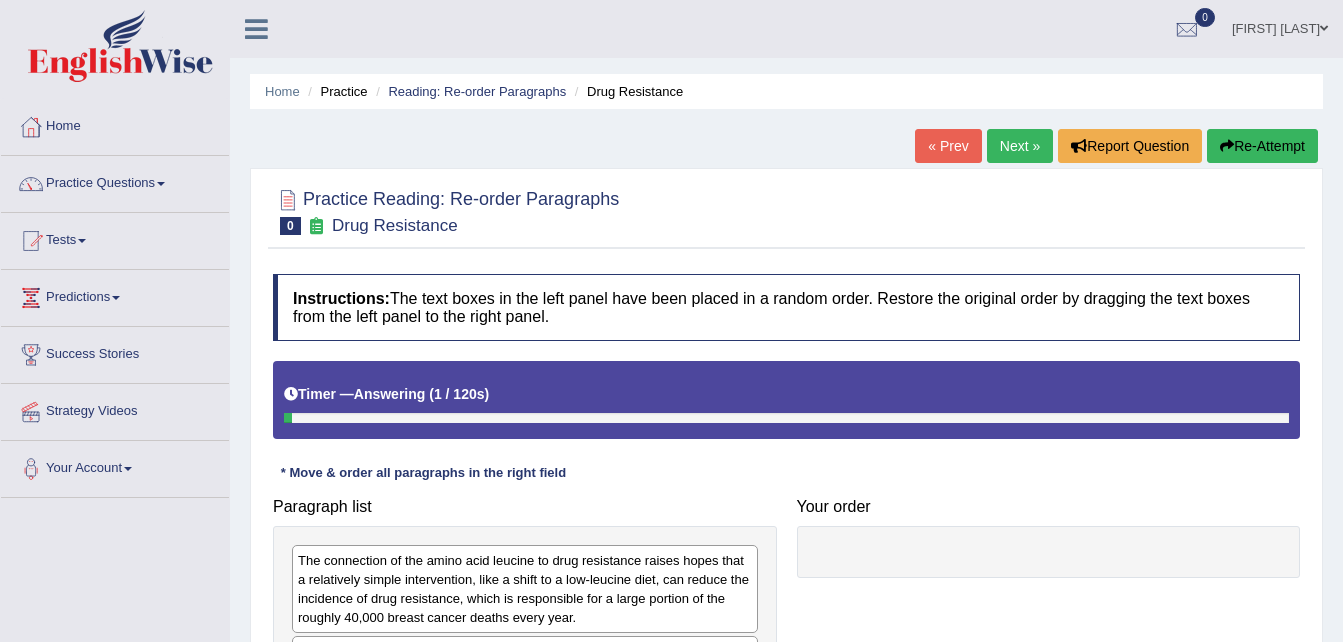 click on "Next »" at bounding box center (1020, 146) 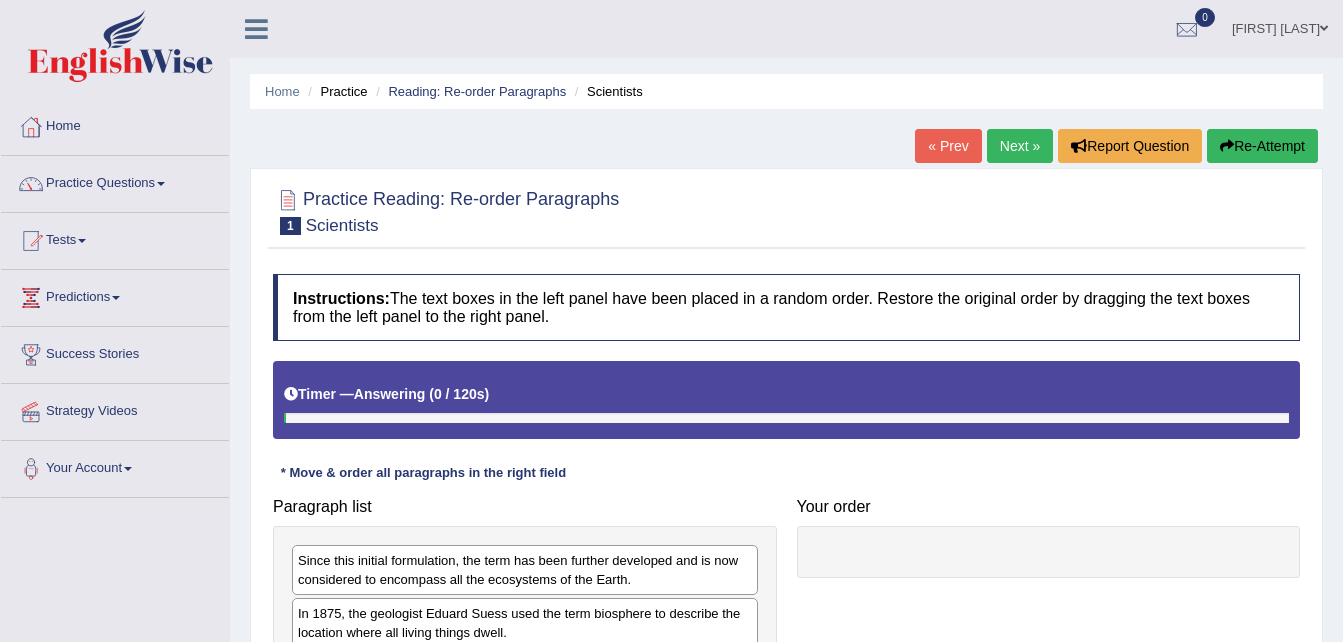 scroll, scrollTop: 0, scrollLeft: 0, axis: both 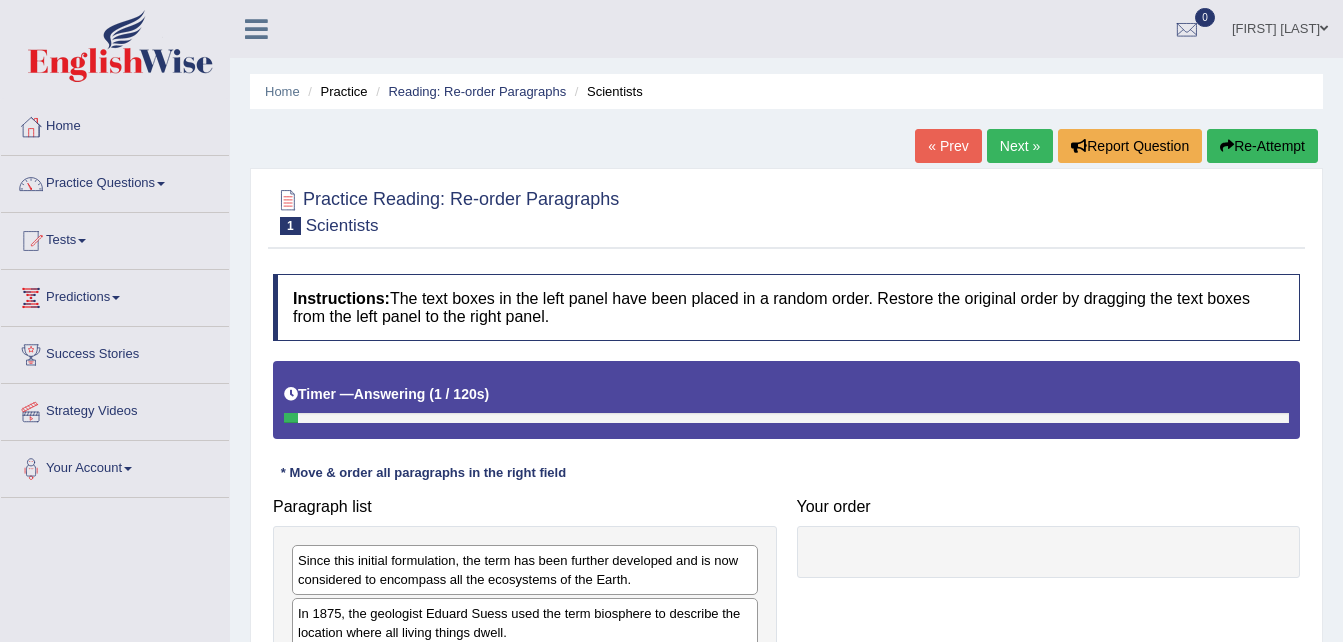 click on "Next »" at bounding box center (1020, 146) 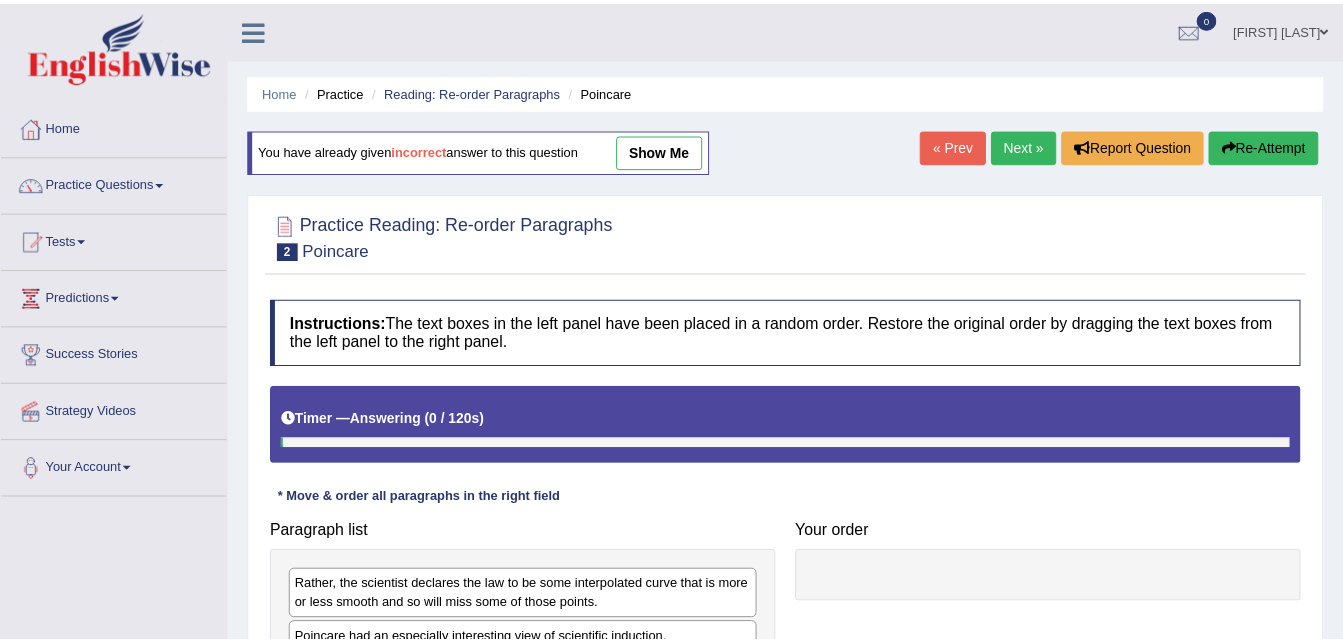 scroll, scrollTop: 0, scrollLeft: 0, axis: both 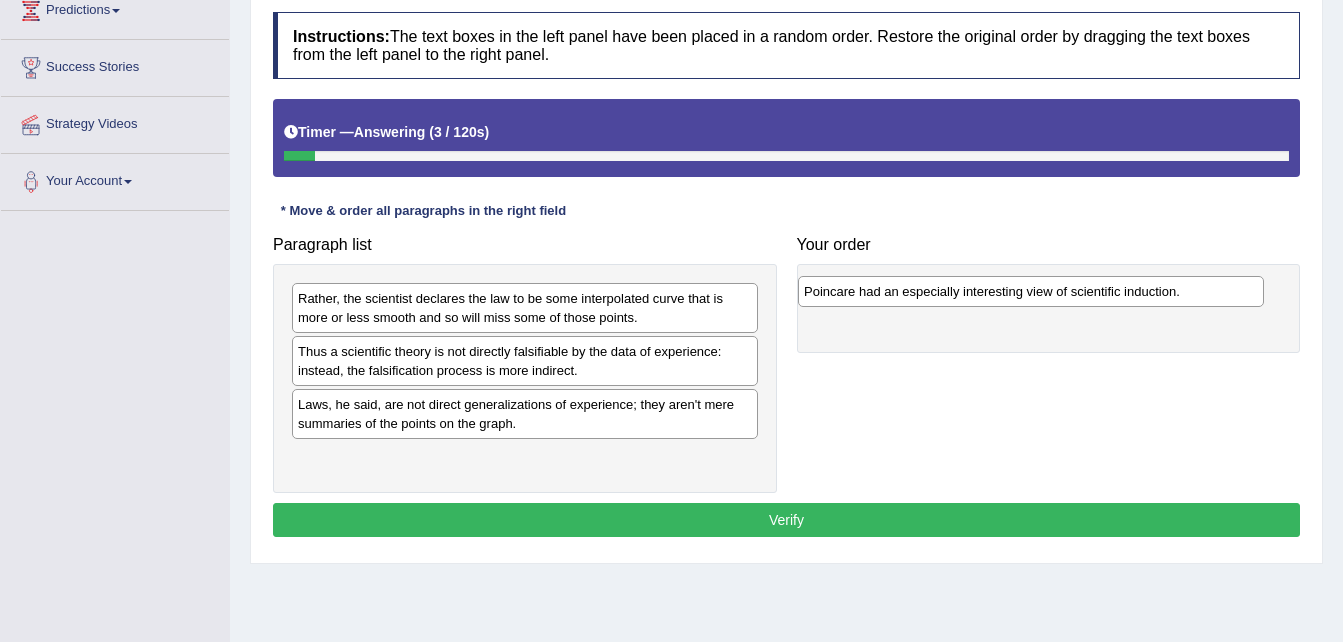drag, startPoint x: 535, startPoint y: 355, endPoint x: 1048, endPoint y: 290, distance: 517.10156 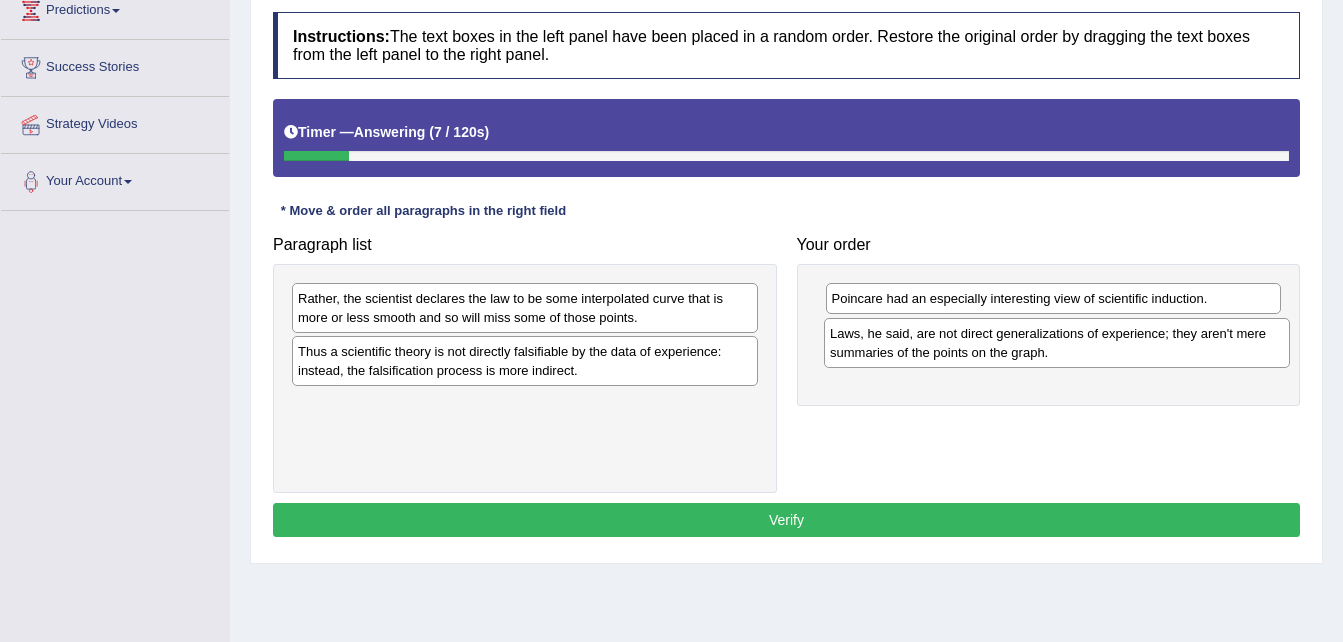 drag, startPoint x: 567, startPoint y: 411, endPoint x: 1099, endPoint y: 340, distance: 536.71686 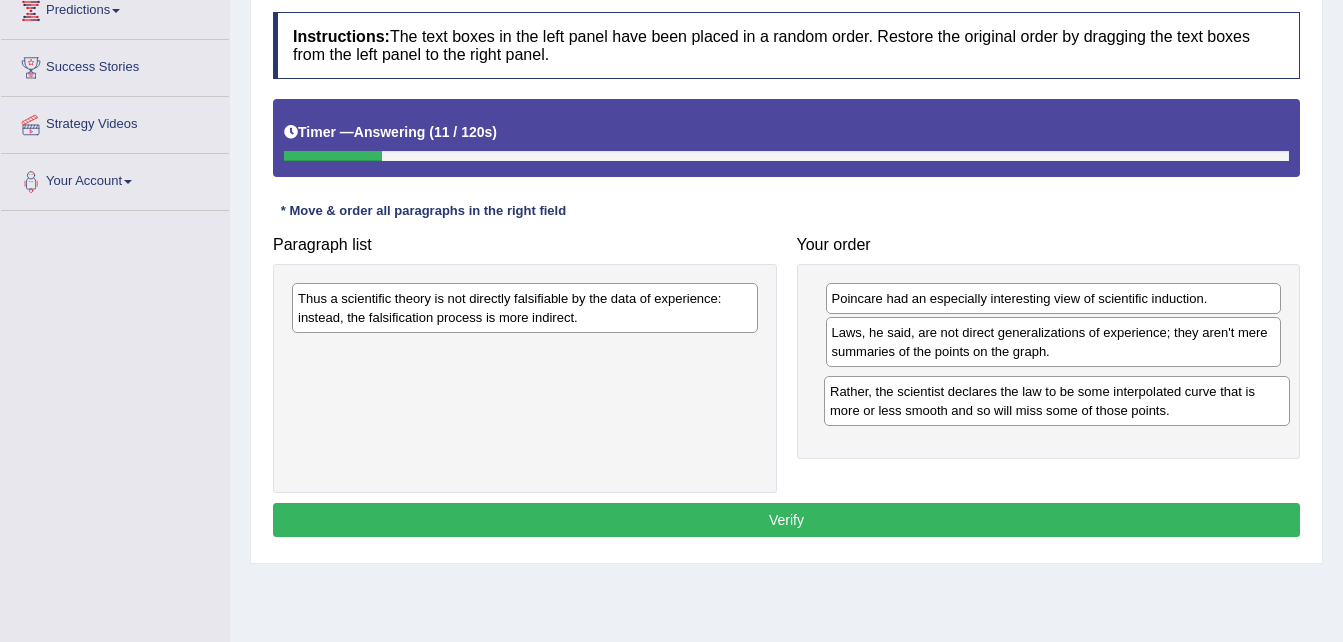 drag, startPoint x: 538, startPoint y: 320, endPoint x: 1070, endPoint y: 413, distance: 540.06757 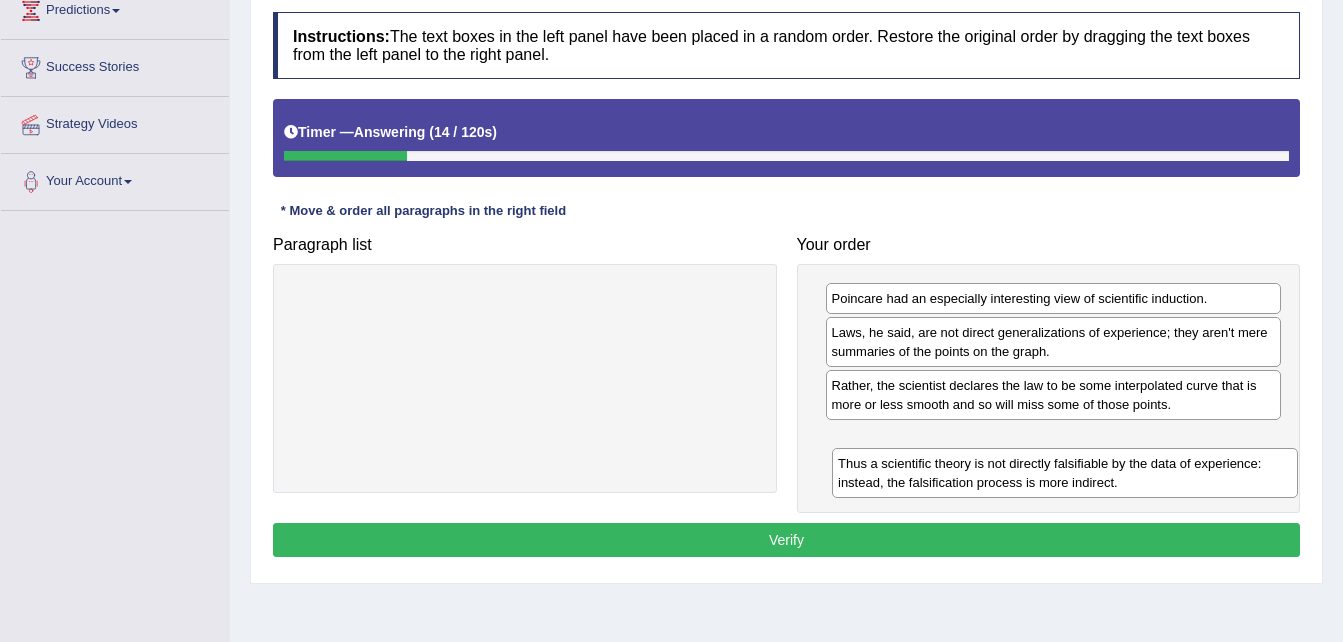 drag, startPoint x: 465, startPoint y: 314, endPoint x: 1005, endPoint y: 479, distance: 564.64594 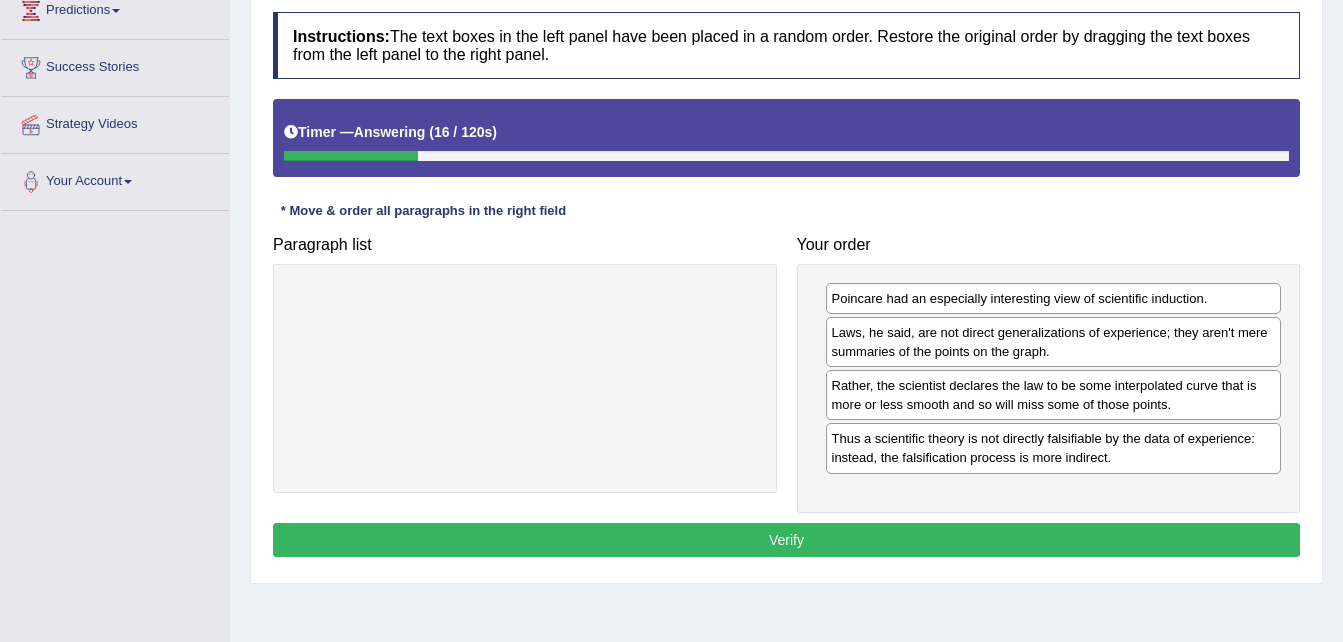 click on "Verify" at bounding box center (786, 540) 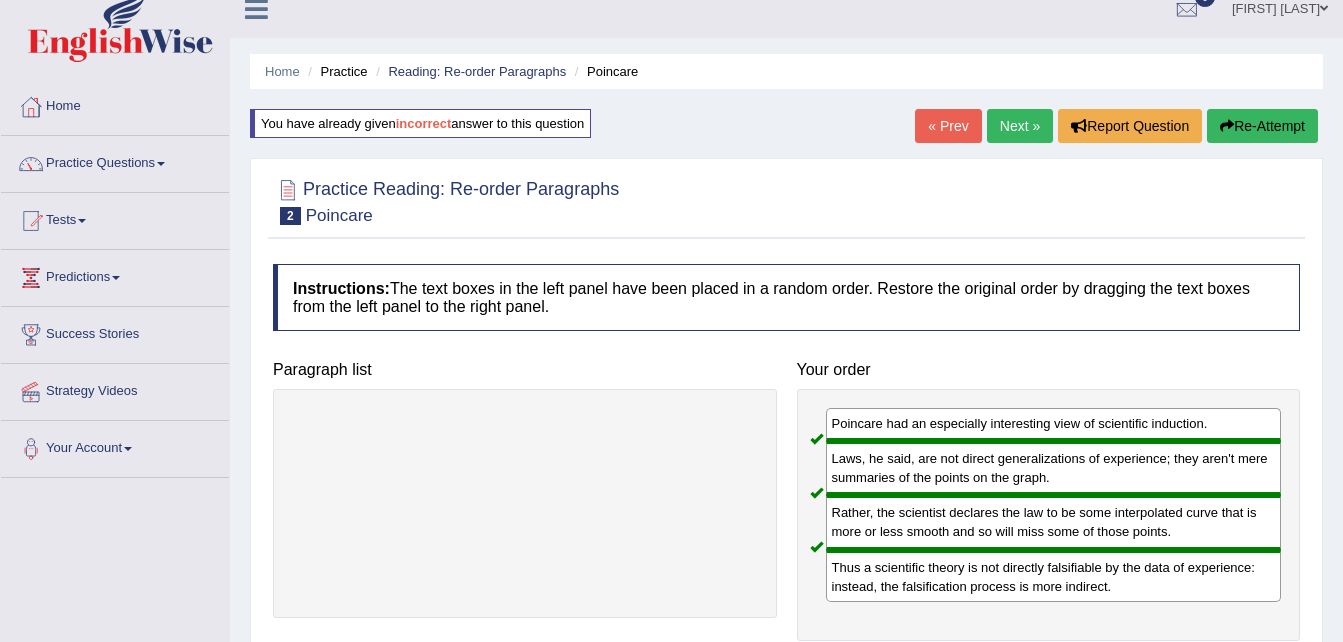 scroll, scrollTop: 0, scrollLeft: 0, axis: both 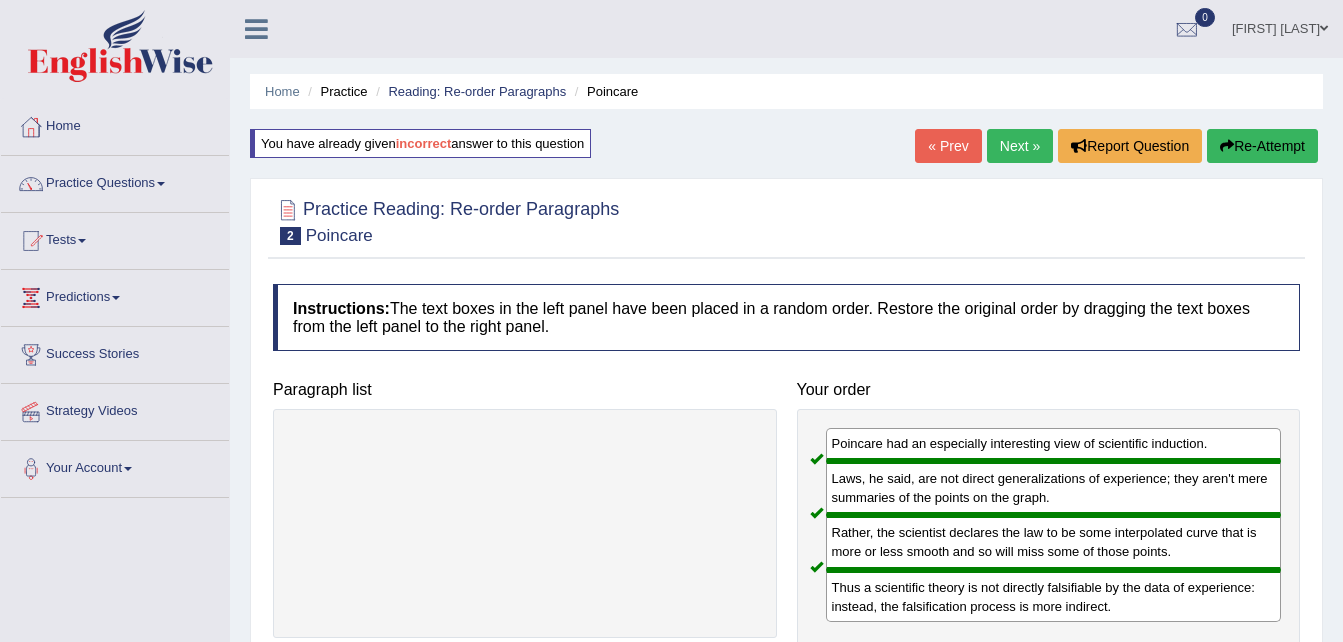 click on "Next »" at bounding box center [1020, 146] 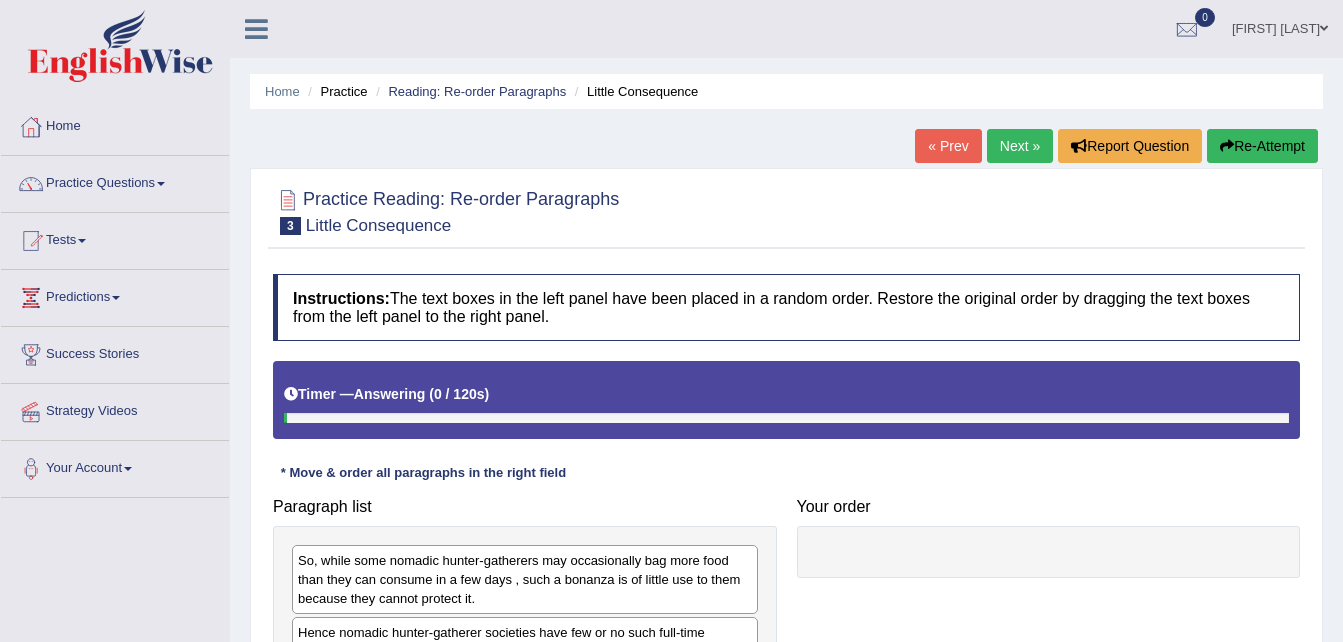 scroll, scrollTop: 0, scrollLeft: 0, axis: both 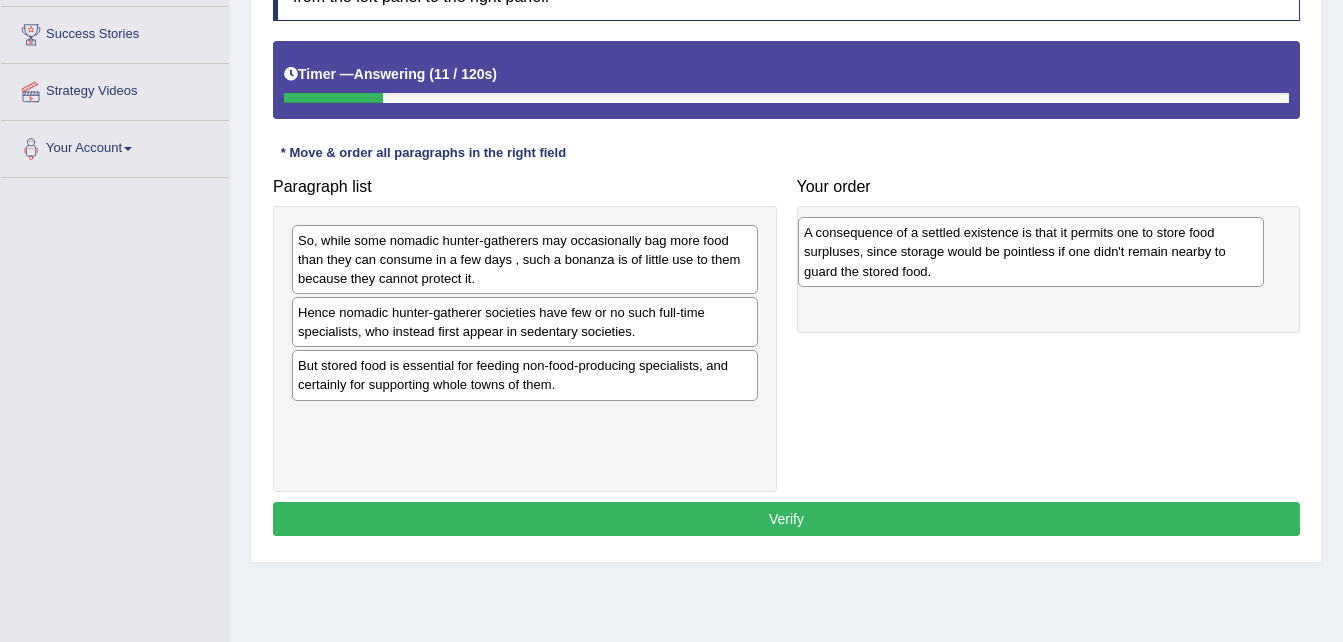 drag, startPoint x: 420, startPoint y: 377, endPoint x: 926, endPoint y: 244, distance: 523.1873 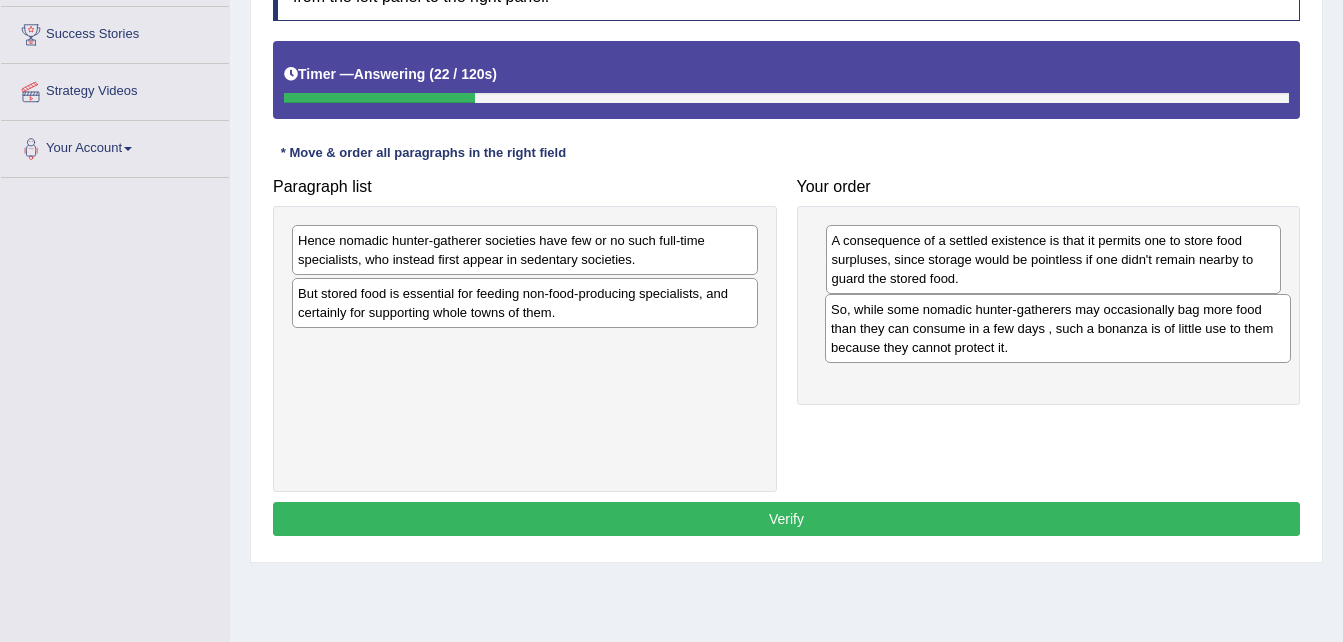 drag, startPoint x: 554, startPoint y: 245, endPoint x: 1087, endPoint y: 314, distance: 537.4477 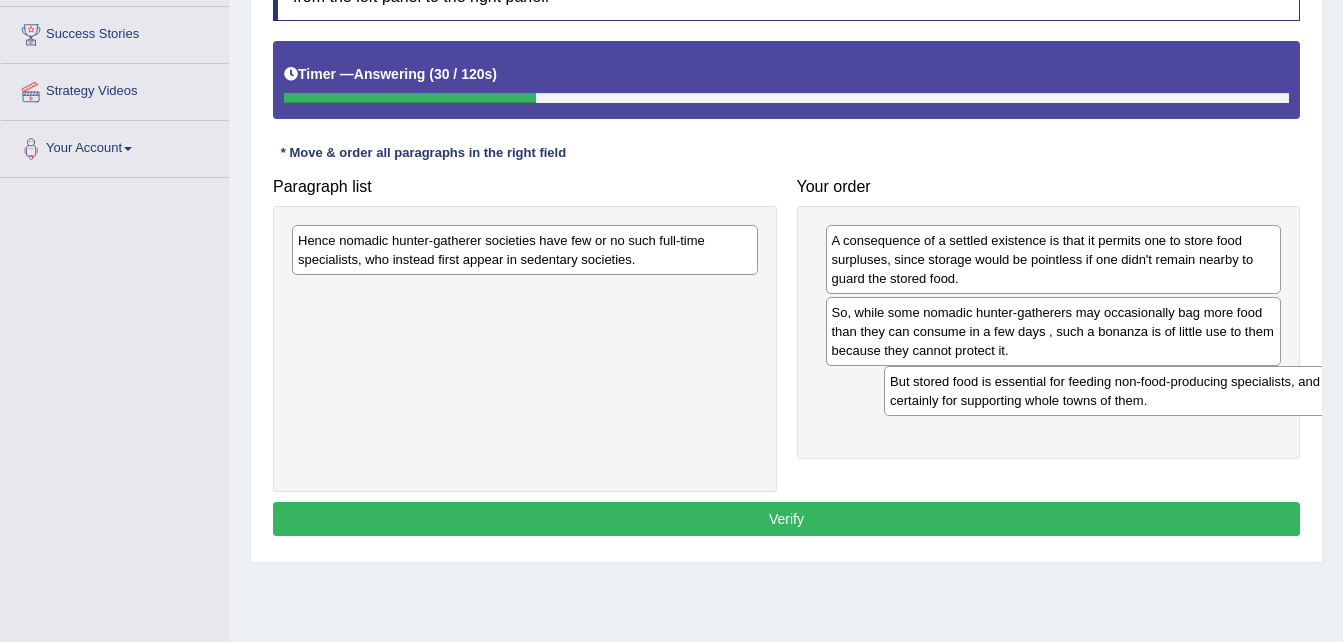drag, startPoint x: 592, startPoint y: 306, endPoint x: 1178, endPoint y: 396, distance: 592.871 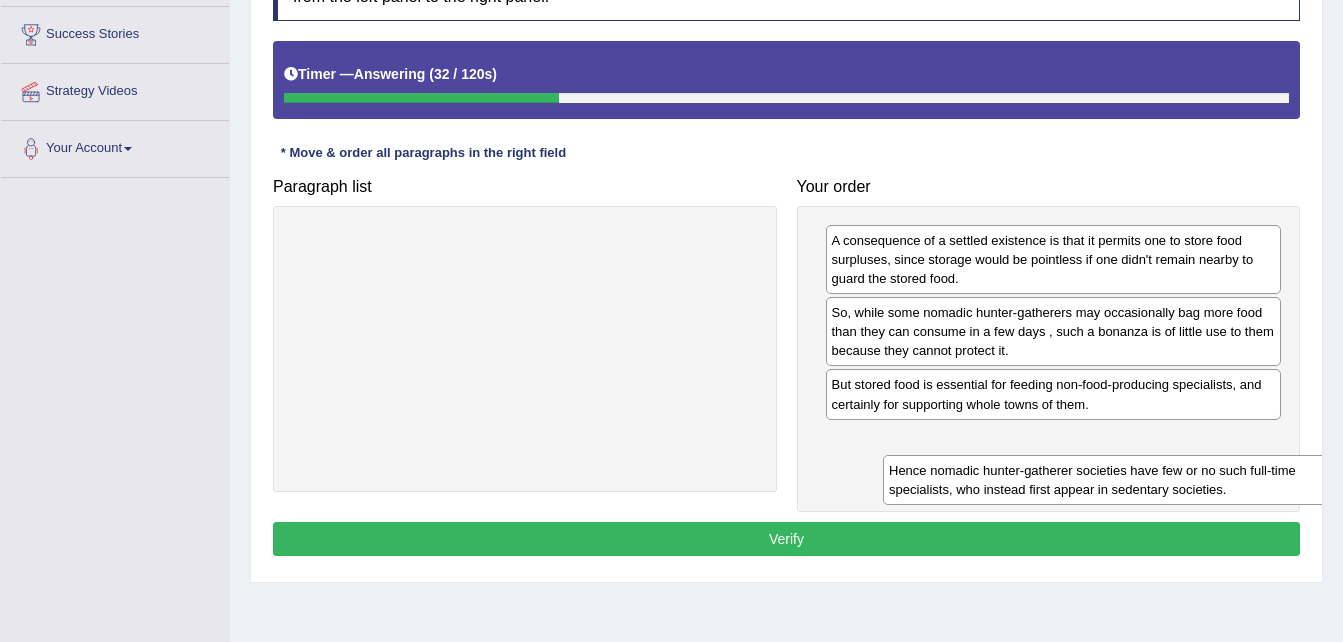 drag, startPoint x: 720, startPoint y: 241, endPoint x: 1323, endPoint y: 471, distance: 645.37506 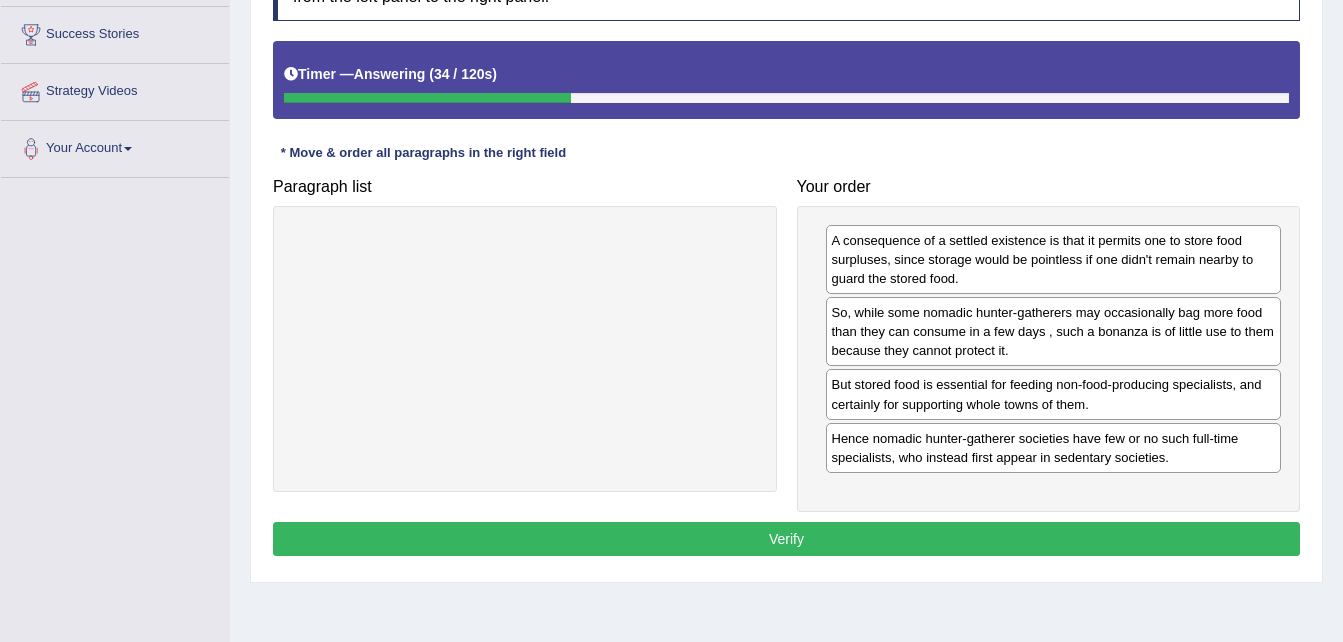 click on "Verify" at bounding box center [786, 539] 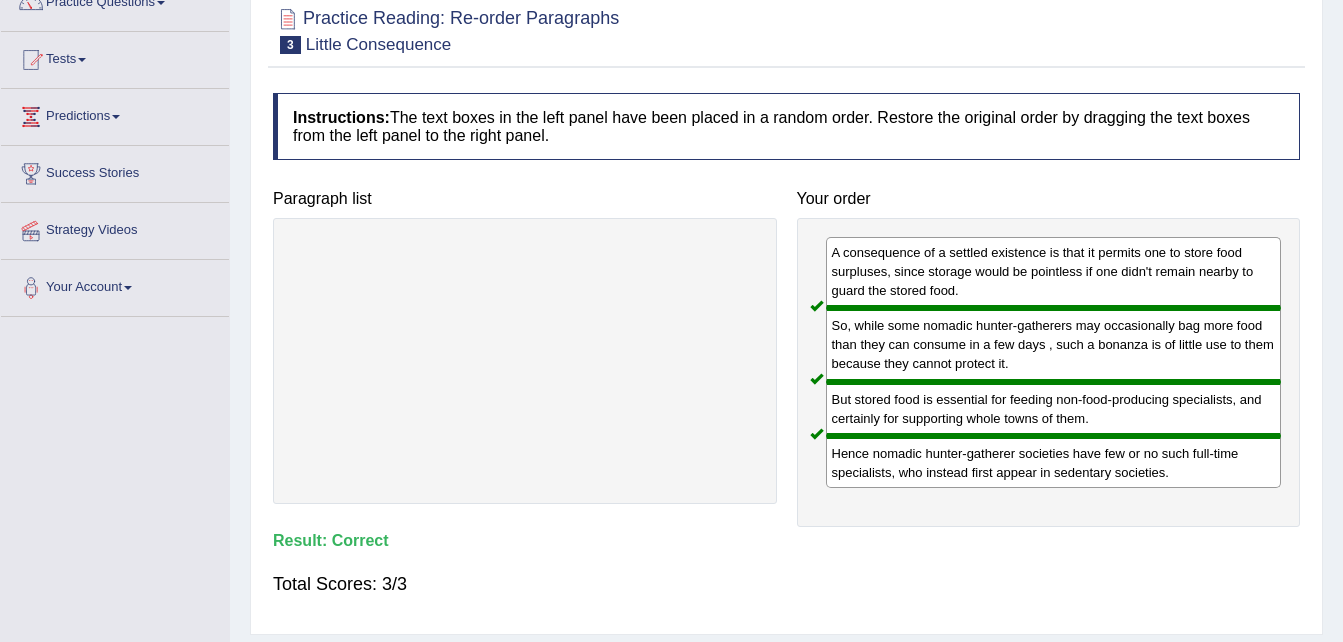 scroll, scrollTop: 0, scrollLeft: 0, axis: both 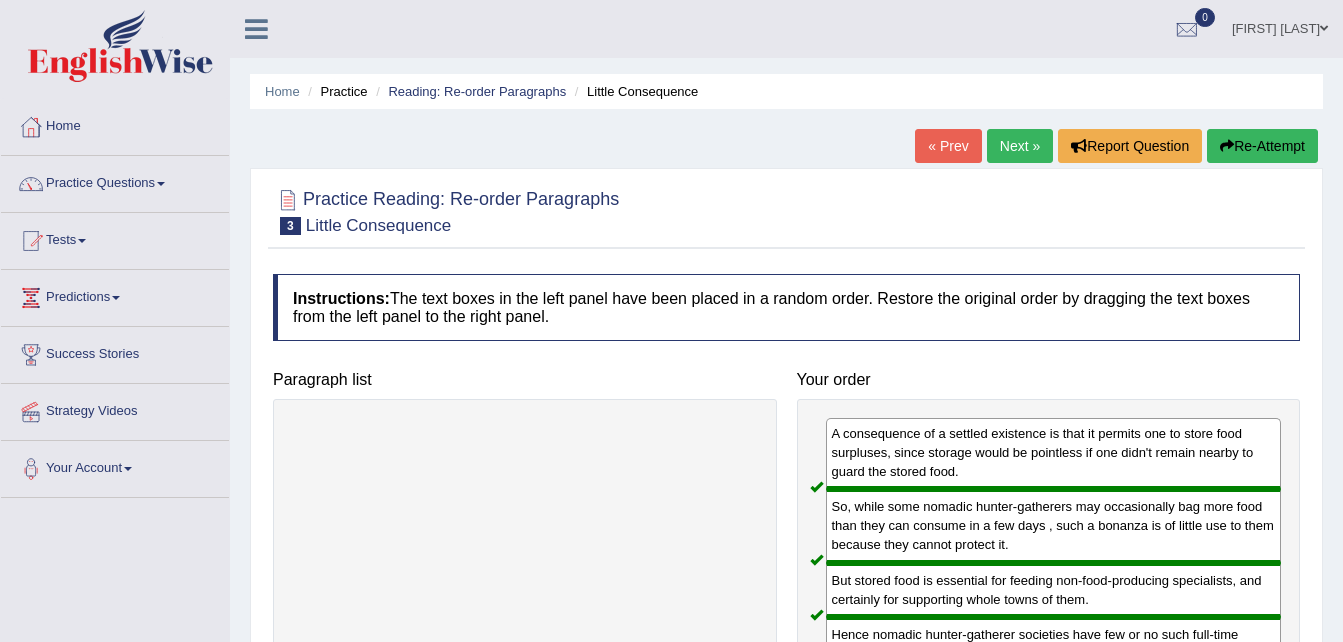 click on "Next »" at bounding box center [1020, 146] 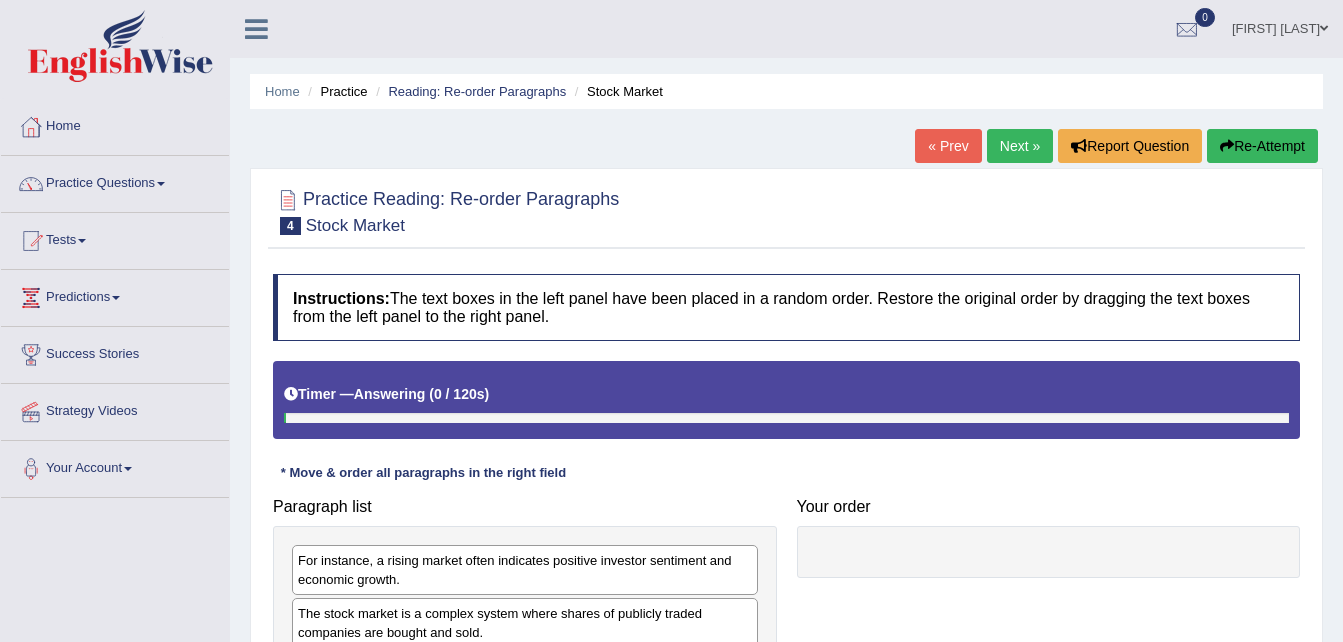 scroll, scrollTop: 0, scrollLeft: 0, axis: both 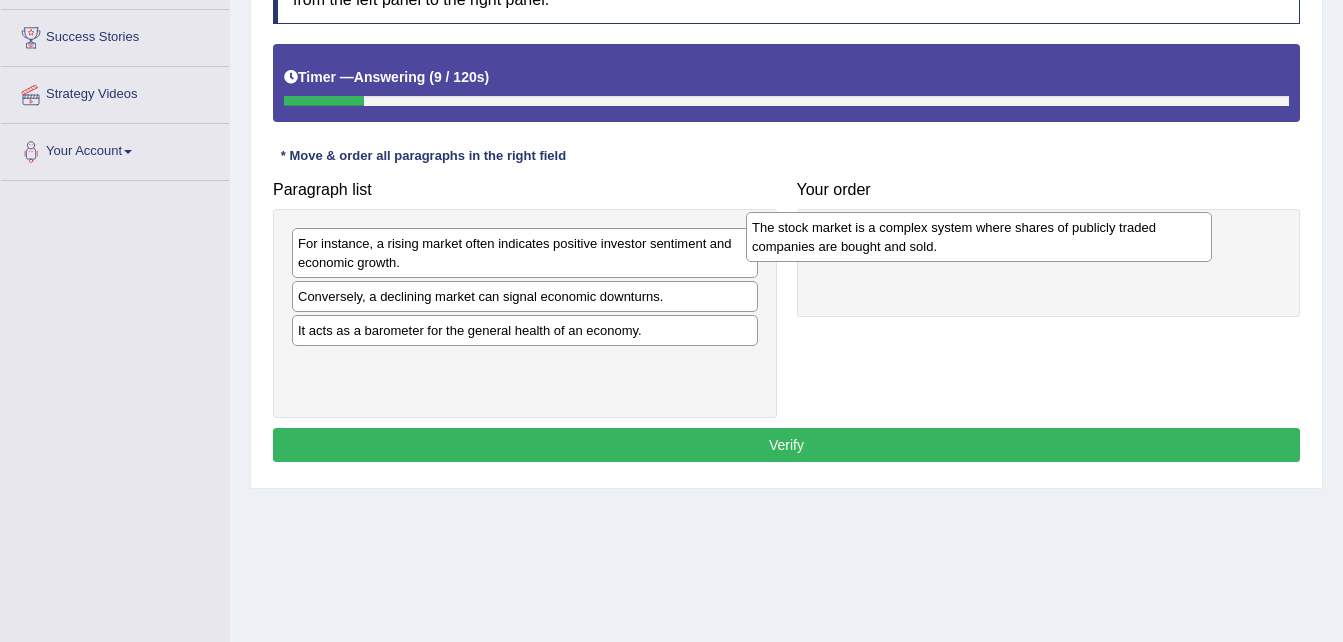 drag, startPoint x: 555, startPoint y: 295, endPoint x: 1009, endPoint y: 226, distance: 459.21347 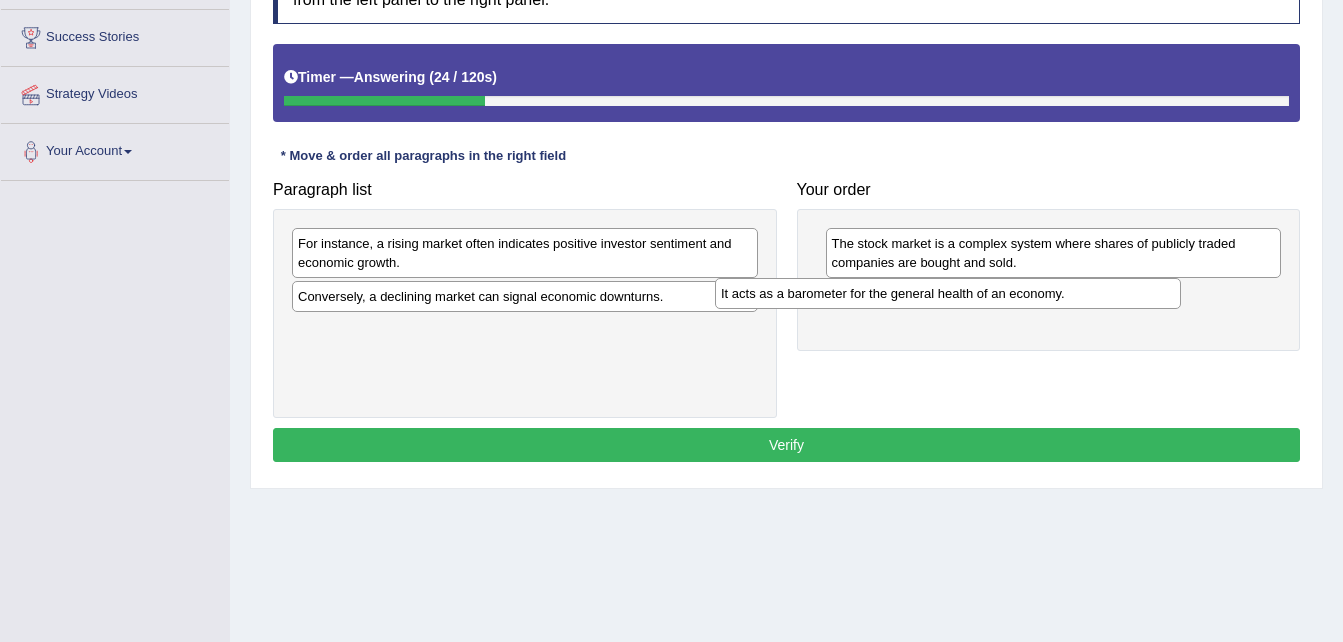 drag, startPoint x: 435, startPoint y: 335, endPoint x: 871, endPoint y: 298, distance: 437.56714 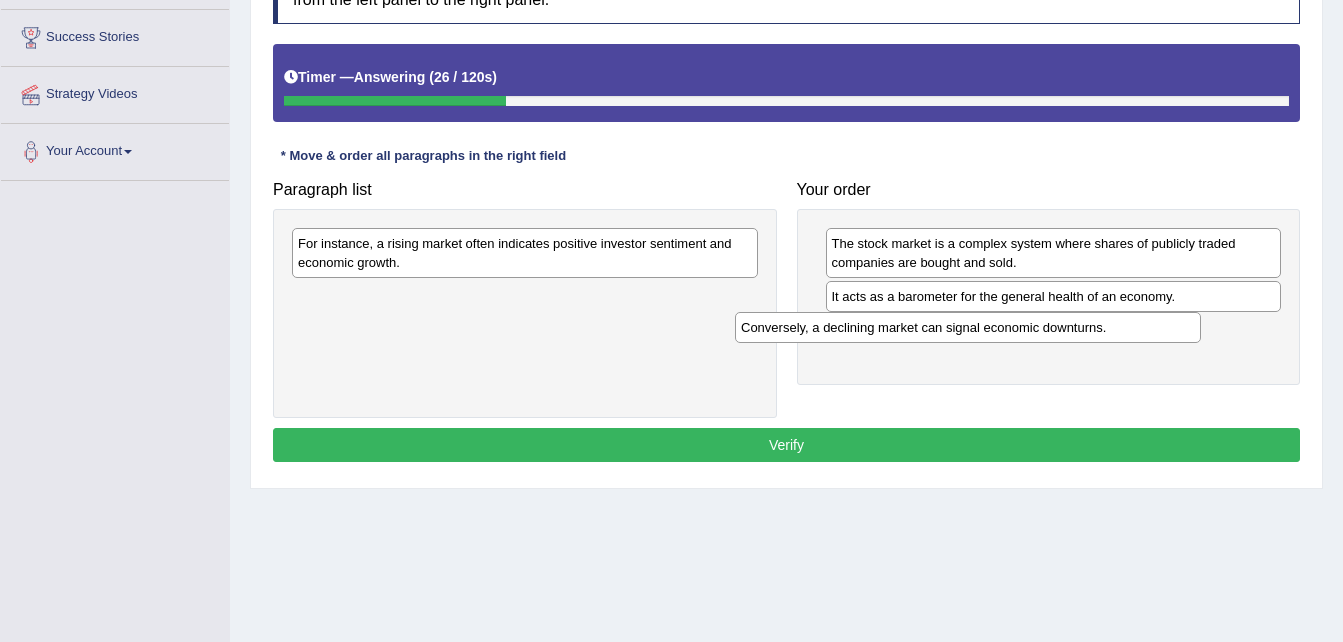 drag, startPoint x: 614, startPoint y: 297, endPoint x: 1073, endPoint y: 327, distance: 459.97934 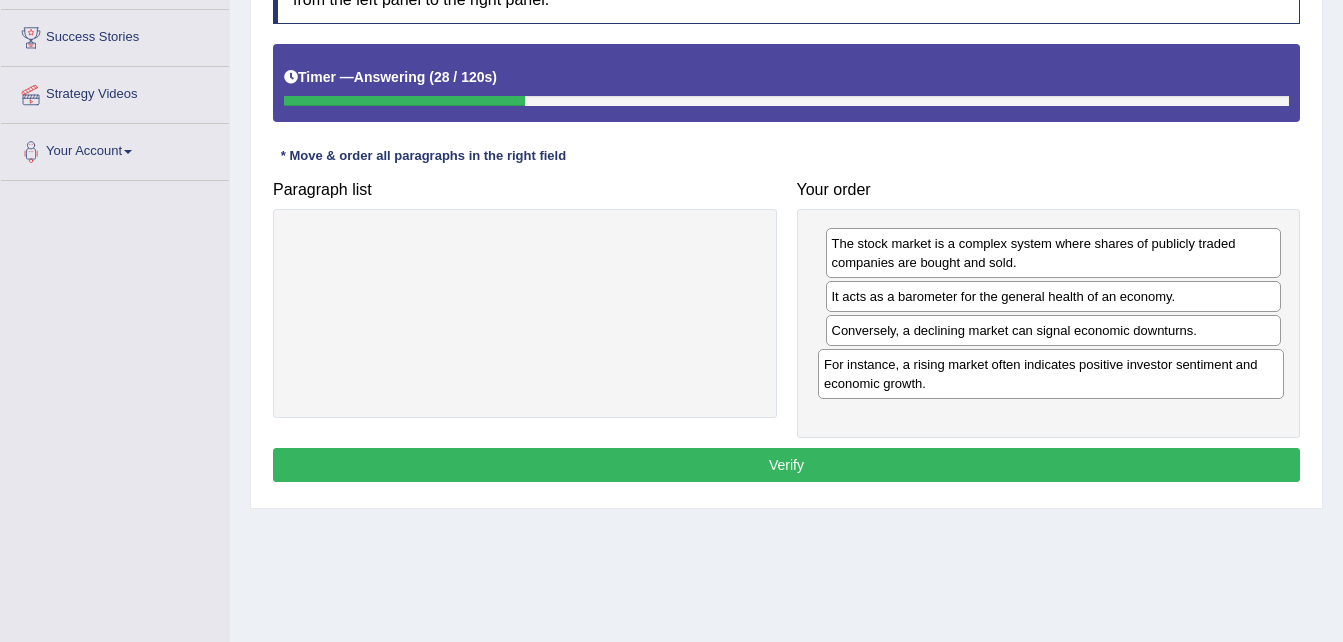 drag, startPoint x: 654, startPoint y: 254, endPoint x: 1202, endPoint y: 374, distance: 560.98486 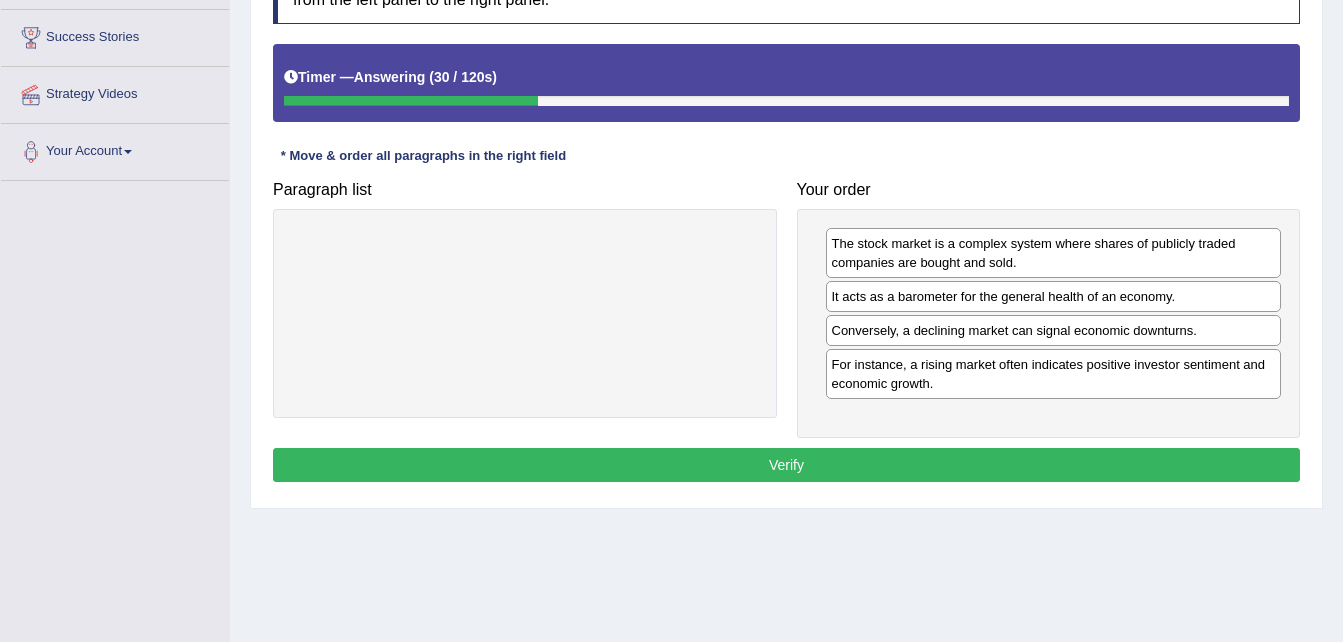click on "Verify" at bounding box center (786, 465) 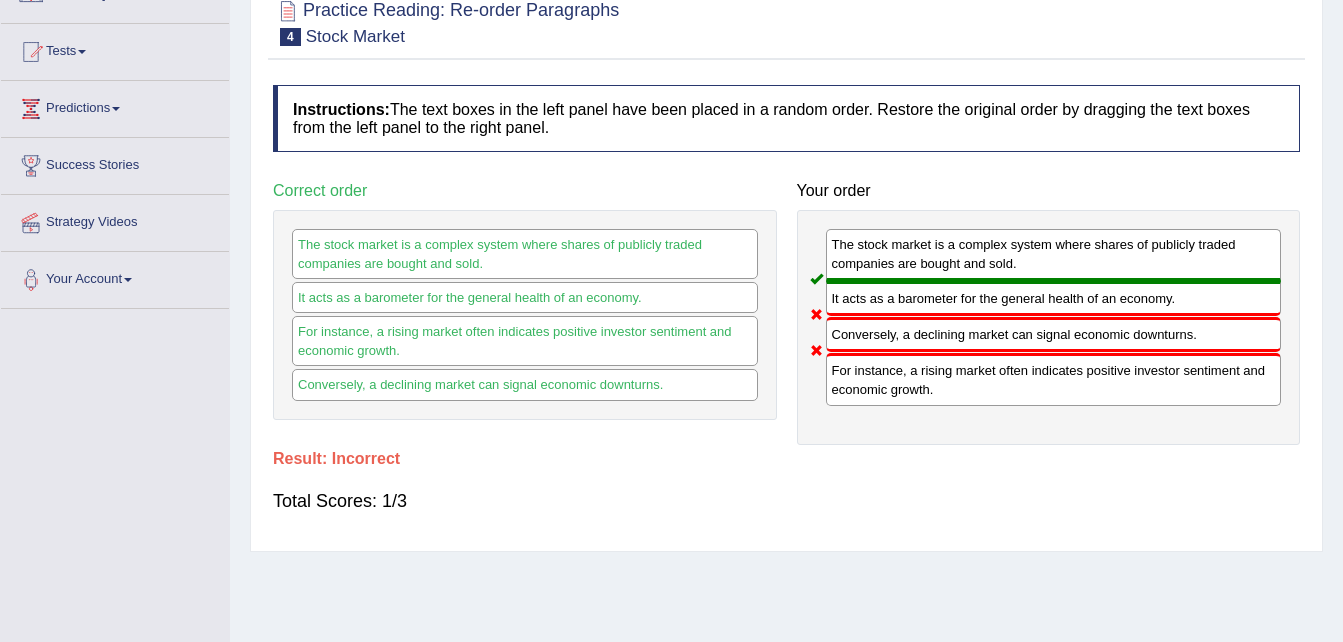 scroll, scrollTop: 0, scrollLeft: 0, axis: both 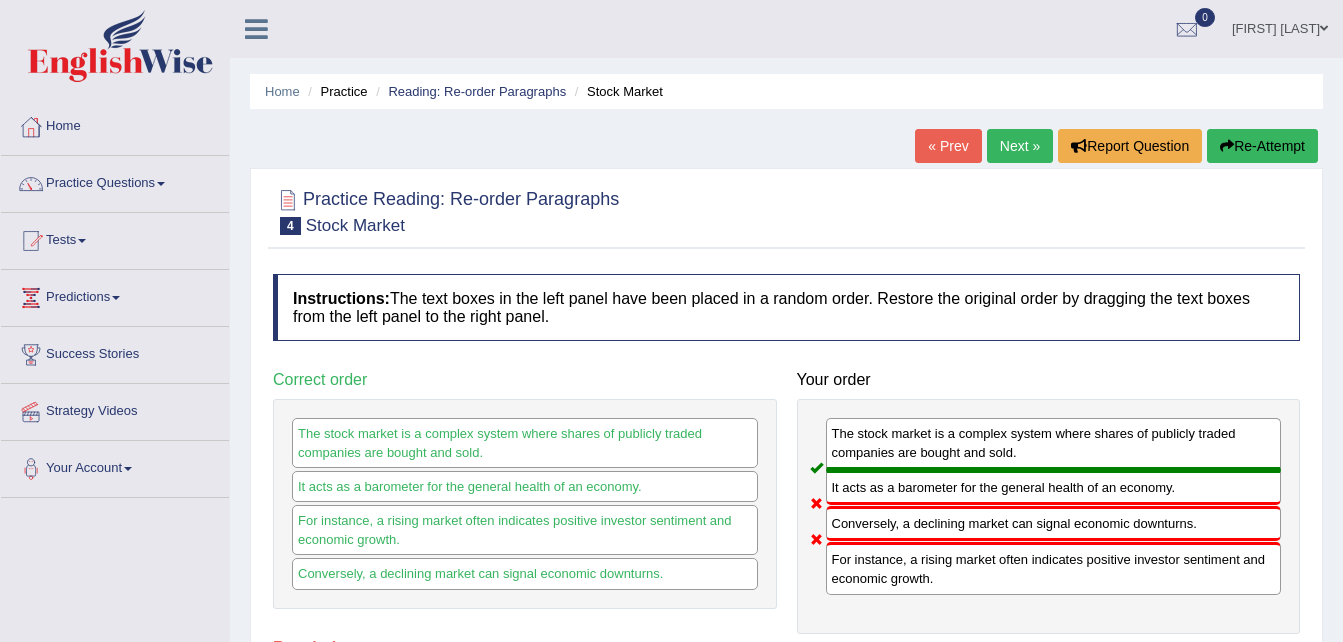 click on "Re-Attempt" at bounding box center [1262, 146] 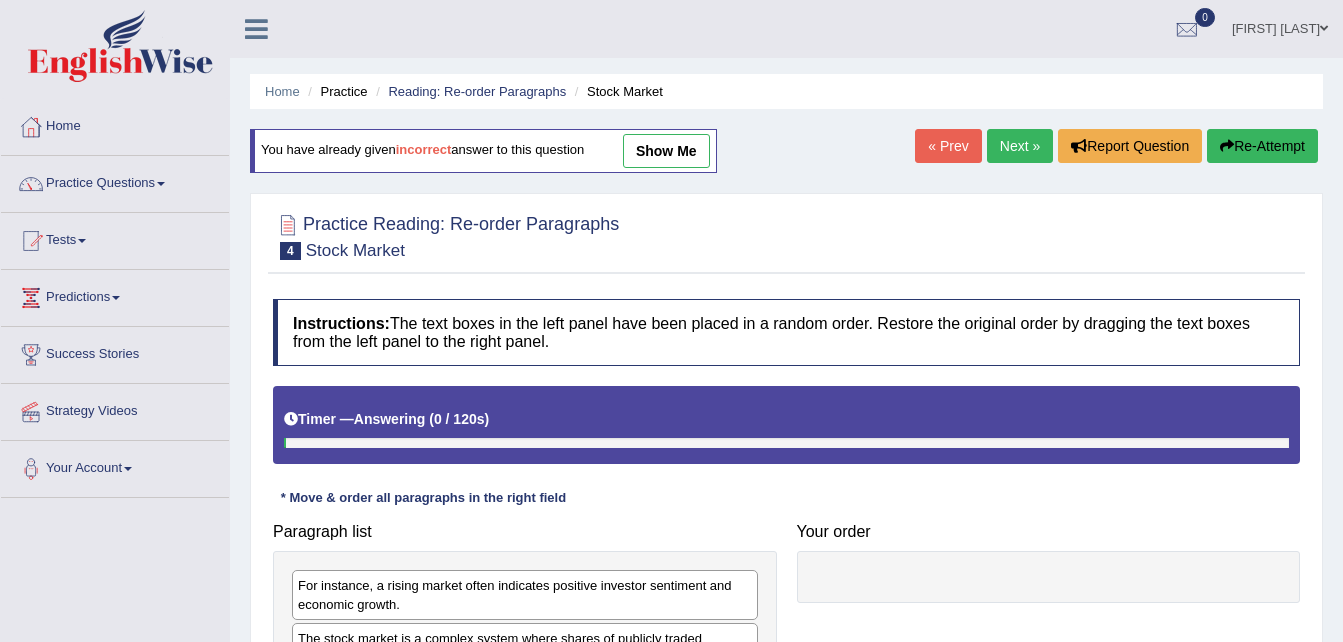 scroll, scrollTop: 0, scrollLeft: 0, axis: both 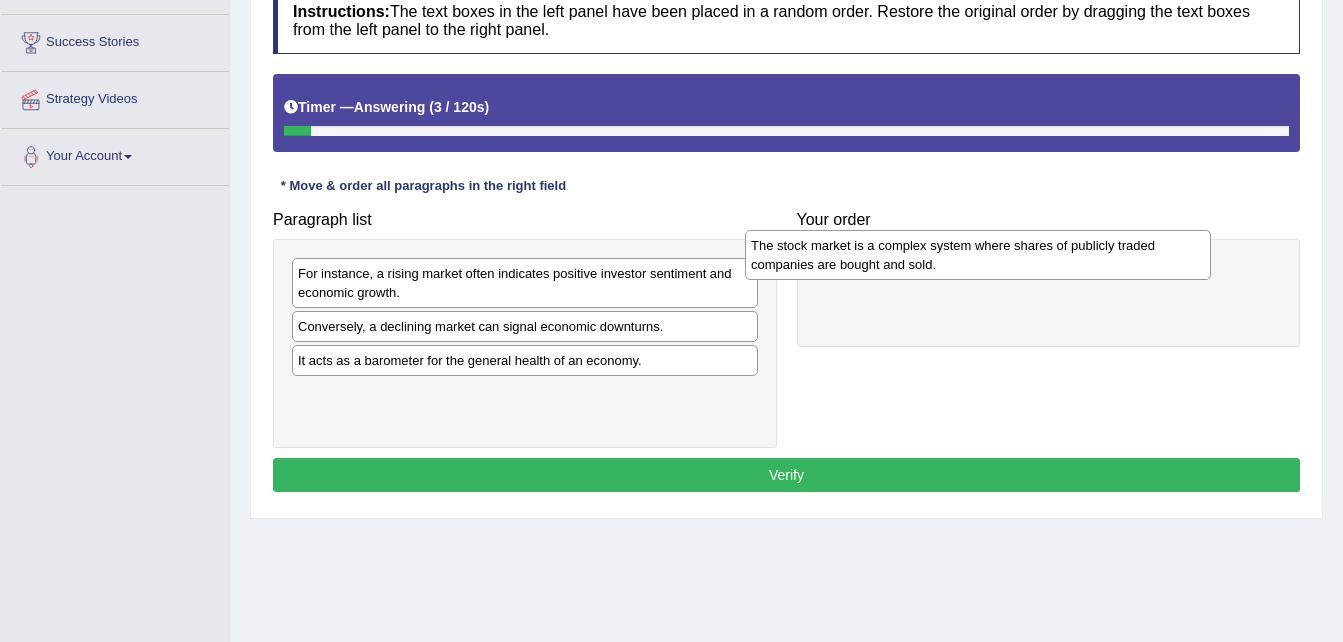 drag, startPoint x: 413, startPoint y: 333, endPoint x: 877, endPoint y: 252, distance: 471.017 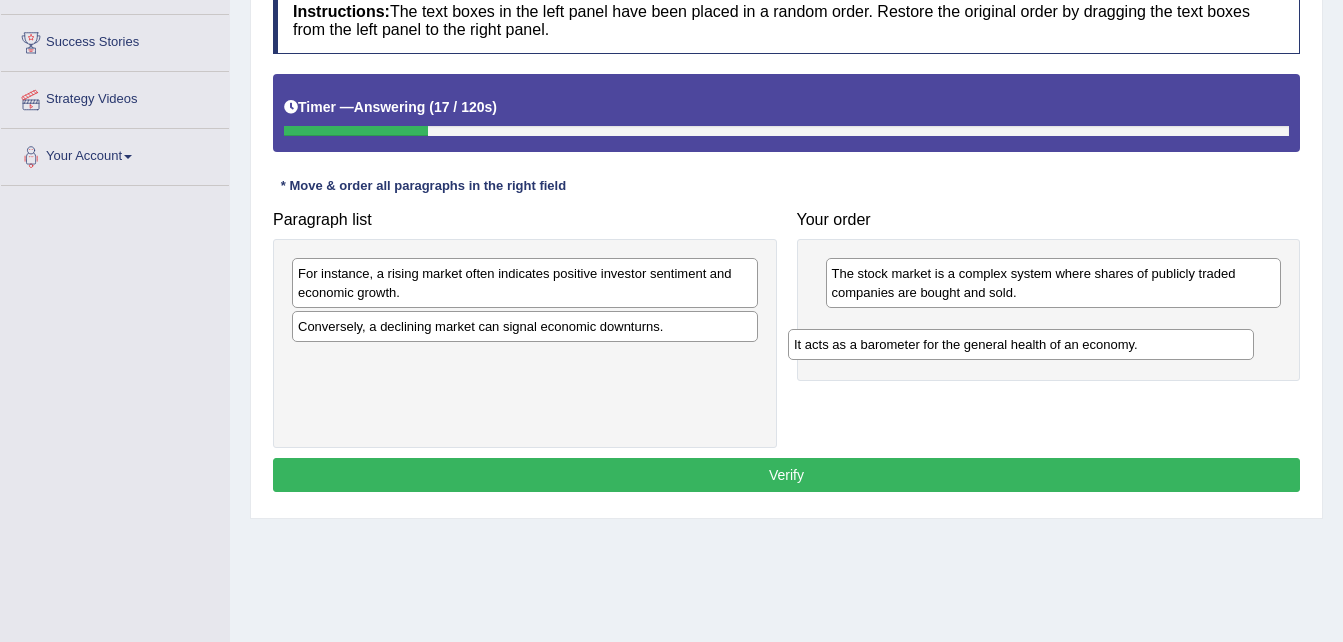 drag, startPoint x: 525, startPoint y: 376, endPoint x: 1021, endPoint y: 360, distance: 496.258 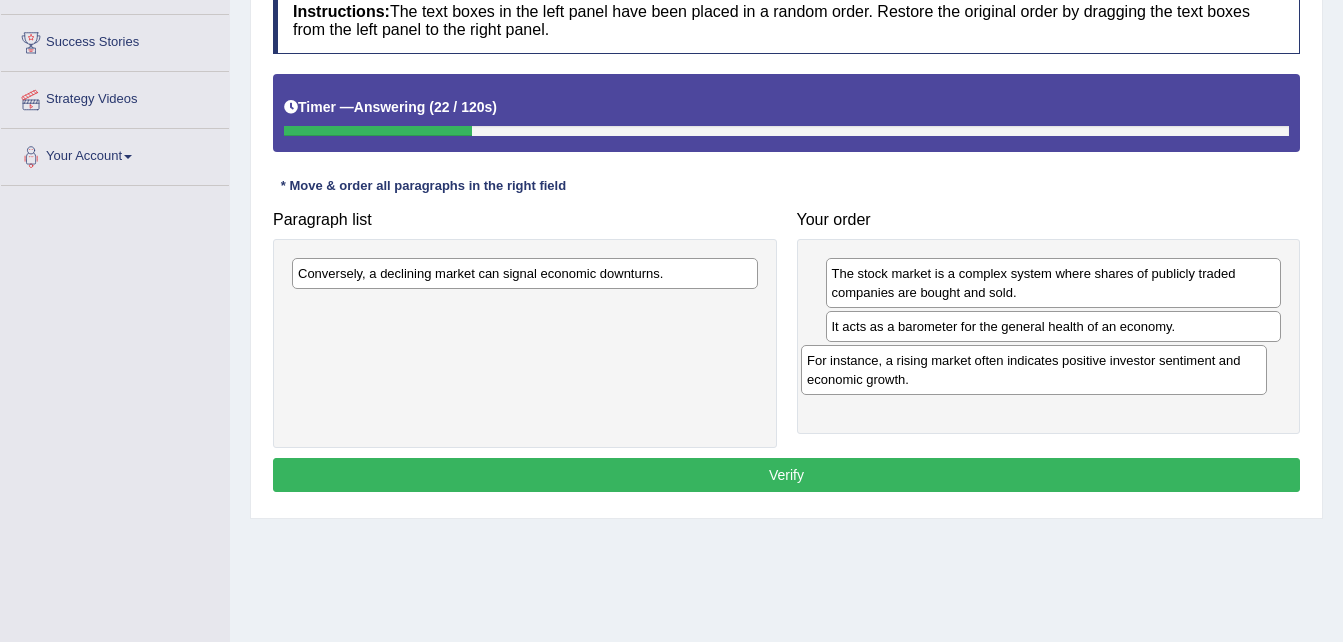 drag, startPoint x: 655, startPoint y: 289, endPoint x: 1164, endPoint y: 376, distance: 516.38165 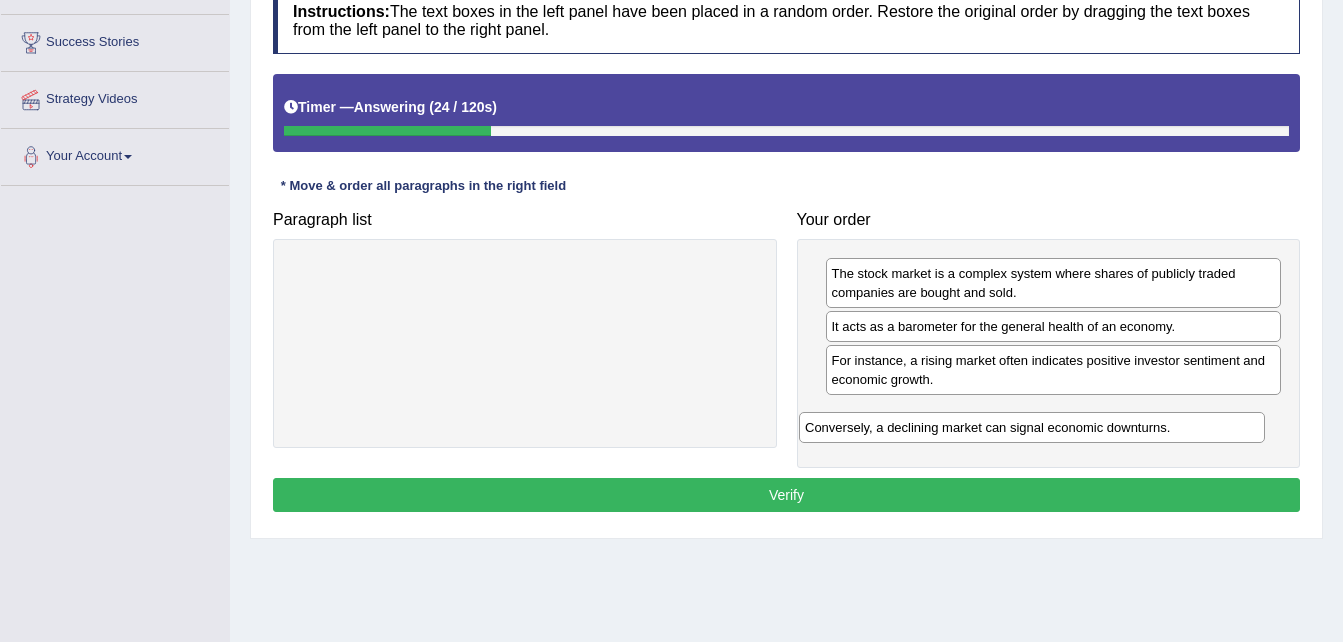 drag, startPoint x: 714, startPoint y: 268, endPoint x: 1221, endPoint y: 422, distance: 529.8726 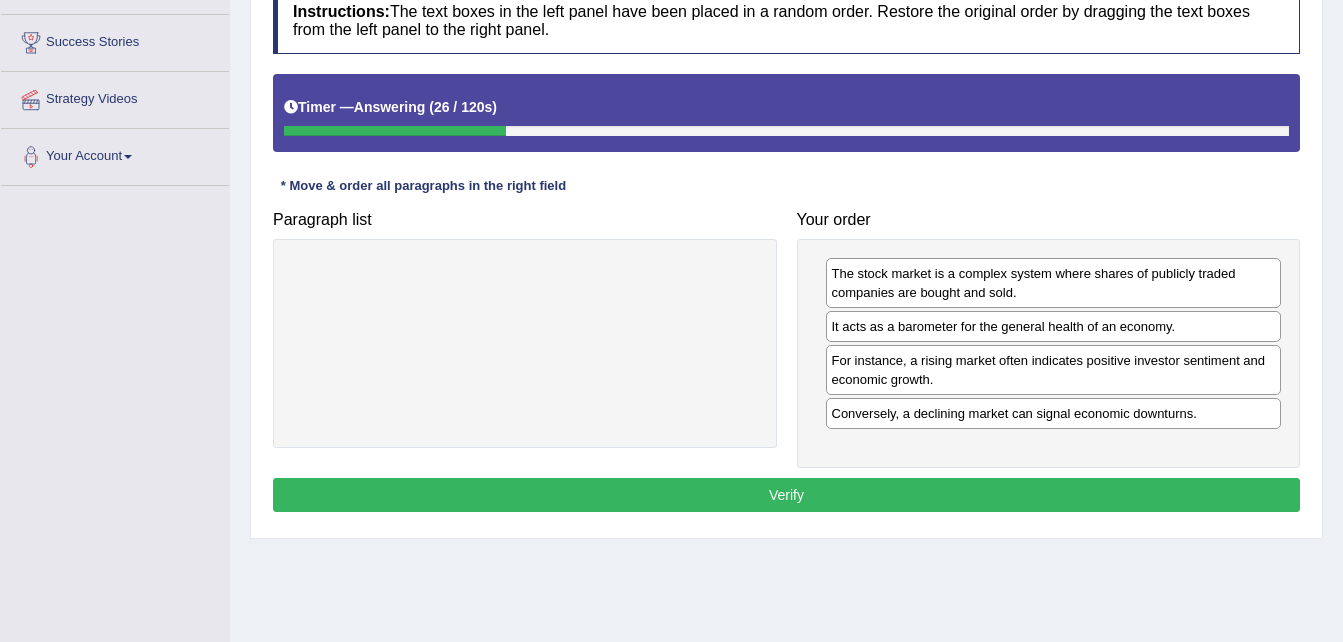 click on "Verify" at bounding box center [786, 495] 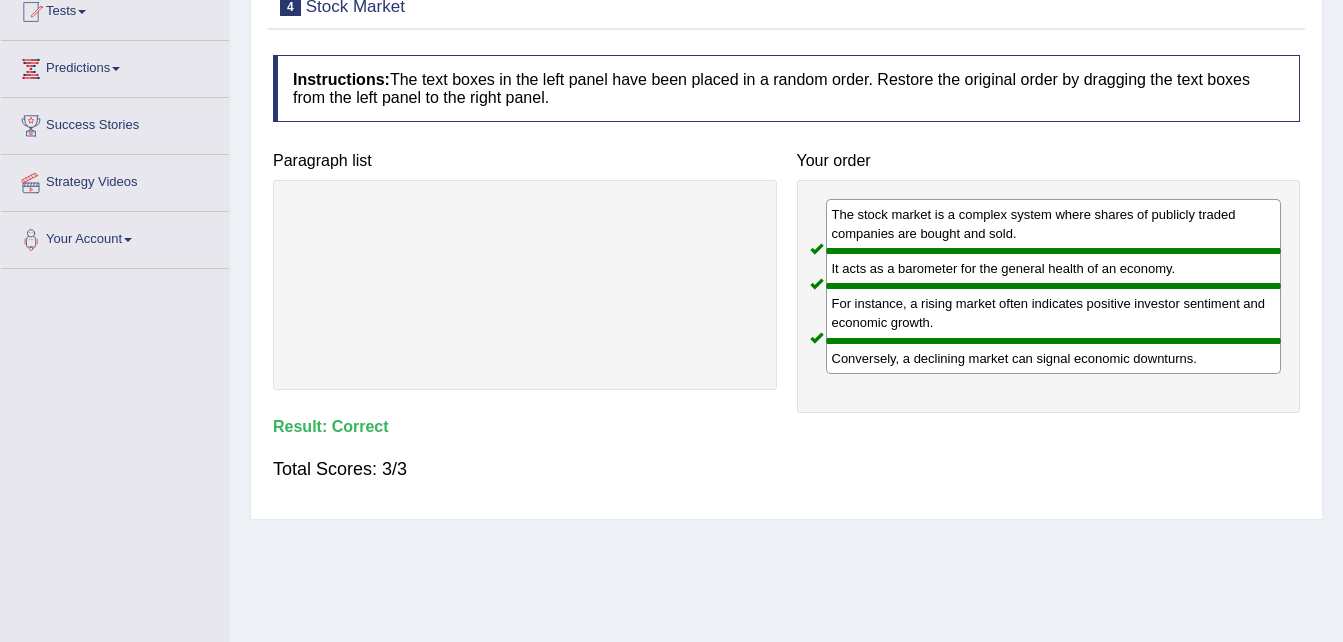 scroll, scrollTop: 0, scrollLeft: 0, axis: both 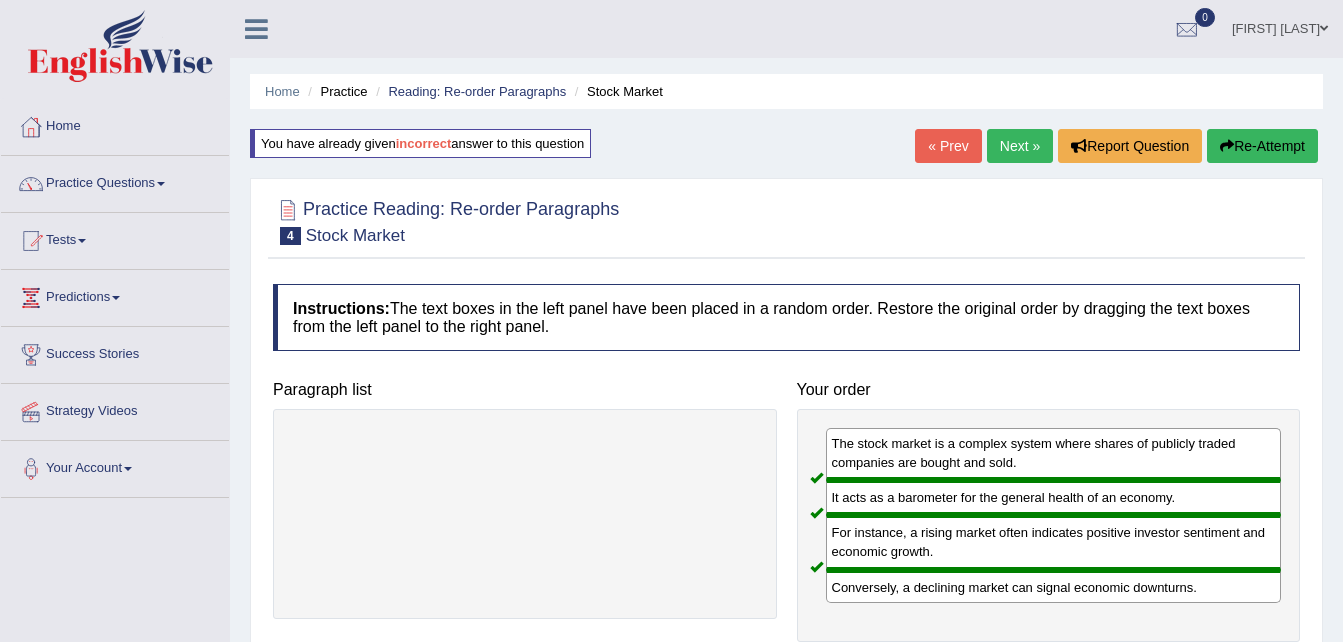 click on "Next »" at bounding box center [1020, 146] 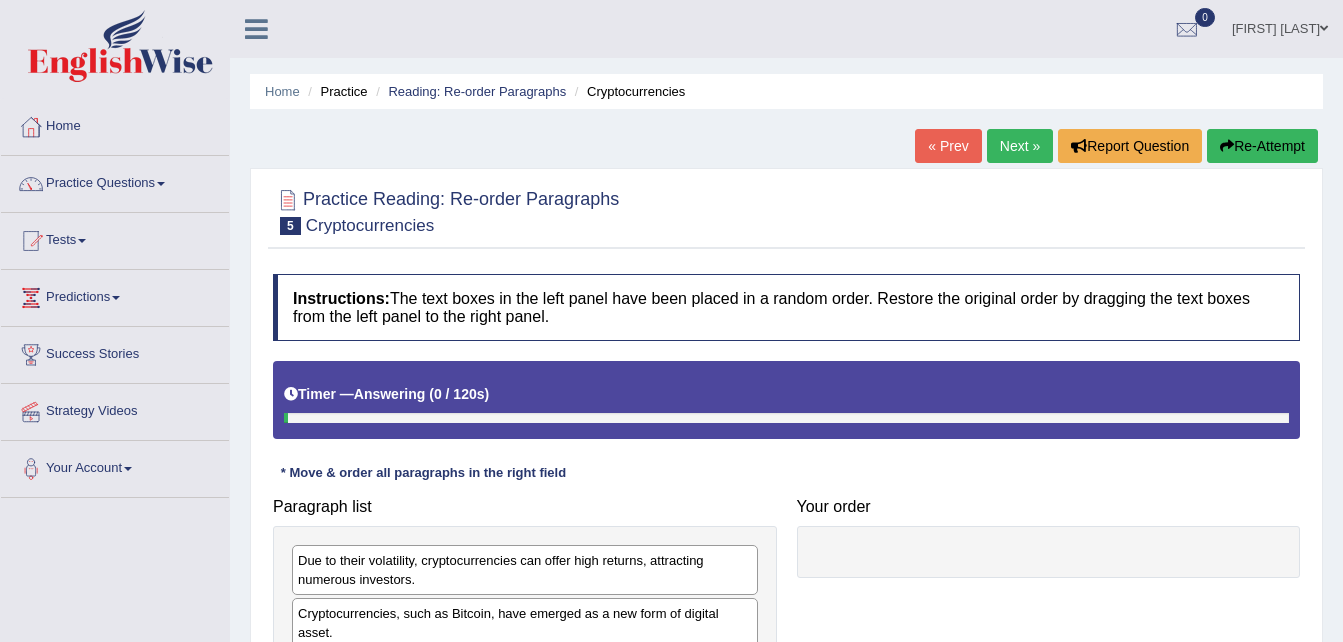 scroll, scrollTop: 0, scrollLeft: 0, axis: both 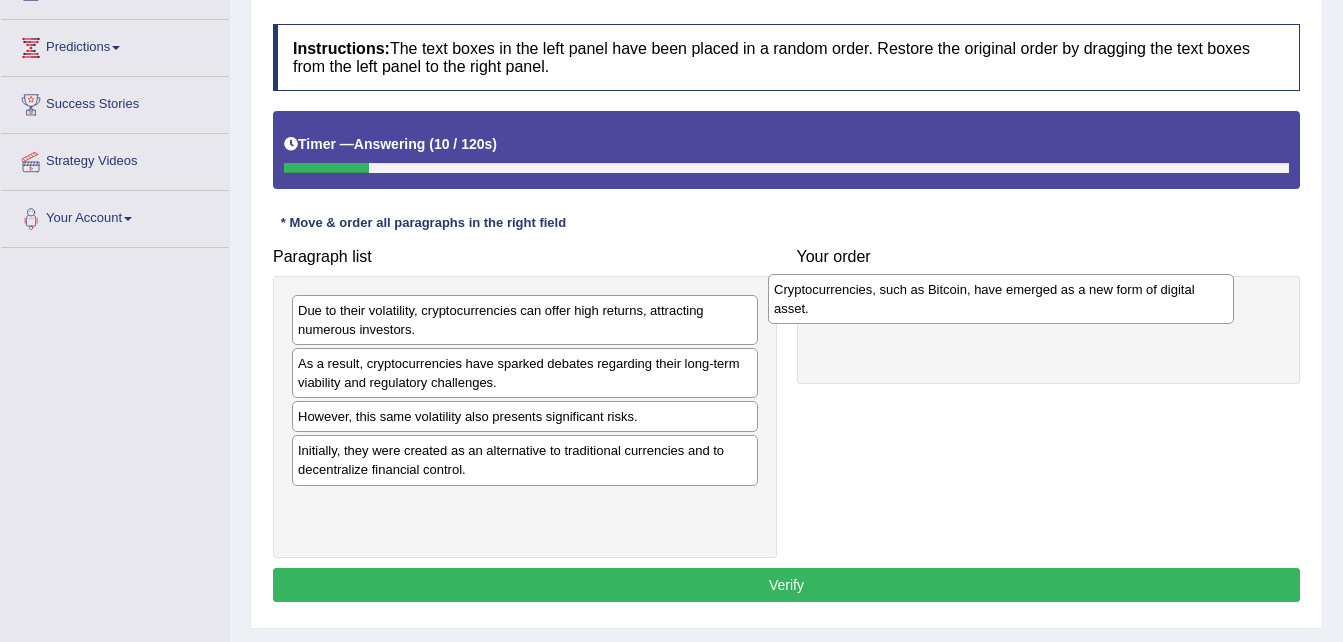 drag, startPoint x: 432, startPoint y: 380, endPoint x: 914, endPoint y: 303, distance: 488.11166 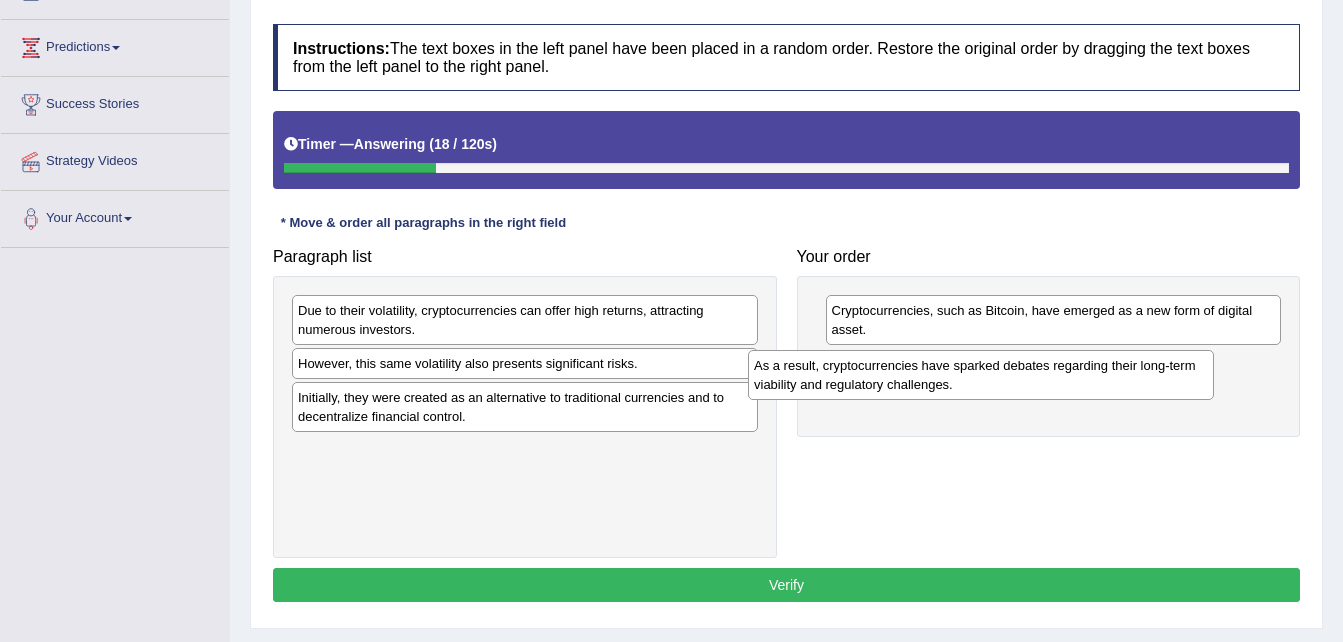 drag, startPoint x: 451, startPoint y: 362, endPoint x: 933, endPoint y: 353, distance: 482.084 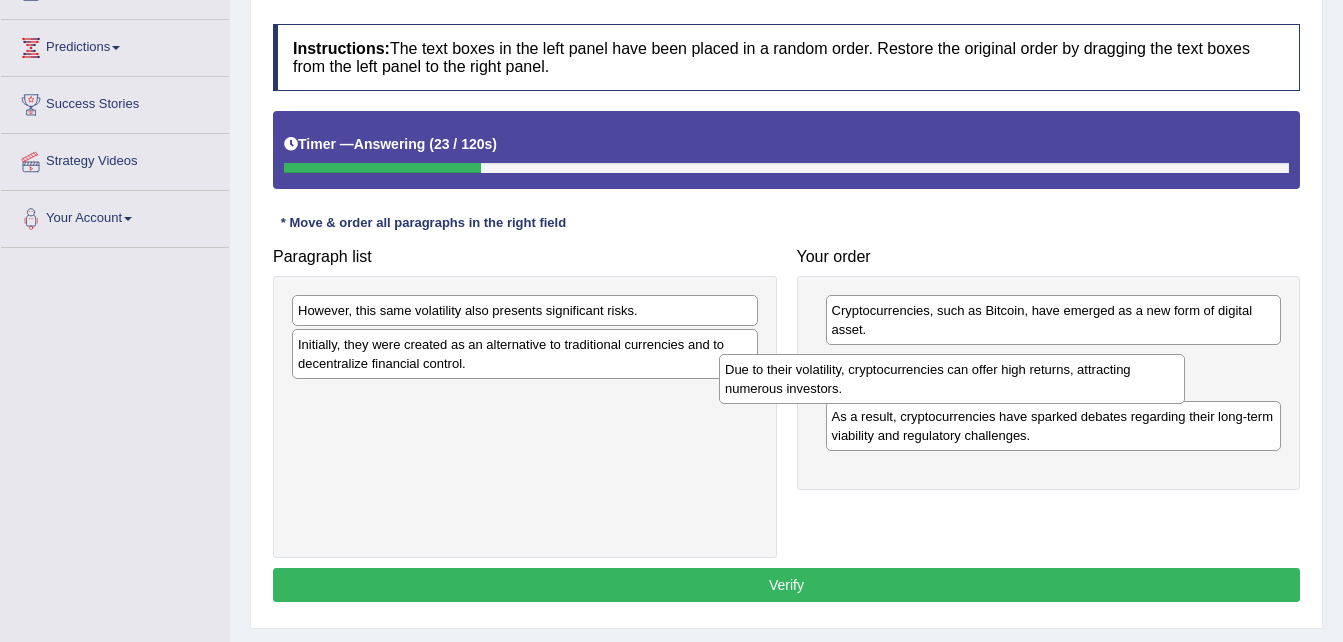 drag, startPoint x: 644, startPoint y: 324, endPoint x: 1071, endPoint y: 383, distance: 431.05685 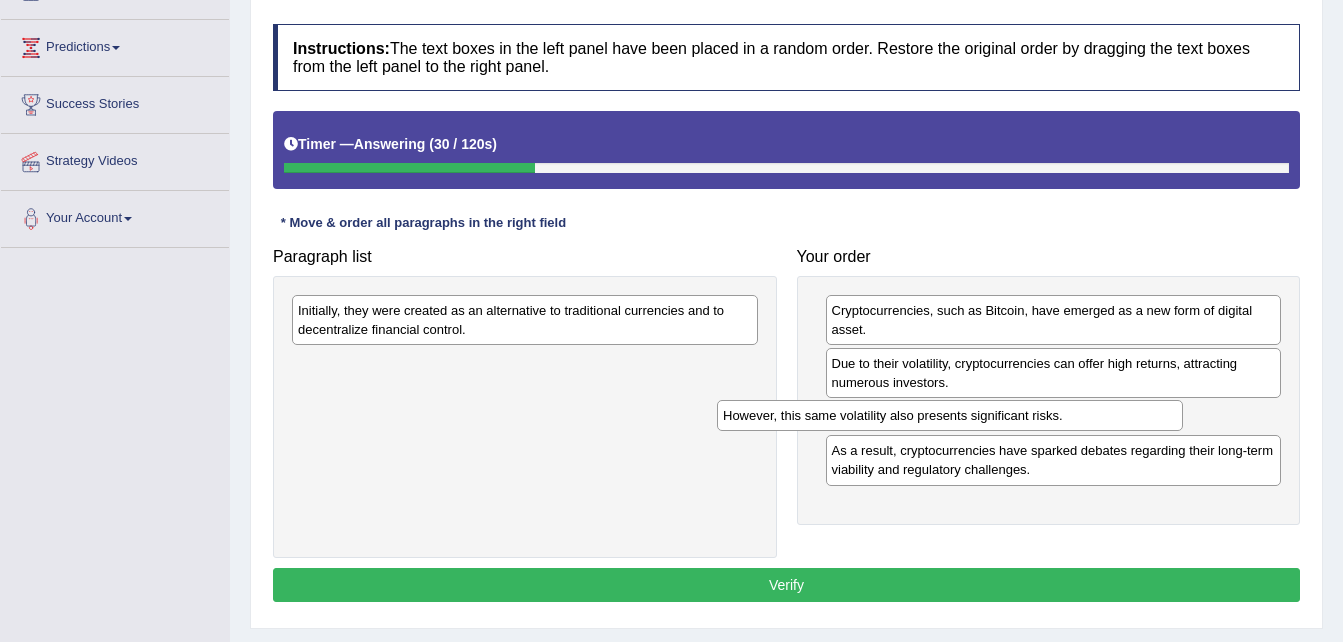 drag, startPoint x: 543, startPoint y: 314, endPoint x: 968, endPoint y: 419, distance: 437.77847 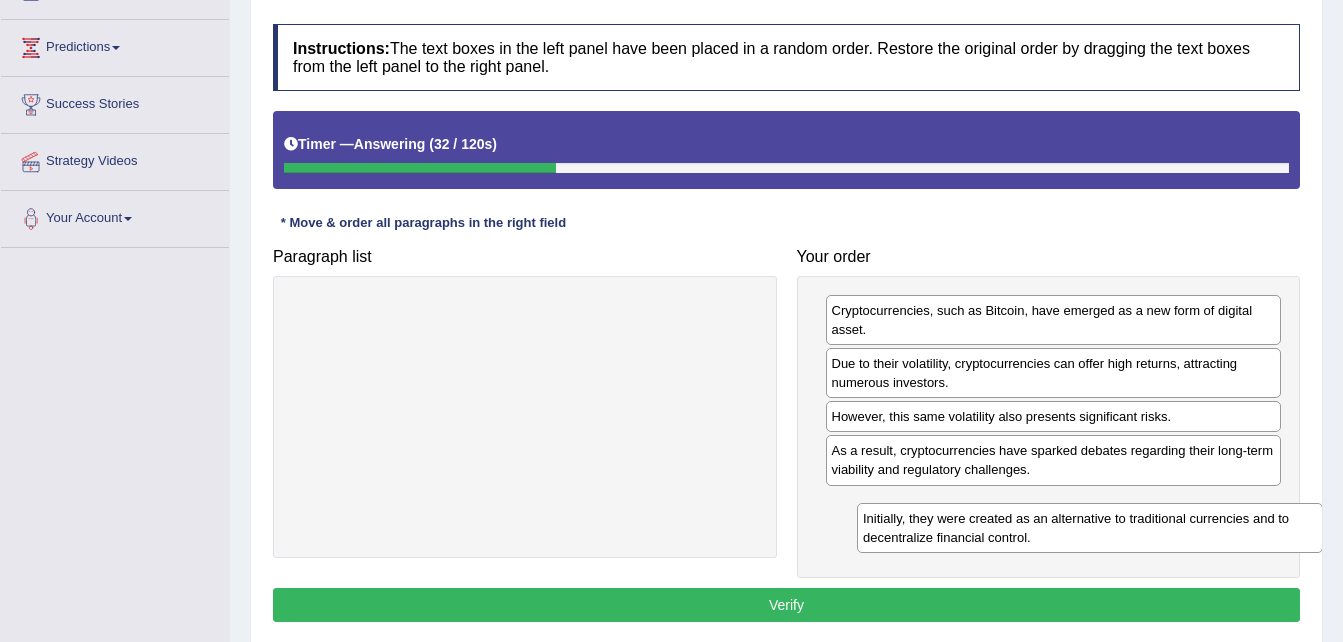 drag, startPoint x: 479, startPoint y: 316, endPoint x: 1073, endPoint y: 514, distance: 626.131 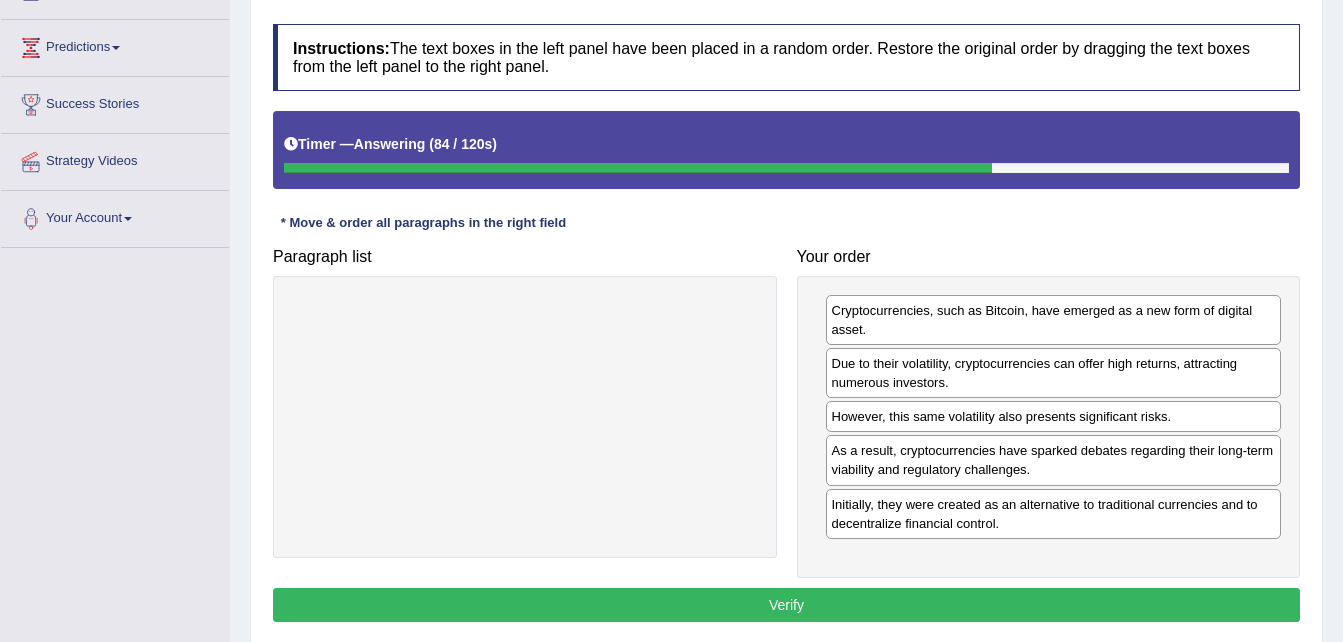 click on "Verify" at bounding box center (786, 605) 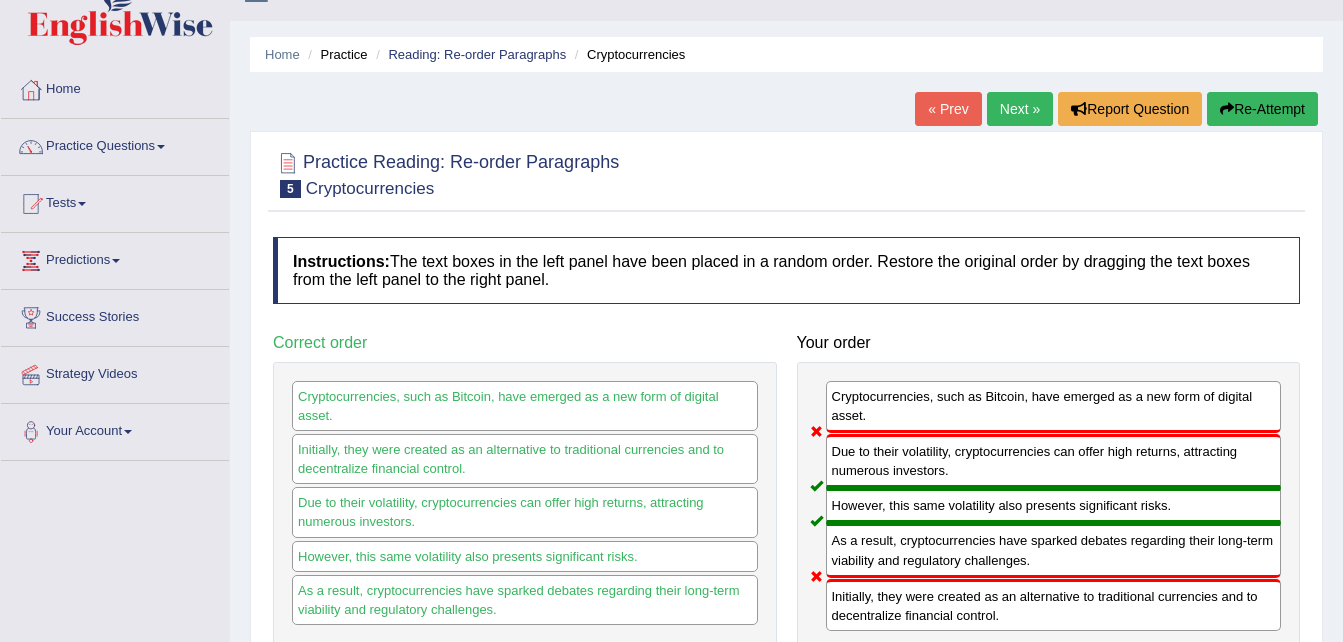 scroll, scrollTop: 0, scrollLeft: 0, axis: both 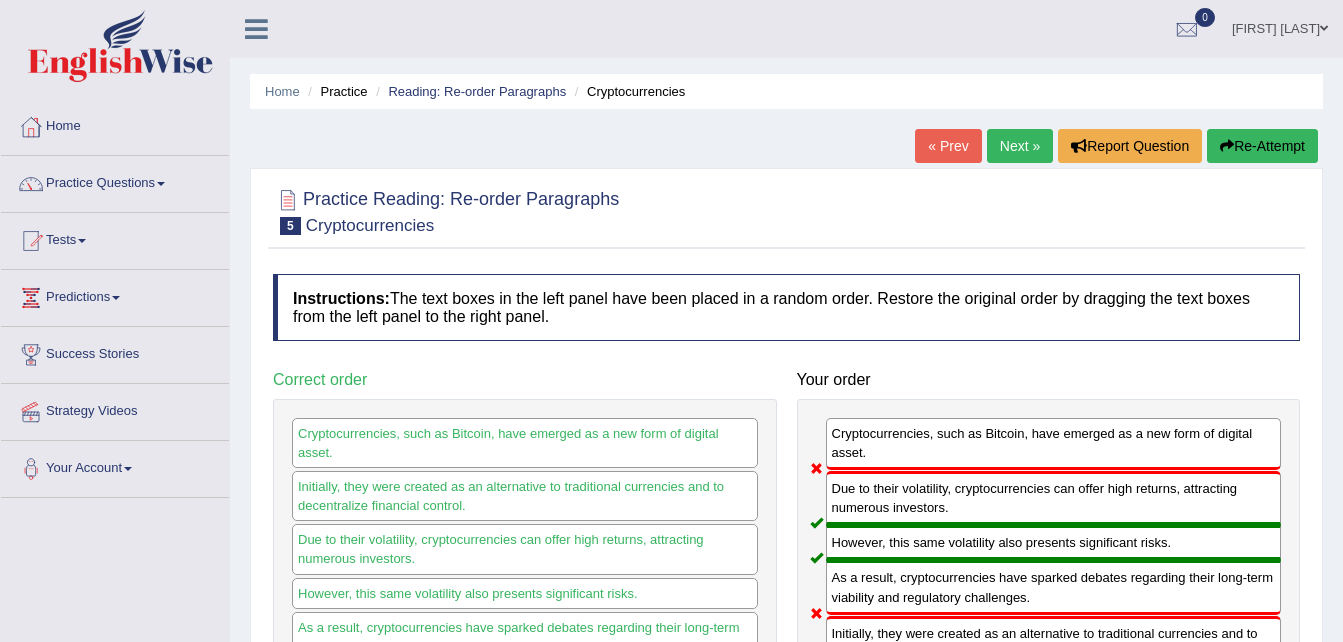 click on "Next »" at bounding box center [1020, 146] 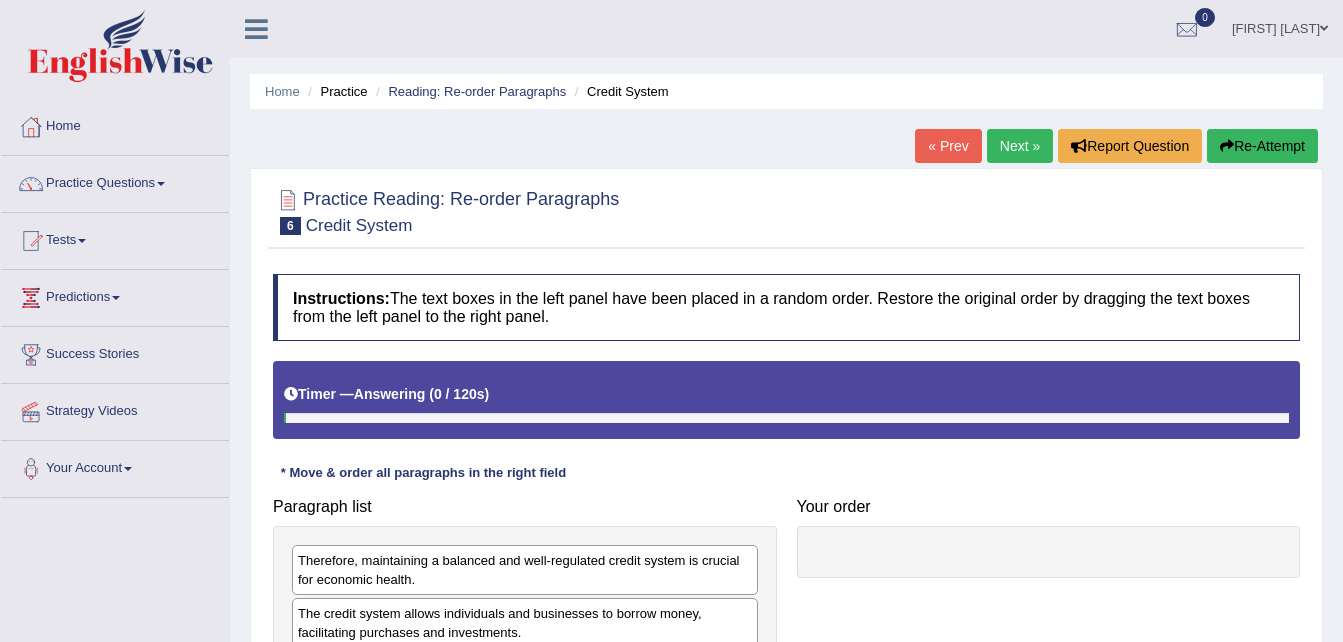 scroll, scrollTop: 0, scrollLeft: 0, axis: both 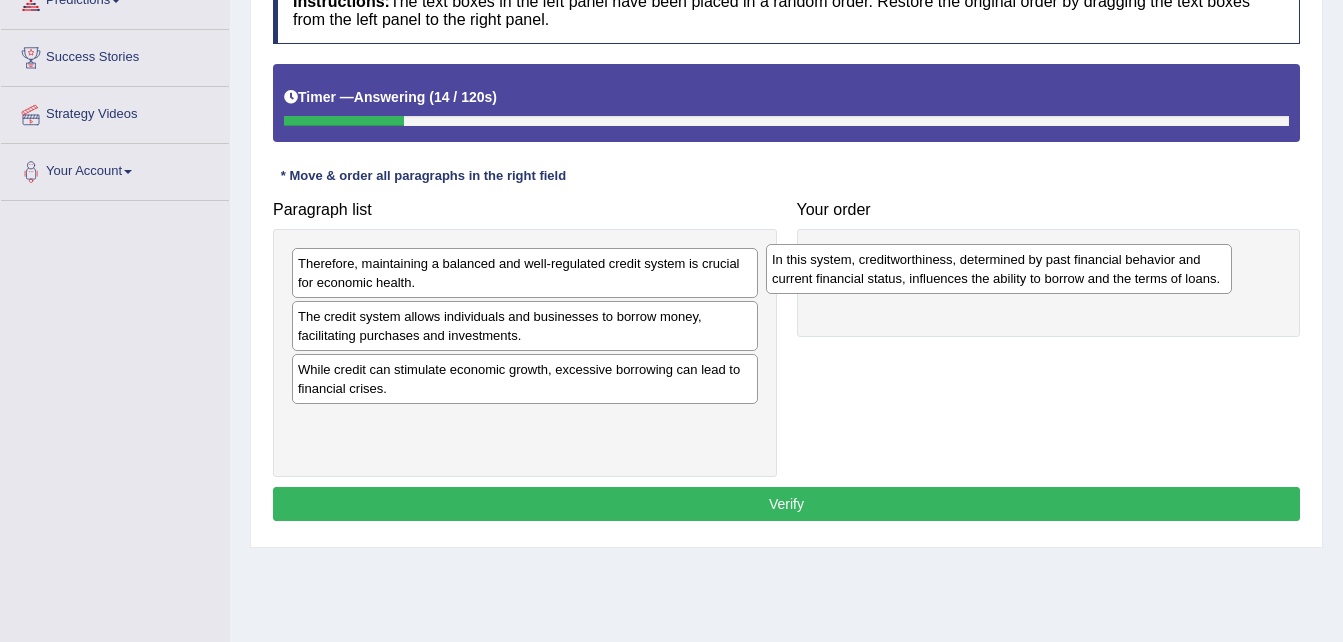drag, startPoint x: 375, startPoint y: 380, endPoint x: 849, endPoint y: 270, distance: 486.59634 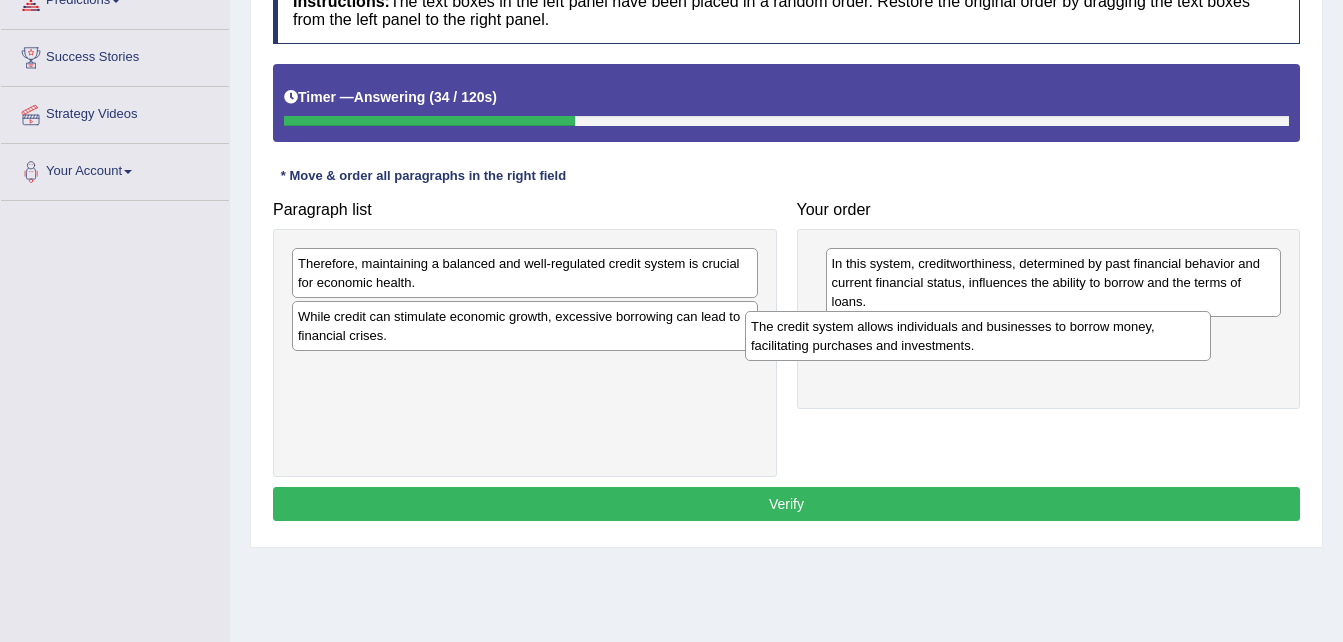 drag, startPoint x: 445, startPoint y: 339, endPoint x: 922, endPoint y: 350, distance: 477.12683 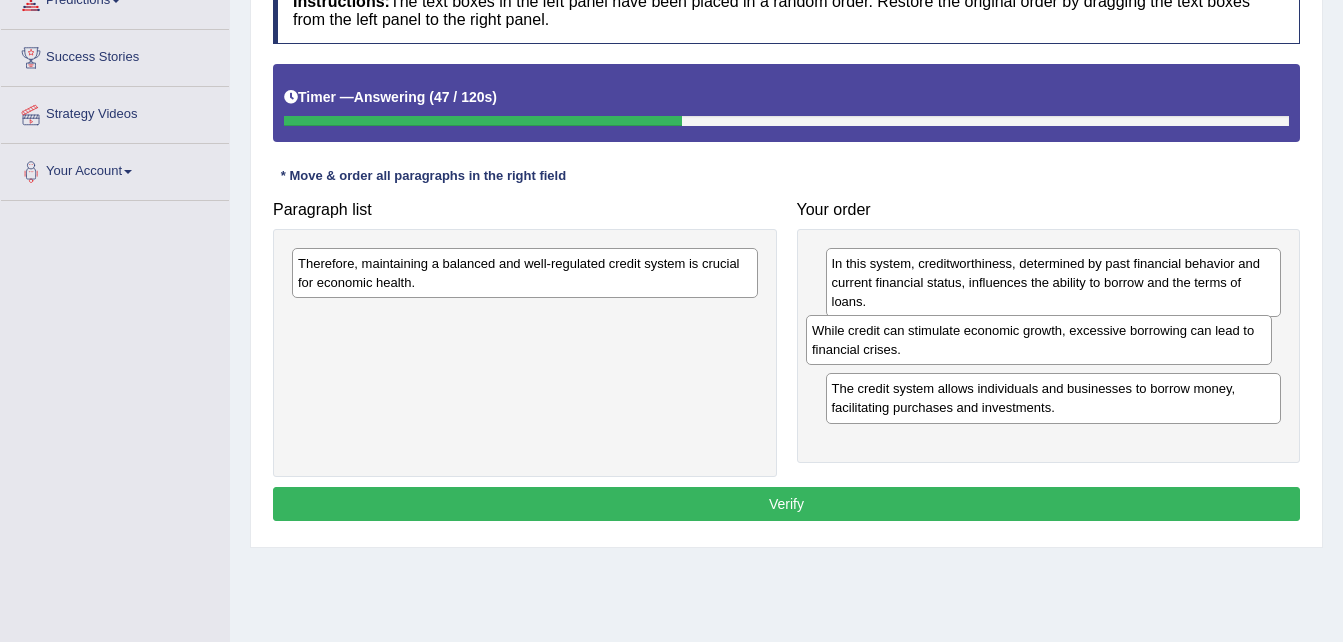 drag, startPoint x: 492, startPoint y: 305, endPoint x: 1006, endPoint y: 319, distance: 514.1906 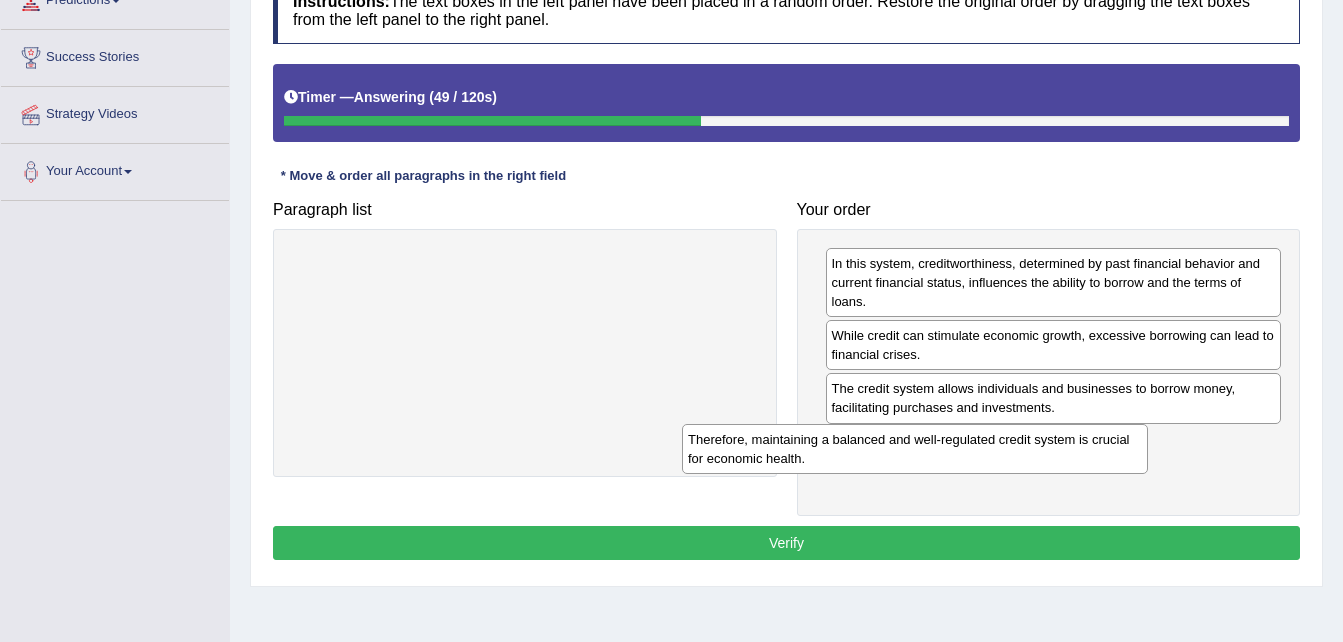 drag, startPoint x: 644, startPoint y: 279, endPoint x: 1056, endPoint y: 453, distance: 447.23596 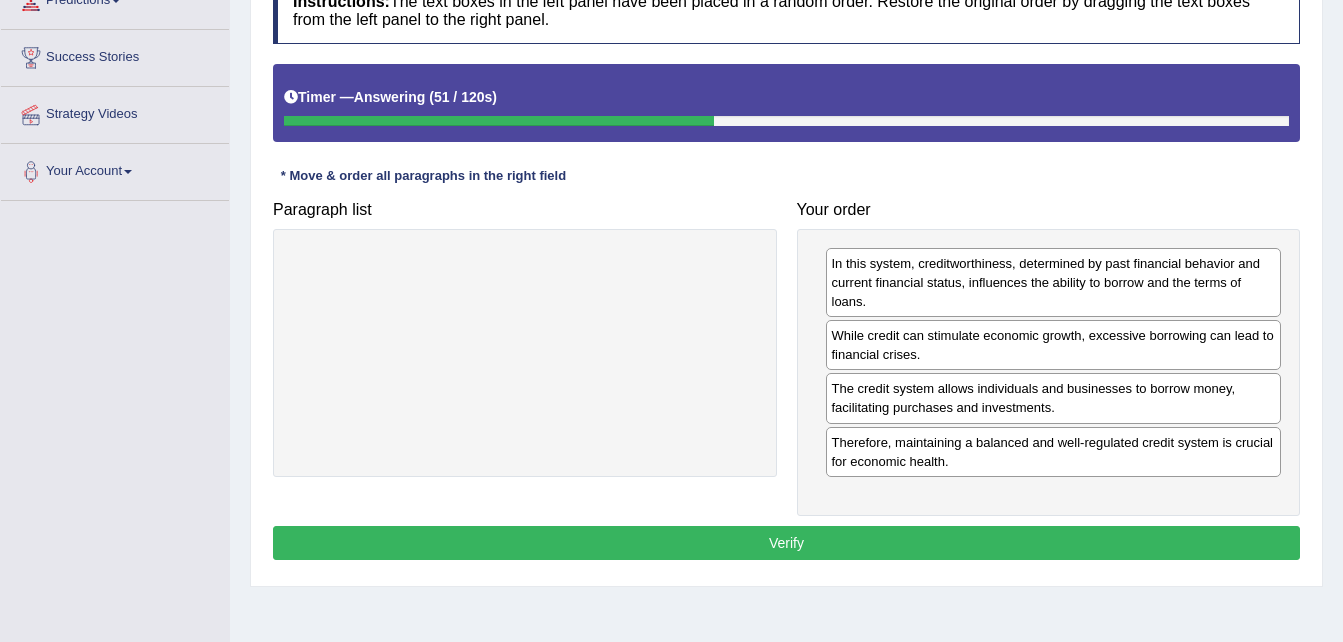 click on "Verify" at bounding box center (786, 543) 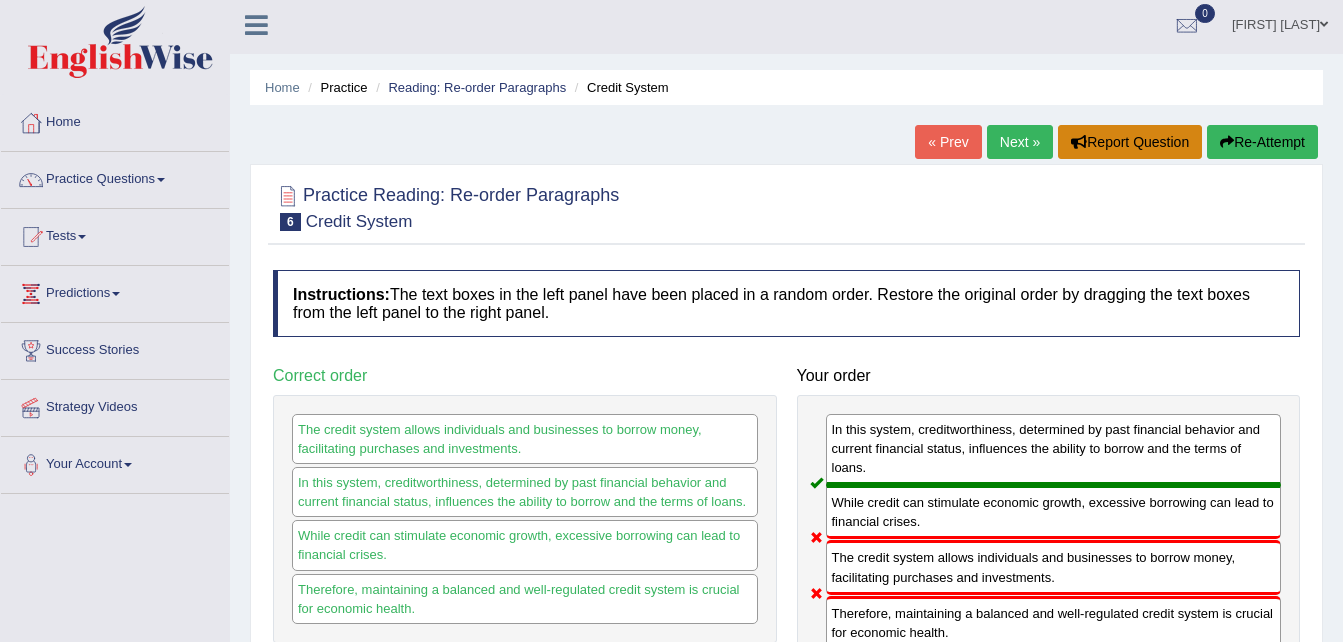 scroll, scrollTop: 0, scrollLeft: 0, axis: both 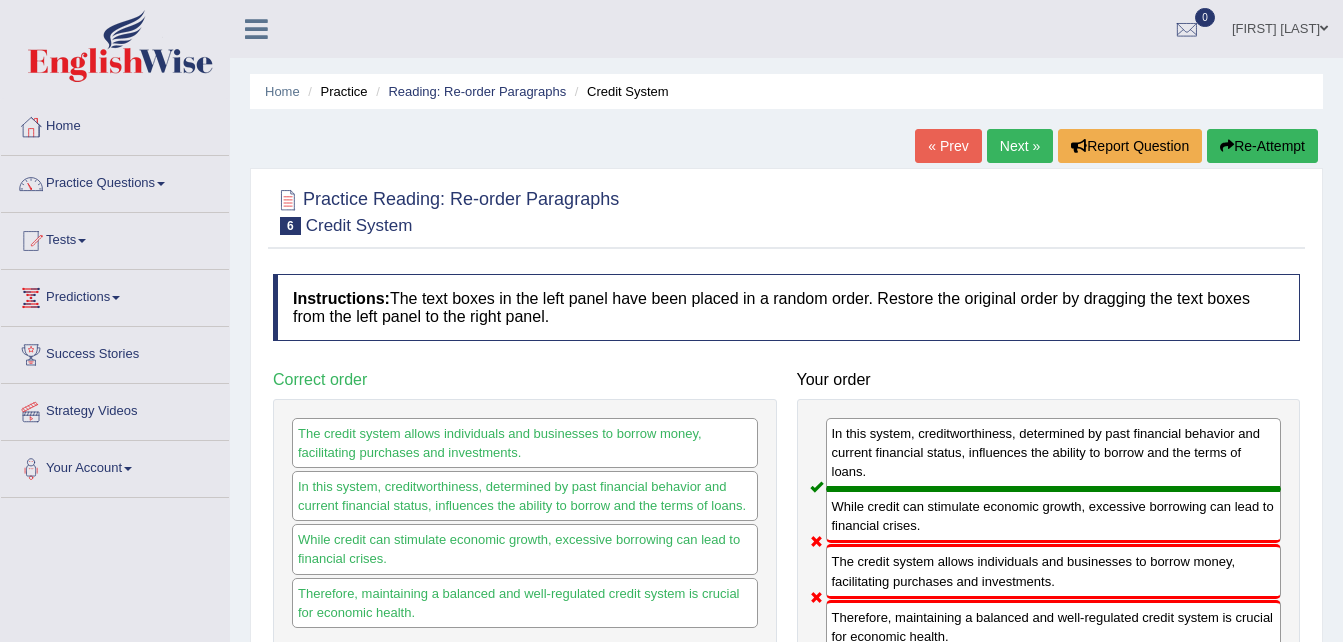 click on "Re-Attempt" at bounding box center (1262, 146) 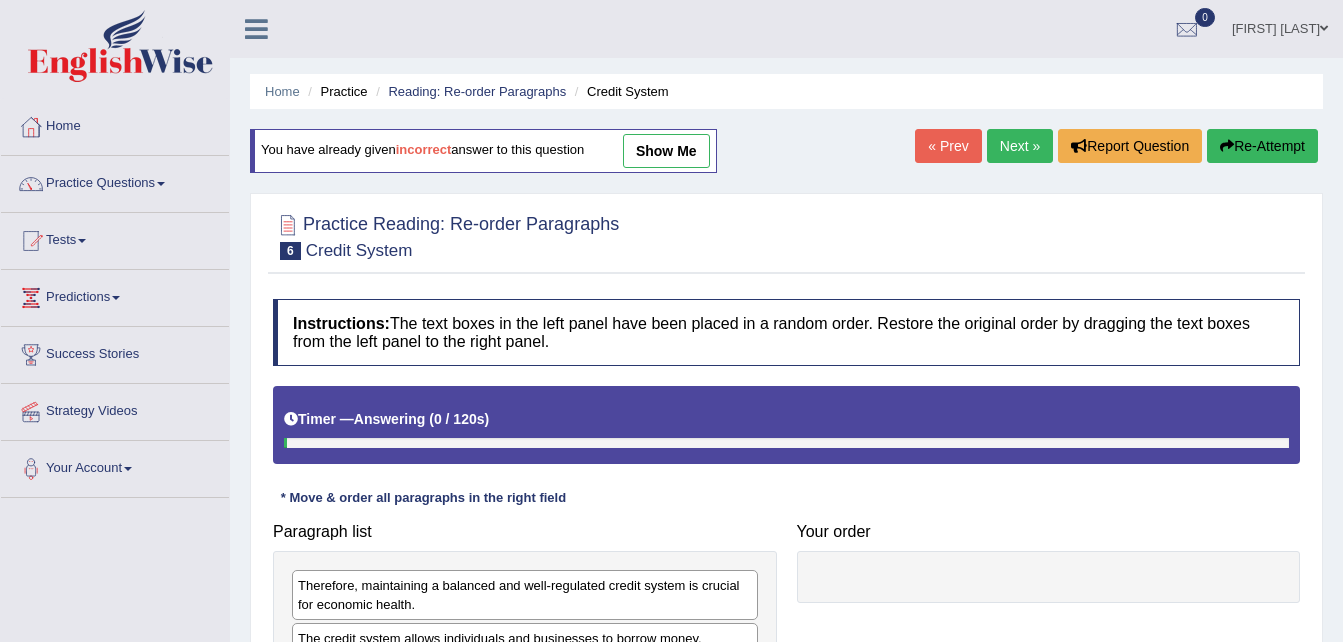 scroll, scrollTop: 0, scrollLeft: 0, axis: both 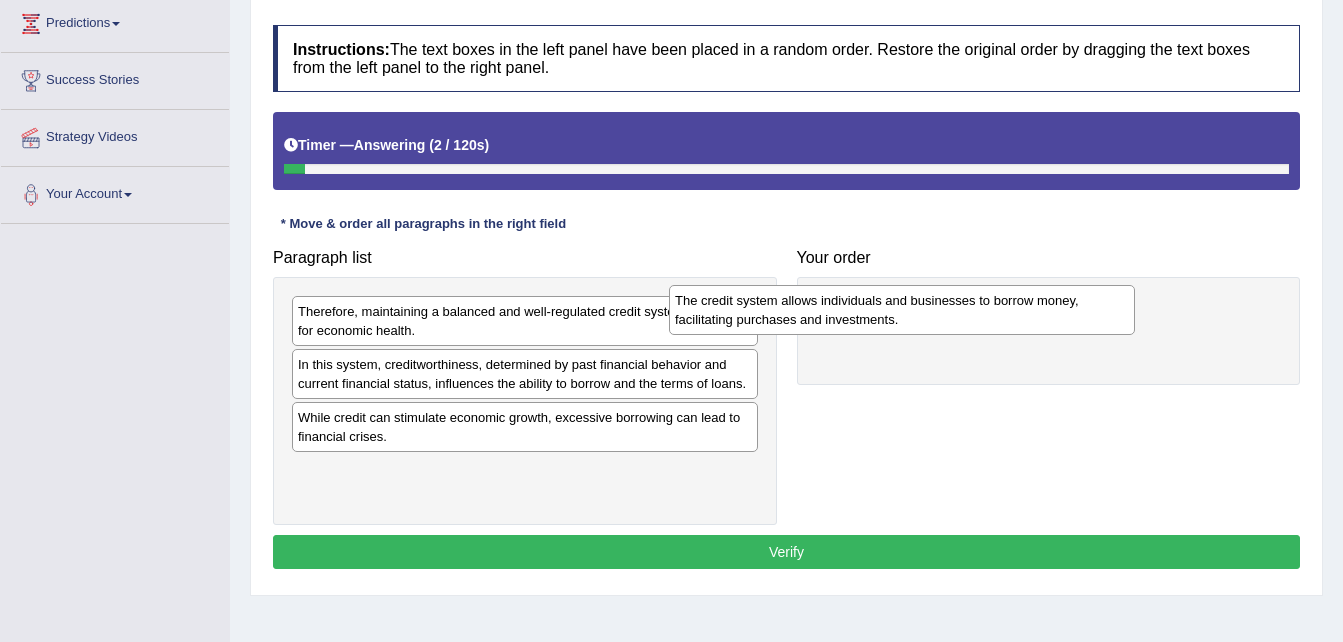 drag, startPoint x: 573, startPoint y: 382, endPoint x: 973, endPoint y: 310, distance: 406.42834 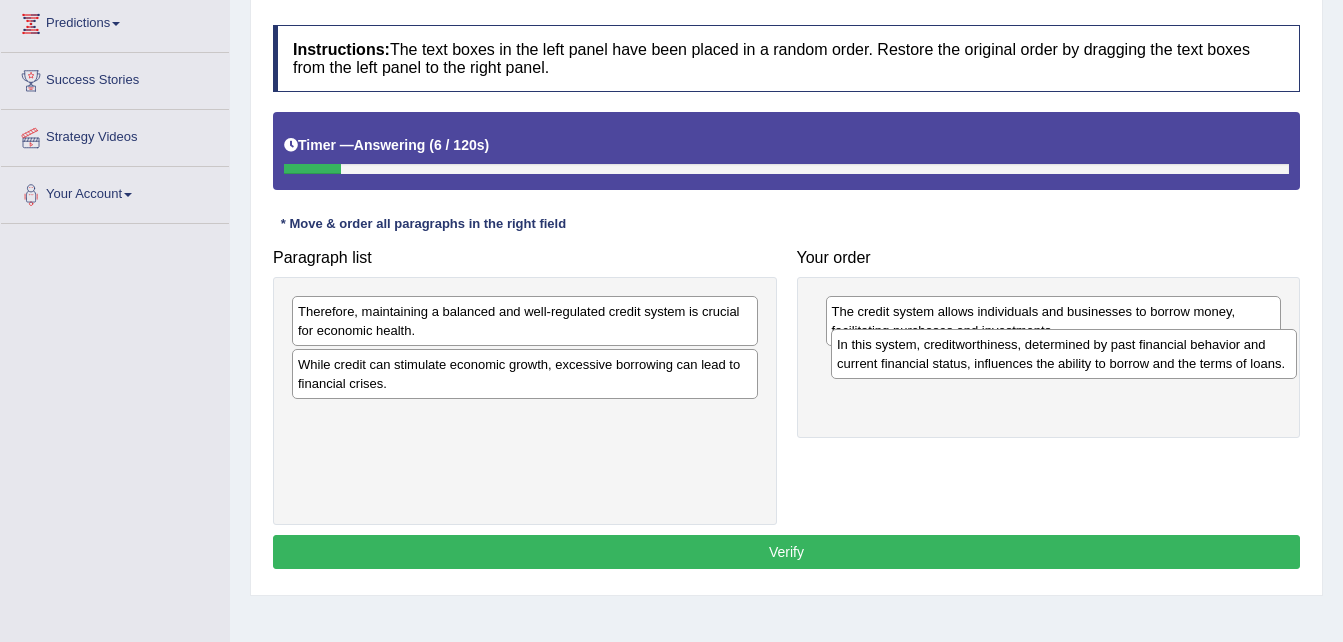 drag, startPoint x: 652, startPoint y: 379, endPoint x: 1189, endPoint y: 360, distance: 537.336 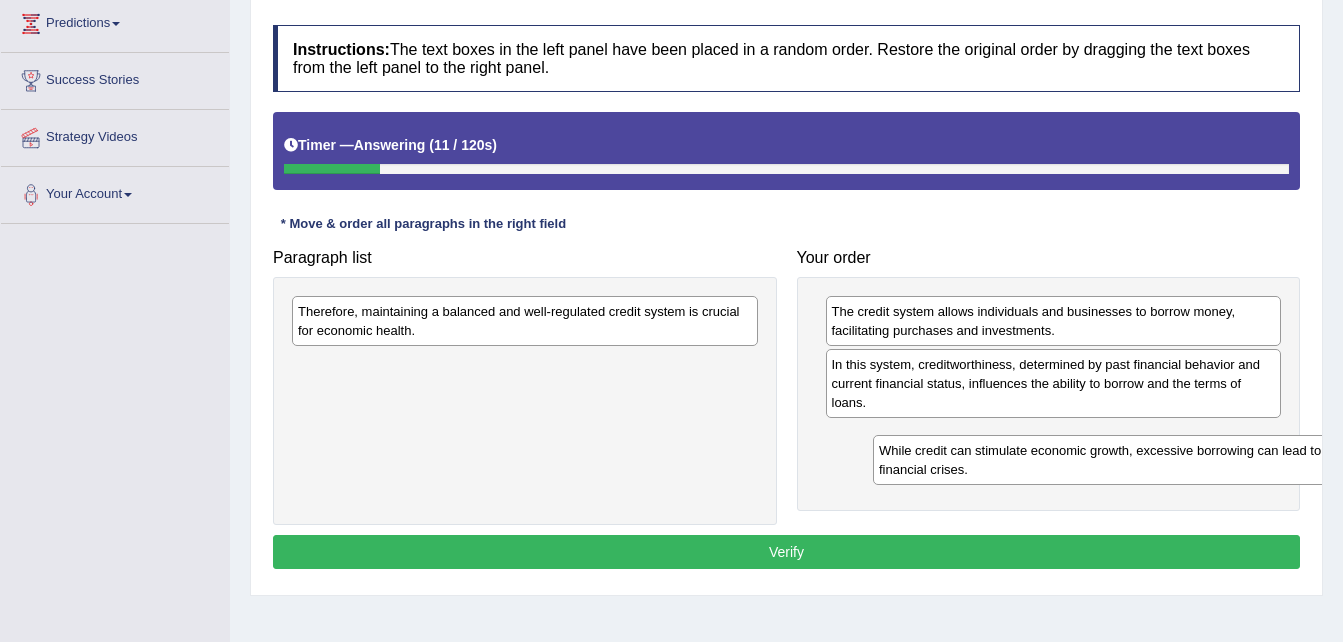 drag, startPoint x: 549, startPoint y: 381, endPoint x: 1130, endPoint y: 467, distance: 587.3304 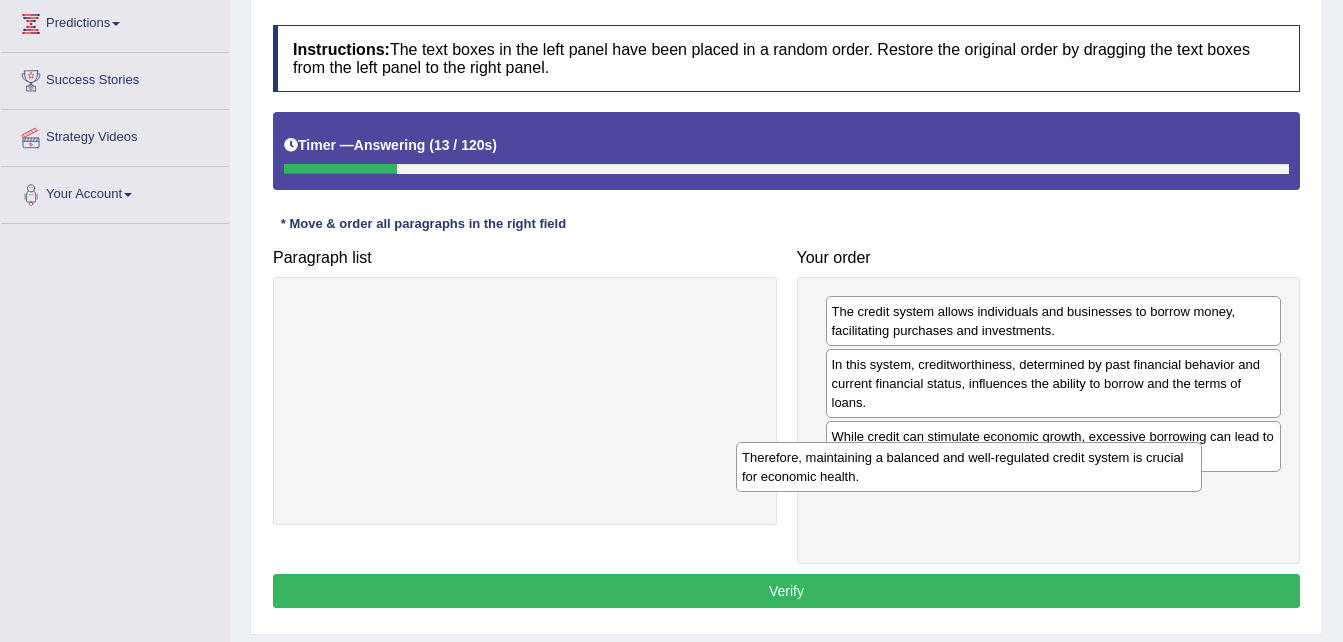 drag, startPoint x: 682, startPoint y: 315, endPoint x: 1165, endPoint y: 488, distance: 513.0477 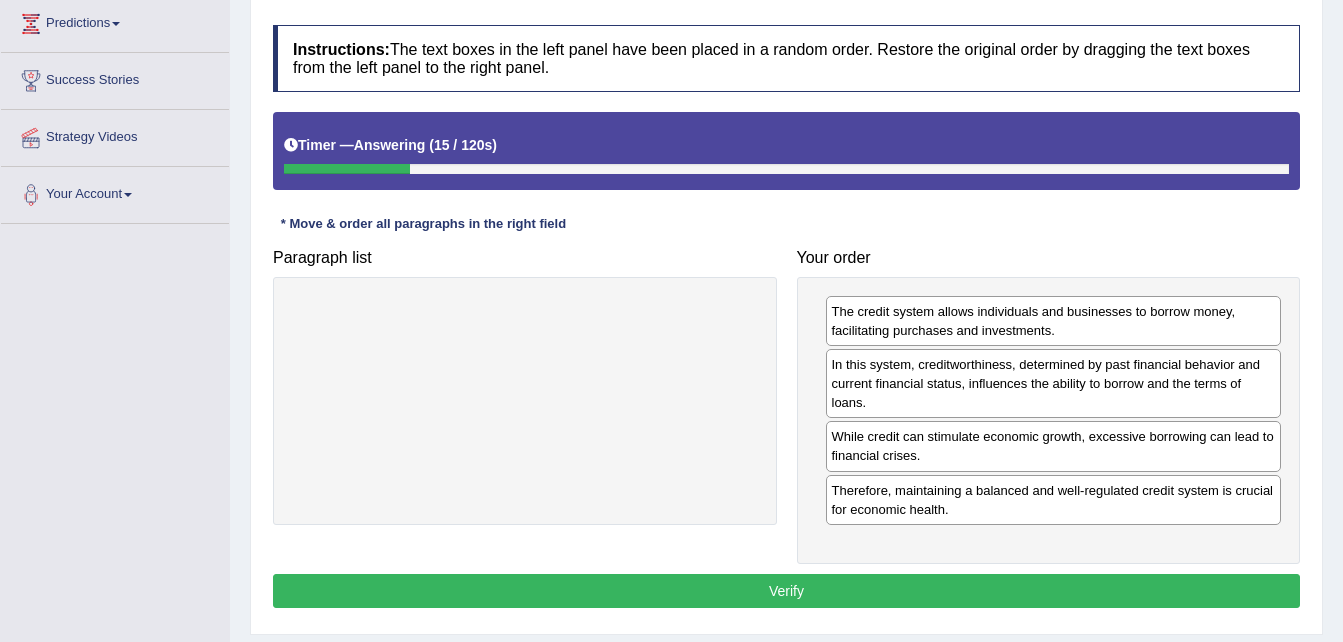 click on "Verify" at bounding box center [786, 591] 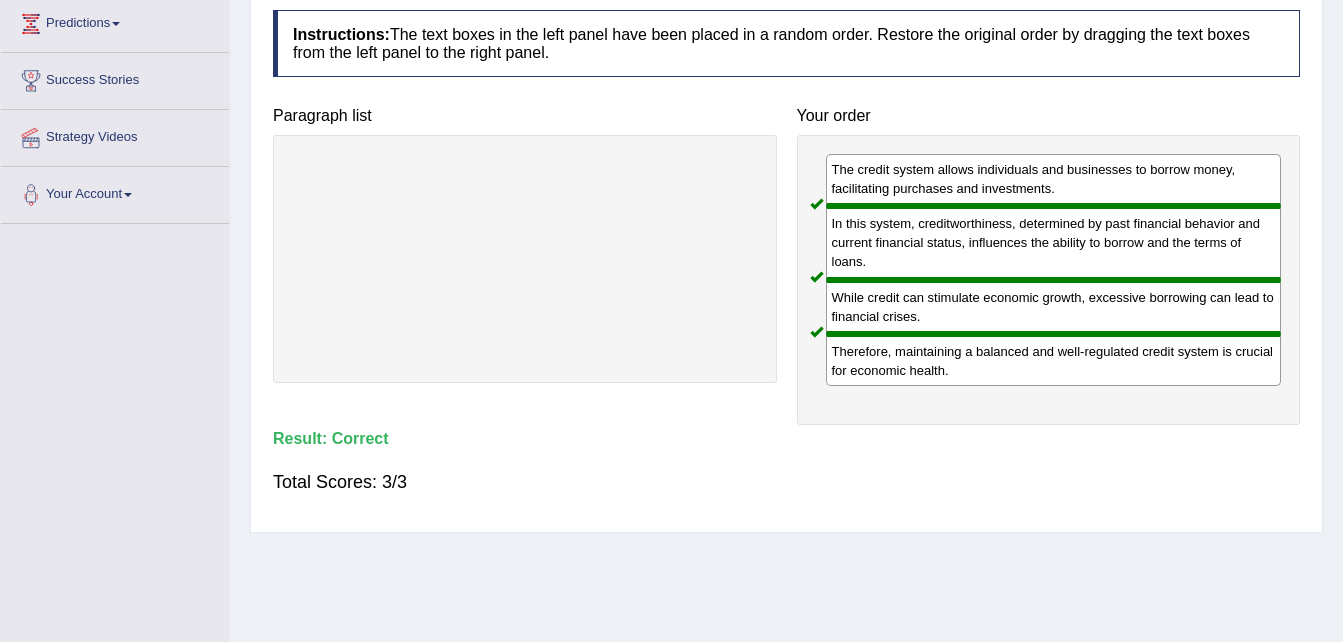 scroll, scrollTop: 0, scrollLeft: 0, axis: both 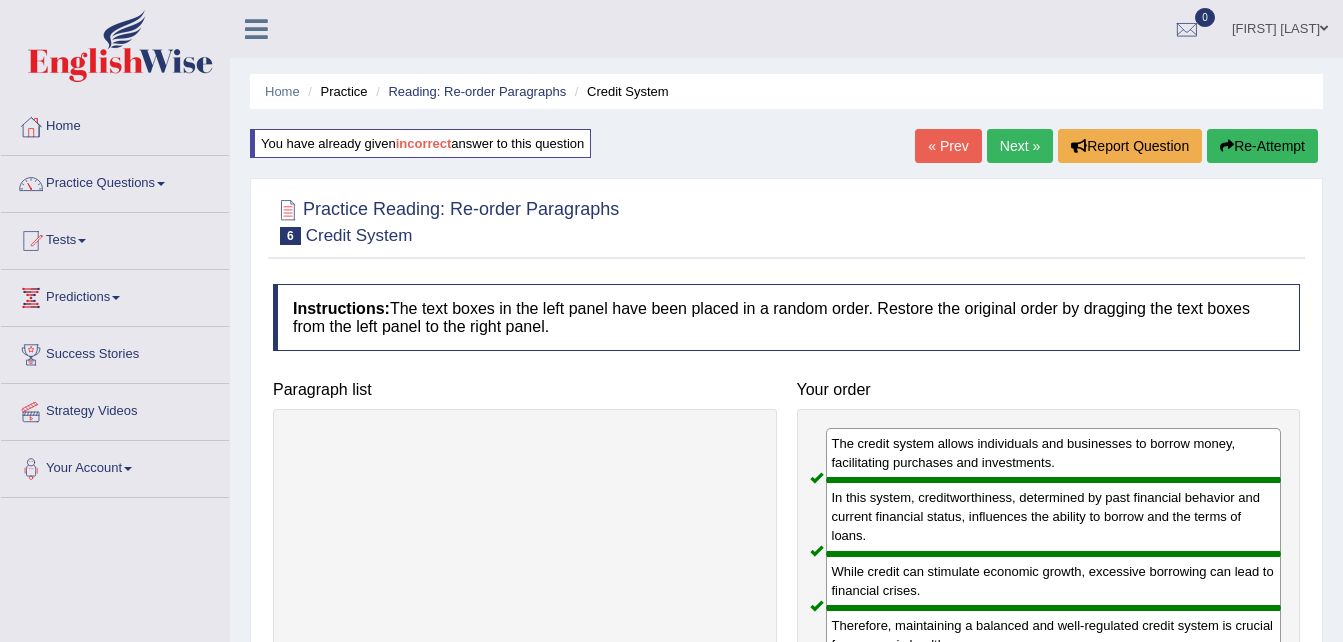 click on "Next »" at bounding box center [1020, 146] 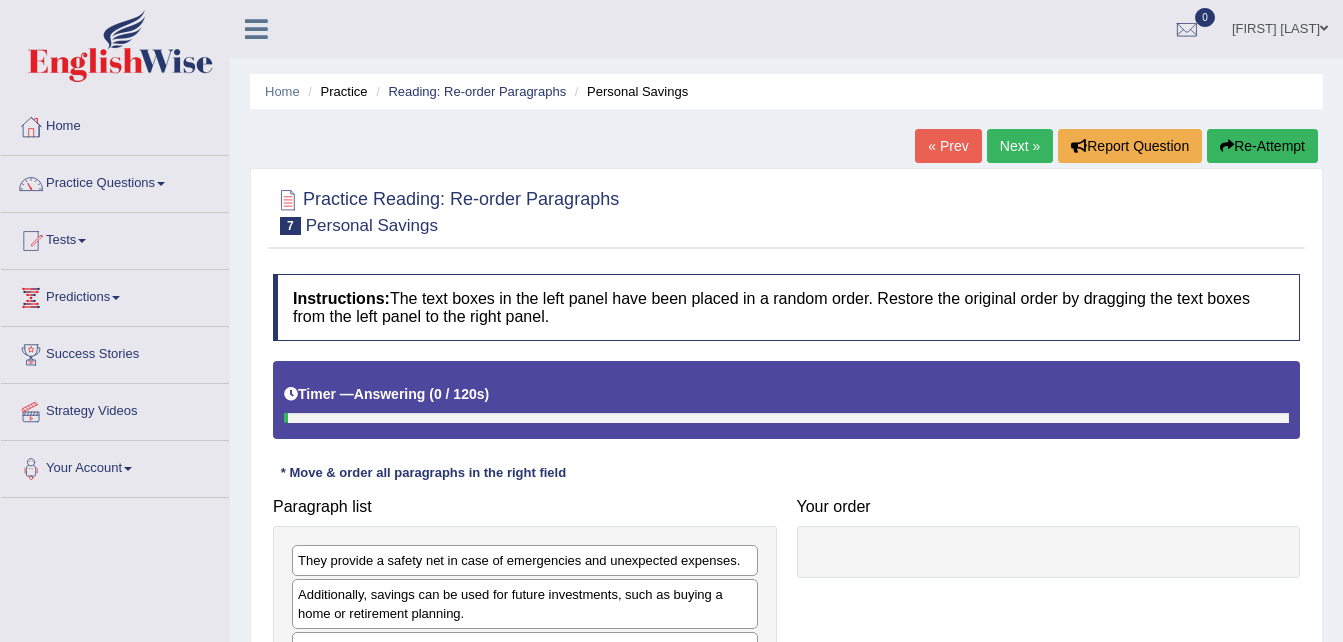 scroll, scrollTop: 0, scrollLeft: 0, axis: both 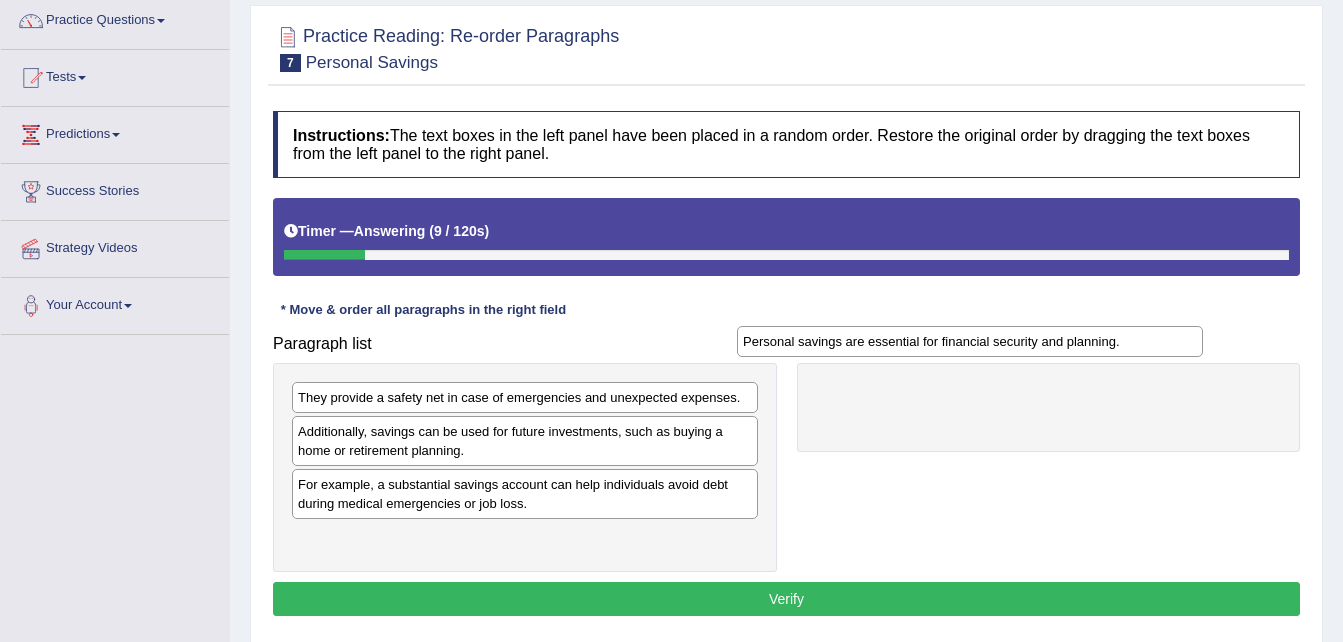 drag, startPoint x: 459, startPoint y: 531, endPoint x: 926, endPoint y: 345, distance: 502.67783 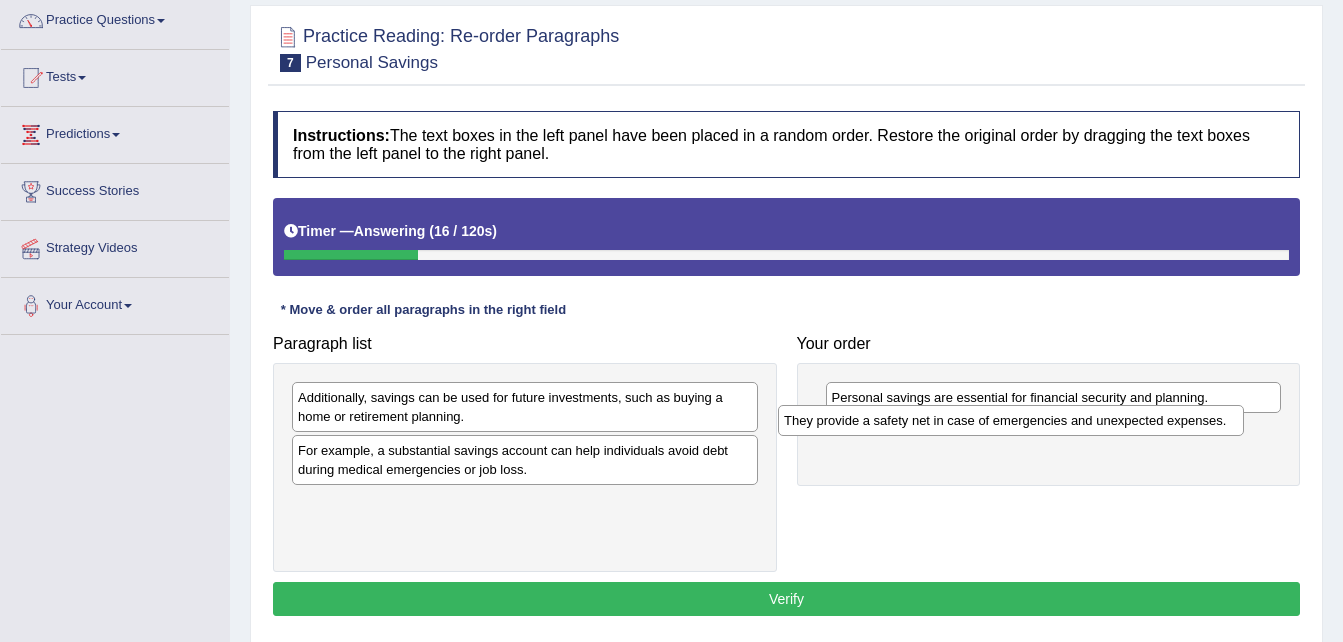 drag, startPoint x: 535, startPoint y: 406, endPoint x: 1024, endPoint y: 429, distance: 489.5406 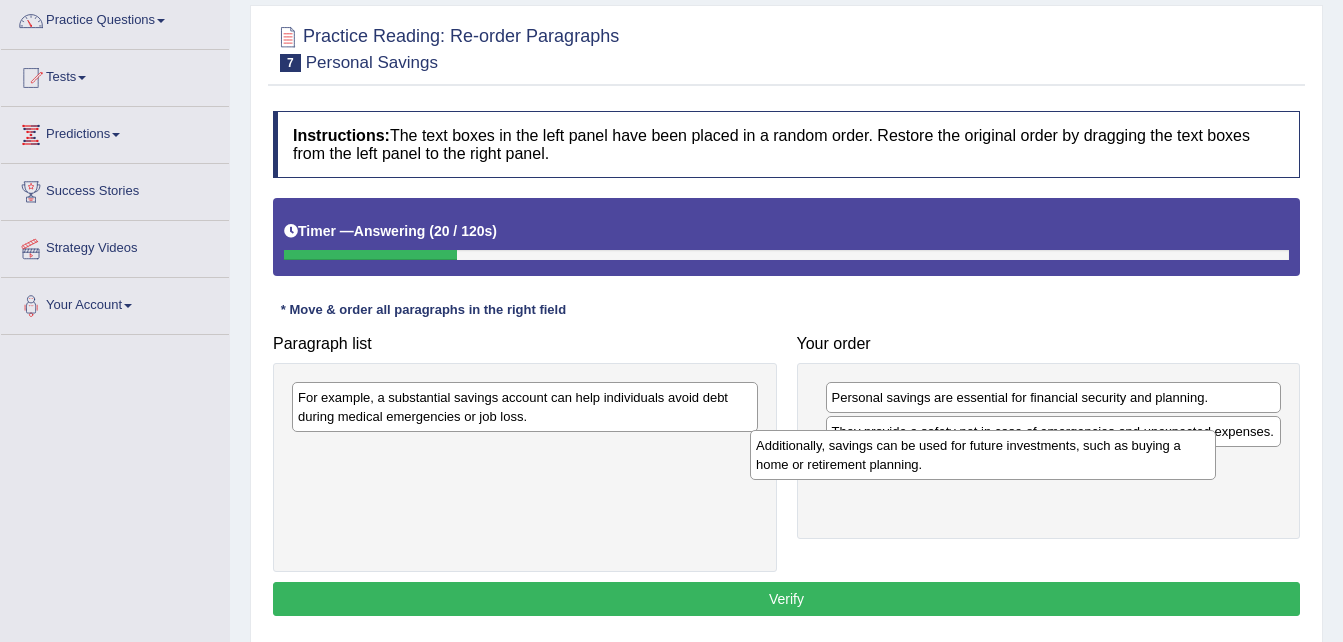 drag, startPoint x: 511, startPoint y: 399, endPoint x: 969, endPoint y: 447, distance: 460.50842 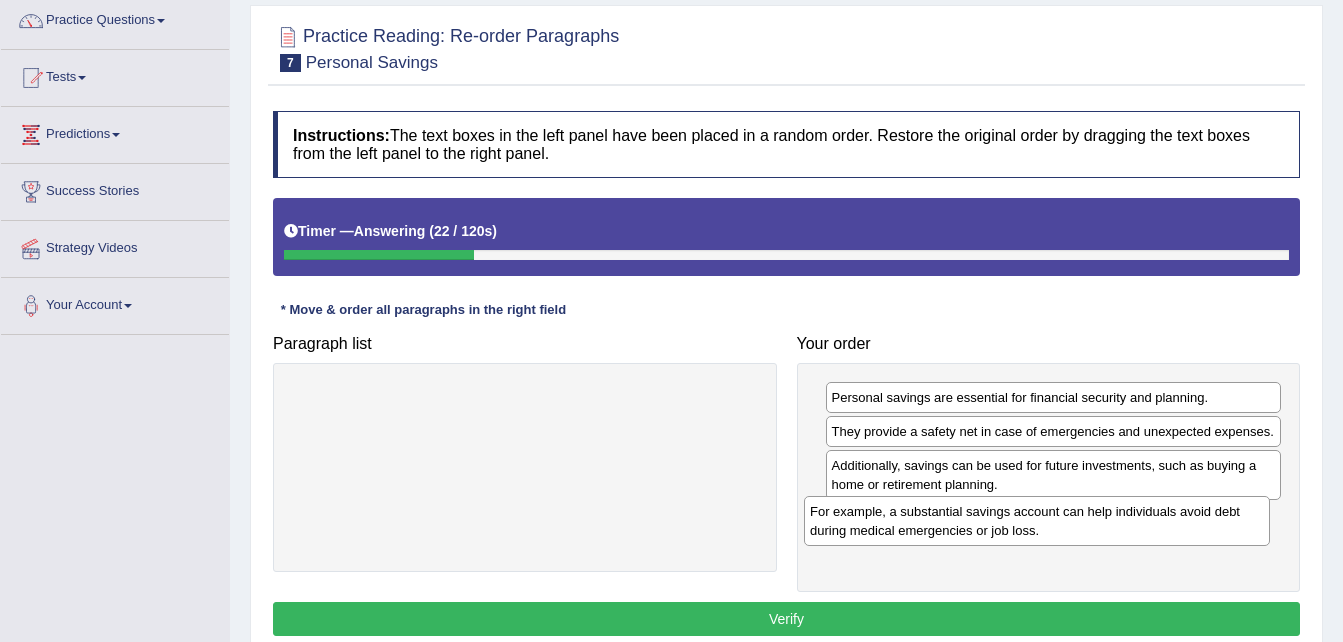 drag, startPoint x: 554, startPoint y: 412, endPoint x: 1092, endPoint y: 534, distance: 551.6593 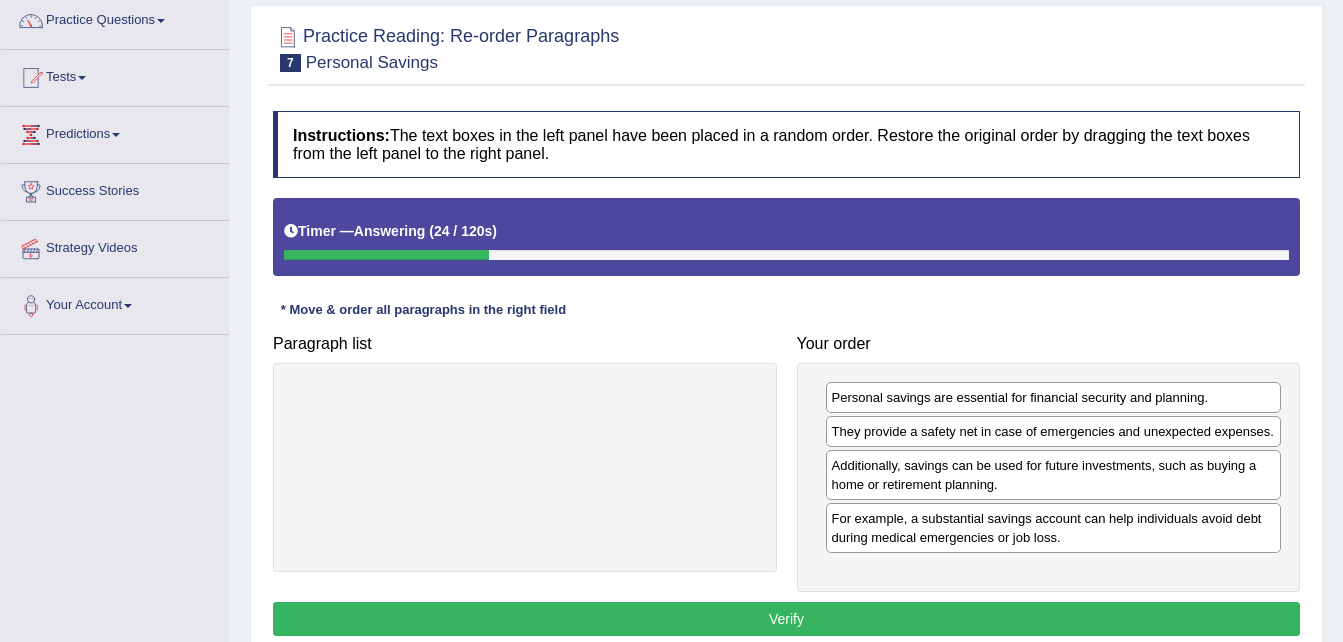 click on "Verify" at bounding box center [786, 619] 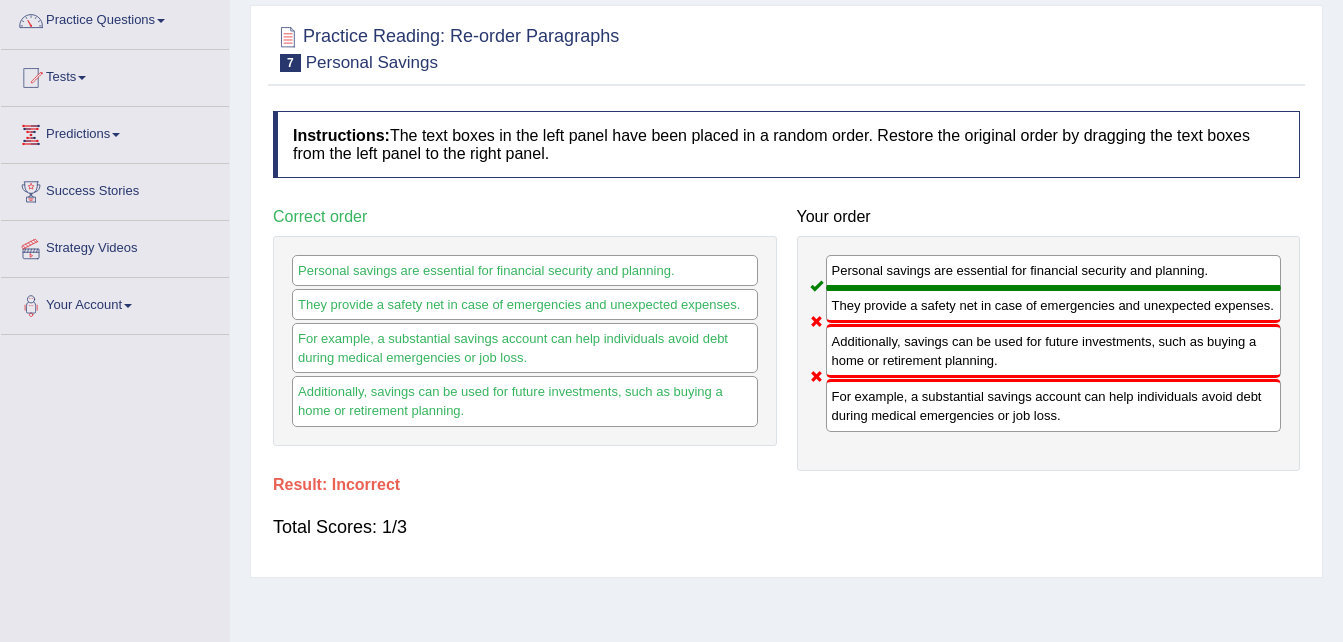 scroll, scrollTop: 0, scrollLeft: 0, axis: both 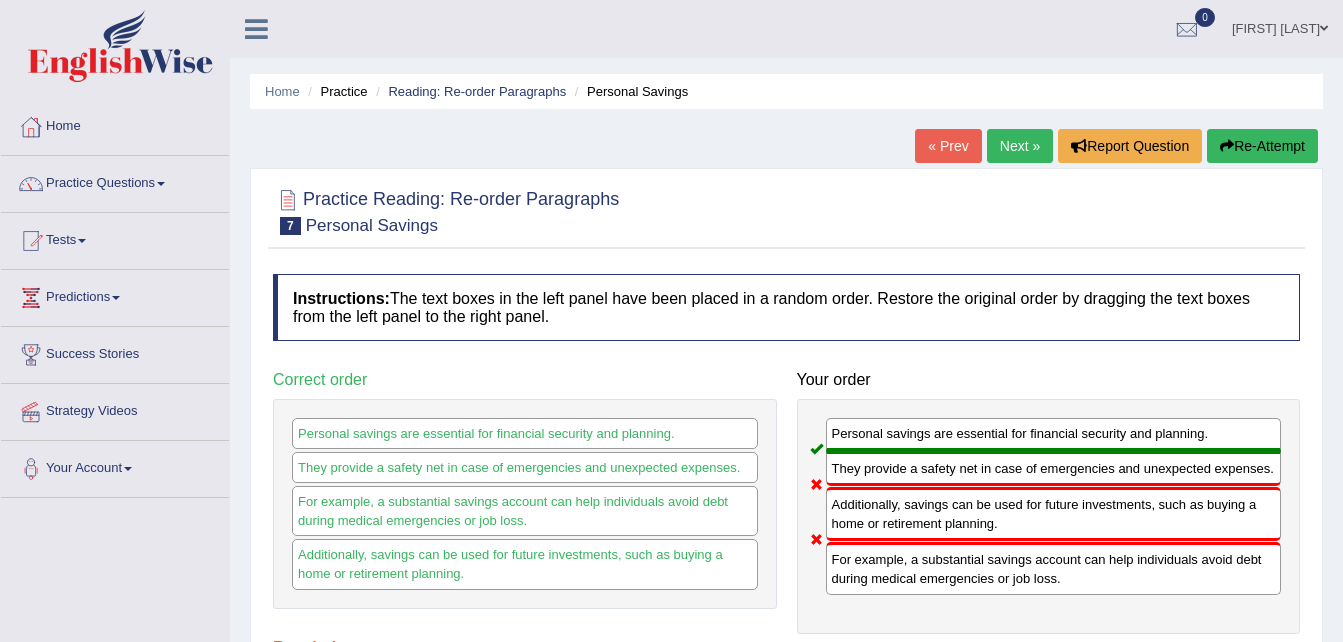 click on "Re-Attempt" at bounding box center (1262, 146) 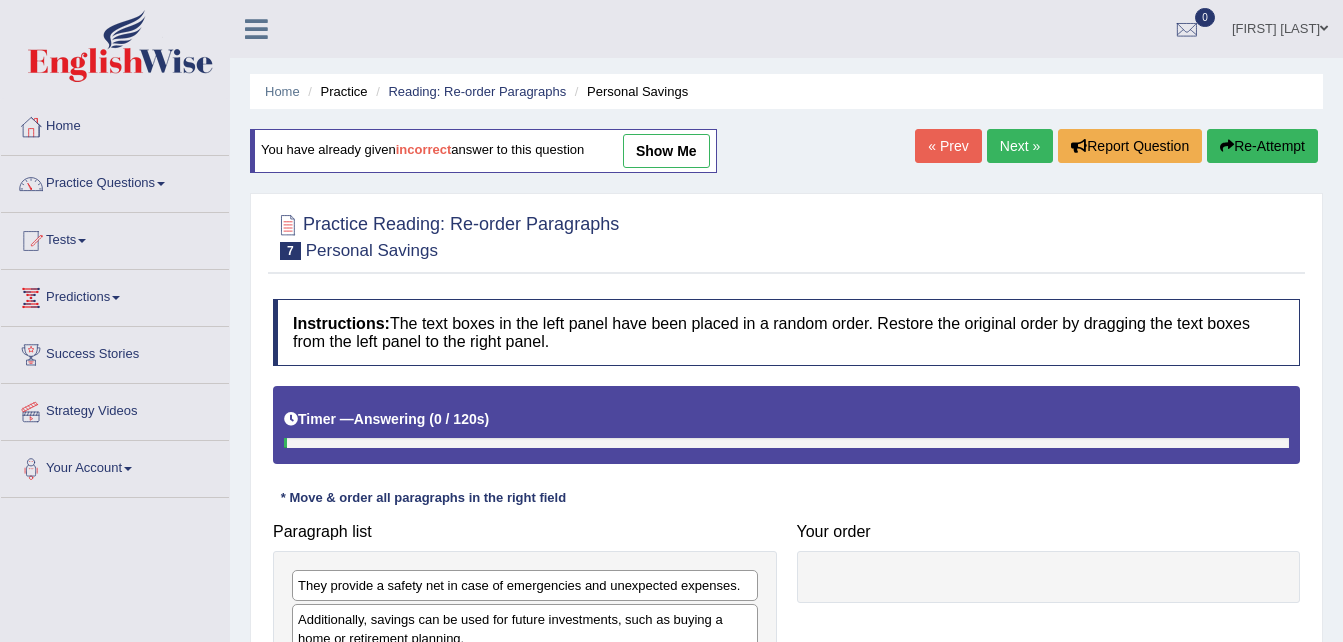 scroll, scrollTop: 0, scrollLeft: 0, axis: both 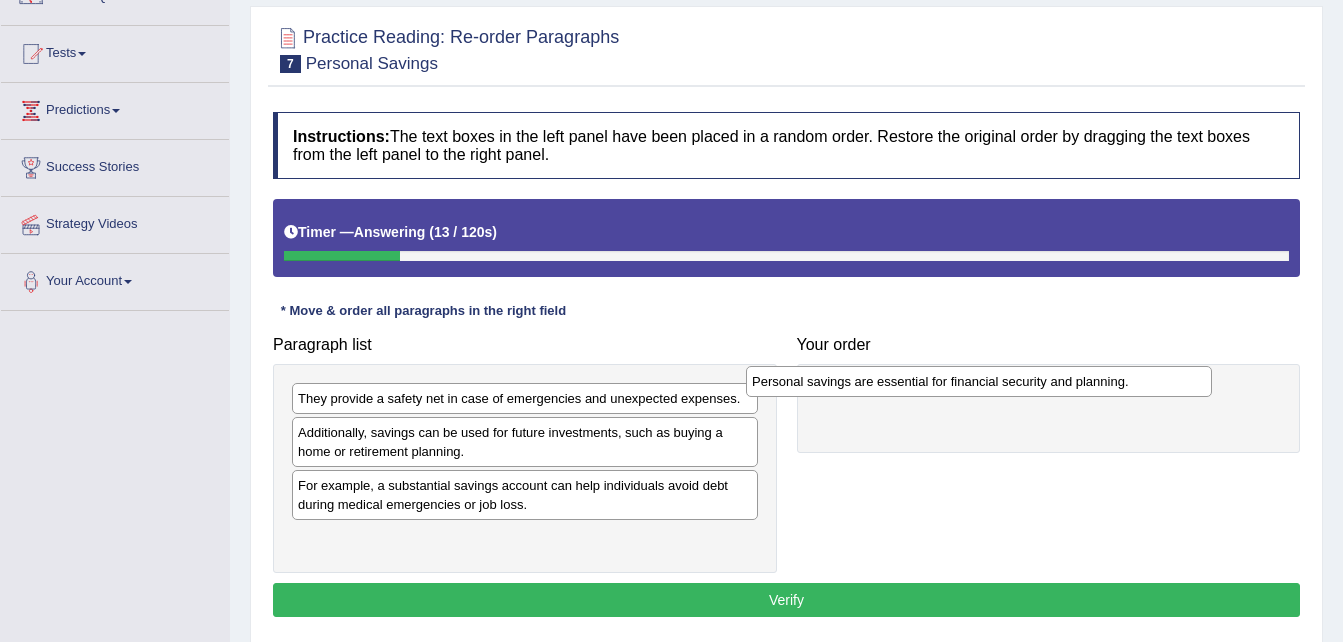 drag, startPoint x: 551, startPoint y: 538, endPoint x: 1014, endPoint y: 381, distance: 488.89468 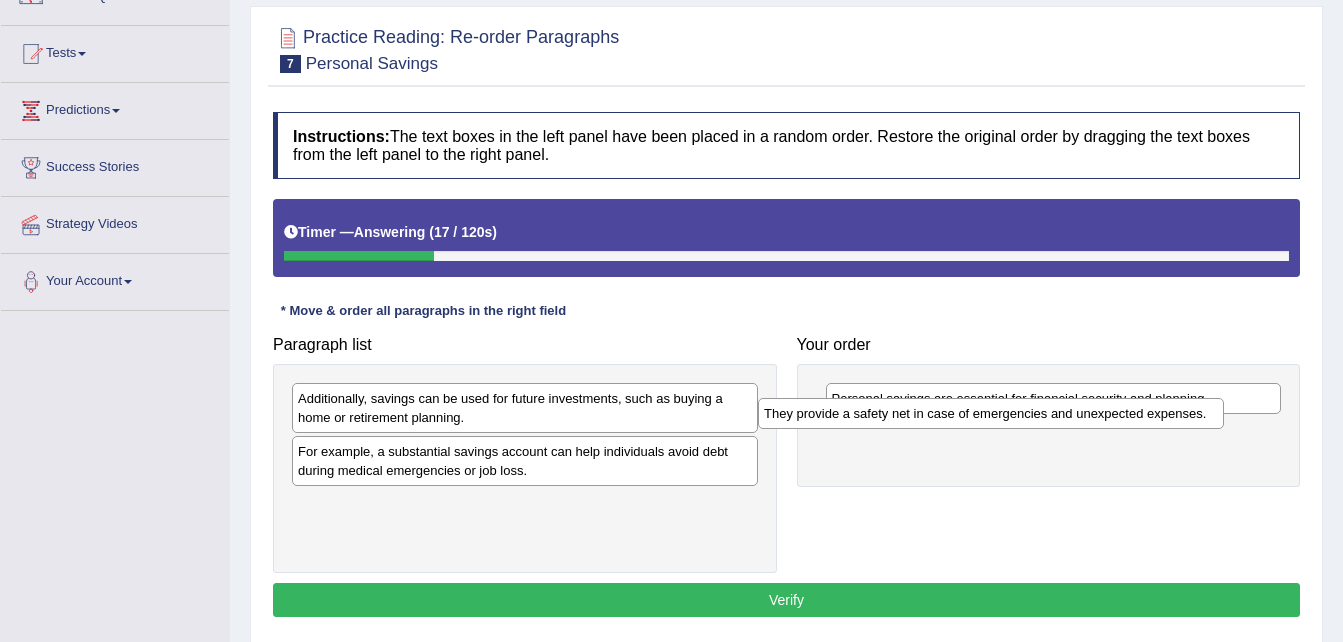 drag, startPoint x: 663, startPoint y: 393, endPoint x: 1137, endPoint y: 408, distance: 474.23727 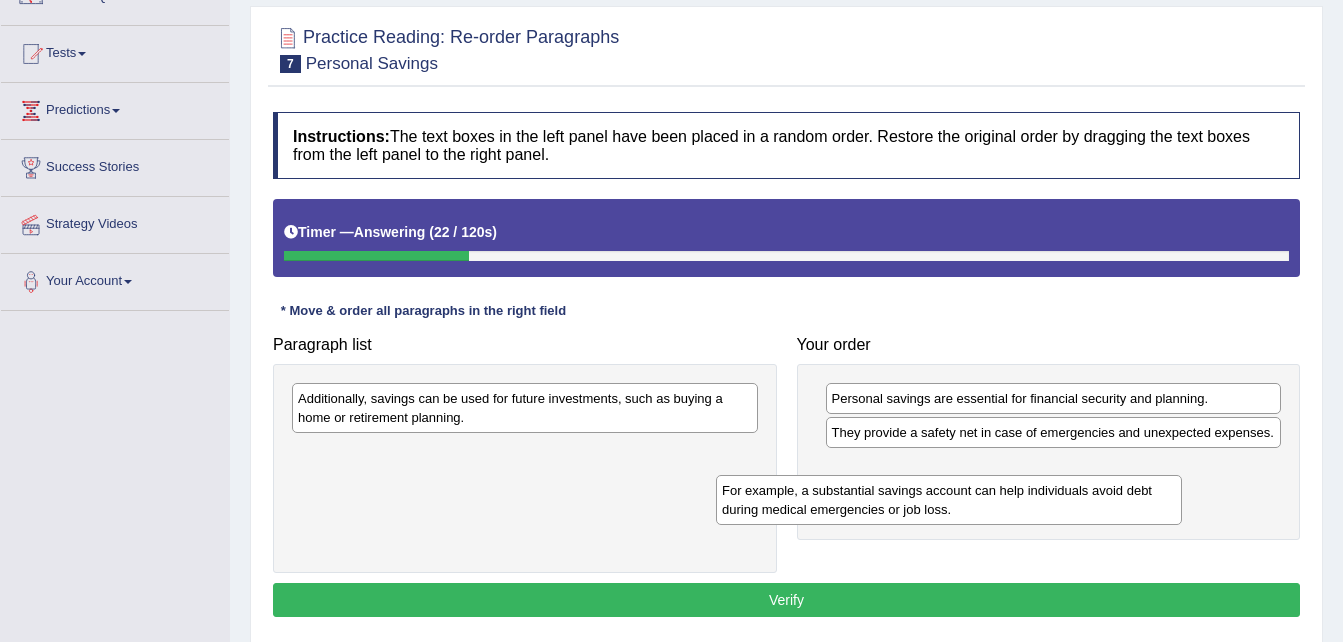 drag, startPoint x: 575, startPoint y: 472, endPoint x: 1121, endPoint y: 492, distance: 546.36615 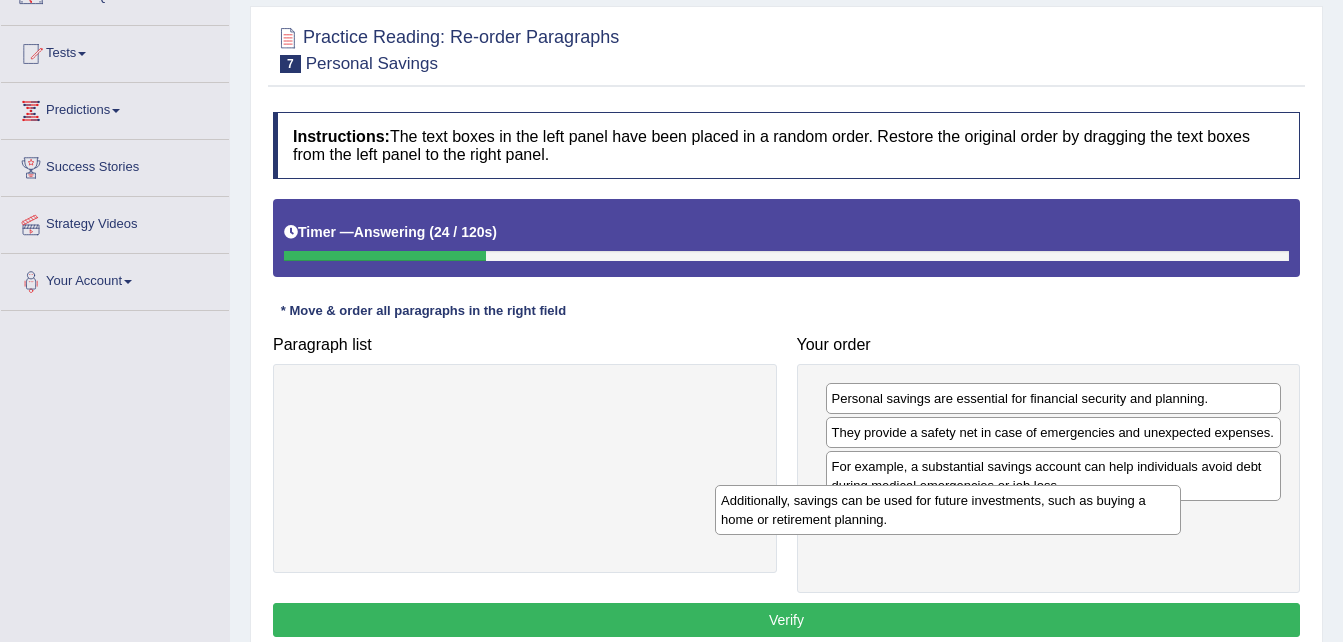 drag, startPoint x: 691, startPoint y: 418, endPoint x: 1209, endPoint y: 506, distance: 525.42175 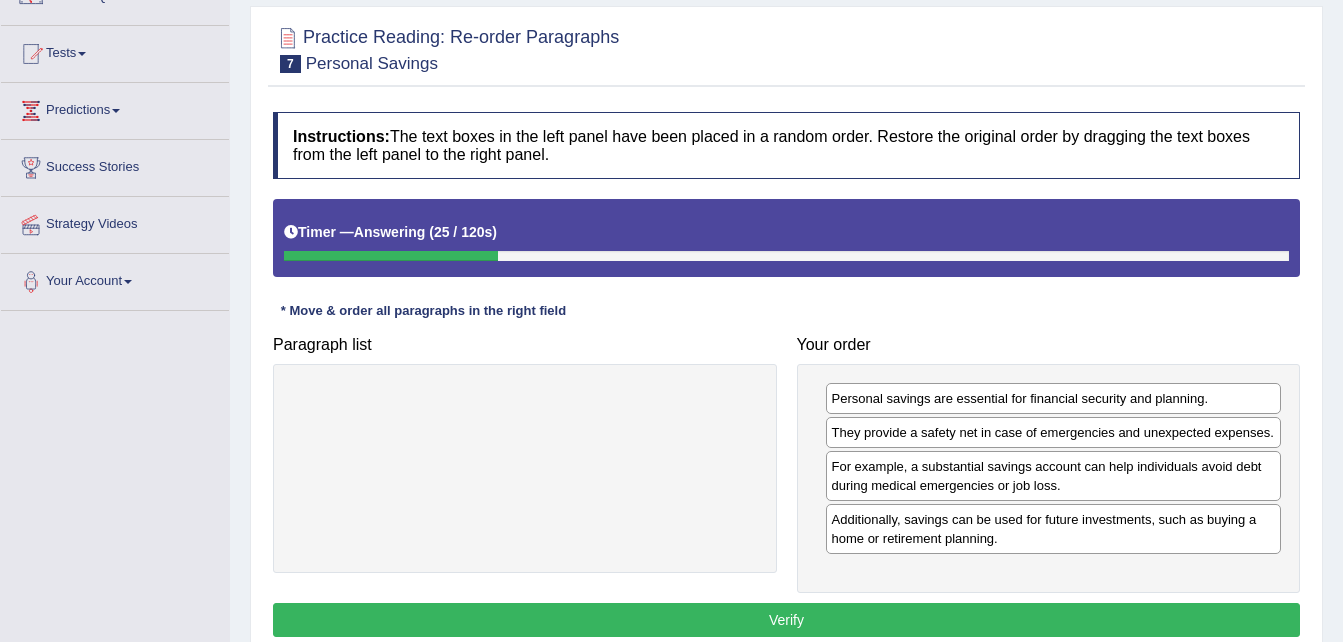click on "Verify" at bounding box center [786, 620] 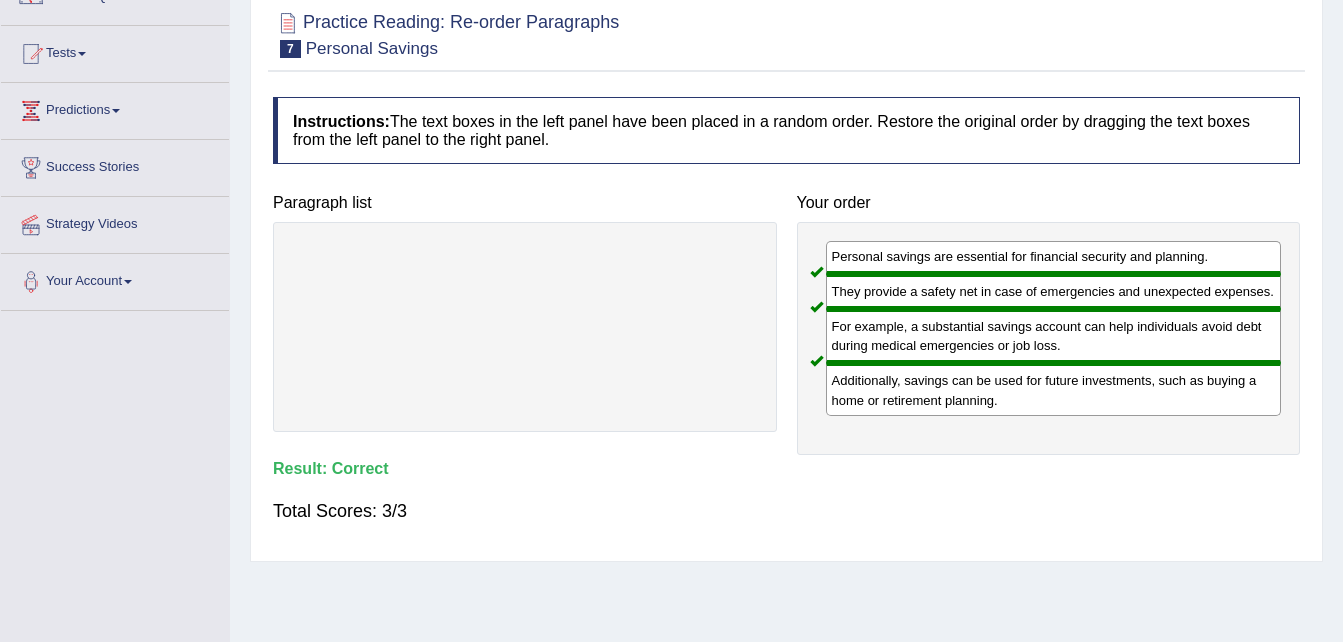 scroll, scrollTop: 0, scrollLeft: 0, axis: both 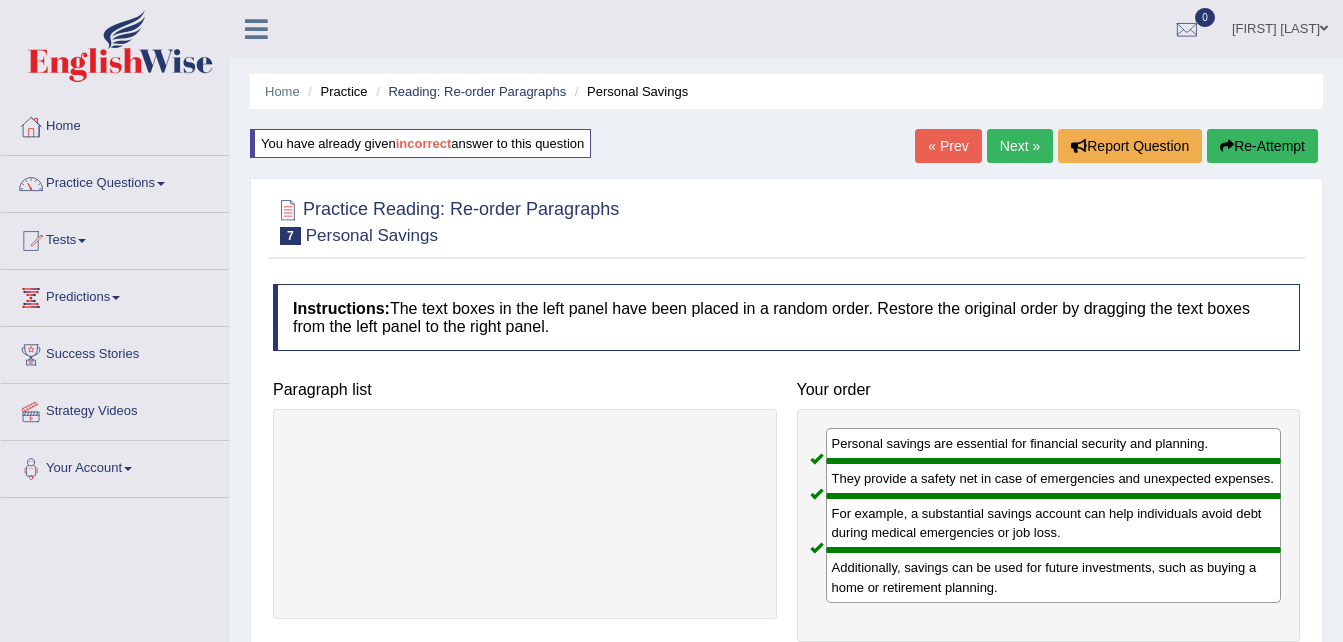 click on "Next »" at bounding box center [1020, 146] 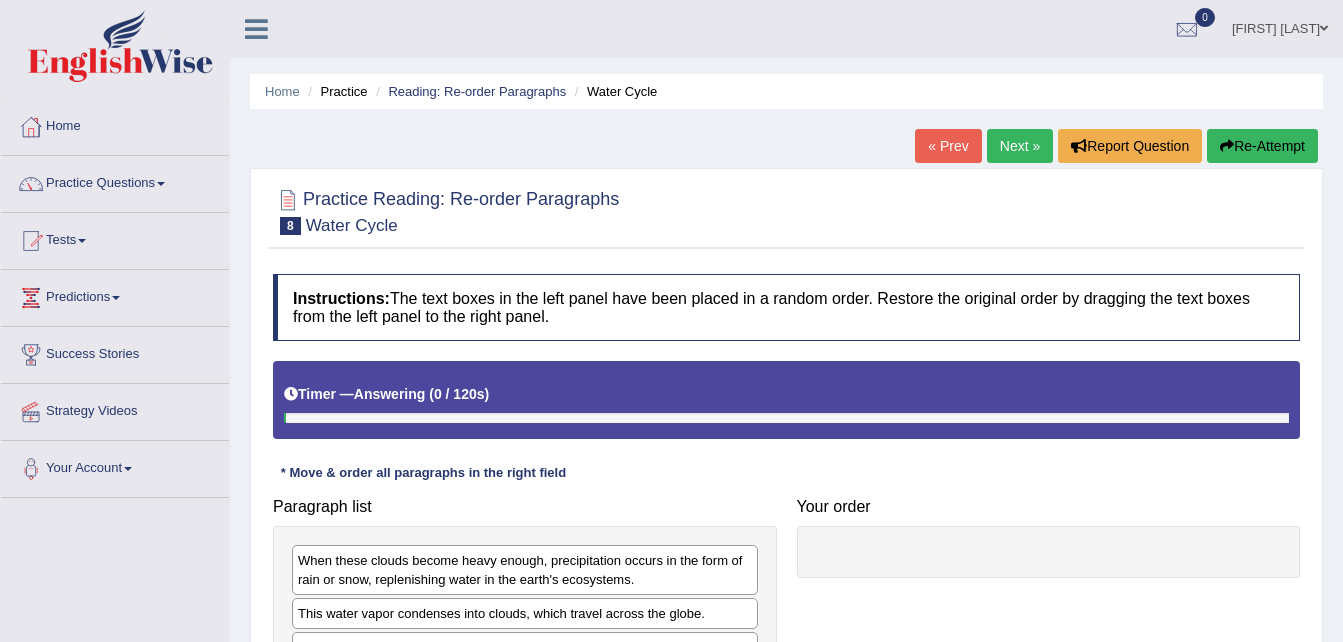scroll, scrollTop: 0, scrollLeft: 0, axis: both 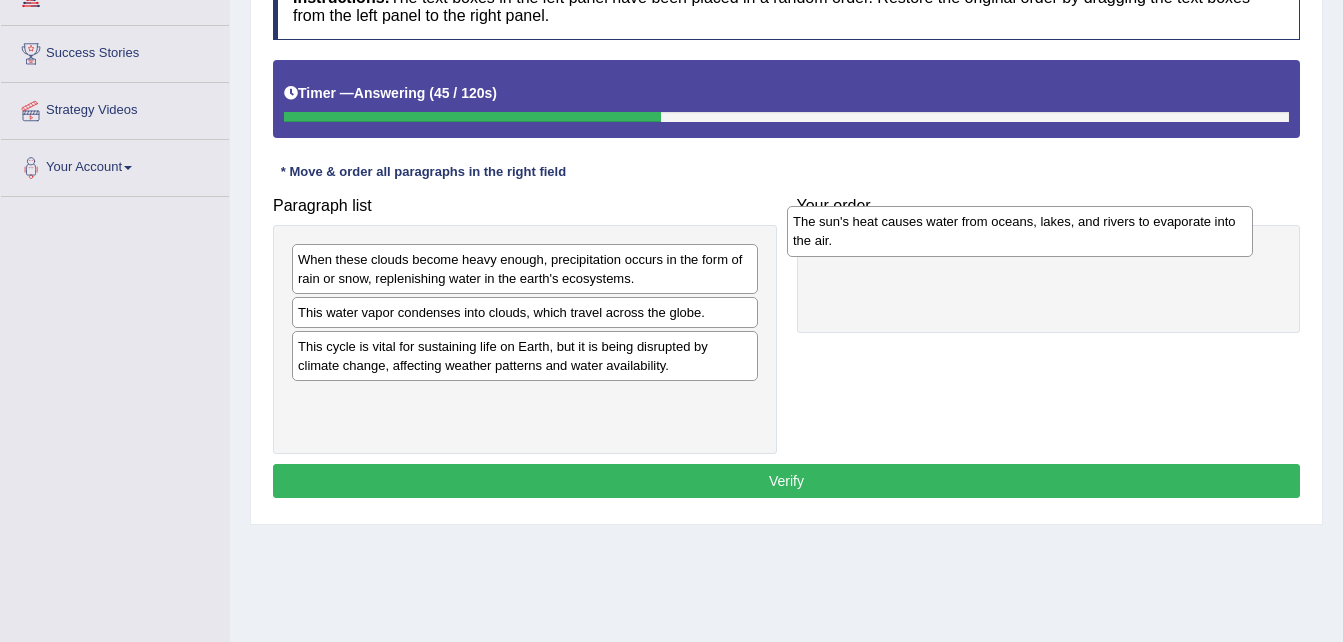 drag, startPoint x: 468, startPoint y: 405, endPoint x: 963, endPoint y: 229, distance: 525.358 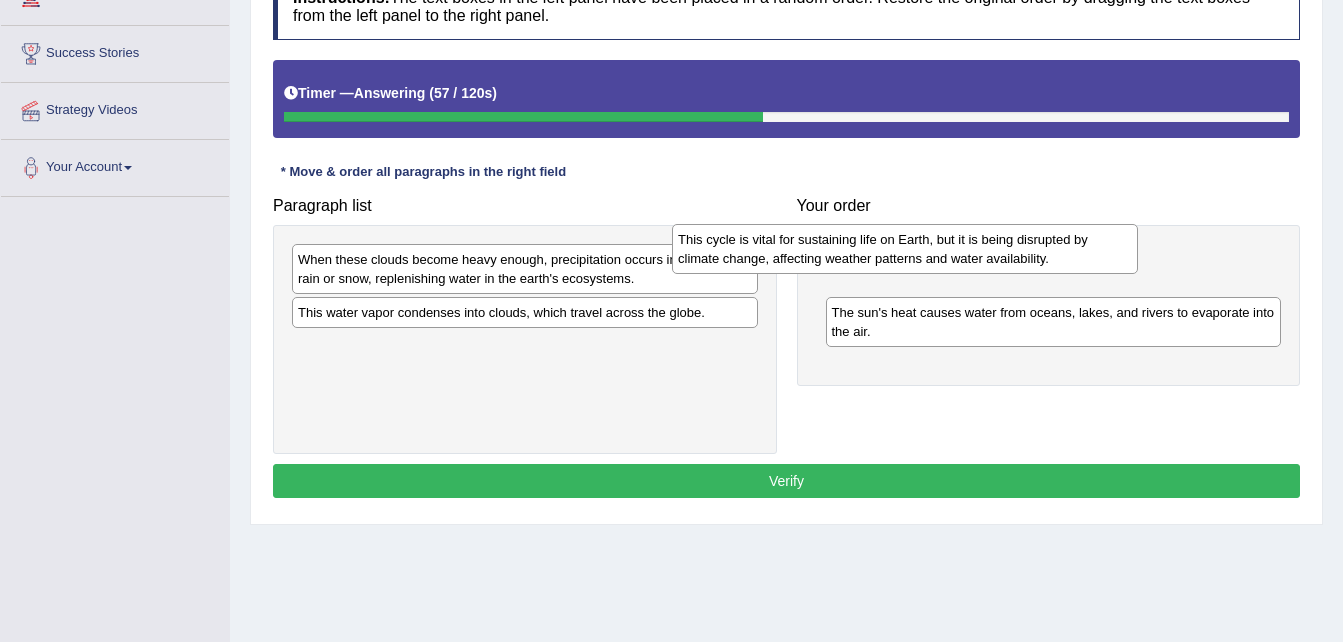 drag, startPoint x: 556, startPoint y: 363, endPoint x: 936, endPoint y: 256, distance: 394.77716 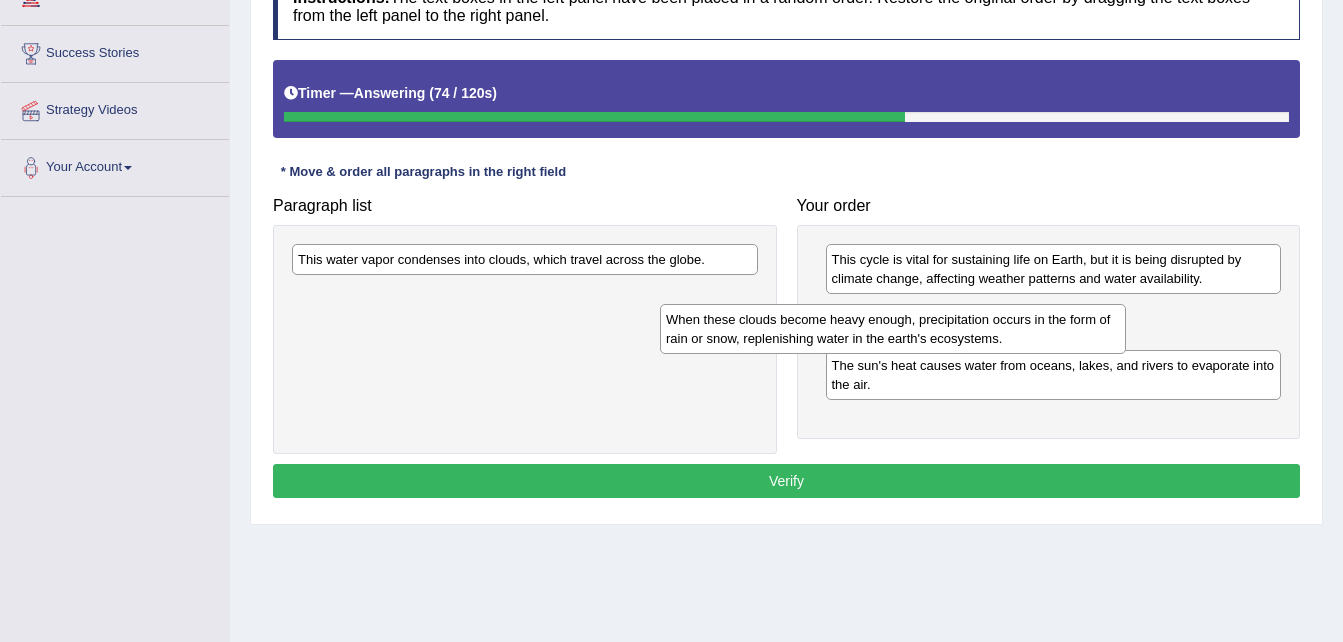 drag, startPoint x: 629, startPoint y: 268, endPoint x: 1025, endPoint y: 352, distance: 404.81107 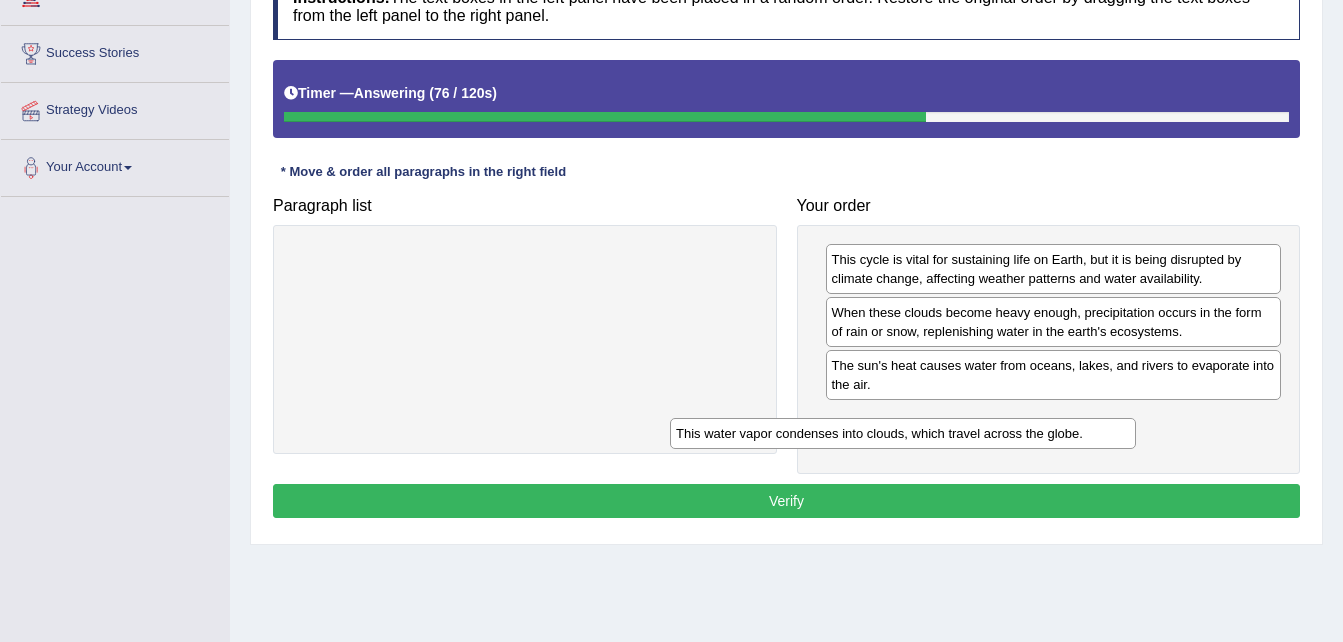 drag, startPoint x: 622, startPoint y: 268, endPoint x: 1016, endPoint y: 434, distance: 427.5418 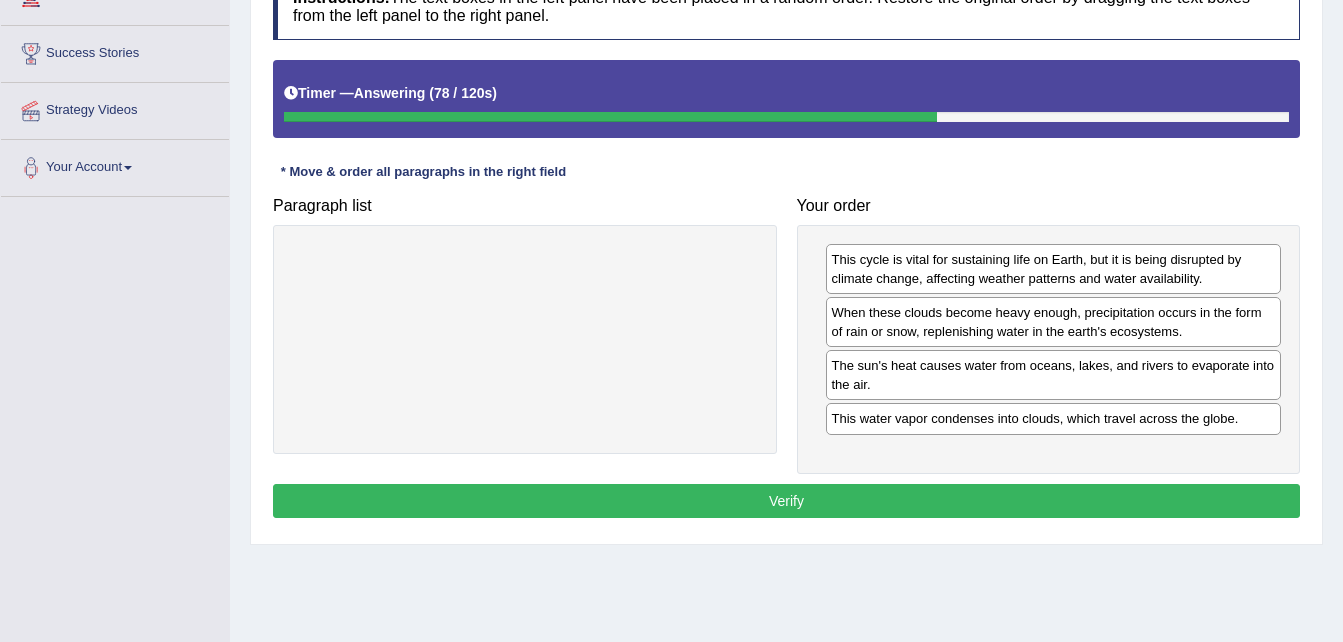 click on "Verify" at bounding box center (786, 501) 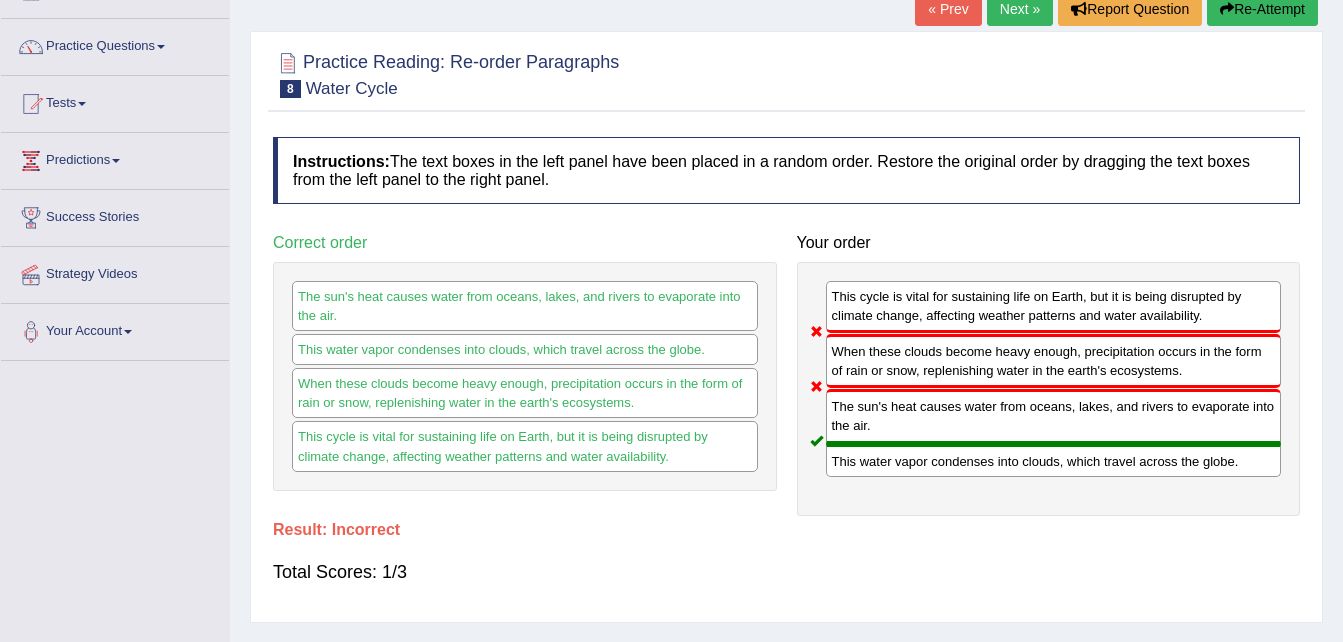 scroll, scrollTop: 0, scrollLeft: 0, axis: both 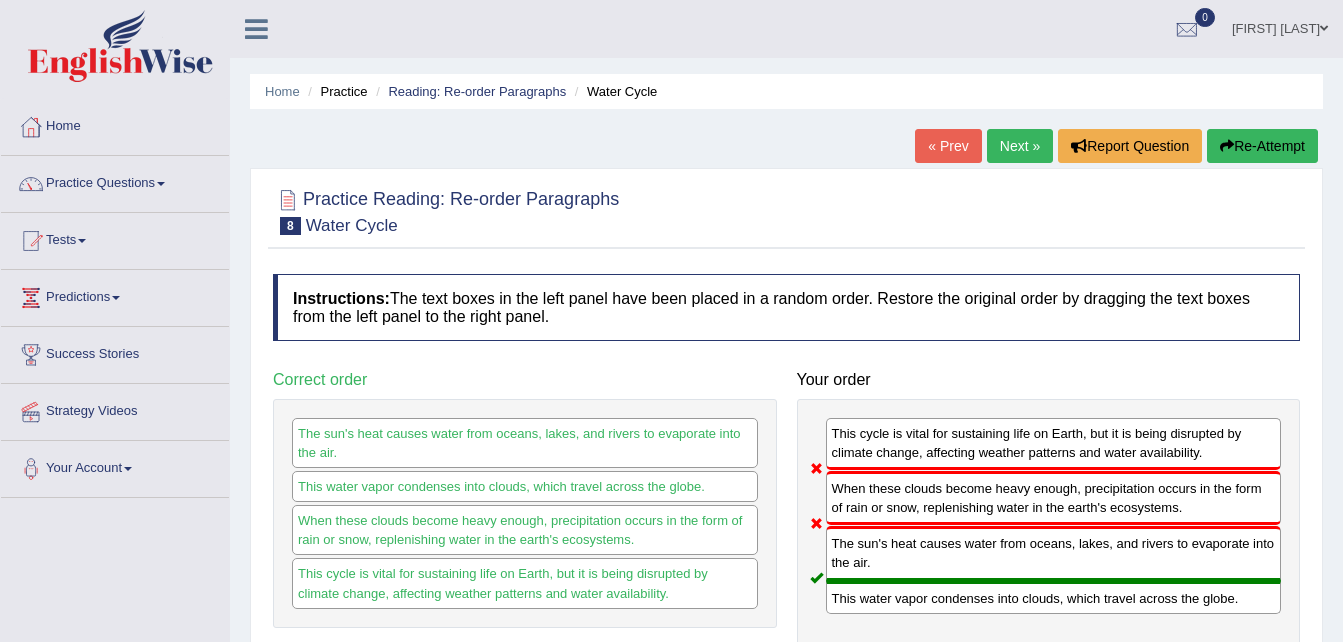 click on "Re-Attempt" at bounding box center [1262, 146] 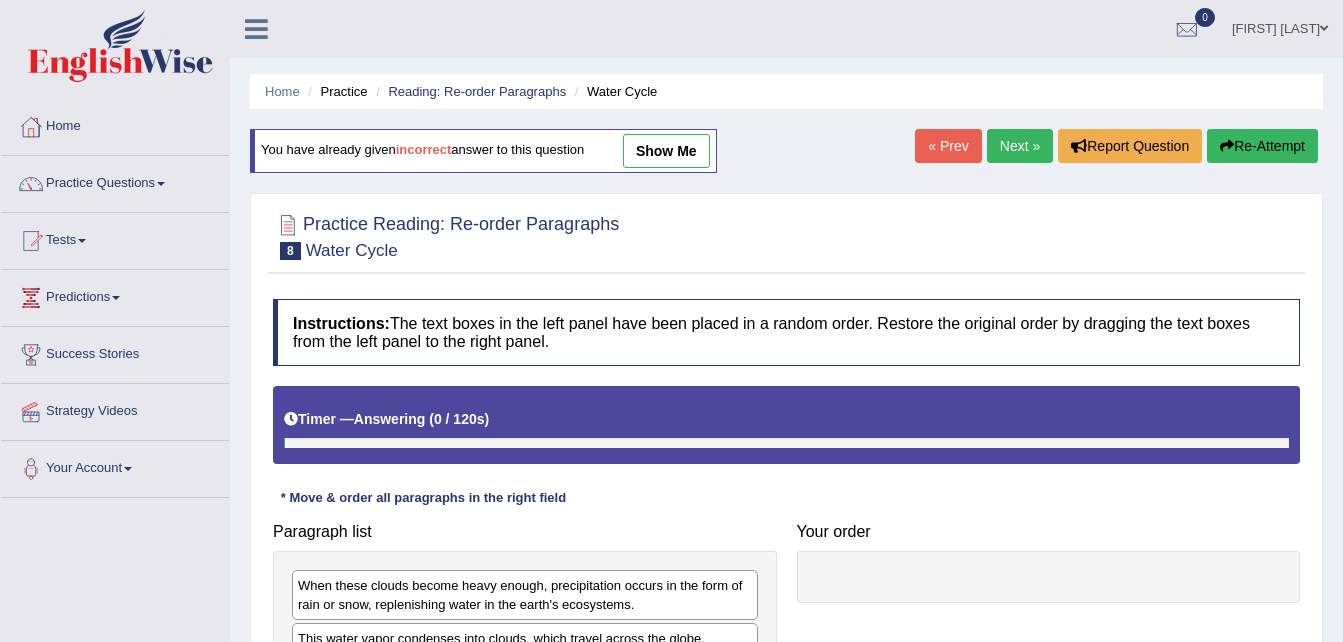 scroll, scrollTop: 0, scrollLeft: 0, axis: both 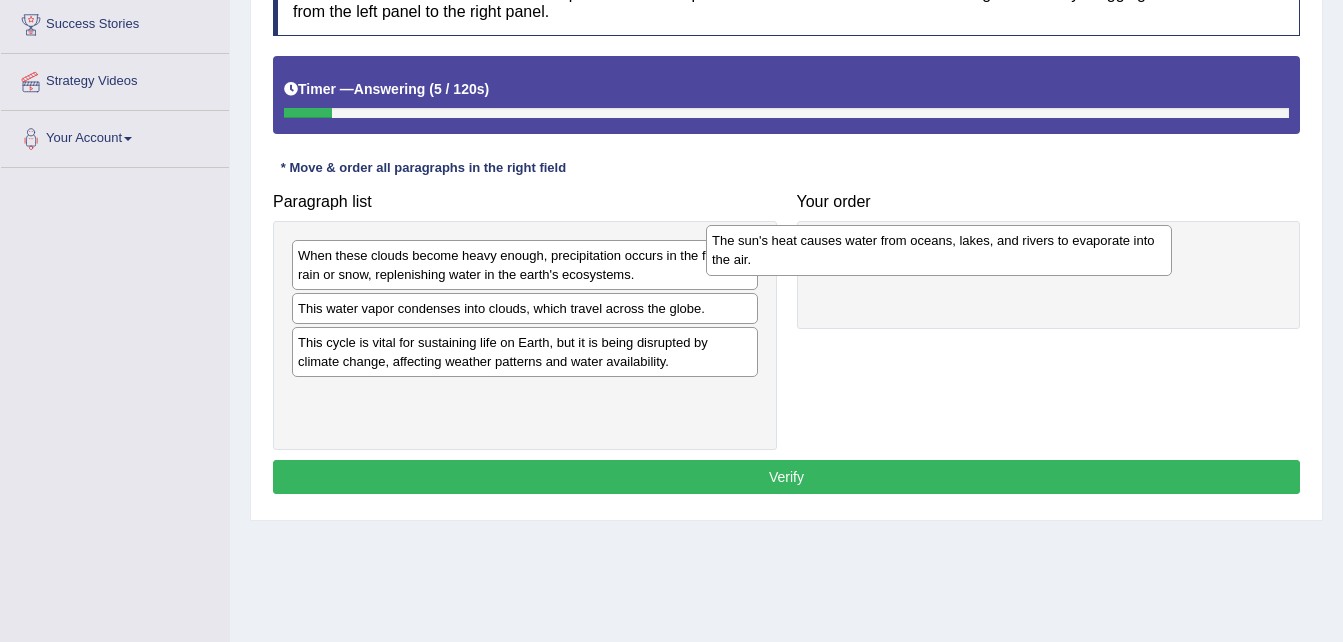 drag, startPoint x: 517, startPoint y: 421, endPoint x: 980, endPoint y: 266, distance: 488.25607 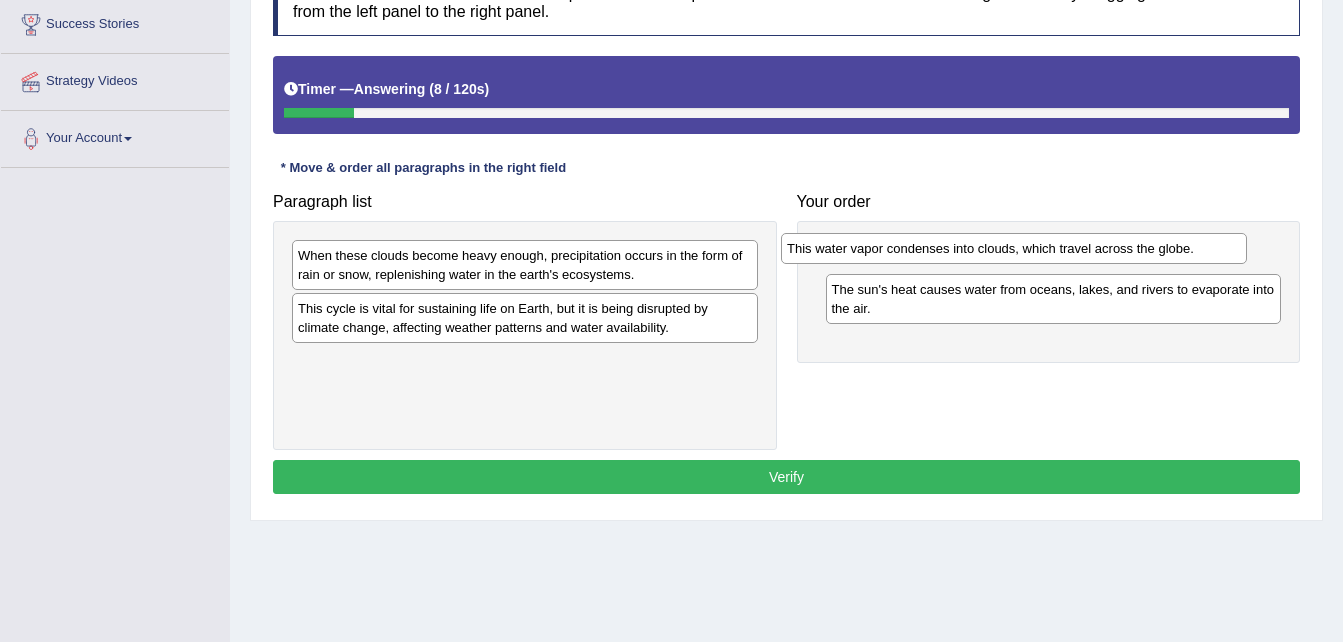 drag, startPoint x: 724, startPoint y: 320, endPoint x: 1228, endPoint y: 222, distance: 513.4394 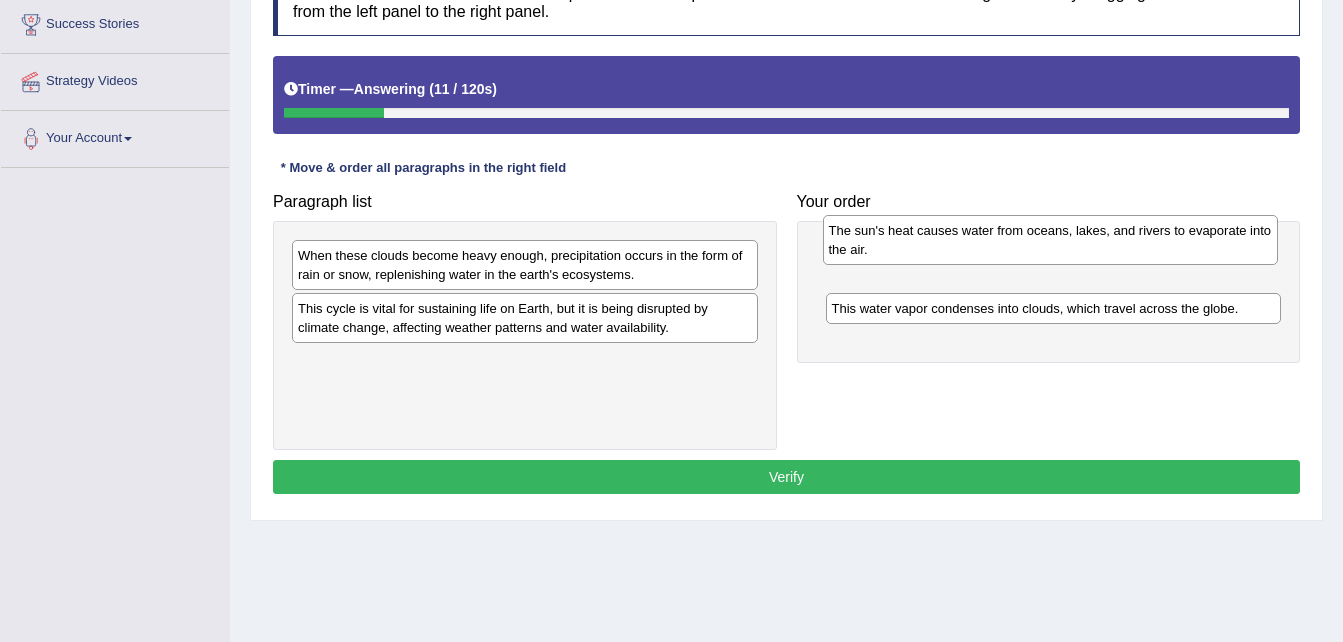 drag, startPoint x: 1164, startPoint y: 302, endPoint x: 1161, endPoint y: 252, distance: 50.08992 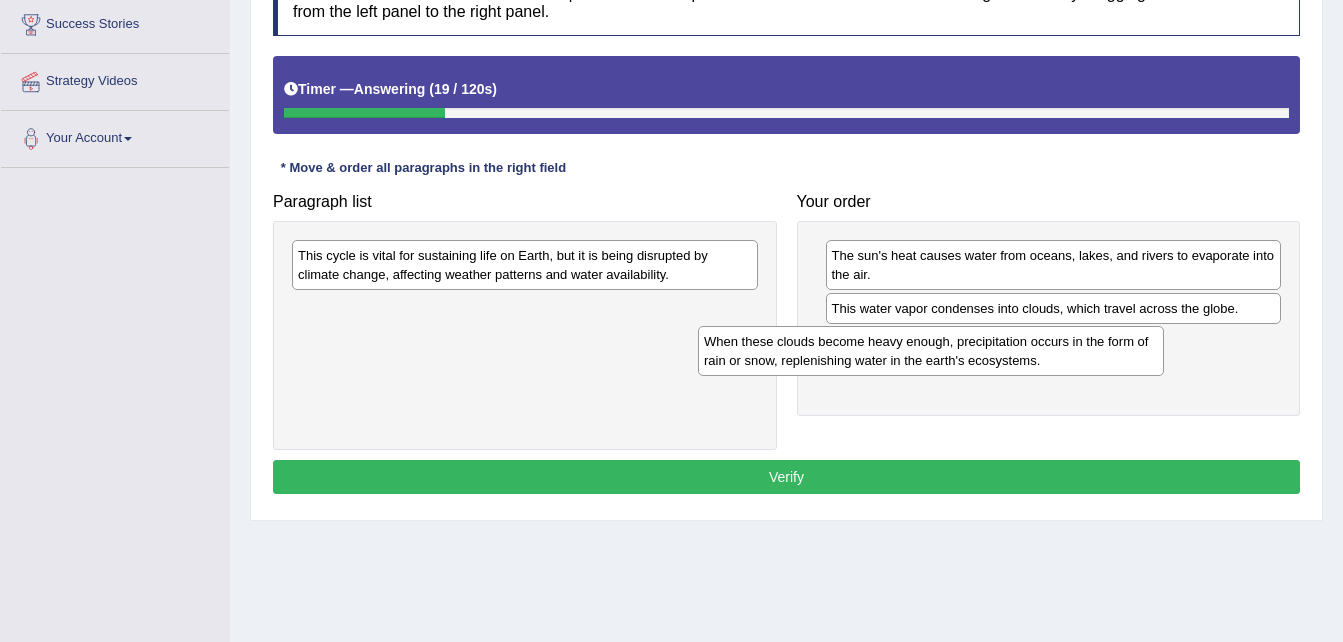 drag, startPoint x: 578, startPoint y: 266, endPoint x: 990, endPoint y: 350, distance: 420.47592 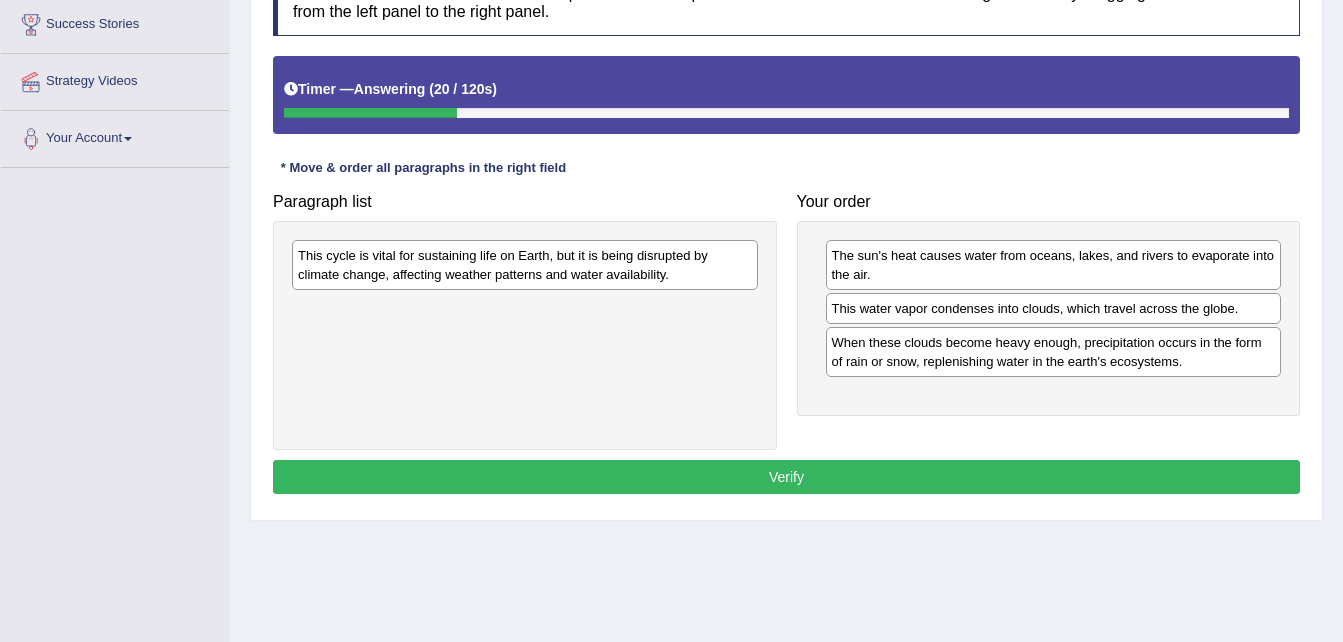 click on "This cycle is vital for sustaining life on Earth, but it is being disrupted by climate change, affecting weather
patterns and water availability." at bounding box center [525, 265] 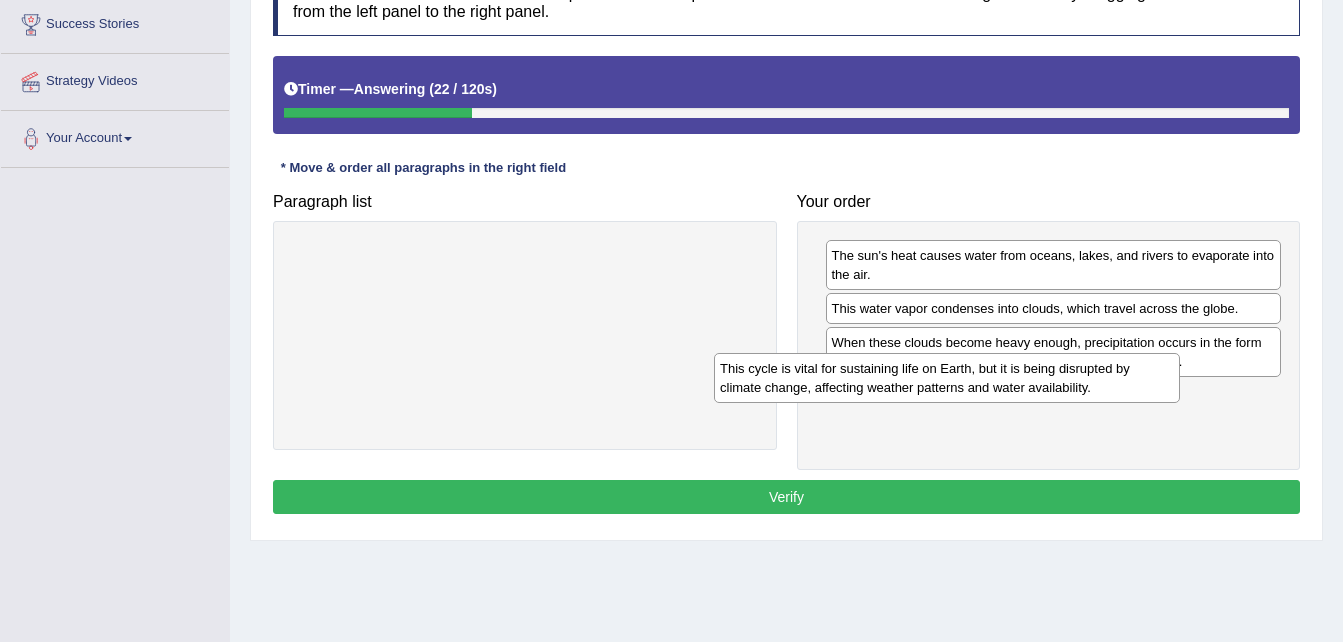 drag, startPoint x: 667, startPoint y: 277, endPoint x: 1090, endPoint y: 390, distance: 437.8333 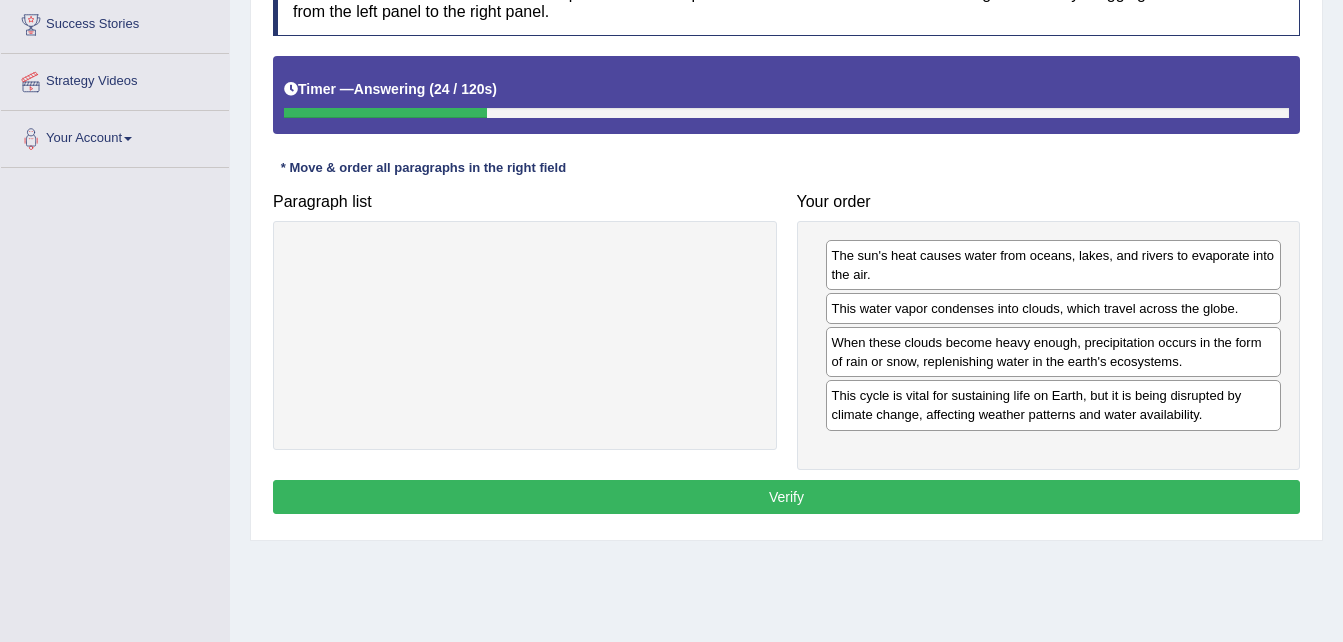 click on "Verify" at bounding box center [786, 497] 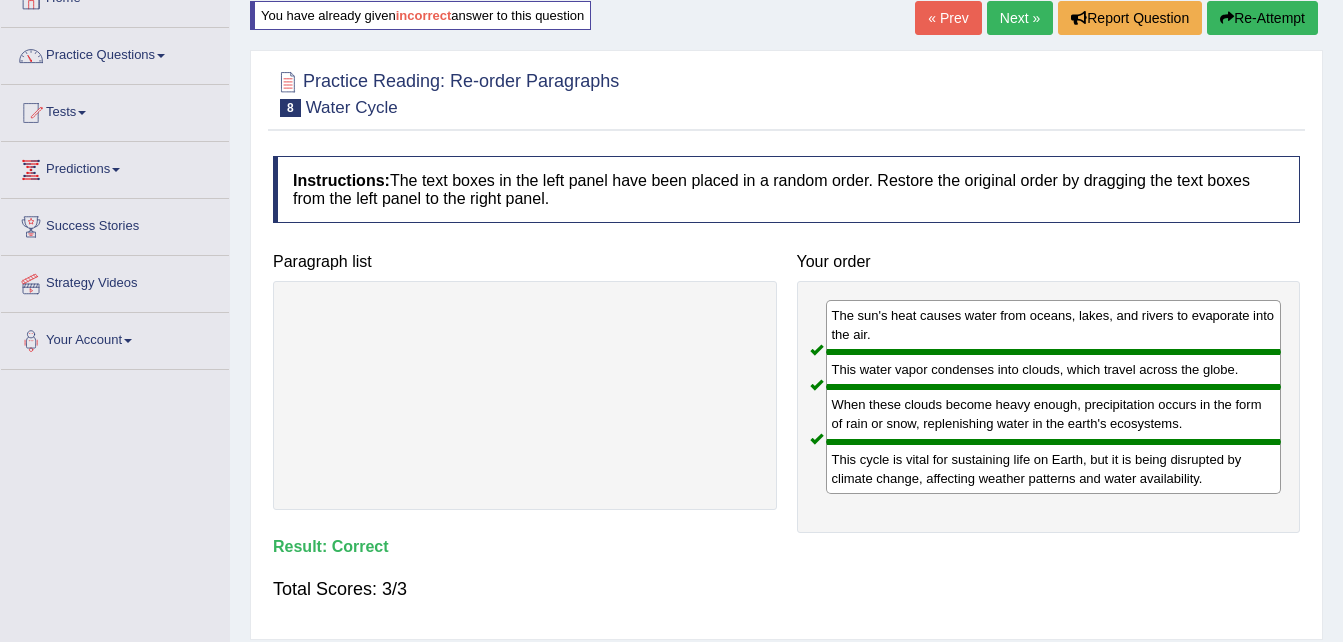 scroll, scrollTop: 0, scrollLeft: 0, axis: both 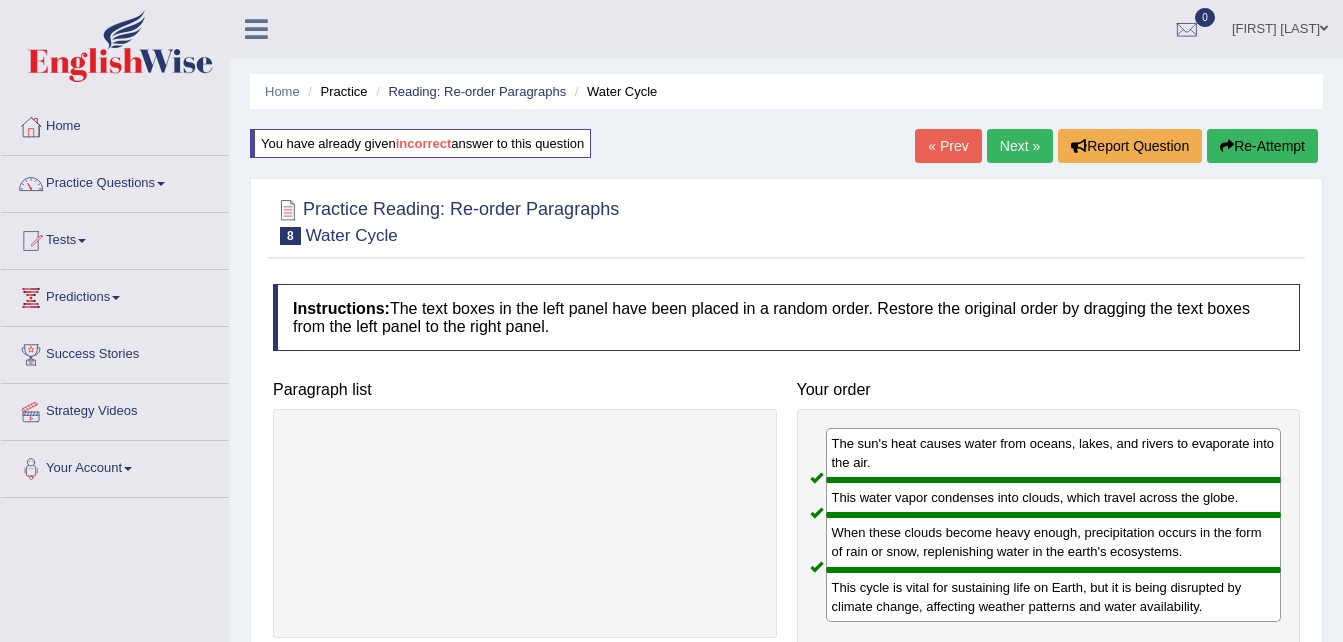 click on "Next »" at bounding box center (1020, 146) 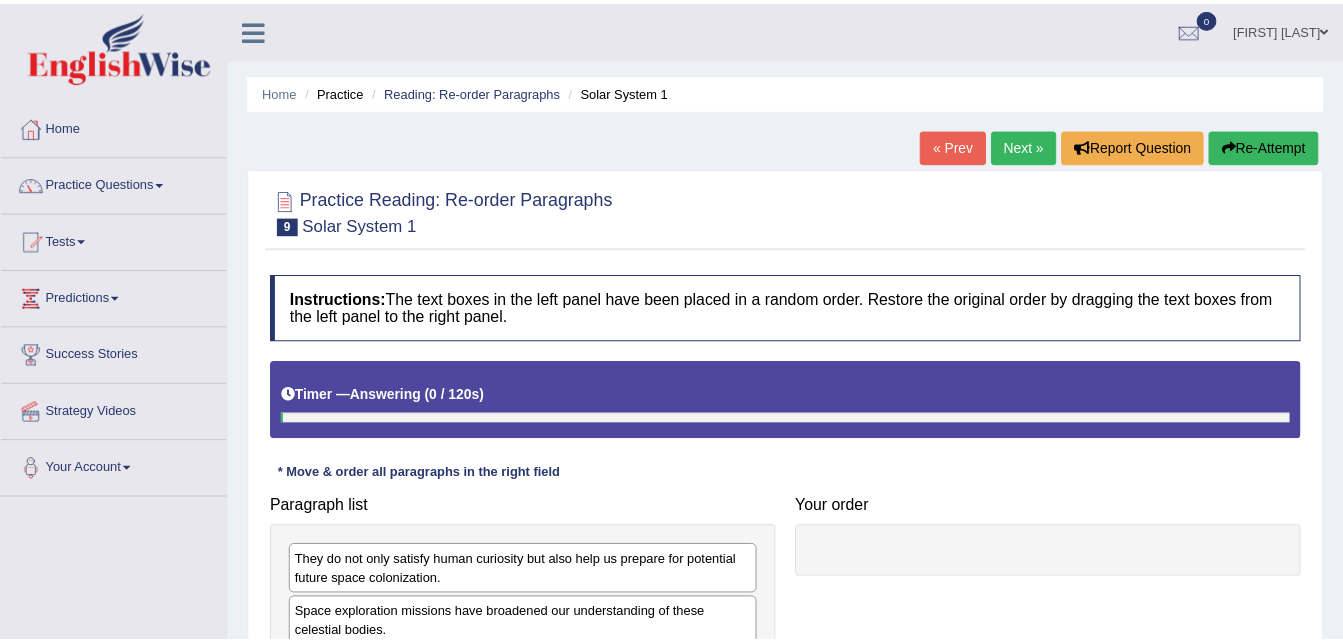 scroll, scrollTop: 0, scrollLeft: 0, axis: both 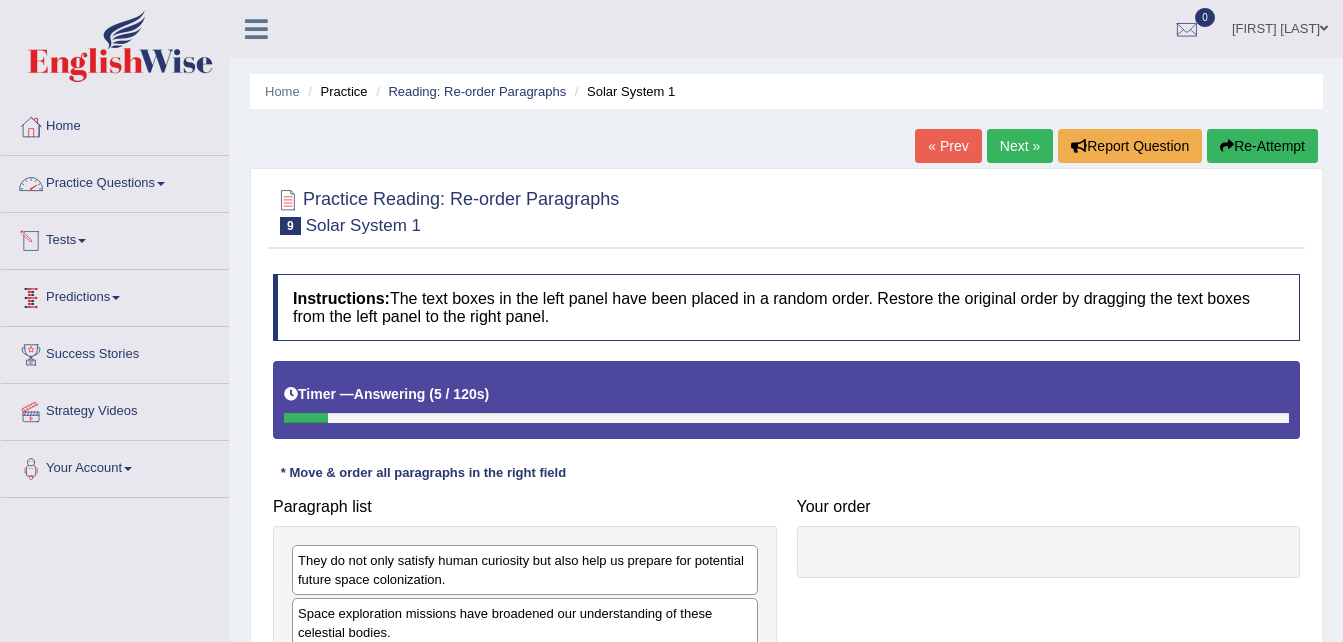 click on "Practice Questions" at bounding box center [115, 181] 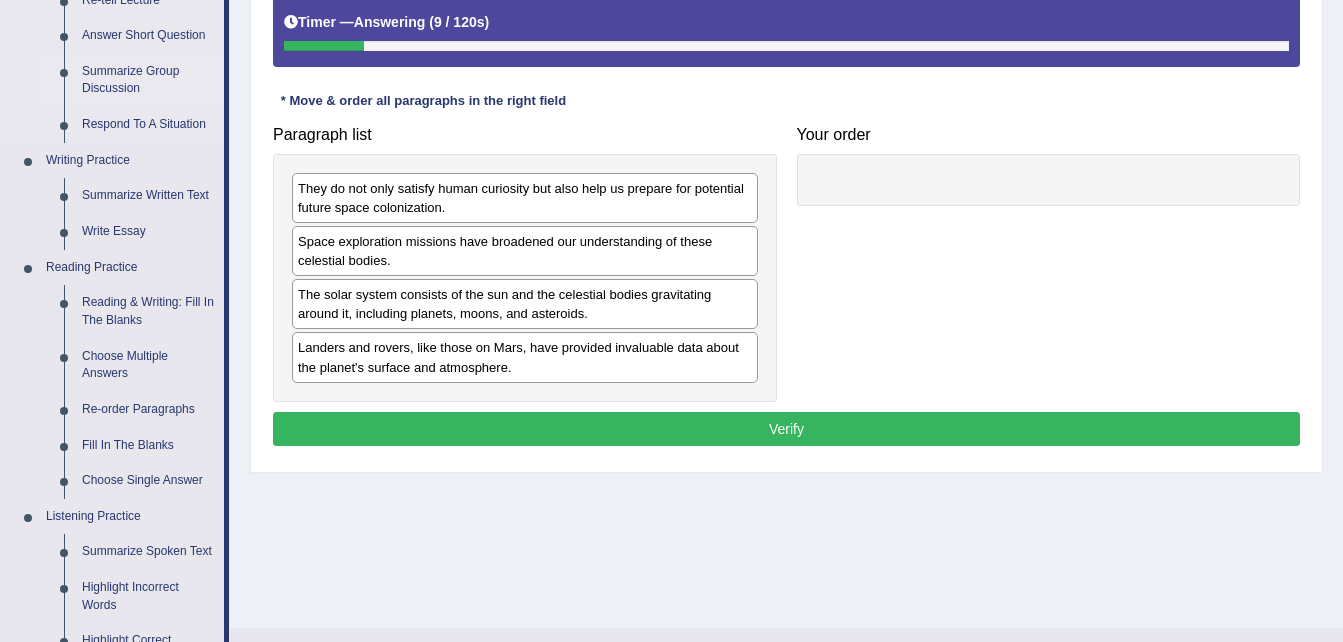 scroll, scrollTop: 373, scrollLeft: 0, axis: vertical 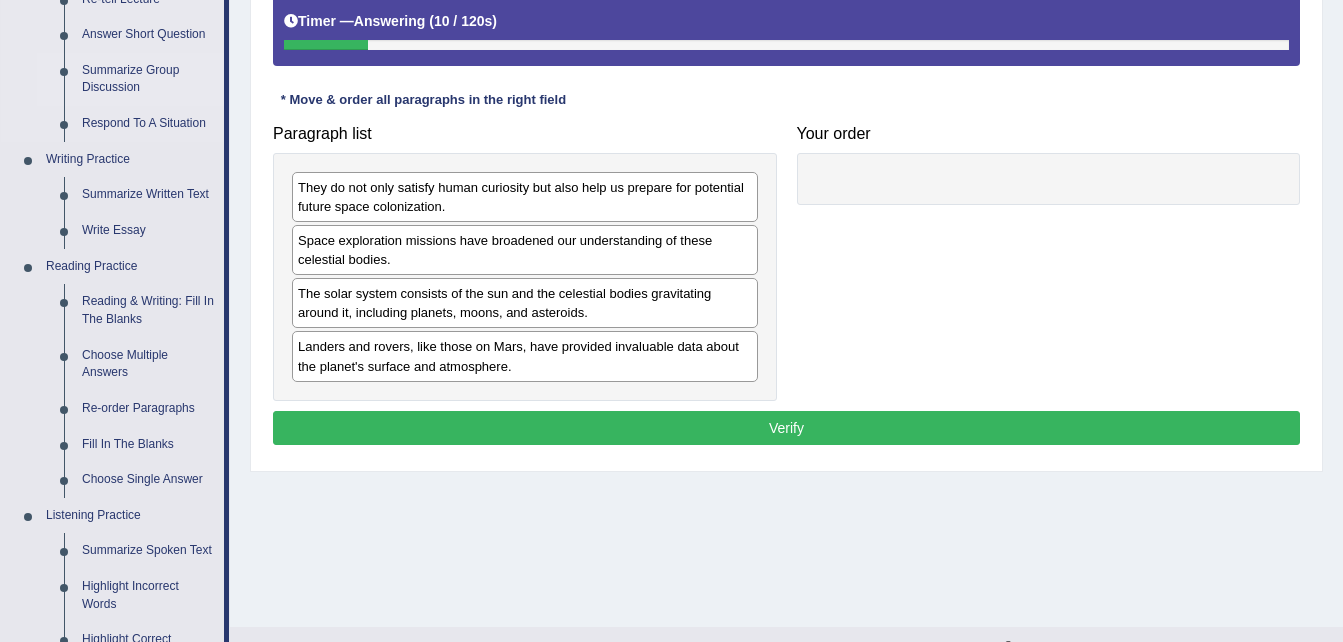 click on "Fill In The Blanks" at bounding box center (148, 445) 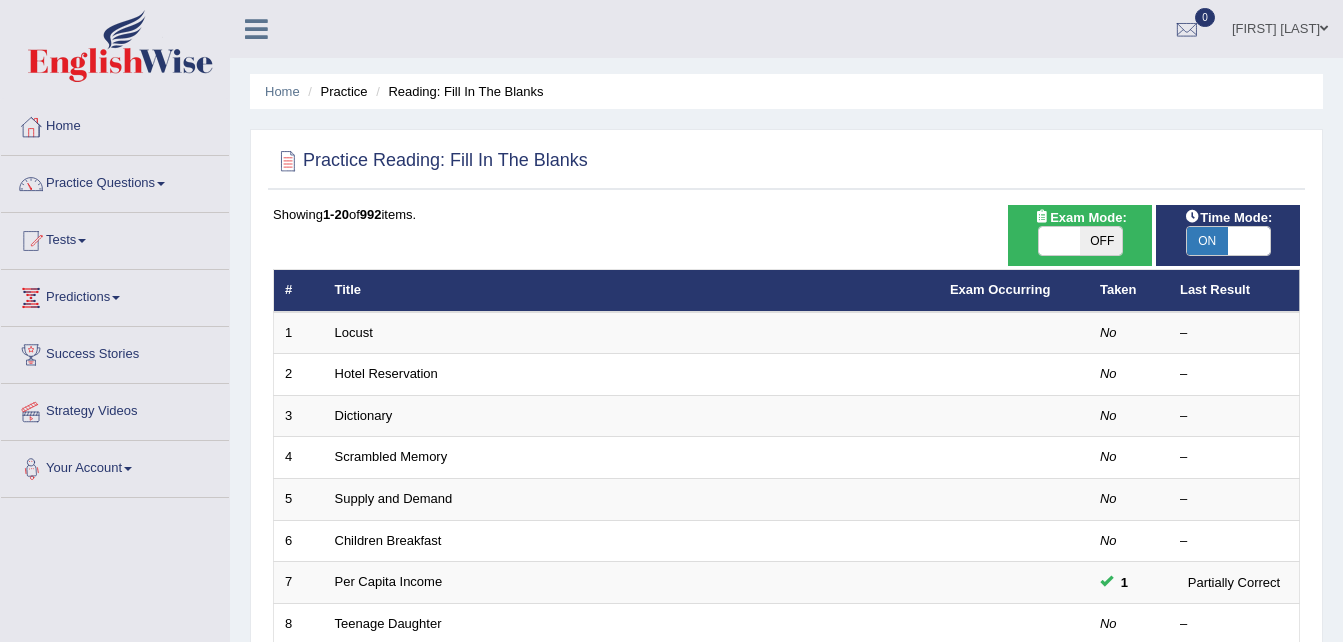scroll, scrollTop: 0, scrollLeft: 0, axis: both 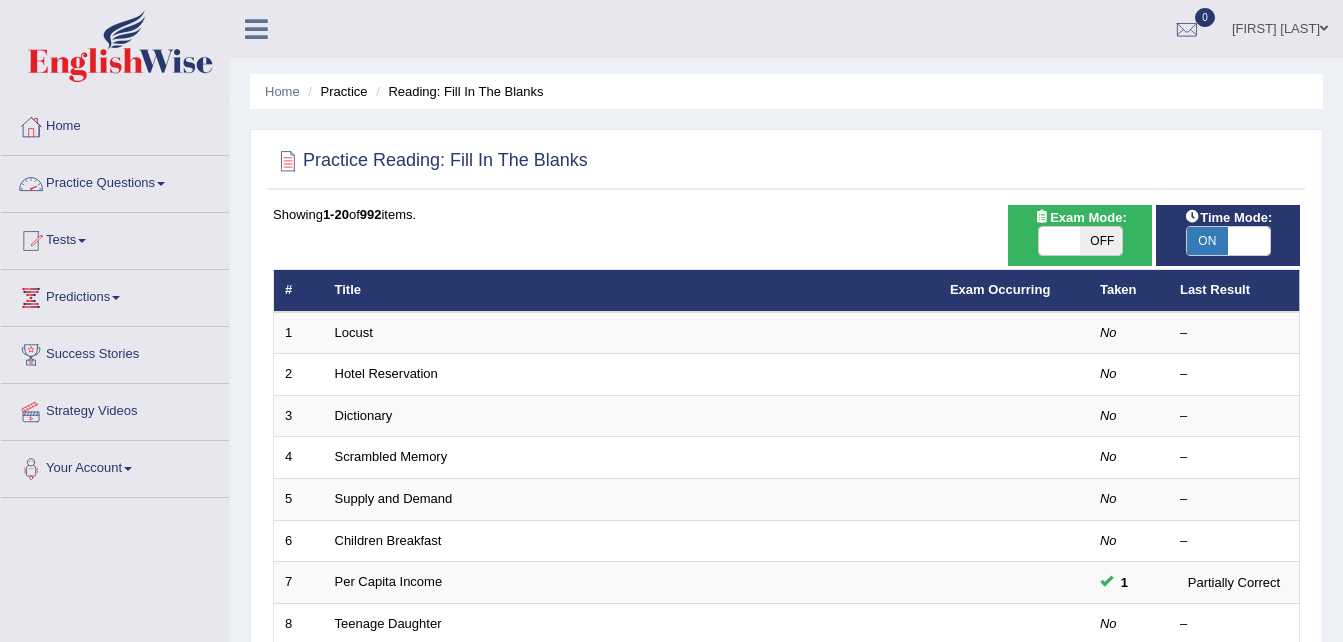 click on "Practice Questions" at bounding box center [115, 181] 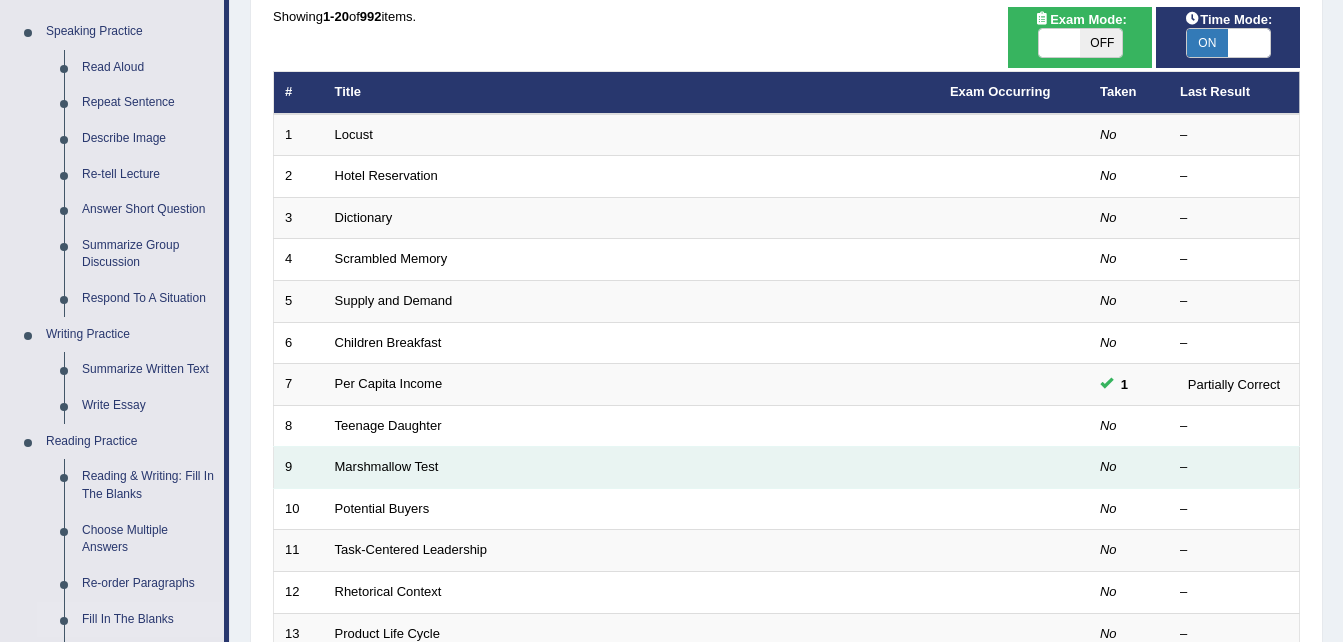scroll, scrollTop: 199, scrollLeft: 0, axis: vertical 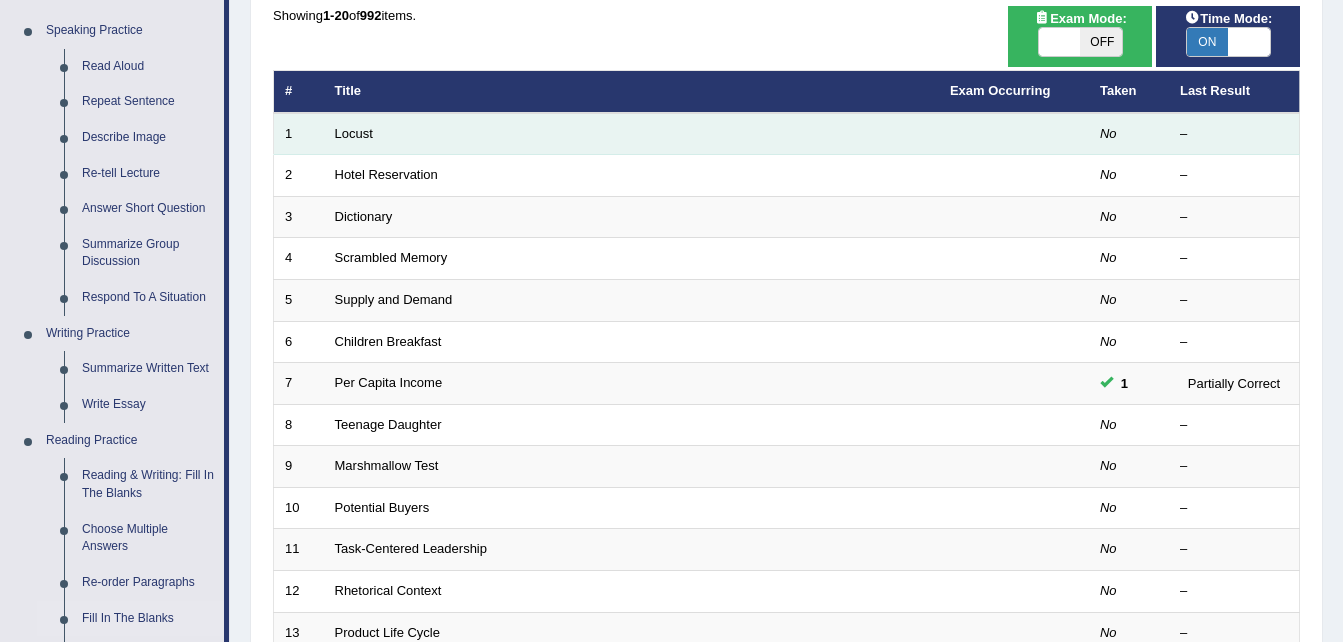 click on "Locust" at bounding box center [631, 134] 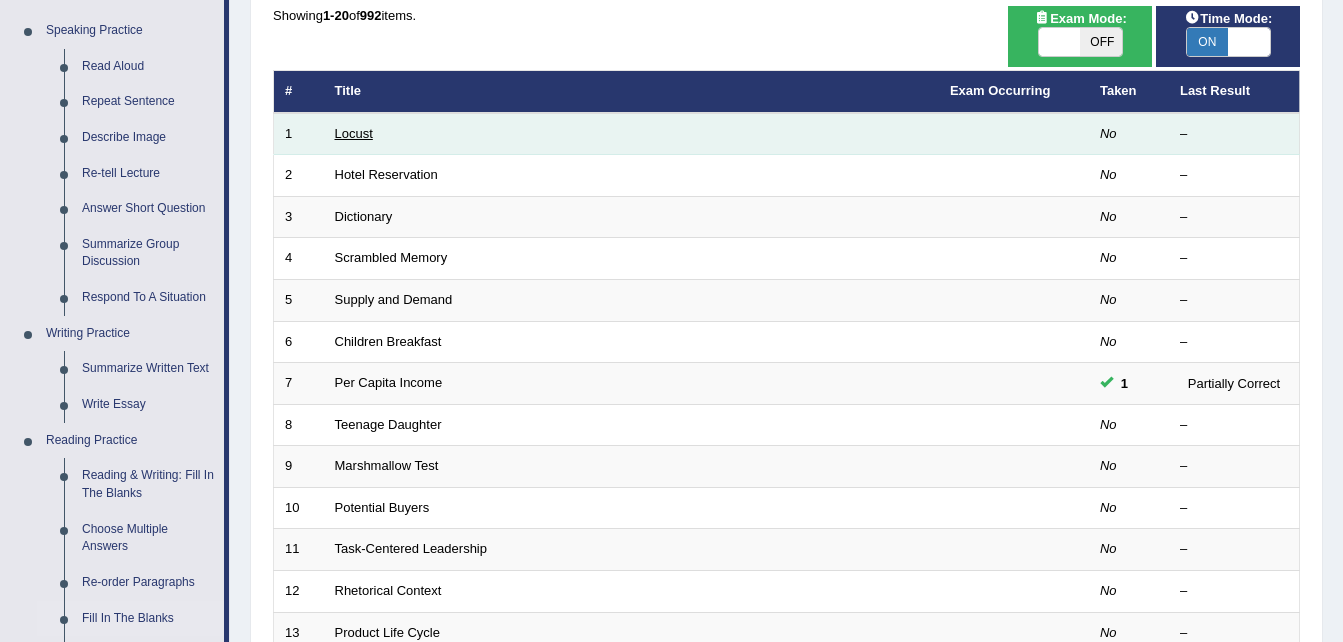 click on "Locust" at bounding box center [354, 133] 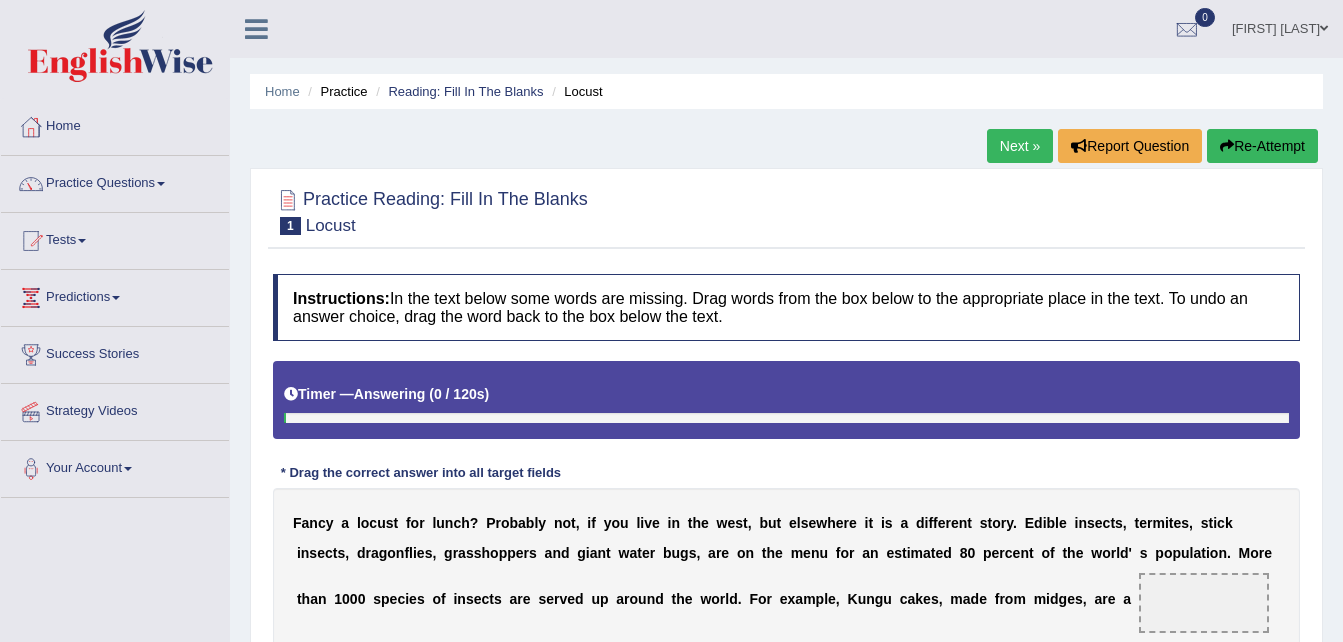 scroll, scrollTop: 0, scrollLeft: 0, axis: both 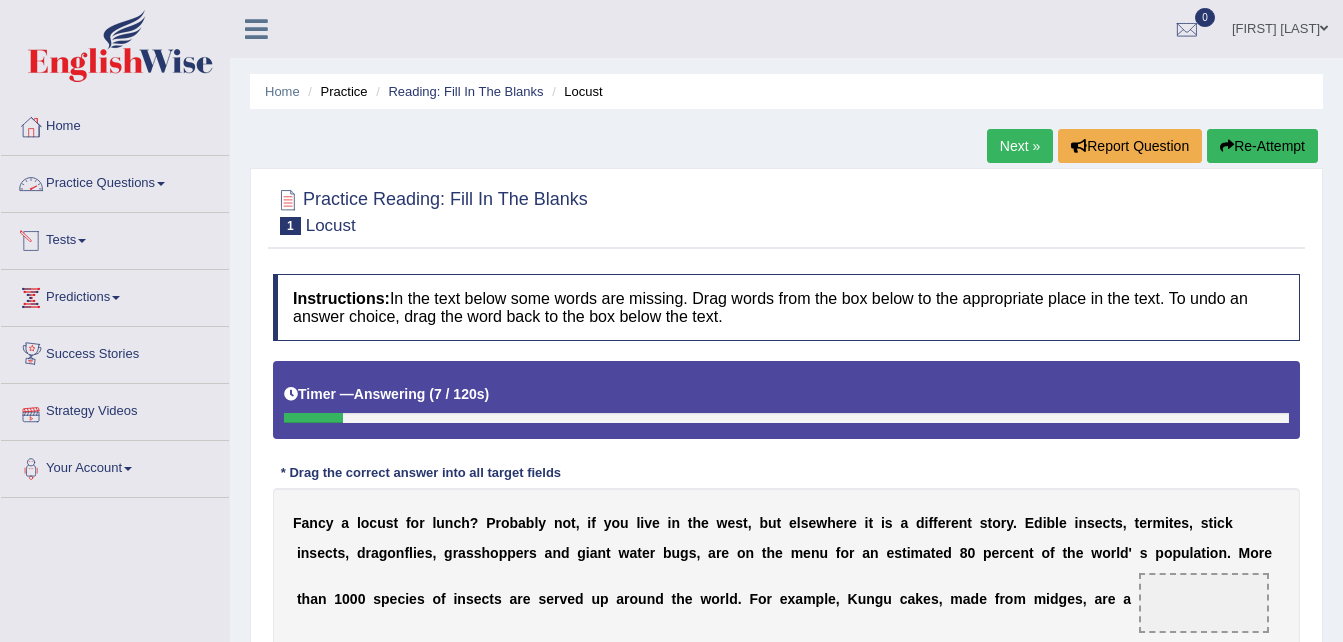 click on "Practice Questions" at bounding box center (115, 181) 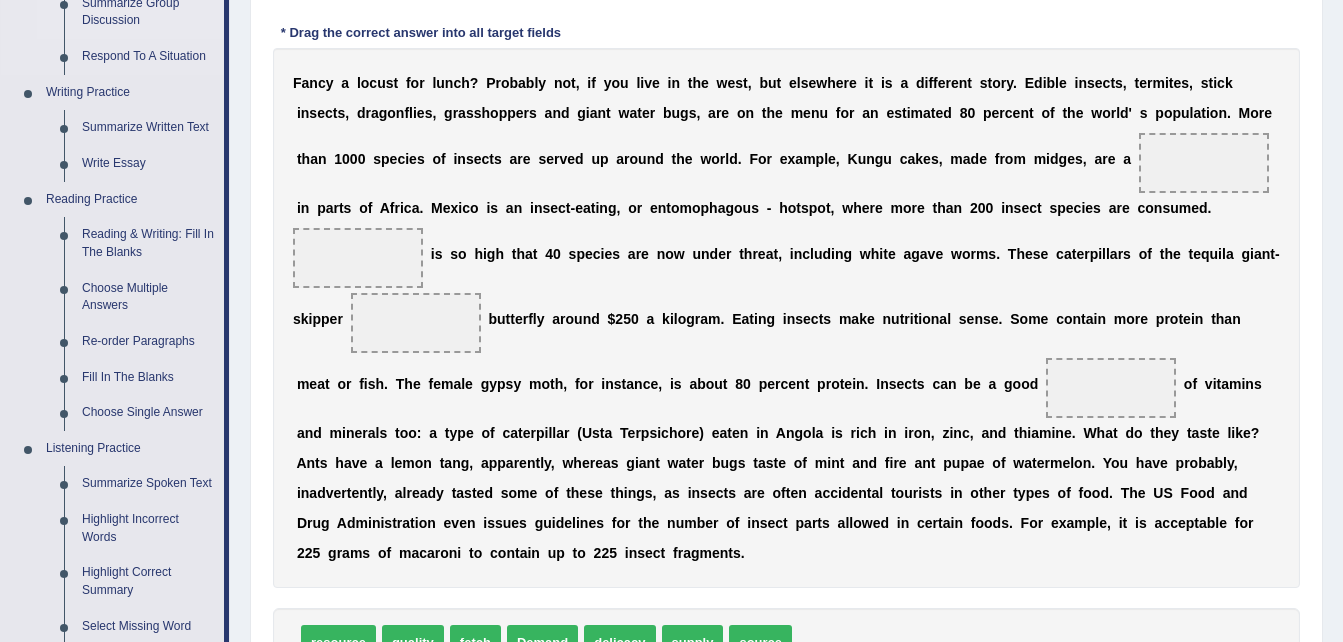 scroll, scrollTop: 441, scrollLeft: 0, axis: vertical 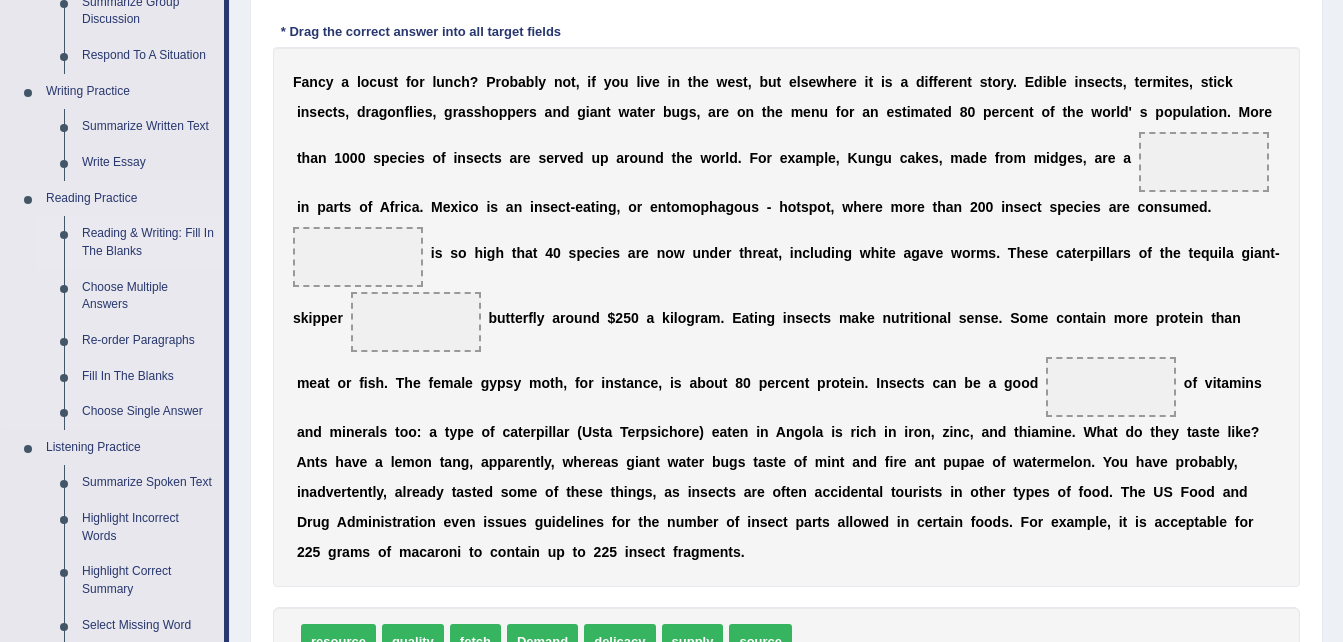 click on "Reading & Writing: Fill In The Blanks" at bounding box center [148, 242] 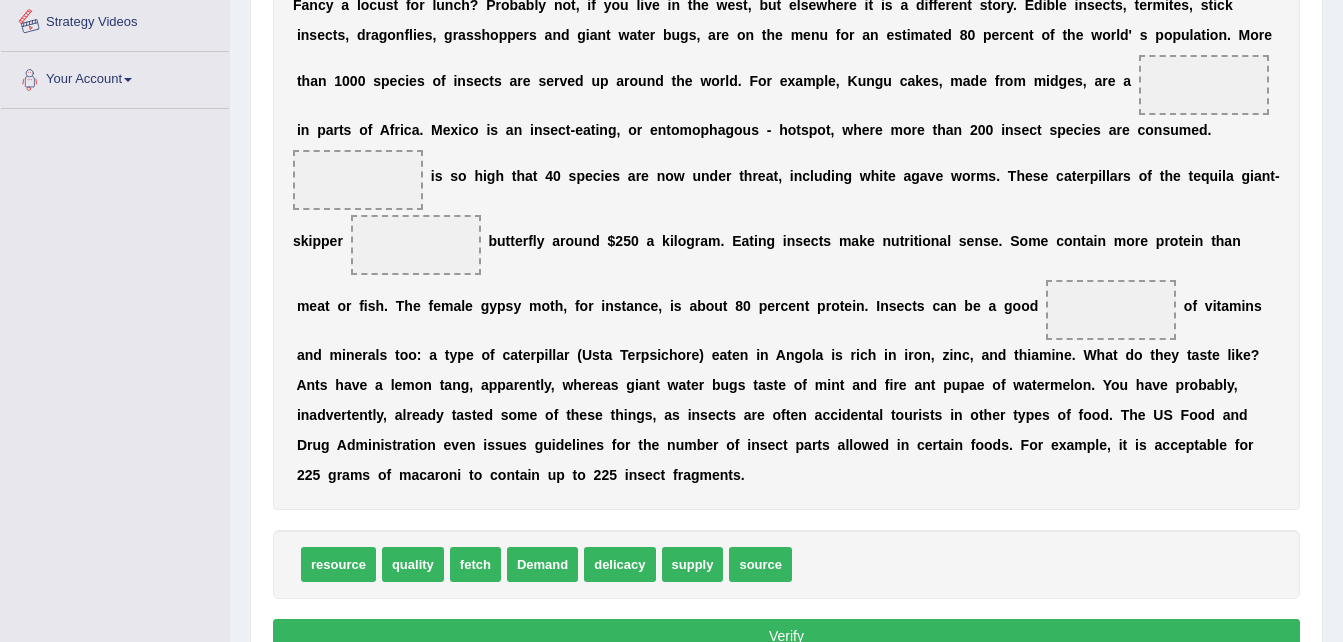 scroll, scrollTop: 922, scrollLeft: 0, axis: vertical 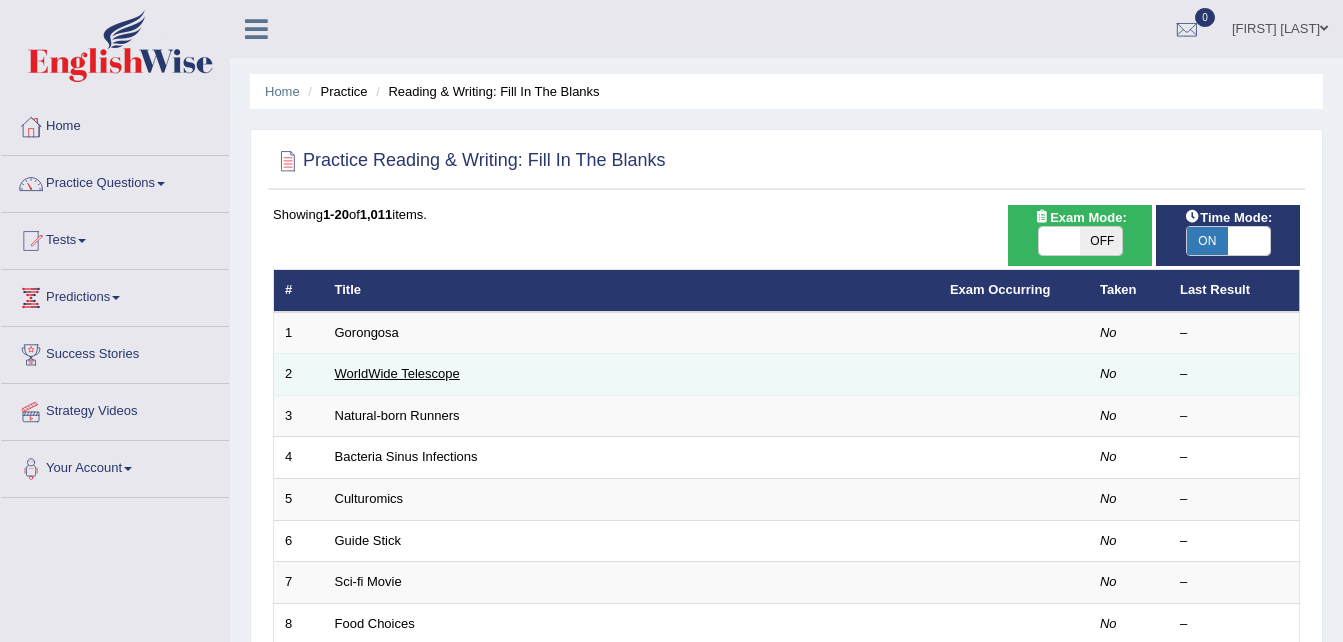 click on "WorldWide Telescope" at bounding box center (397, 373) 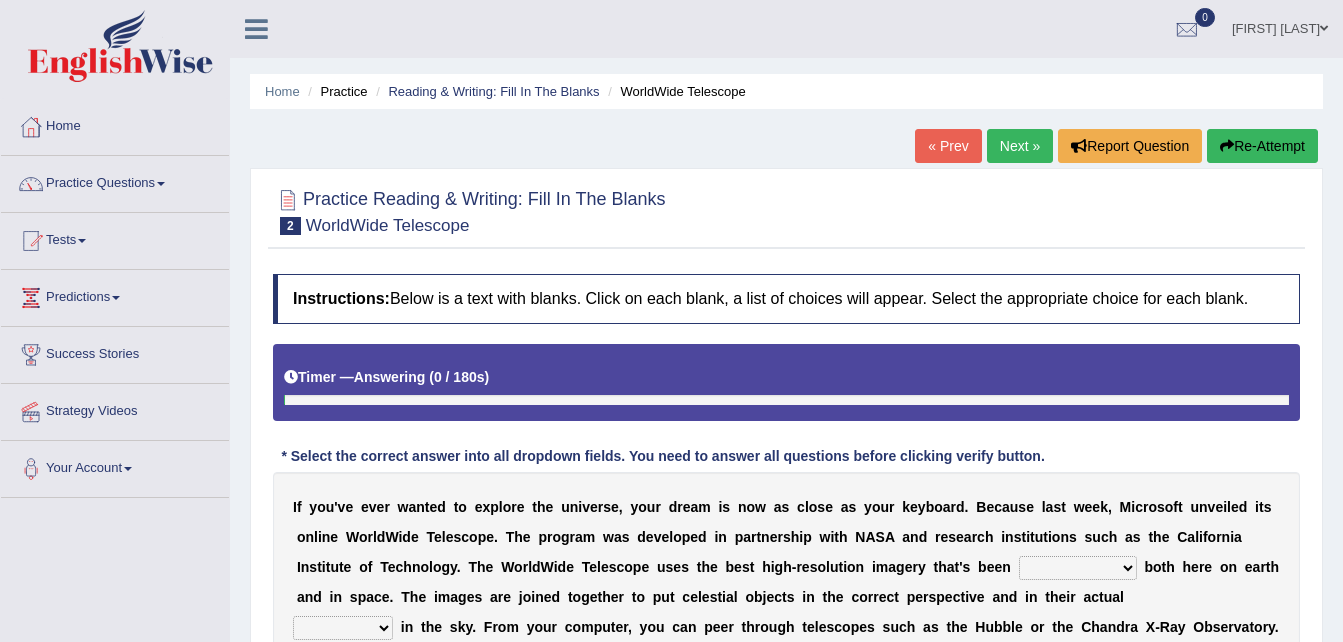 scroll, scrollTop: 0, scrollLeft: 0, axis: both 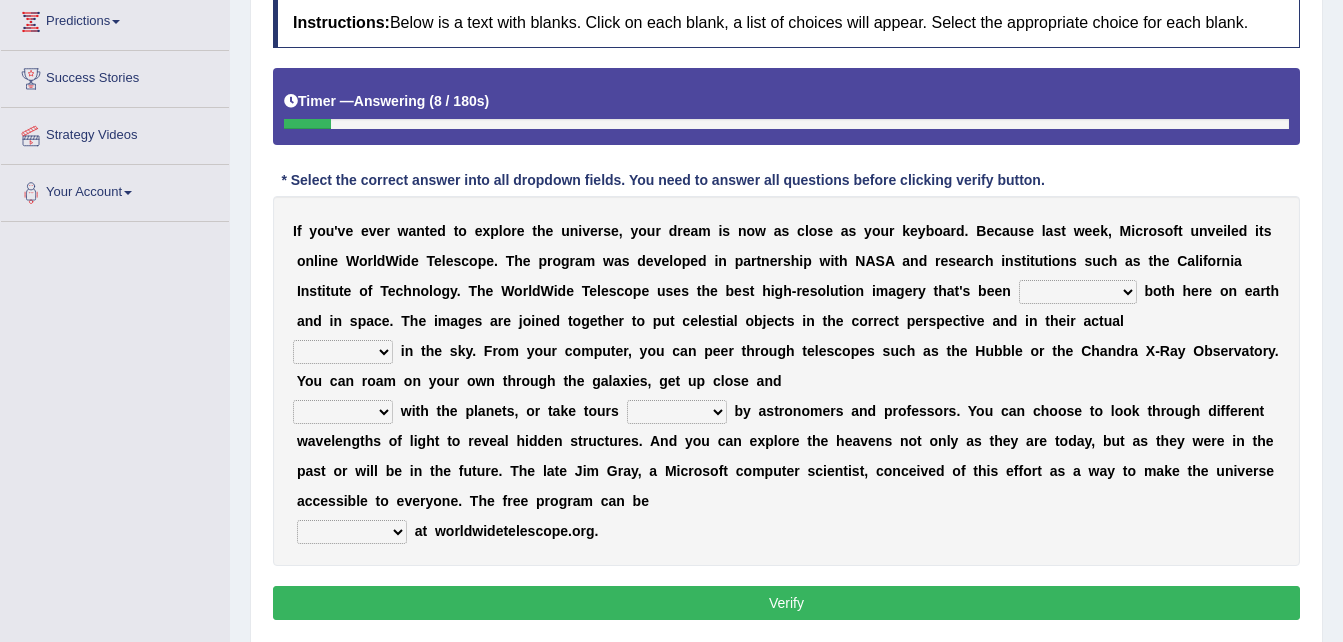 click on "degraded ascended remonstrated generated" at bounding box center [1078, 292] 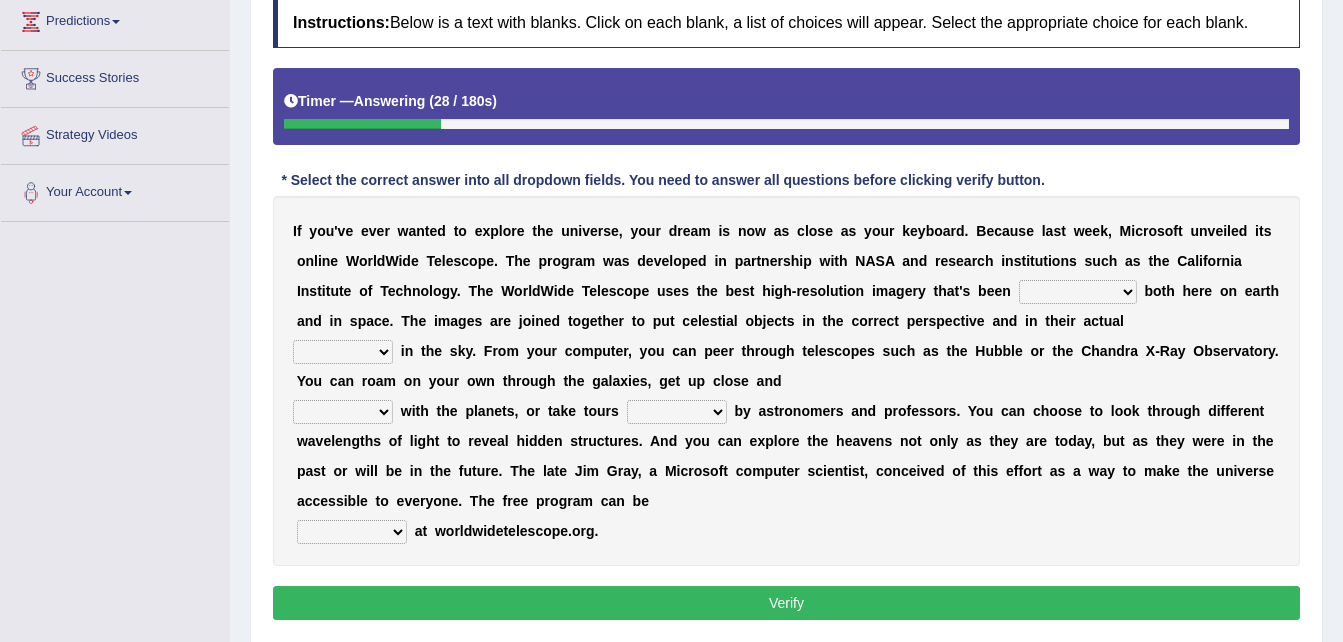 select on "degraded" 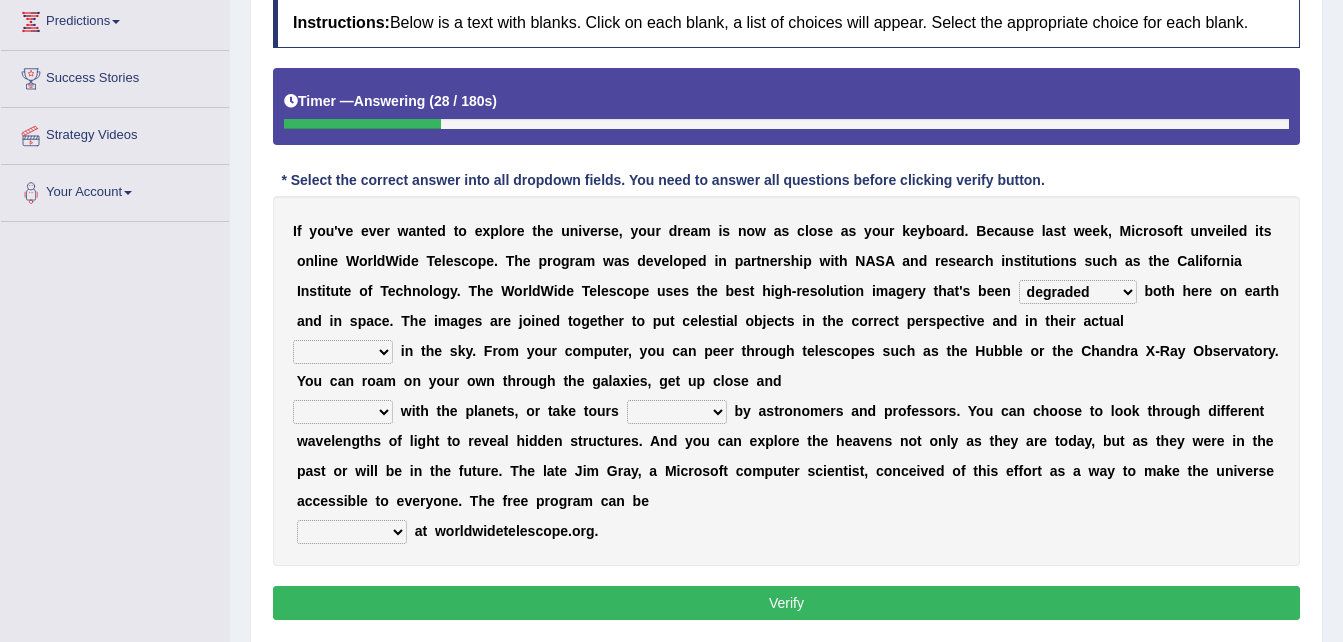 click on "degraded ascended remonstrated generated" at bounding box center (1078, 292) 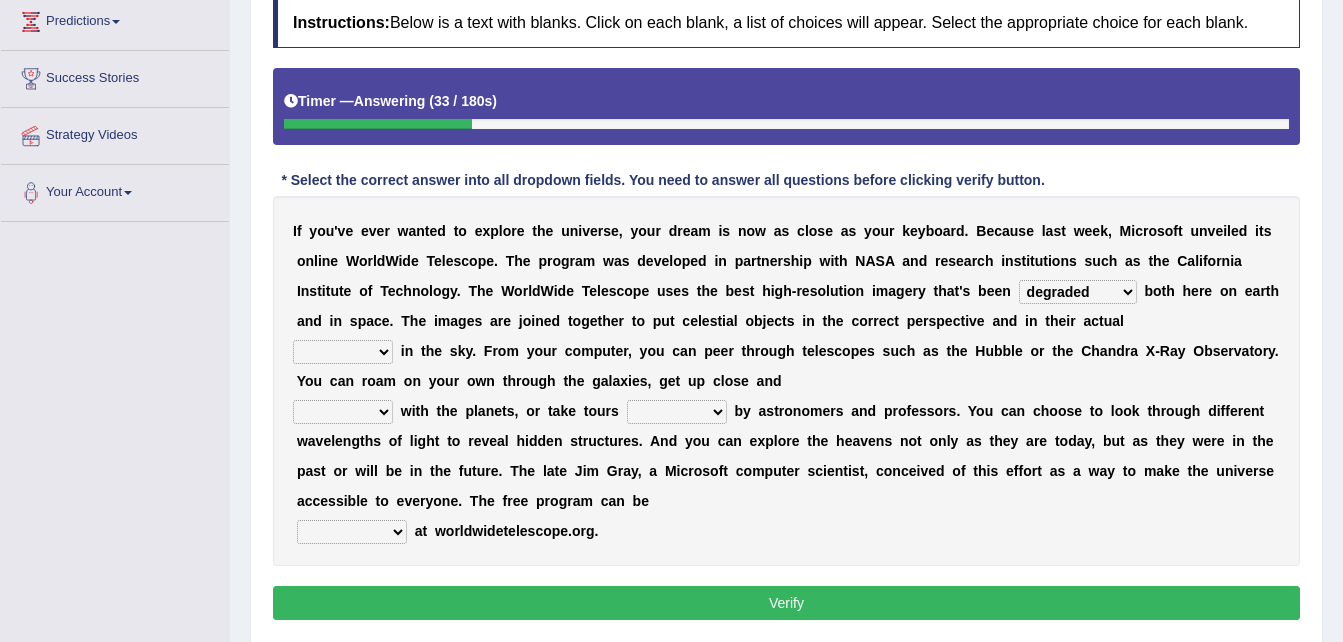 click on "aspects parts conditions positions" at bounding box center [343, 352] 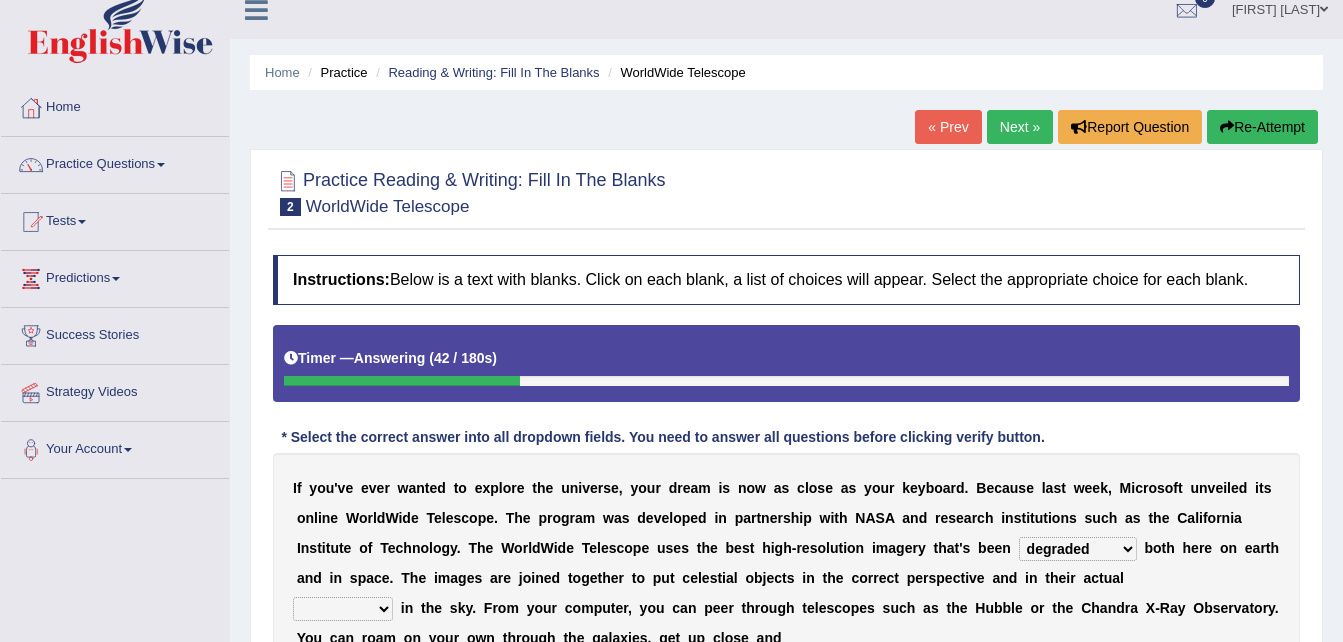 scroll, scrollTop: 18, scrollLeft: 0, axis: vertical 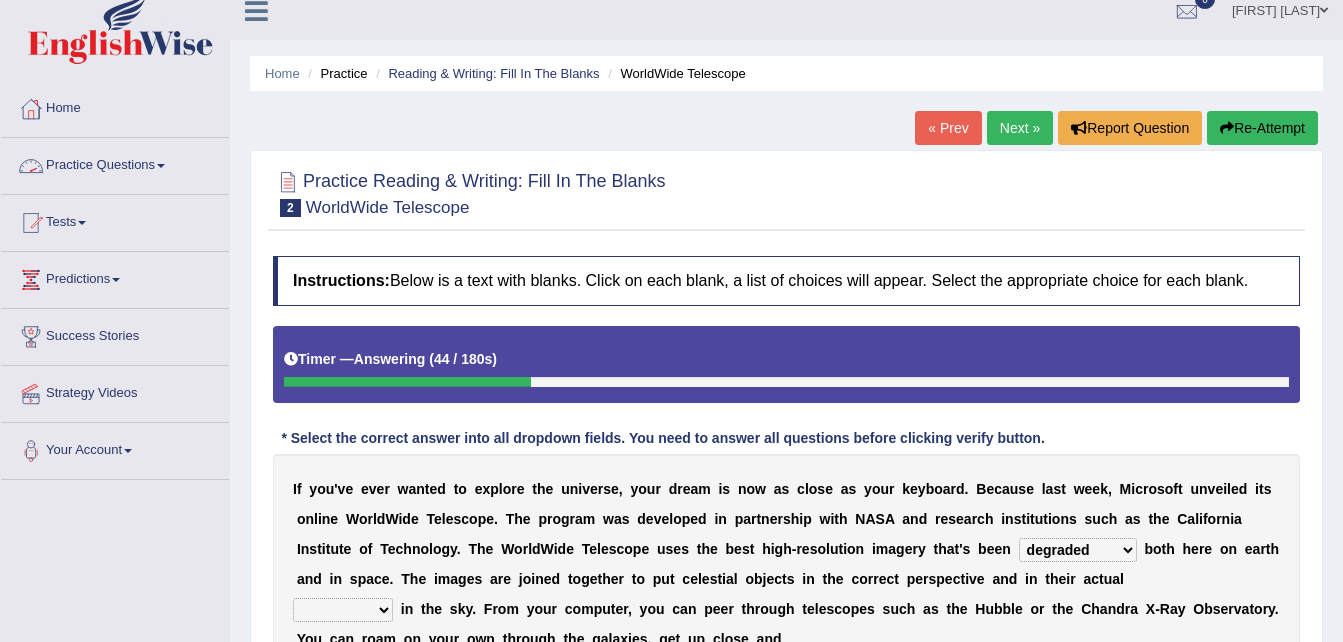 click on "Practice Questions" at bounding box center (115, 163) 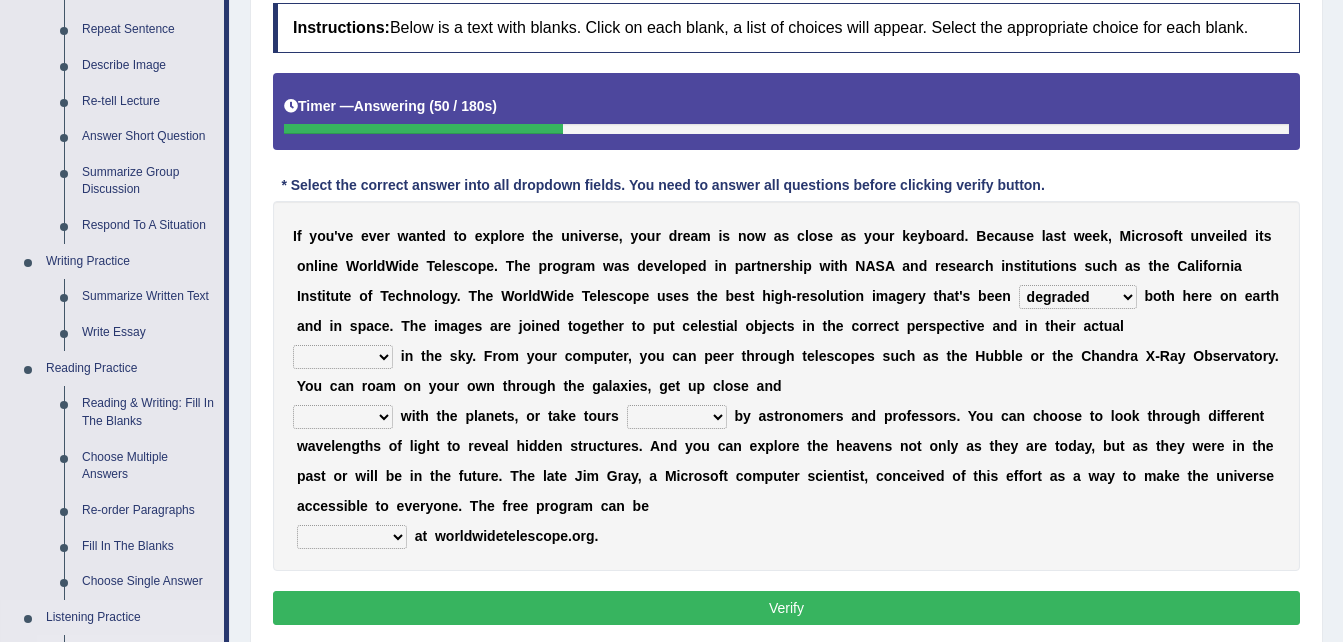 scroll, scrollTop: 0, scrollLeft: 0, axis: both 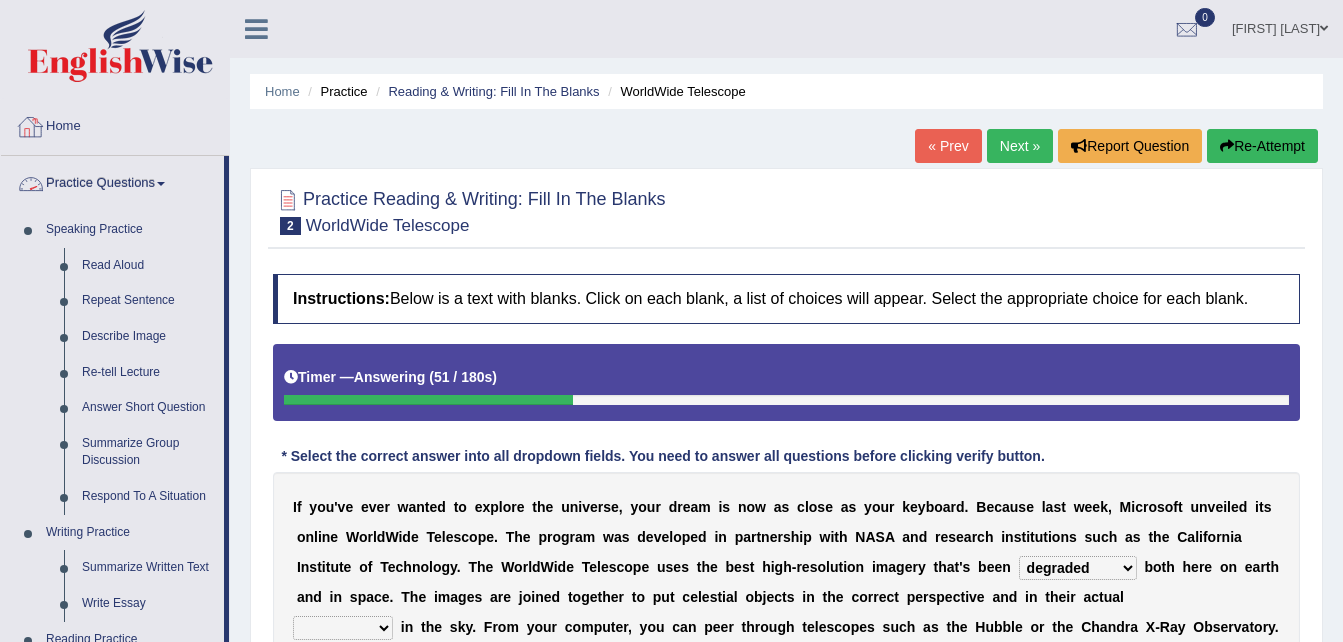 click at bounding box center [31, 127] 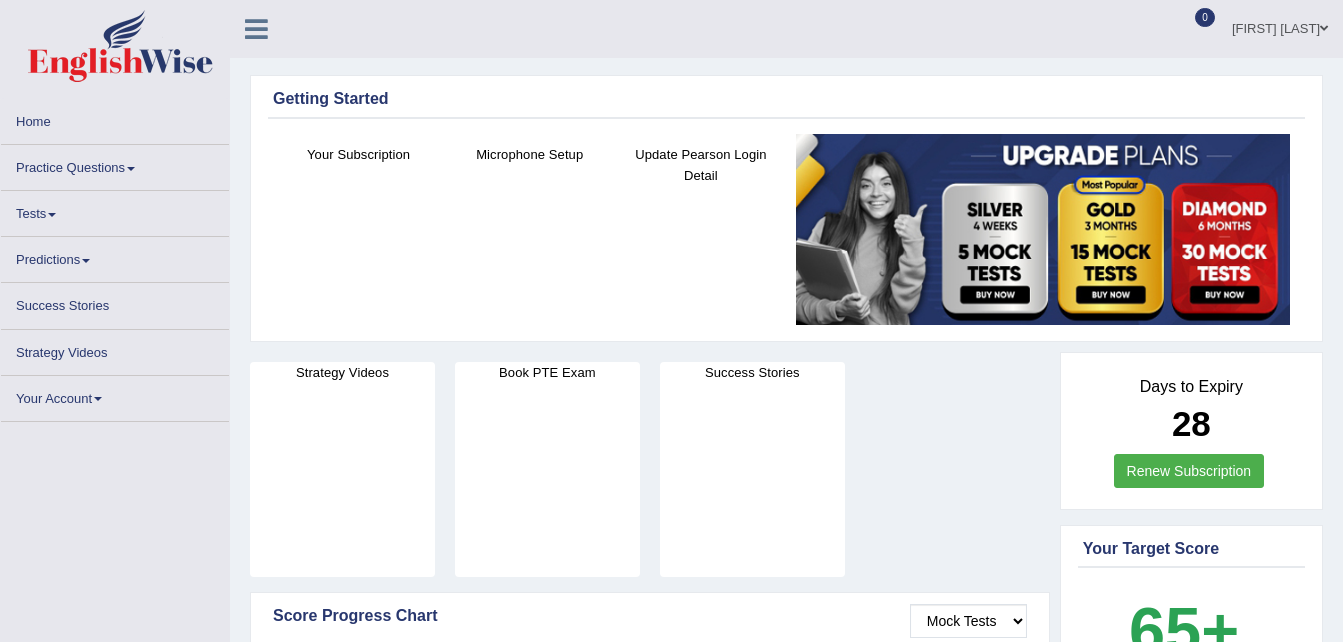 scroll, scrollTop: 0, scrollLeft: 0, axis: both 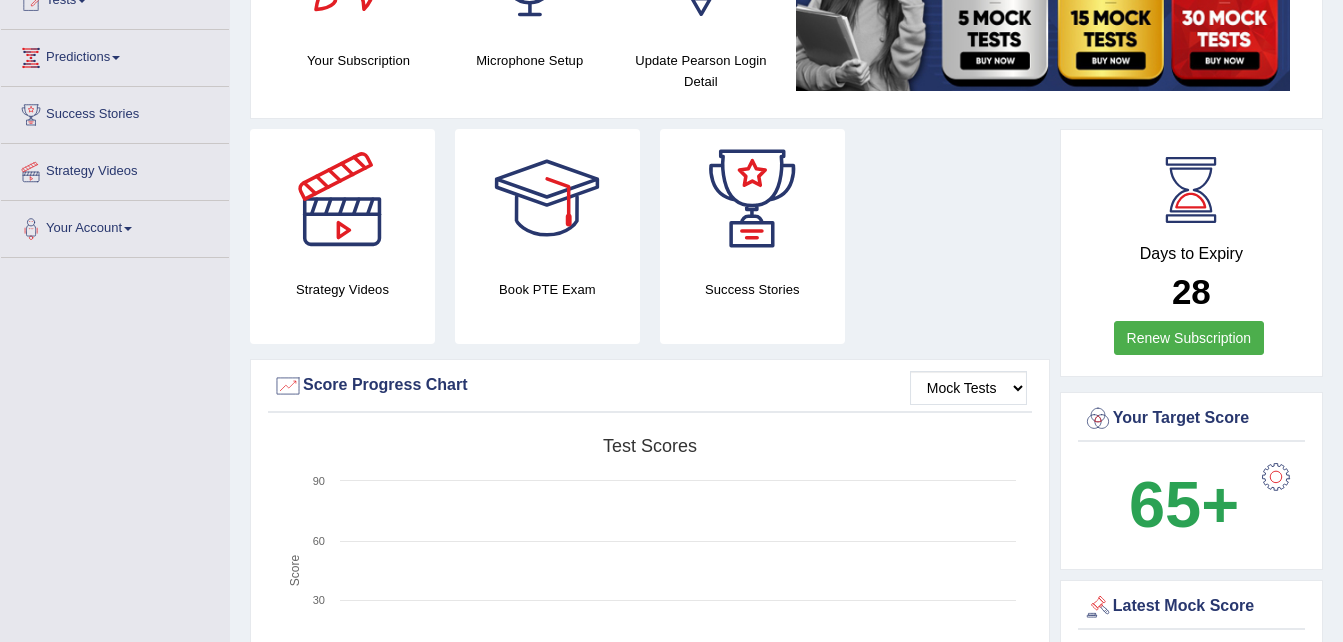 click on "Renew Subscription" at bounding box center (1189, 338) 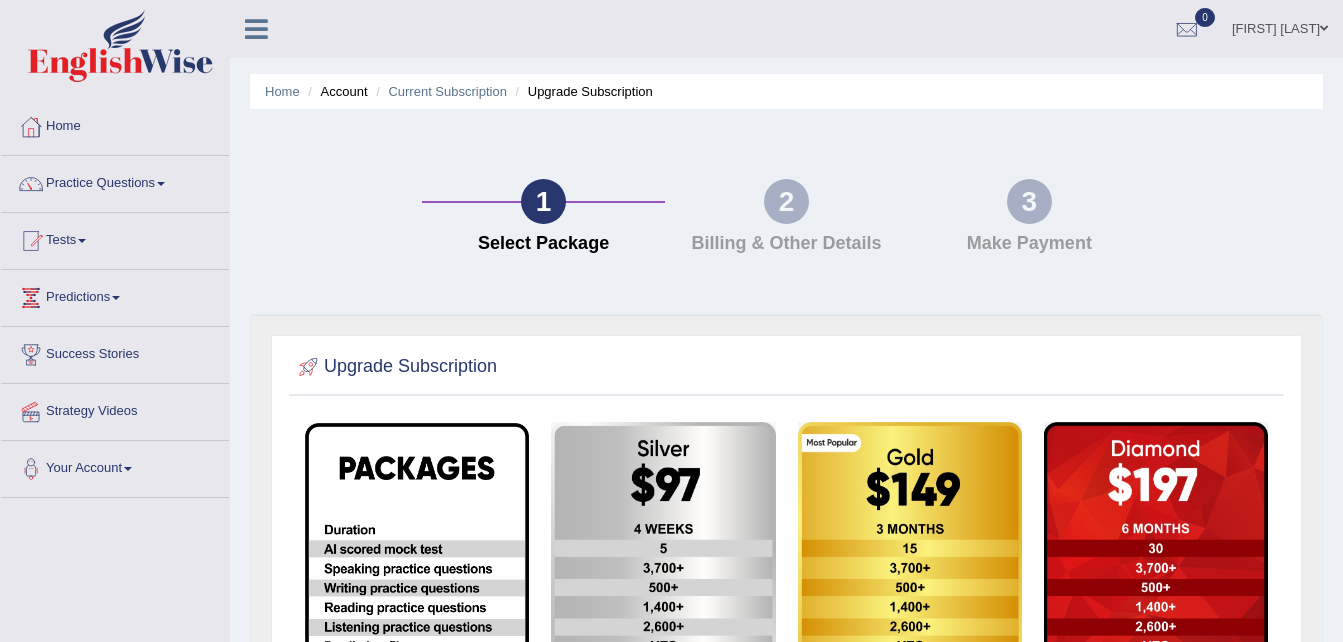 scroll, scrollTop: 0, scrollLeft: 0, axis: both 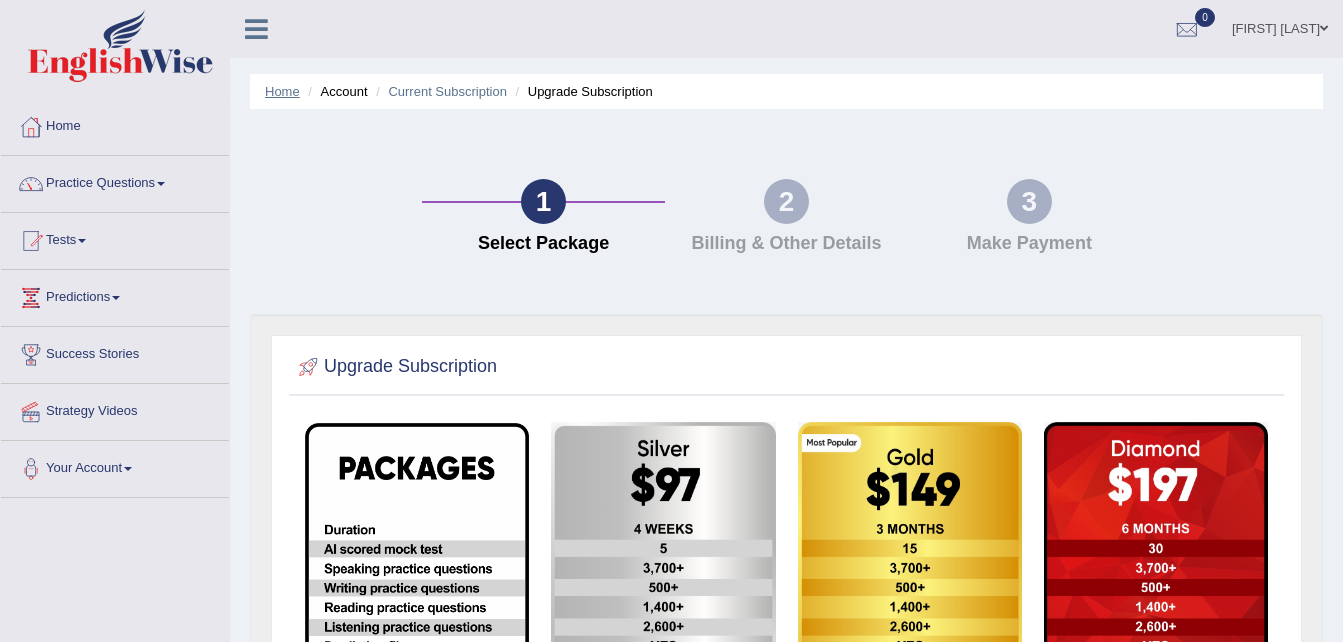 click on "Home" at bounding box center [282, 91] 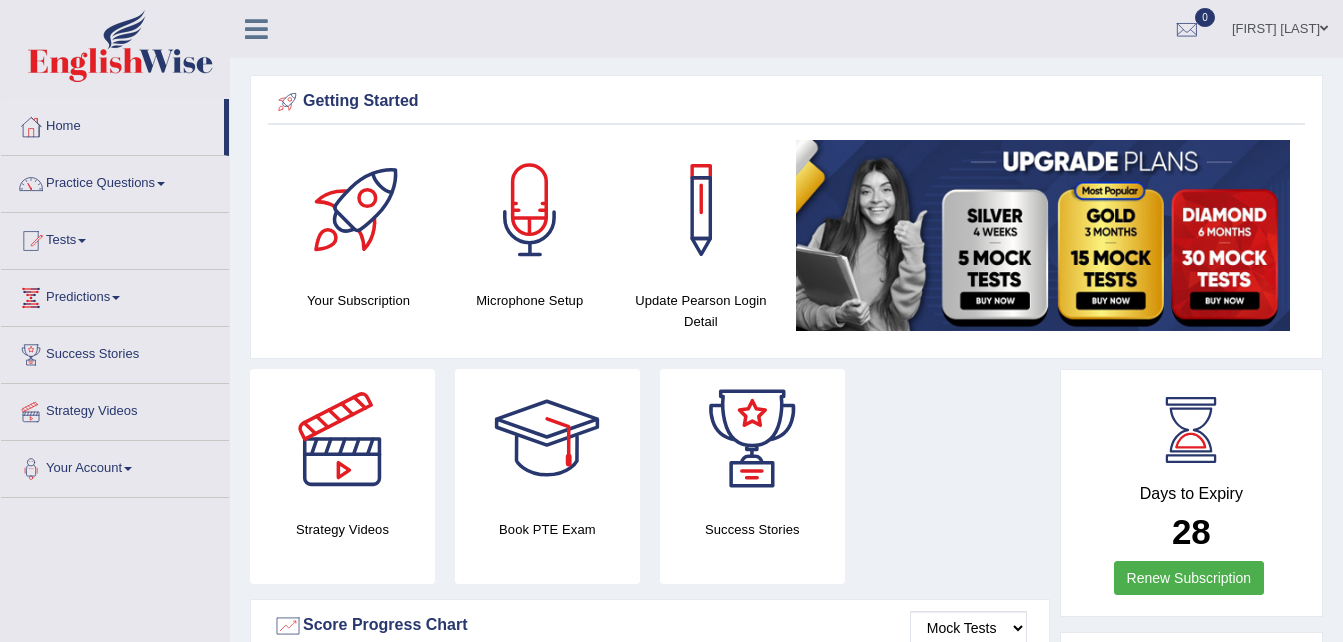 scroll, scrollTop: 0, scrollLeft: 0, axis: both 